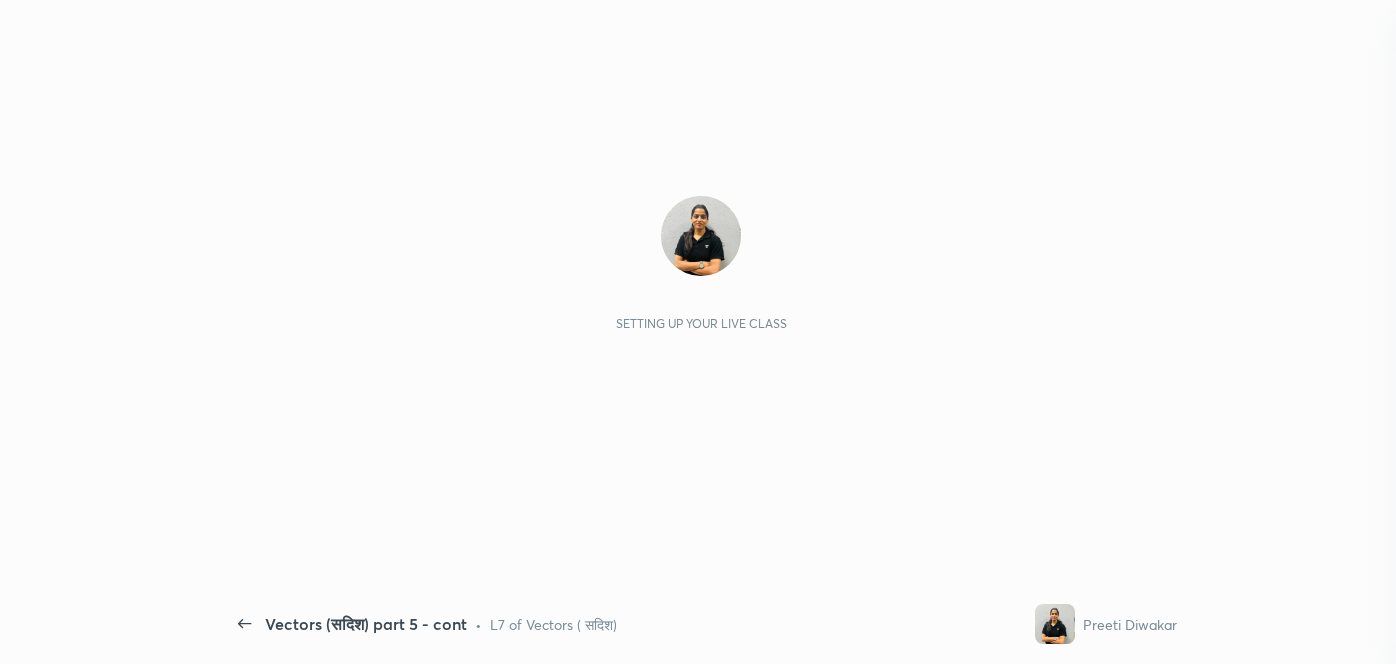 scroll, scrollTop: 0, scrollLeft: 0, axis: both 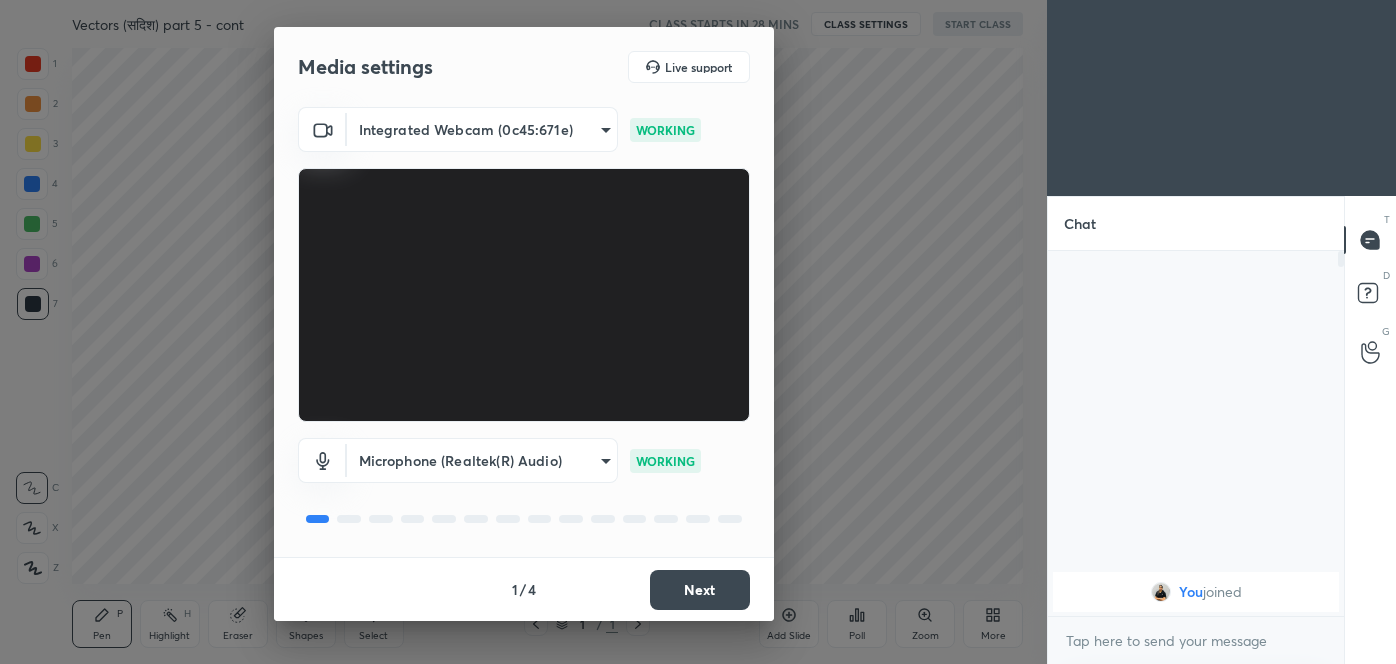 click on "Next" at bounding box center (700, 590) 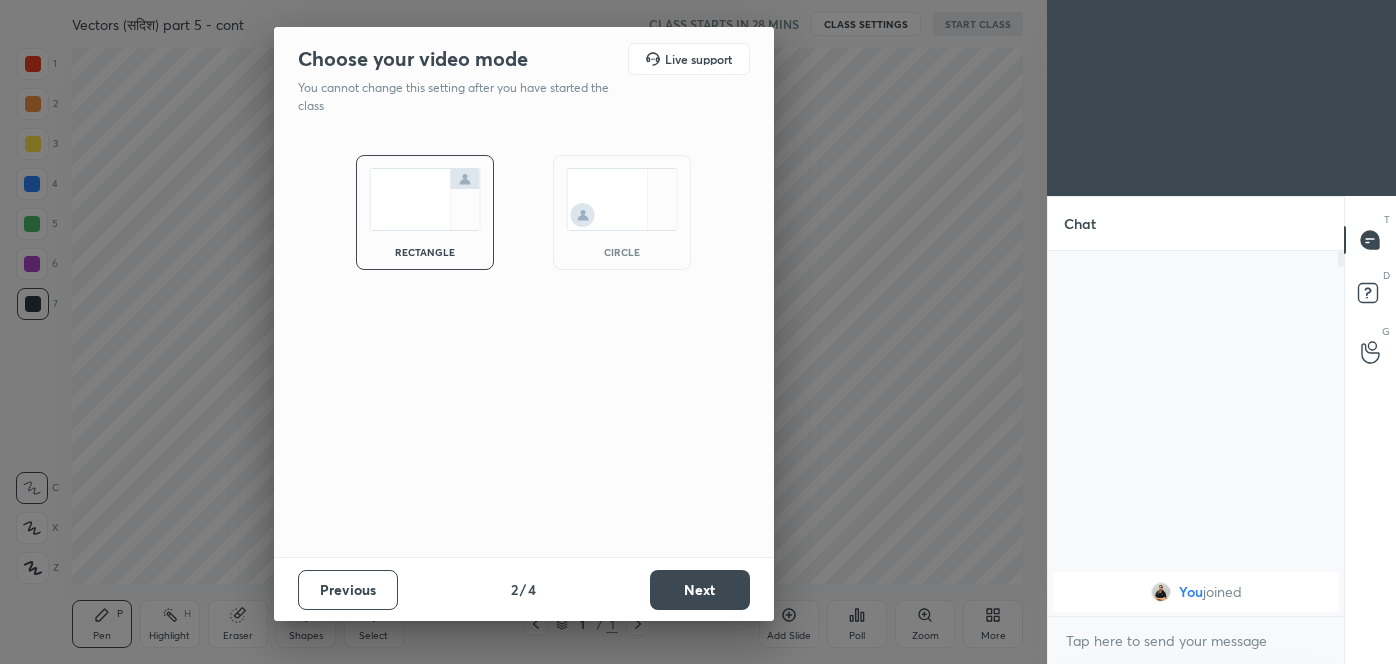 click on "Next" at bounding box center (700, 590) 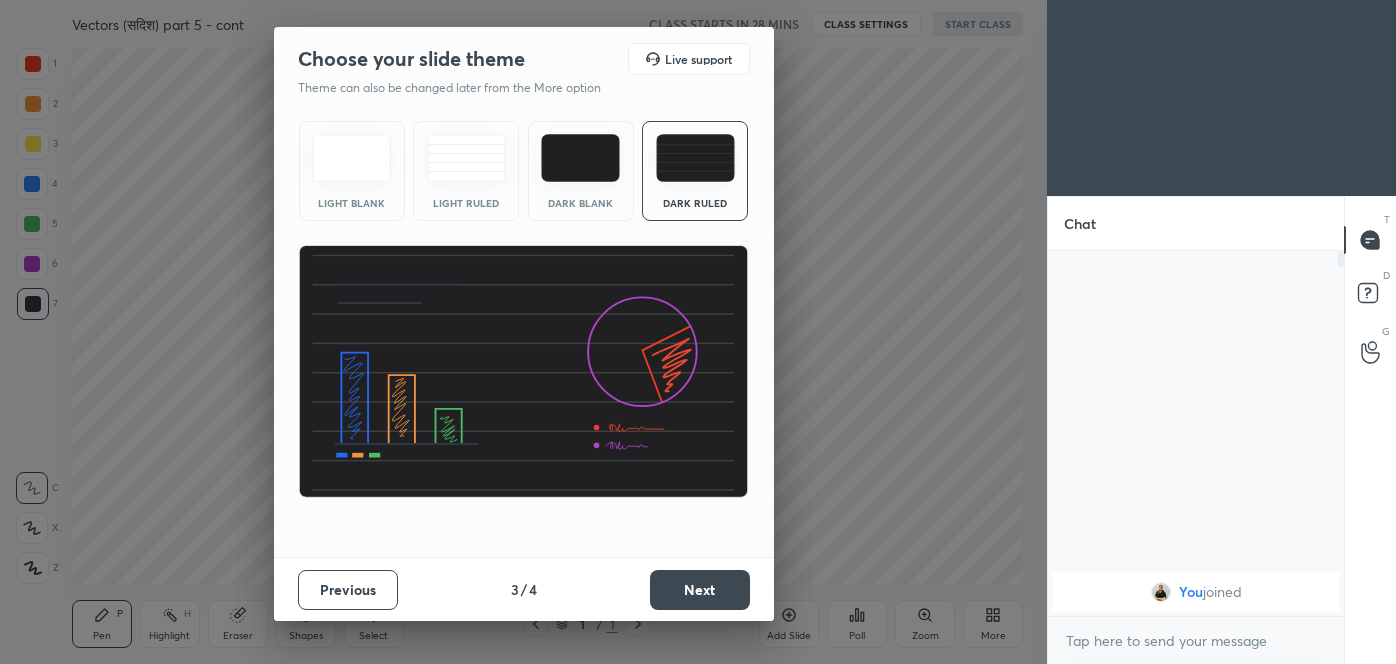 click on "Next" at bounding box center [700, 590] 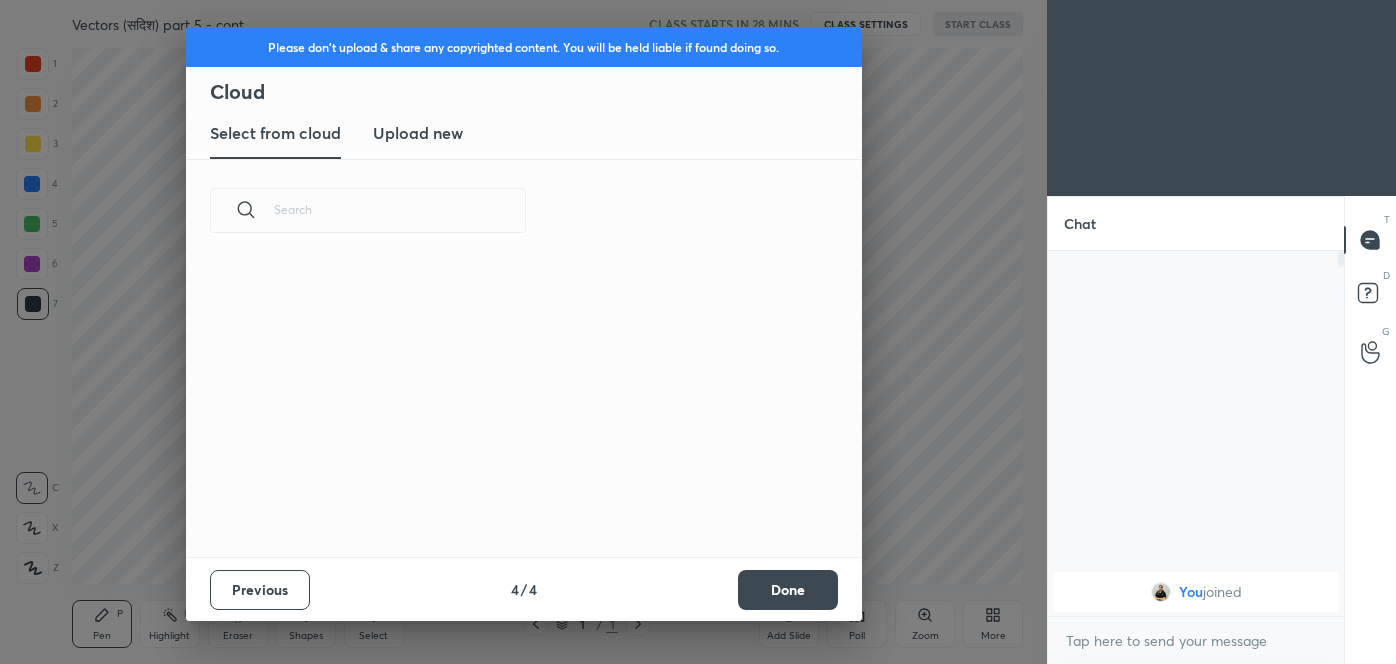 scroll, scrollTop: 7, scrollLeft: 10, axis: both 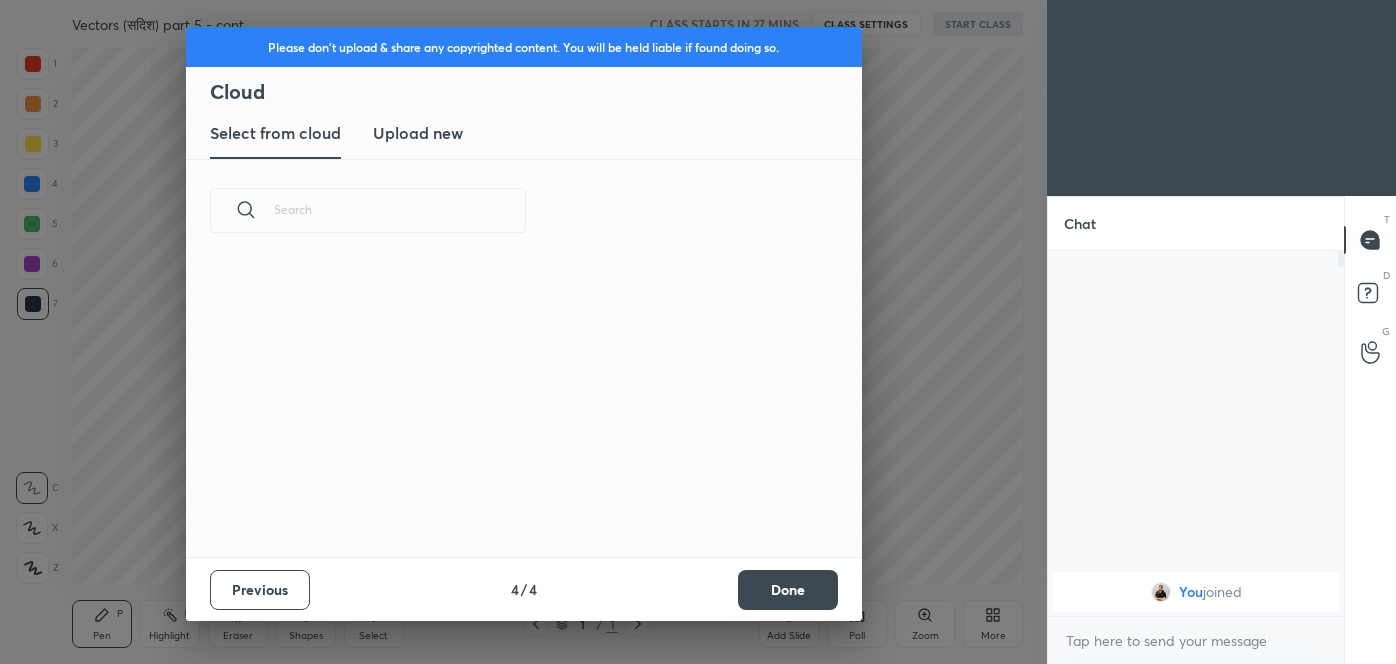 click on "Upload new" at bounding box center [418, 133] 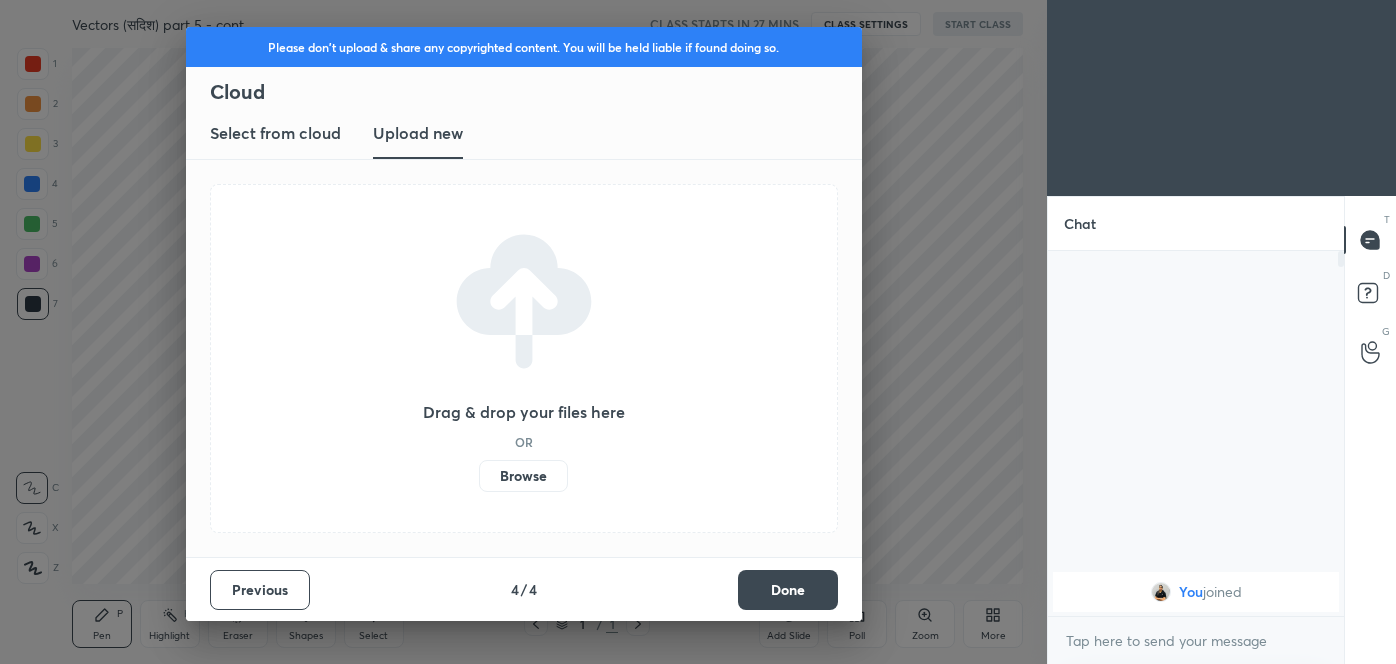 click on "Browse" at bounding box center [523, 476] 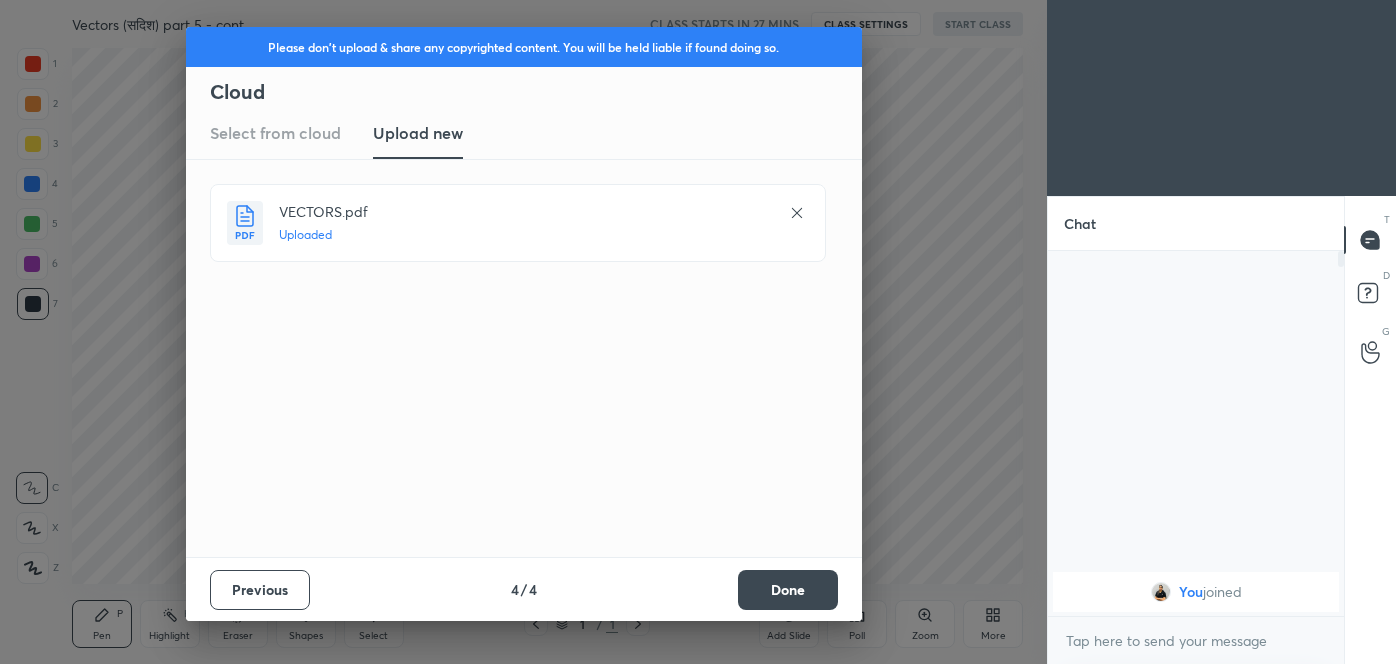click on "Done" at bounding box center (788, 590) 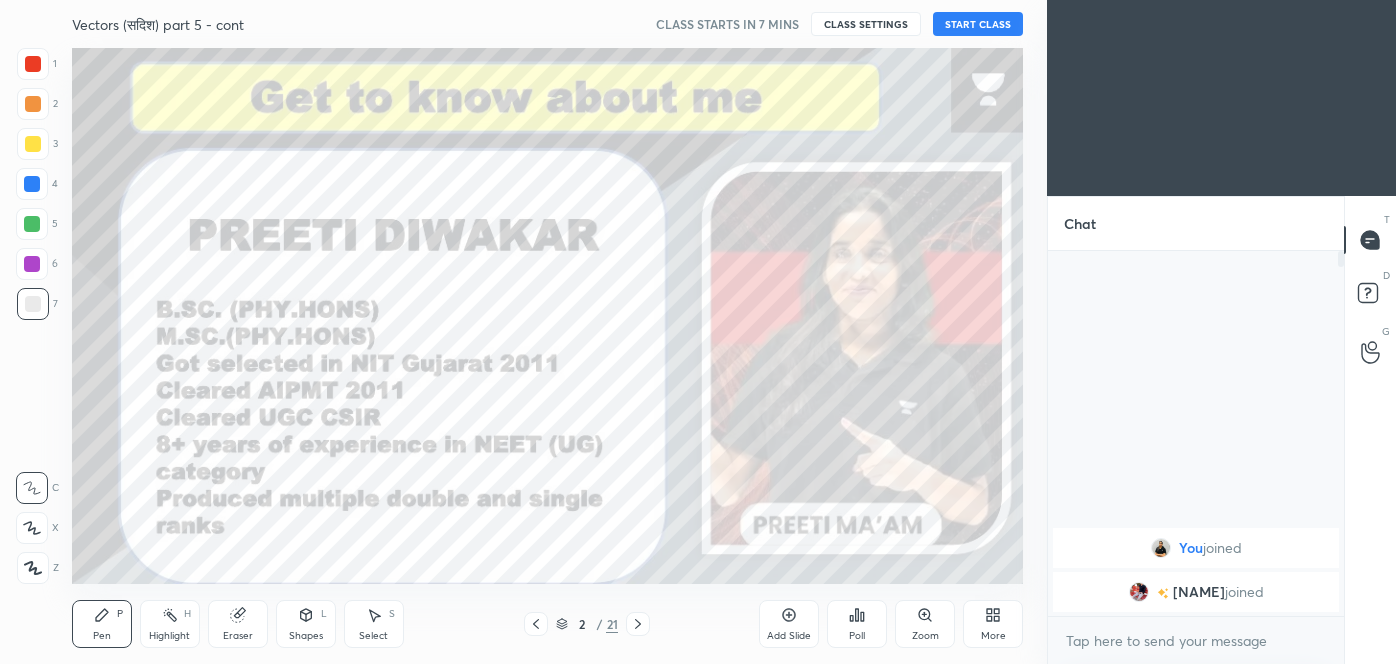 click on "Add Slide" at bounding box center [789, 624] 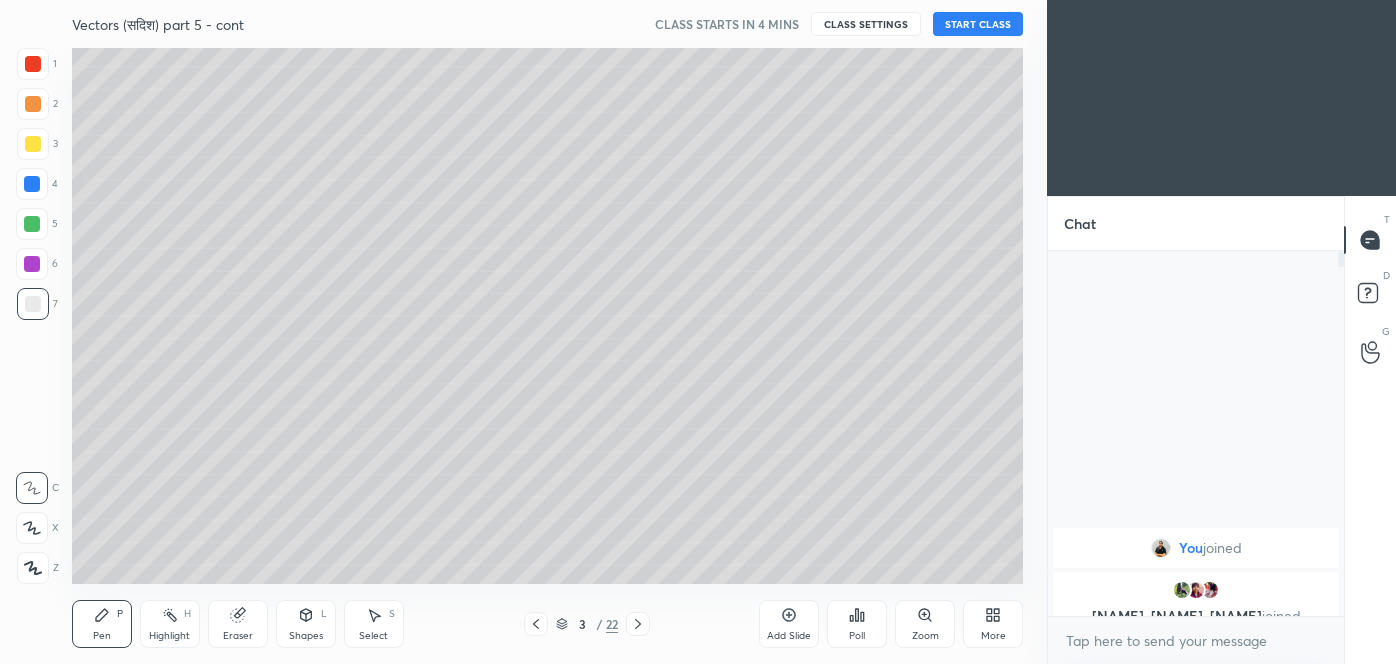 click 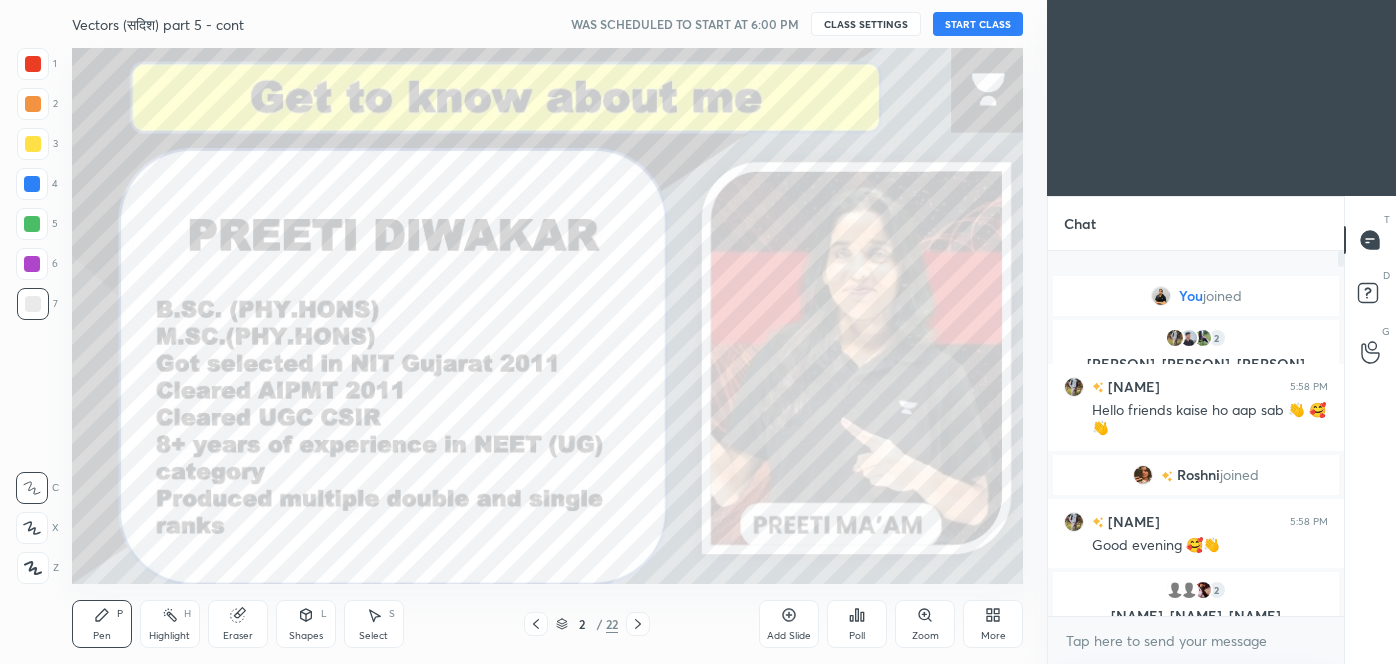 click on "START CLASS" at bounding box center (978, 24) 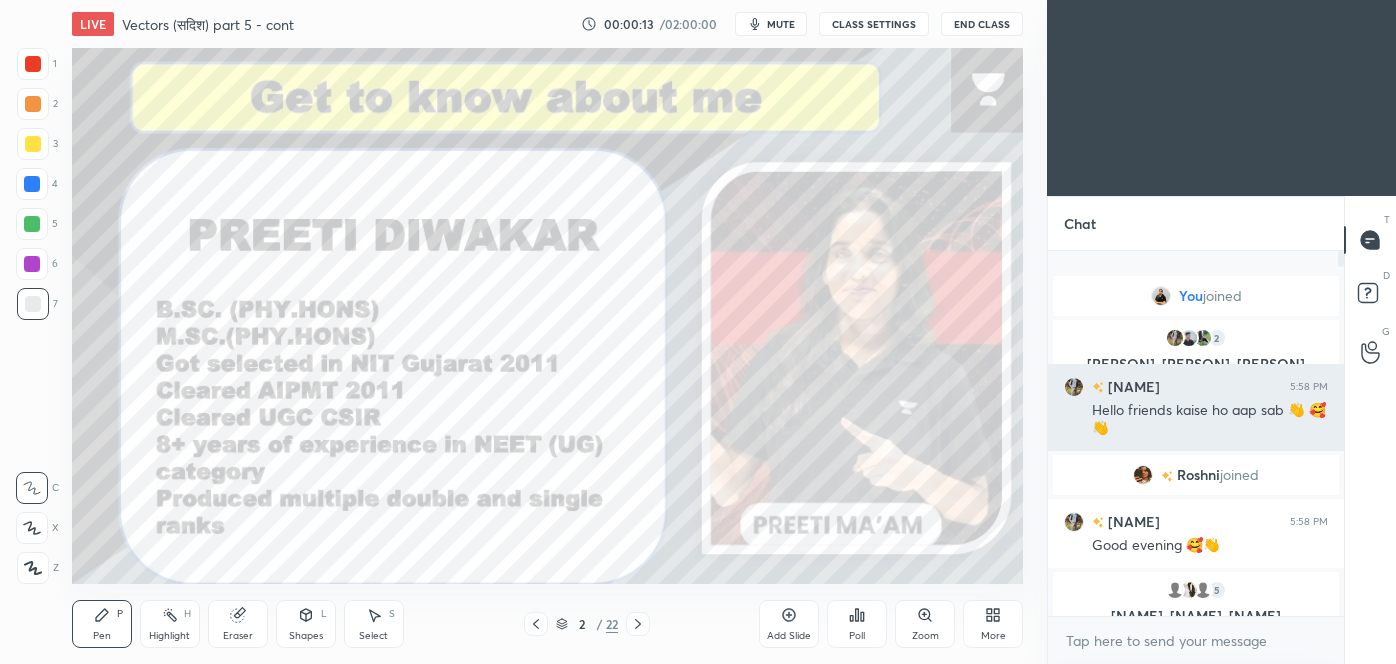 click at bounding box center [1175, 338] 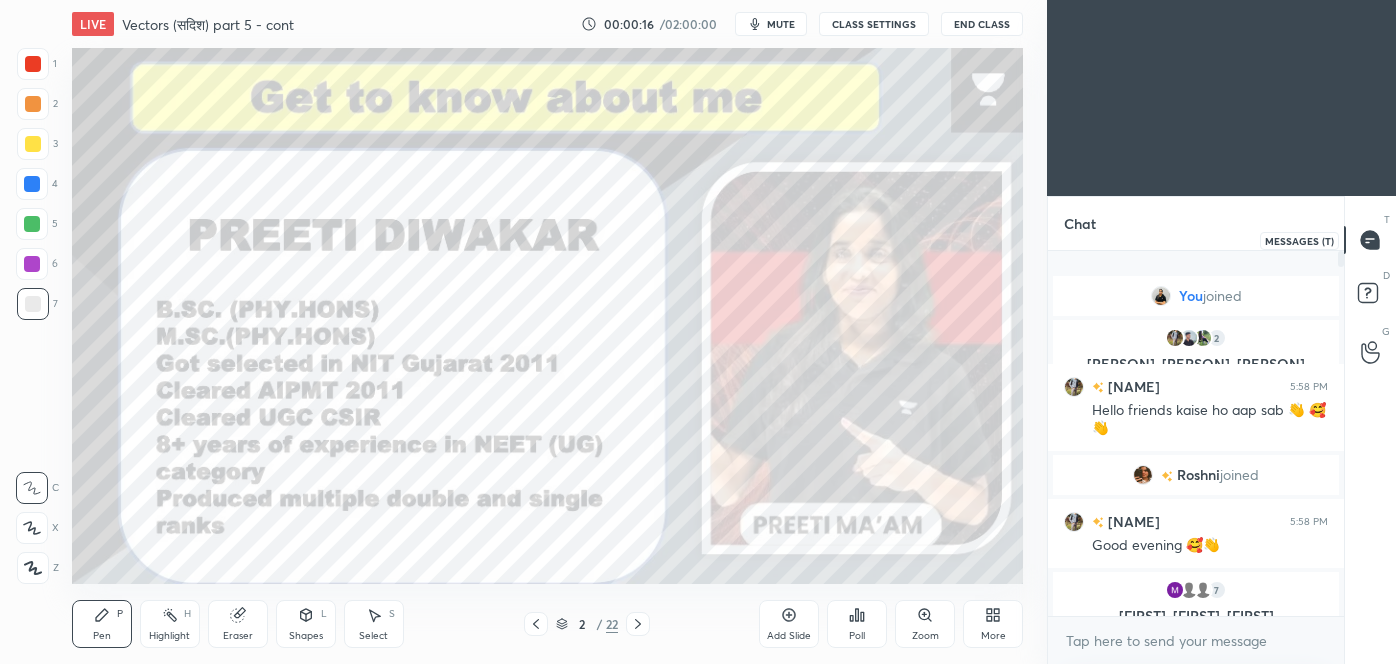 click 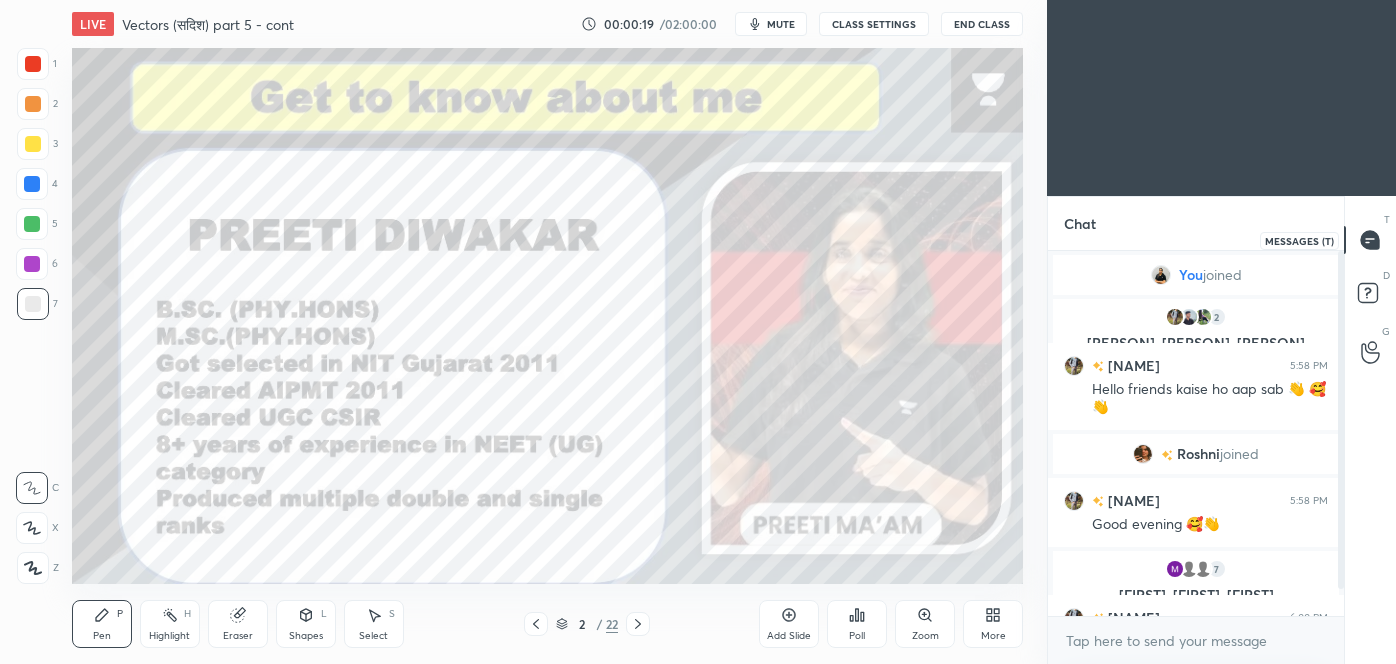 click 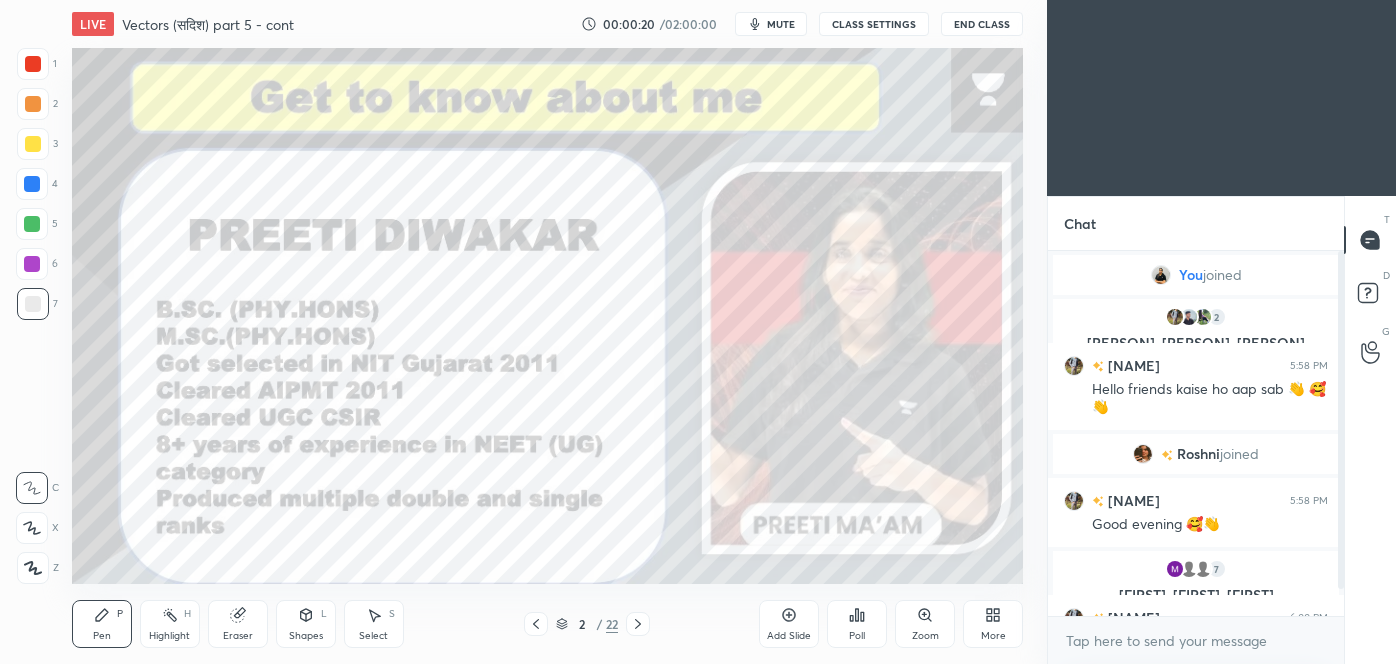 scroll, scrollTop: 48, scrollLeft: 0, axis: vertical 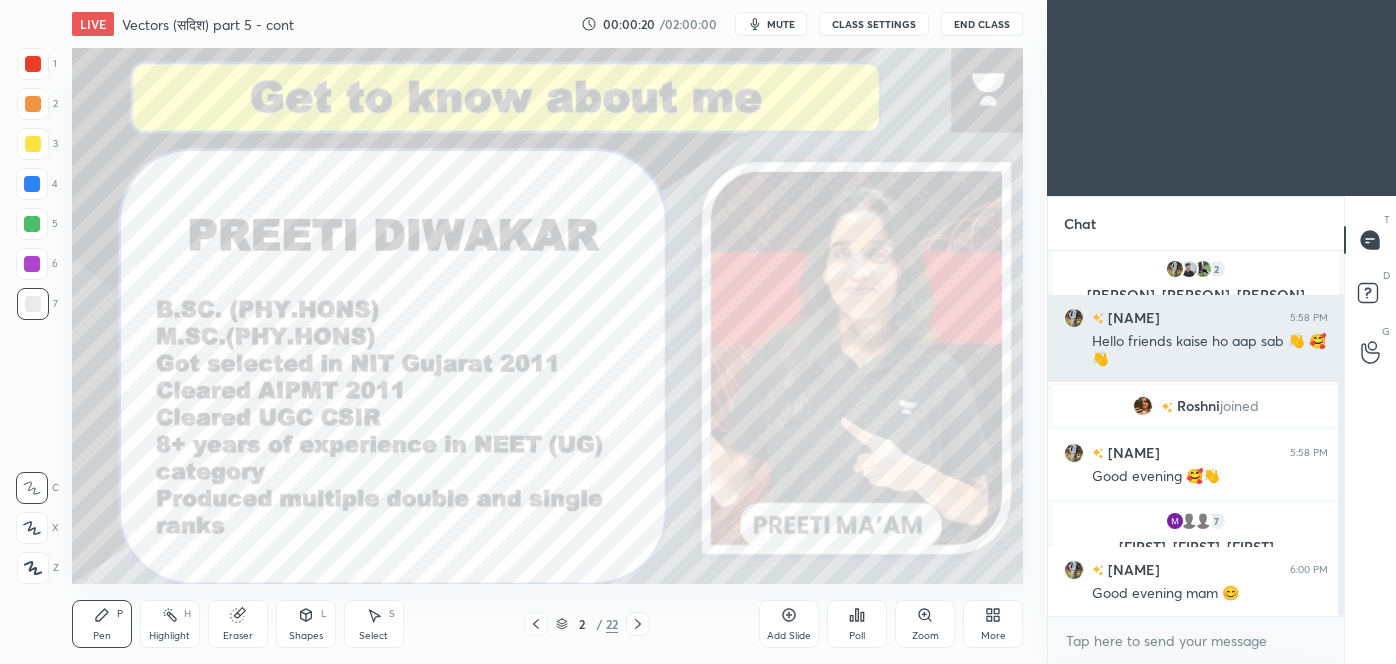 click on "Roshni  joined" at bounding box center (1196, 406) 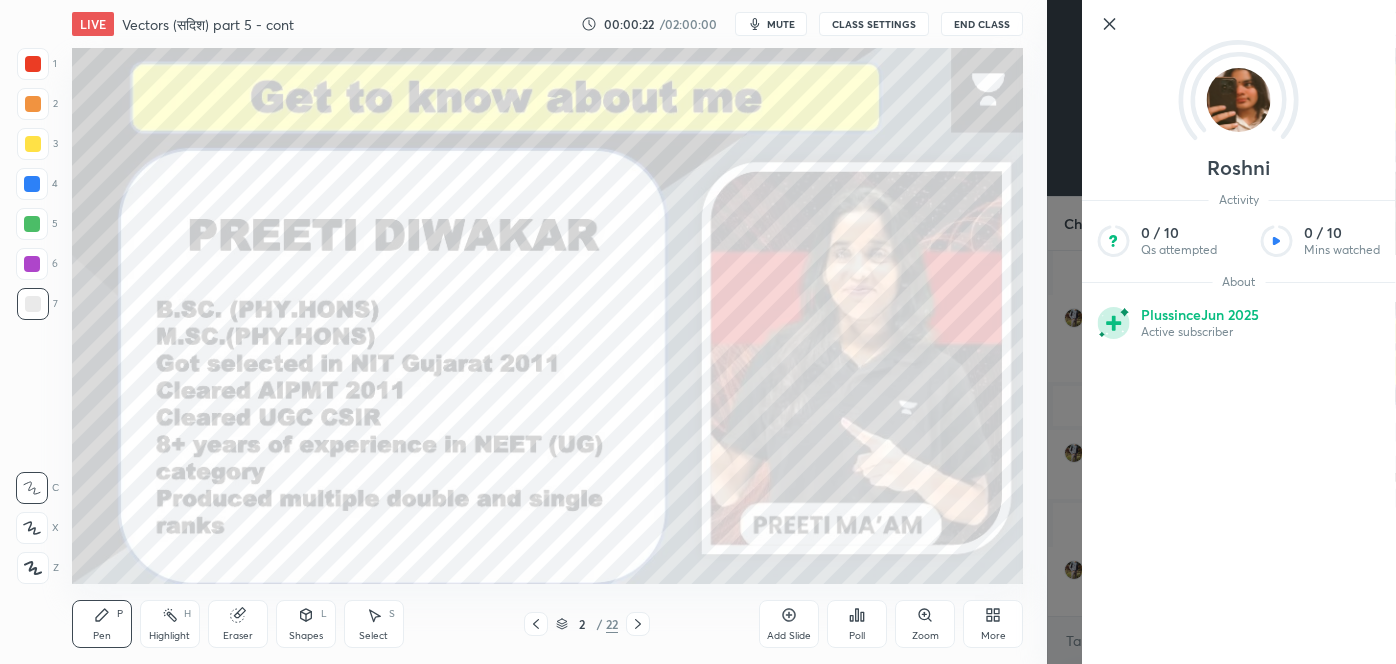 click on "[PERSON] Activity 0 / 10 Qs attempted 0 / 10 Mins watched About Plus  since  Jun   2025 Active subscriber" at bounding box center [1221, 332] 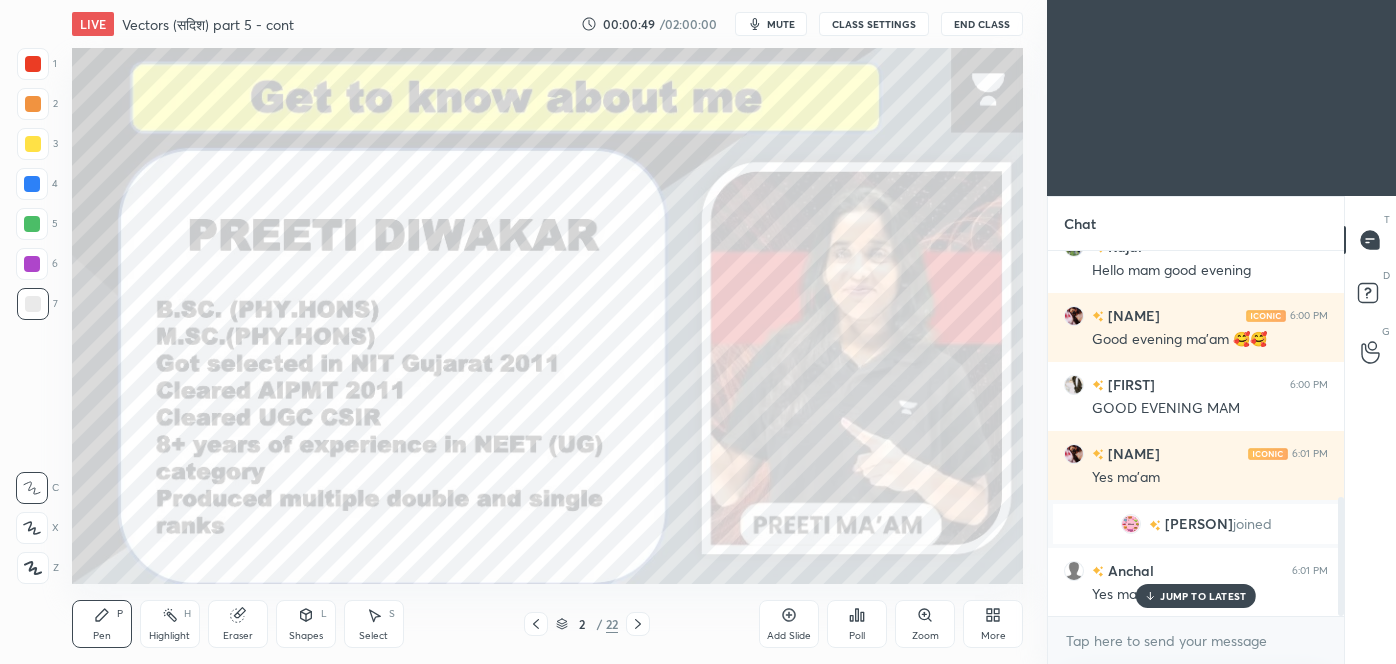 scroll, scrollTop: 754, scrollLeft: 0, axis: vertical 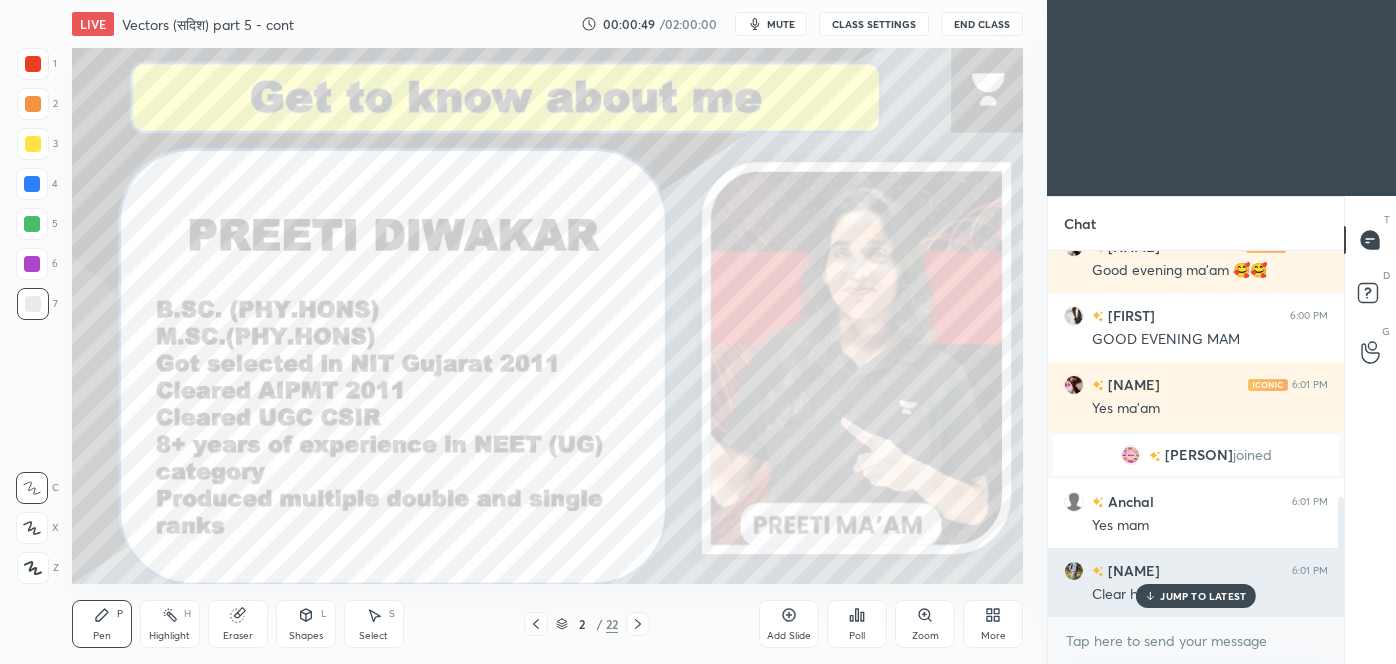 click on "JUMP TO LATEST" at bounding box center [1203, 596] 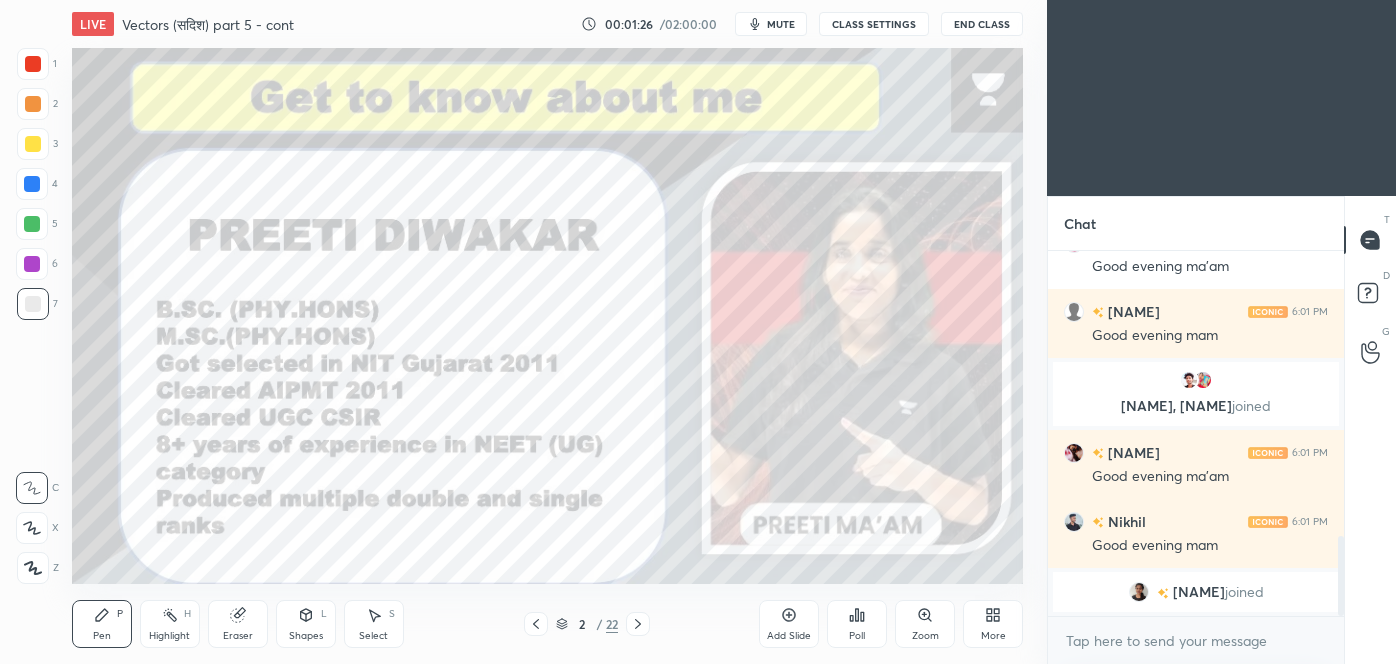 scroll, scrollTop: 1314, scrollLeft: 0, axis: vertical 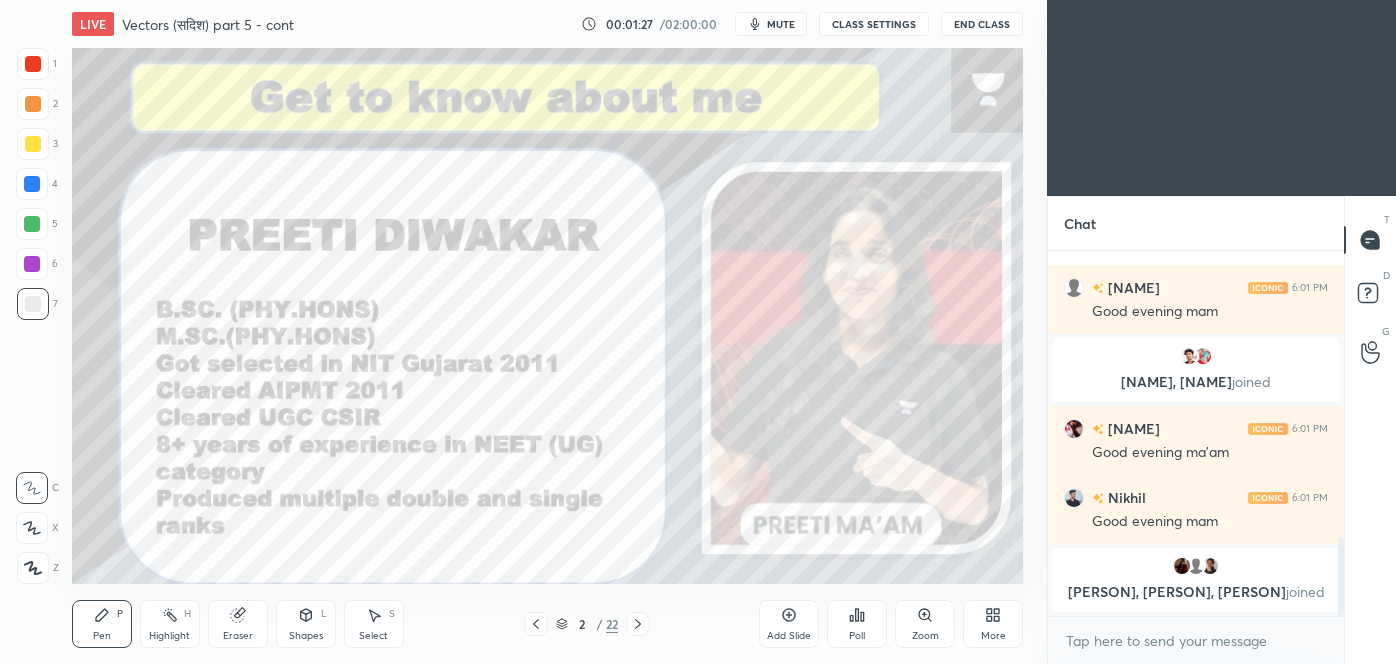 click 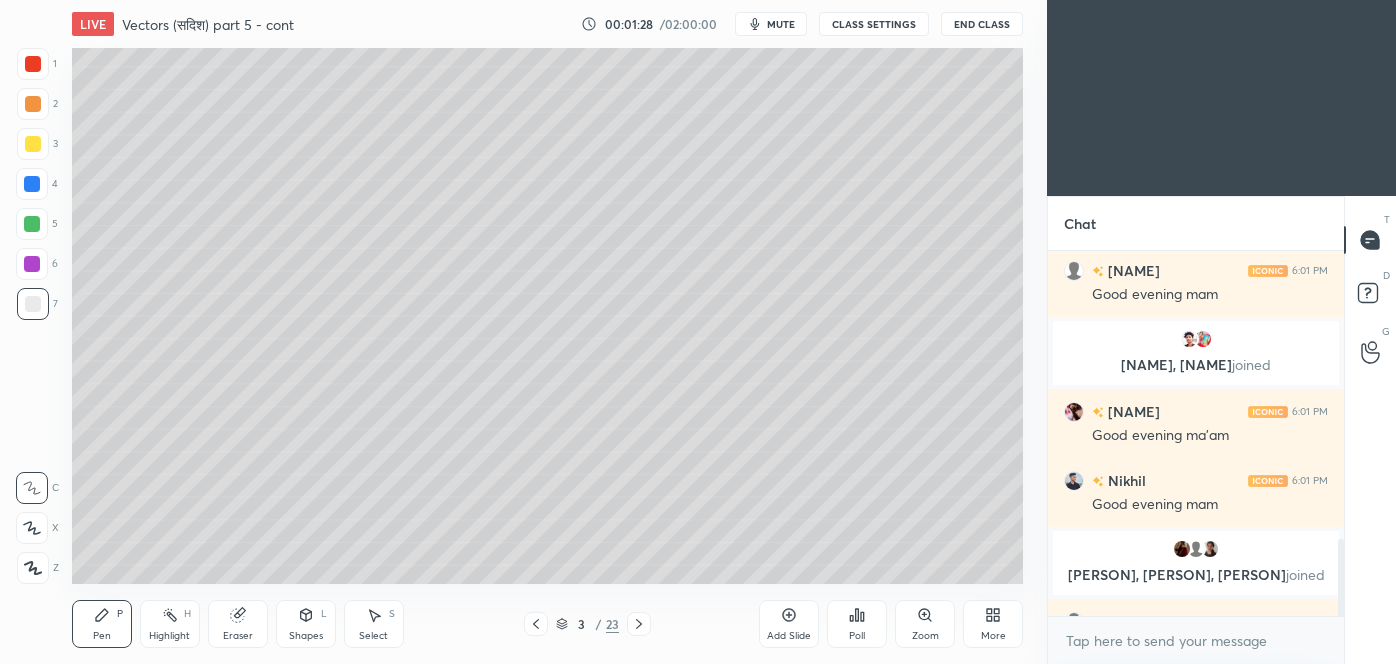 scroll, scrollTop: 1365, scrollLeft: 0, axis: vertical 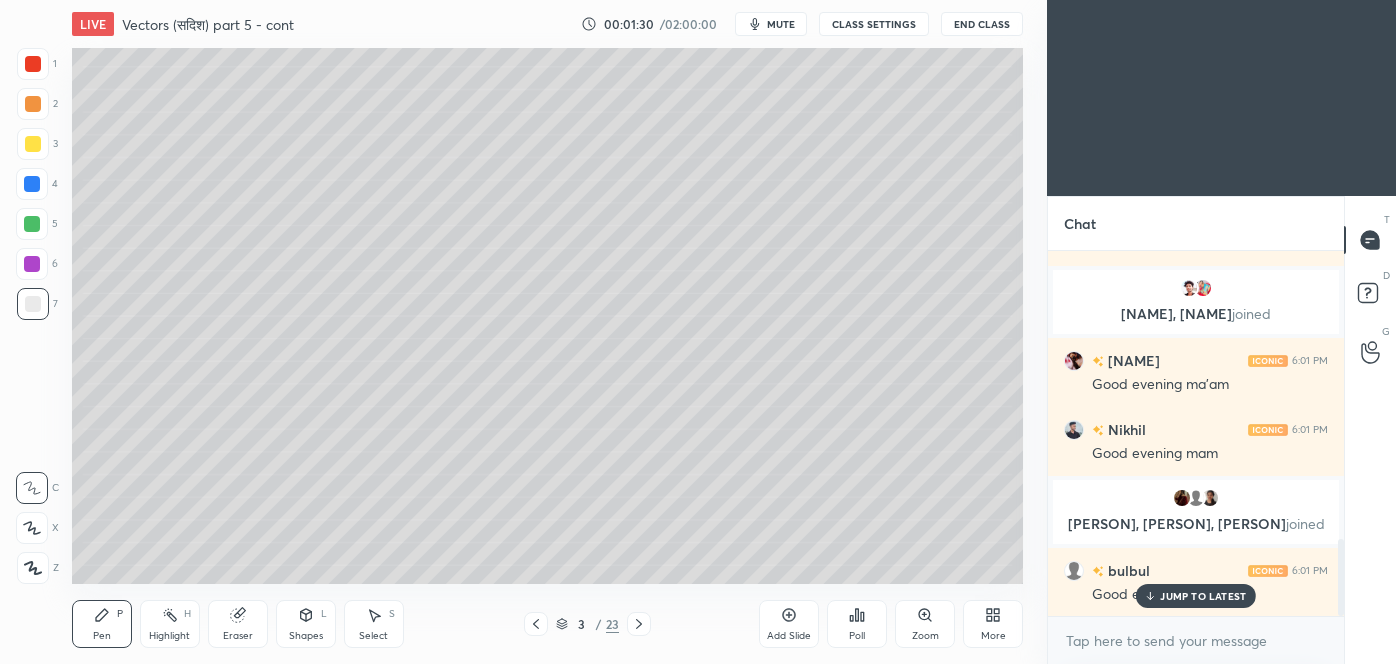 click at bounding box center (33, 144) 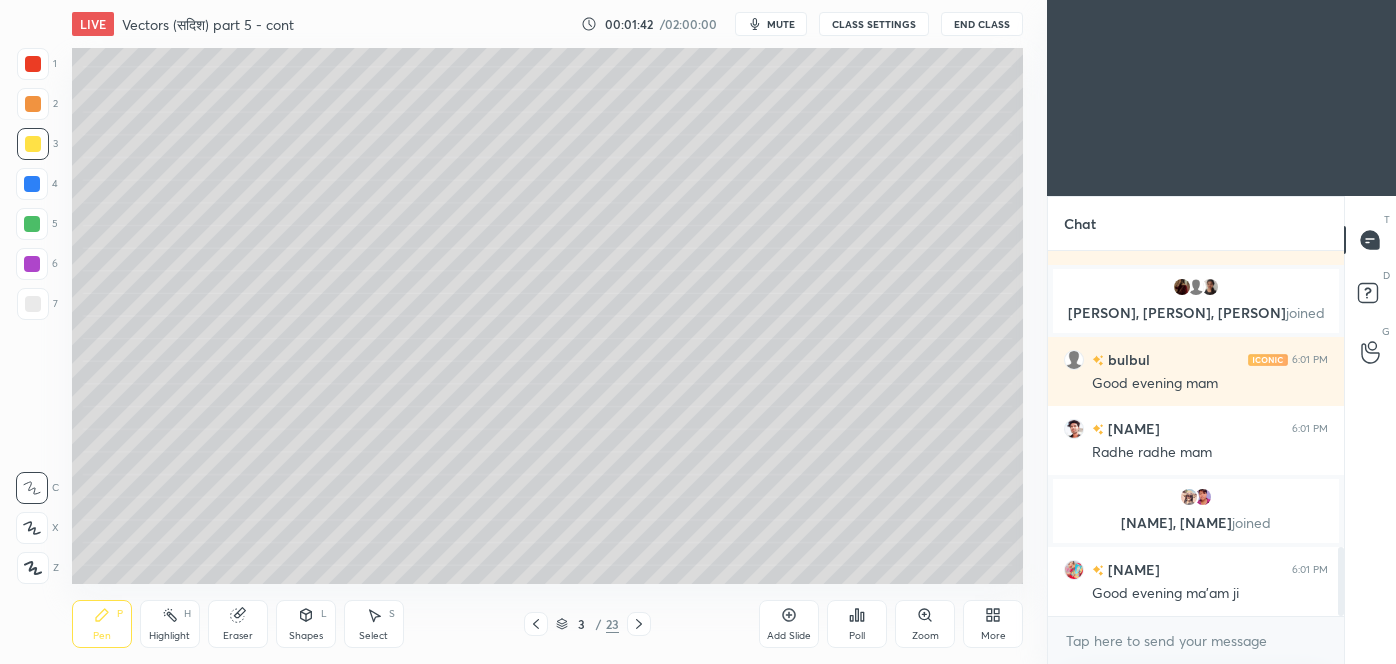 scroll, scrollTop: 1624, scrollLeft: 0, axis: vertical 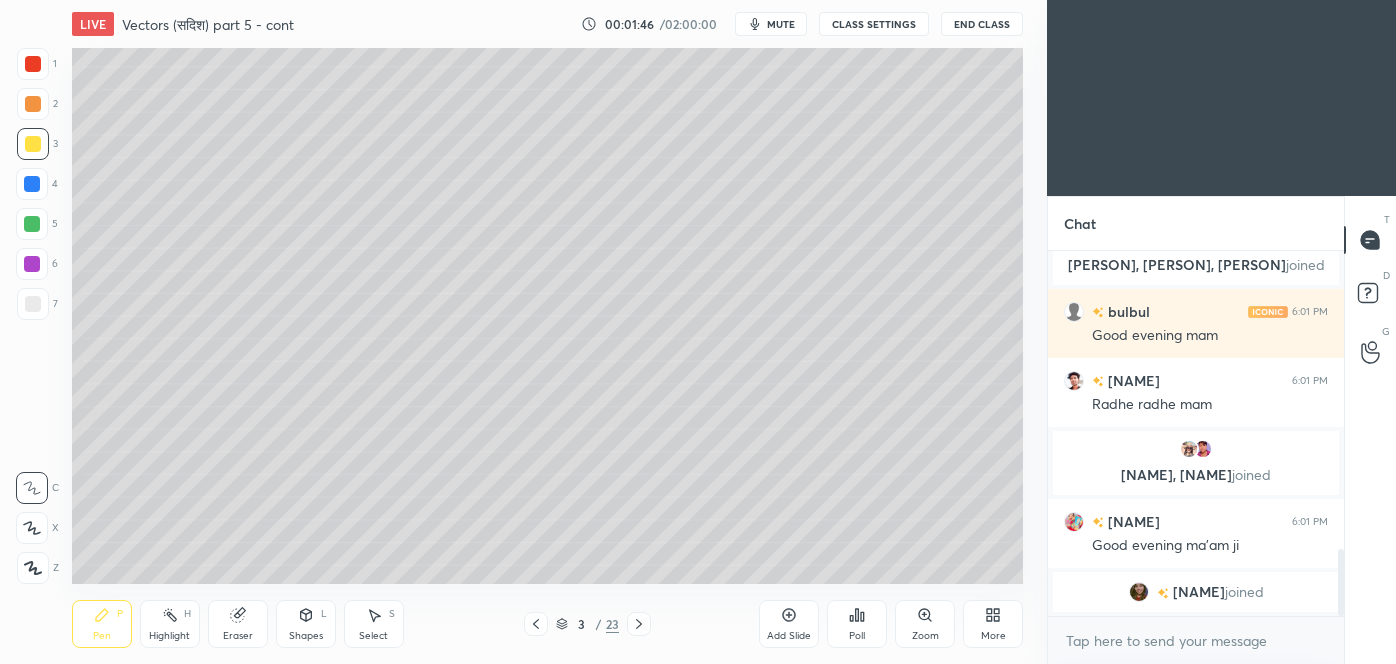 click 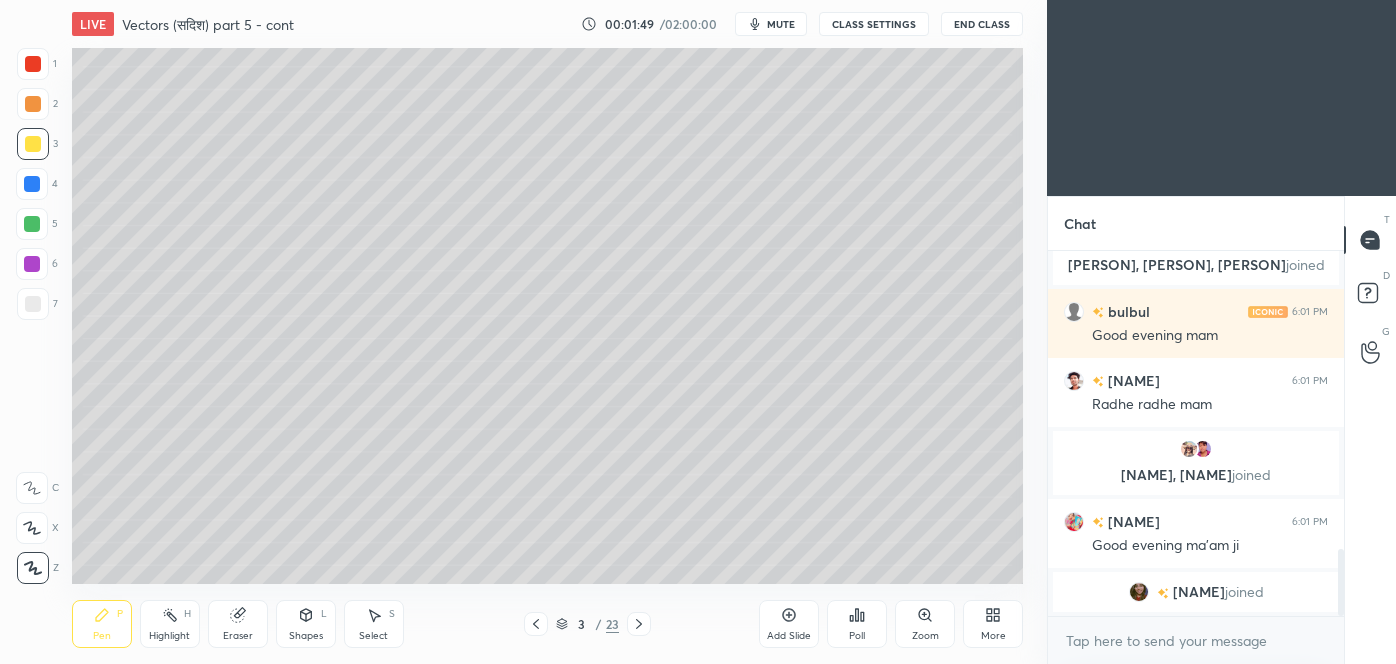 scroll, scrollTop: 1618, scrollLeft: 0, axis: vertical 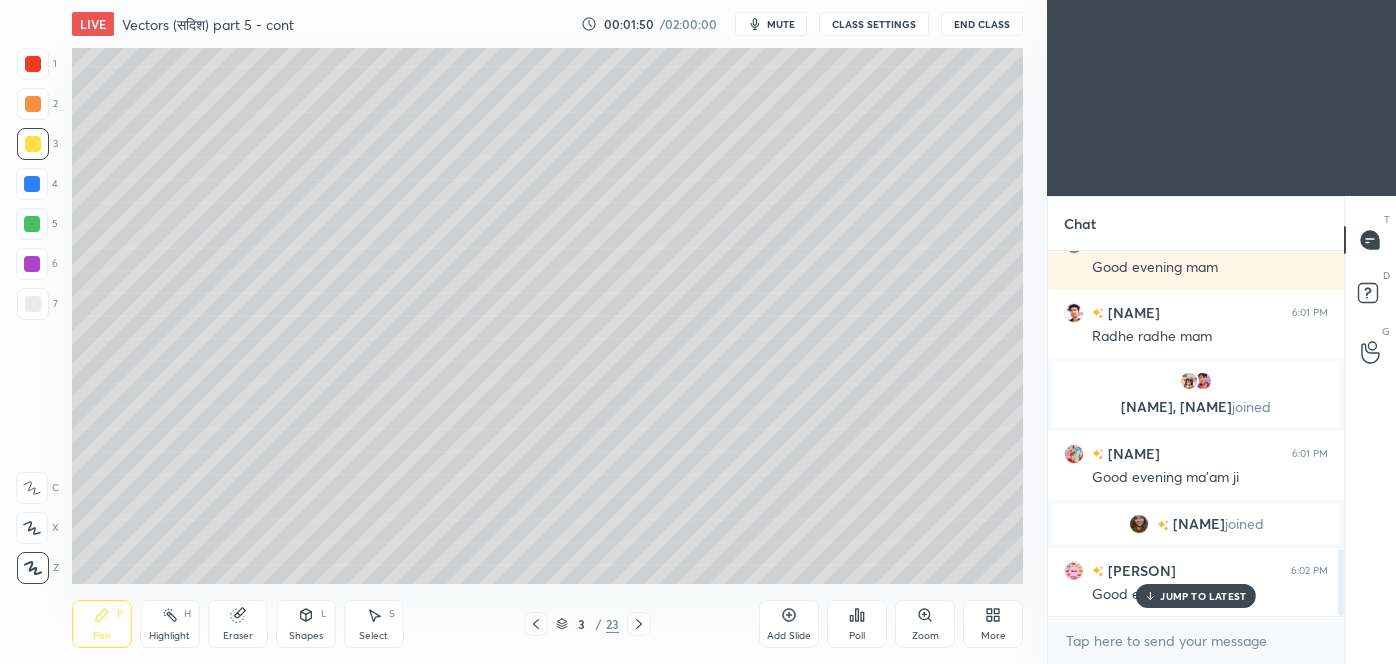 click on "JUMP TO LATEST" at bounding box center (1196, 596) 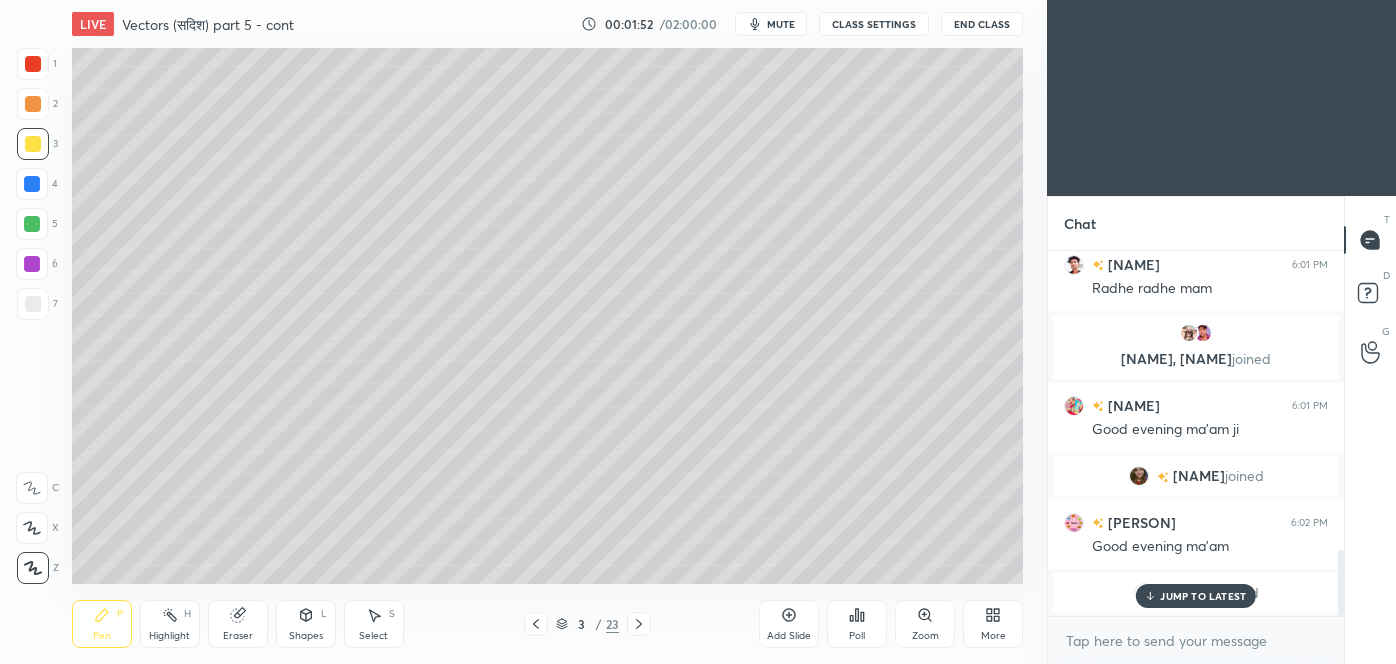 scroll, scrollTop: 1677, scrollLeft: 0, axis: vertical 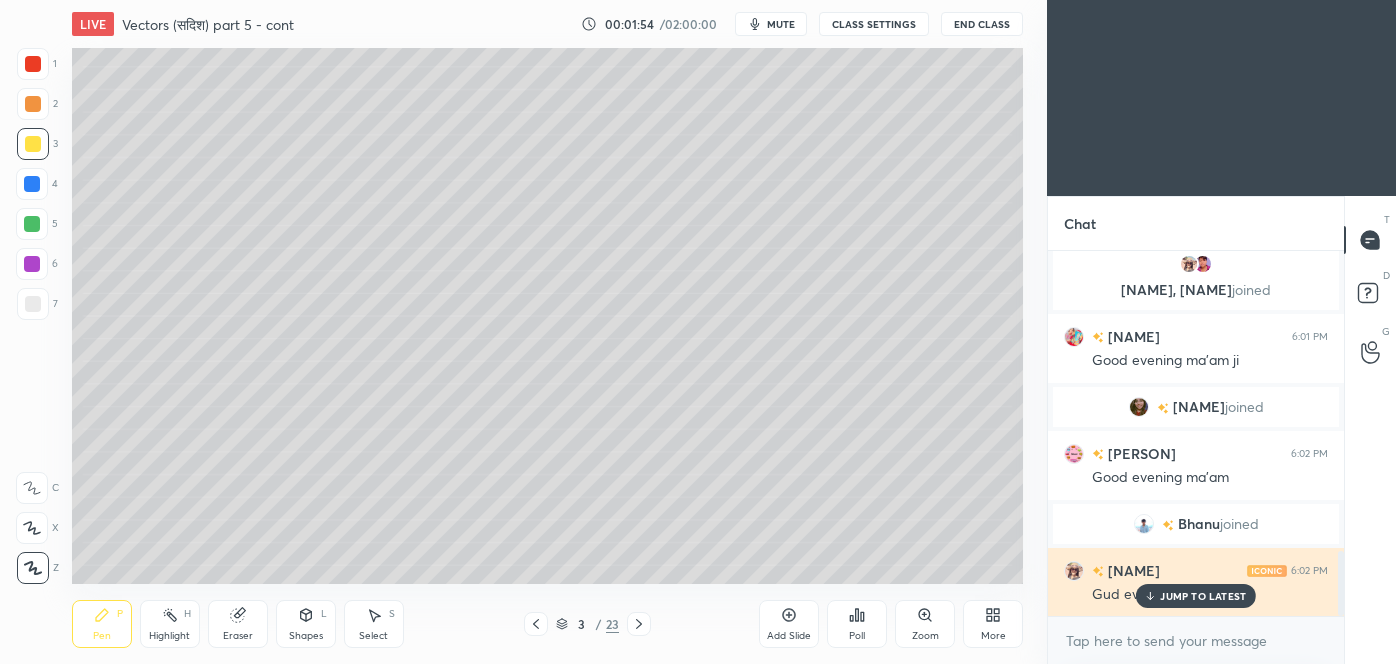 click on "JUMP TO LATEST" at bounding box center [1203, 596] 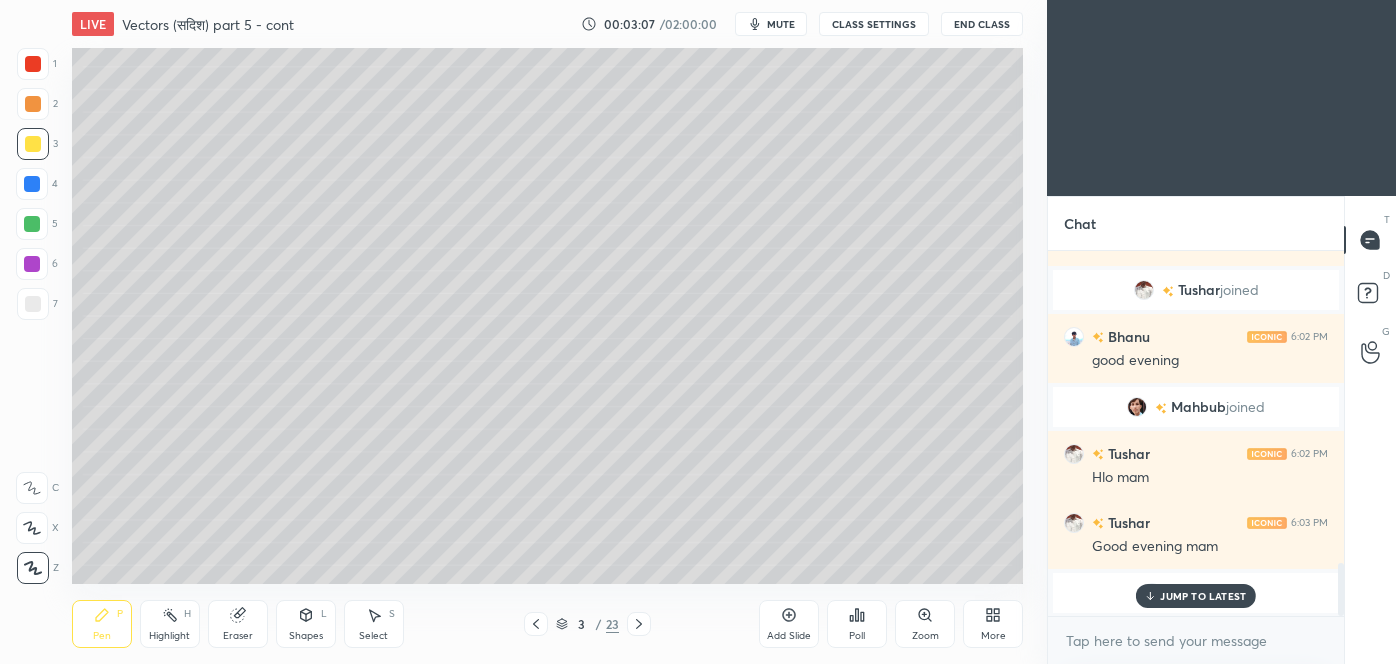 scroll, scrollTop: 2197, scrollLeft: 0, axis: vertical 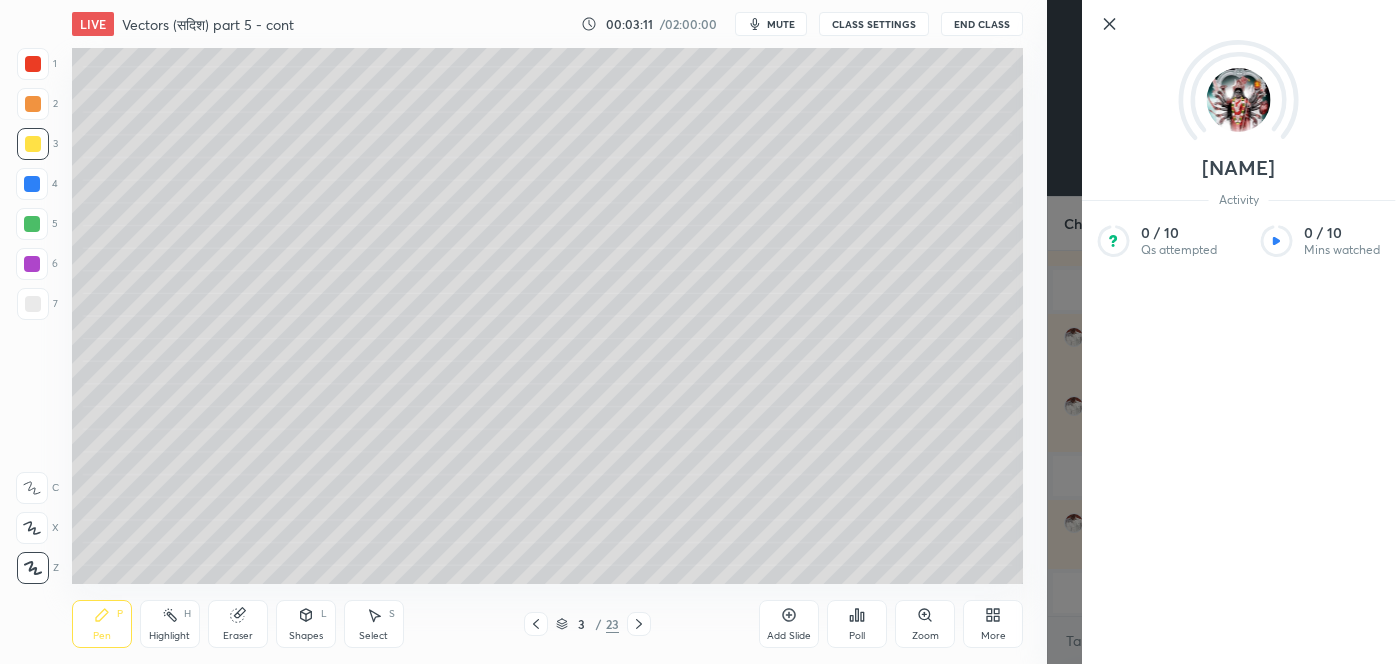 click on "nikky Activity 0 / 10 Qs attempted 0 / 10 Mins watched" at bounding box center (1239, 332) 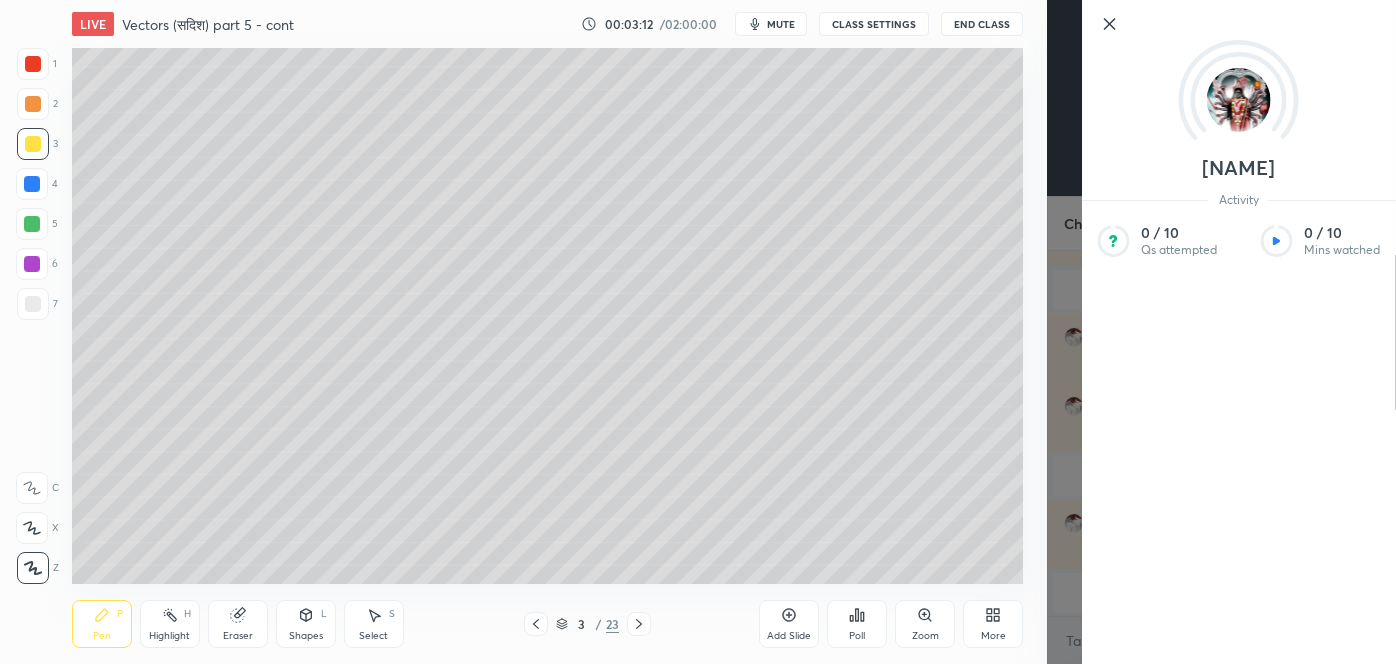 click on "nikky Activity 0 / 10 Qs attempted 0 / 10 Mins watched" at bounding box center (1221, 332) 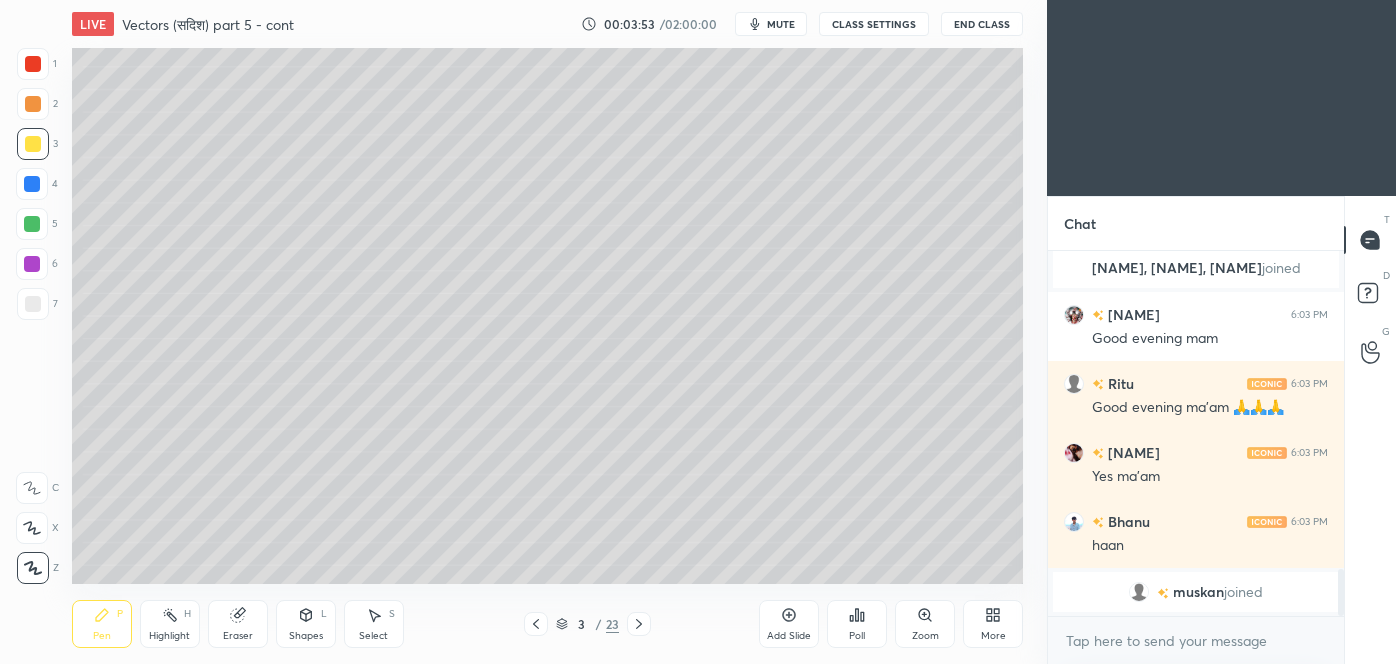 scroll, scrollTop: 2517, scrollLeft: 0, axis: vertical 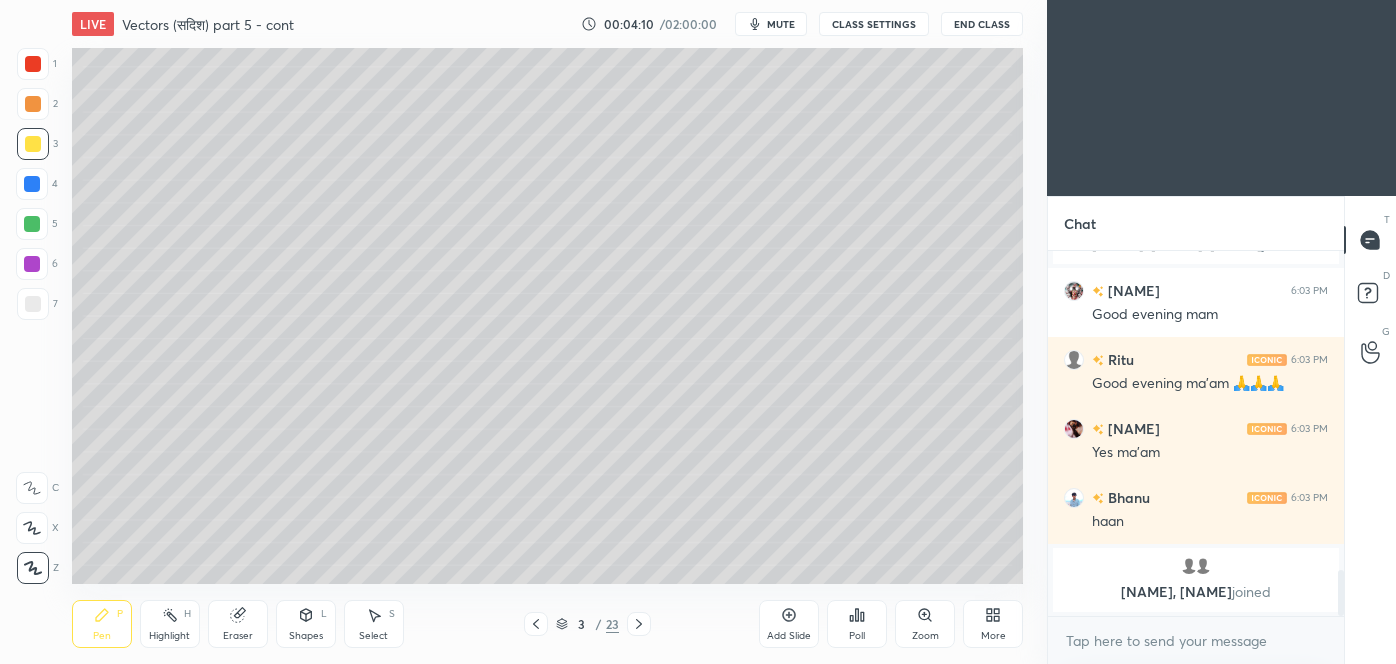 click 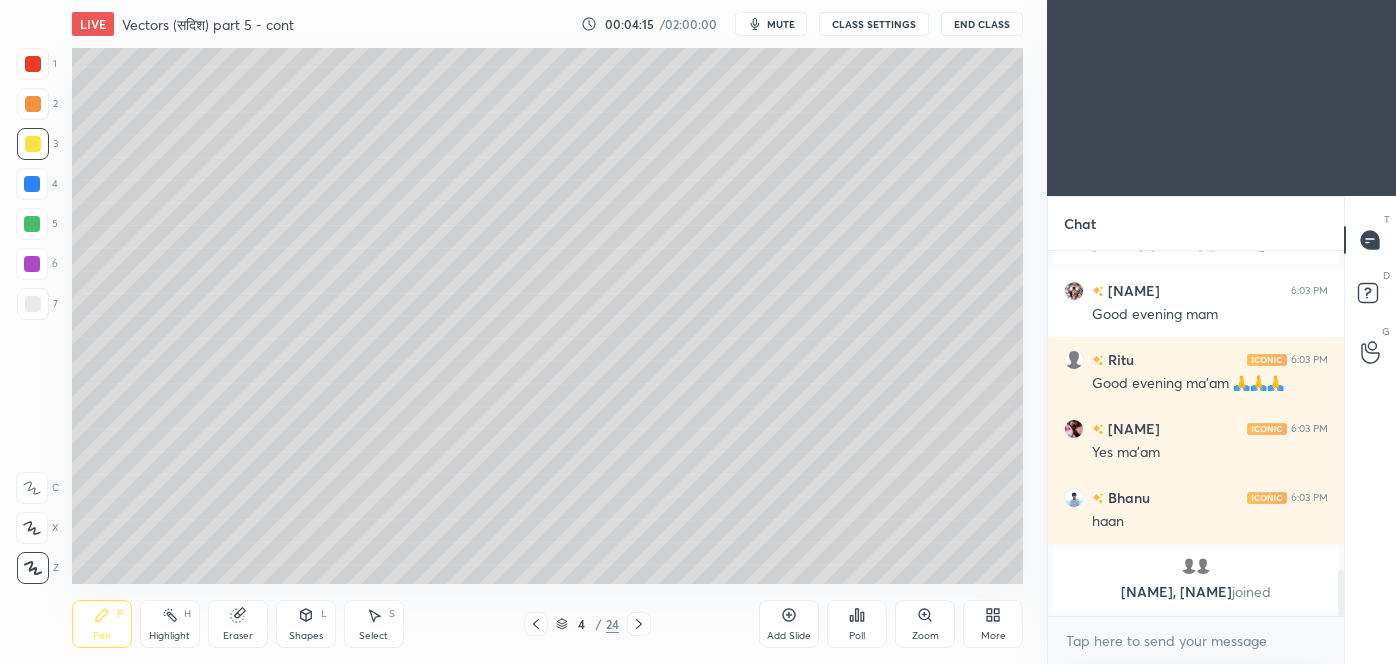 click on "Pen P Highlight H Eraser Shapes L Select S 4 / 24 Add Slide Poll Zoom More" at bounding box center [547, 624] 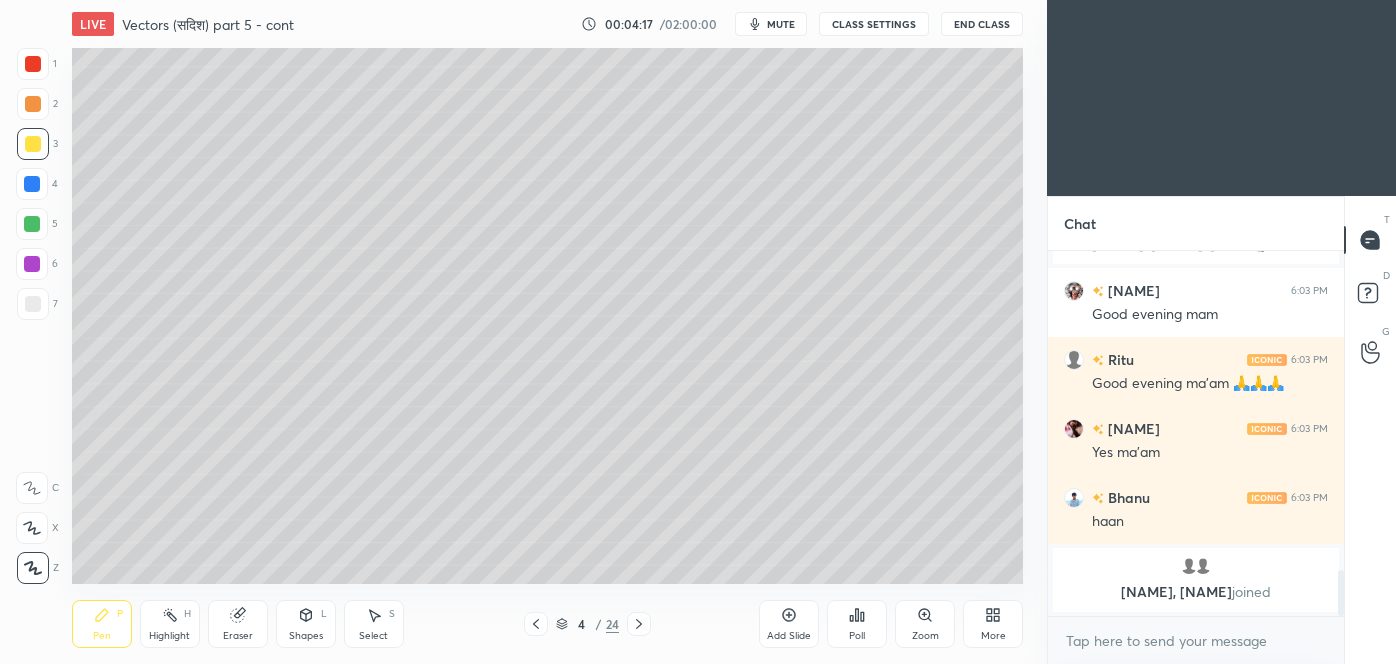click at bounding box center [536, 624] 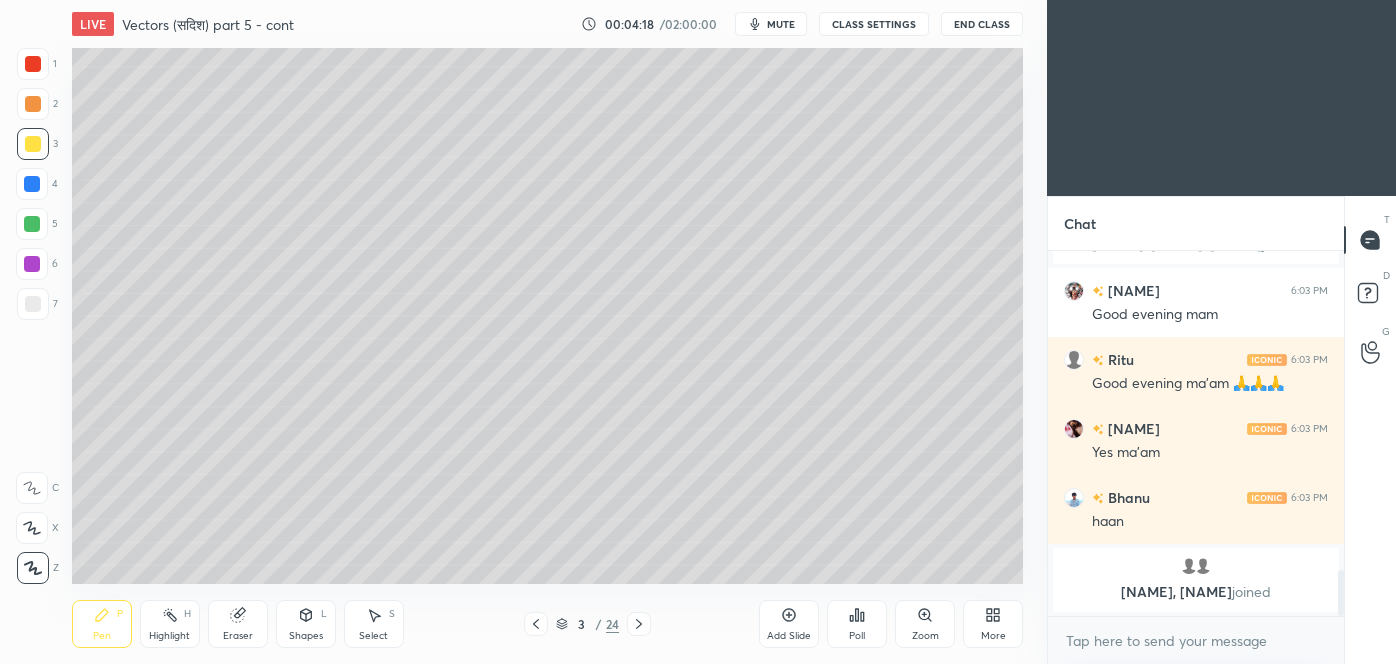 click 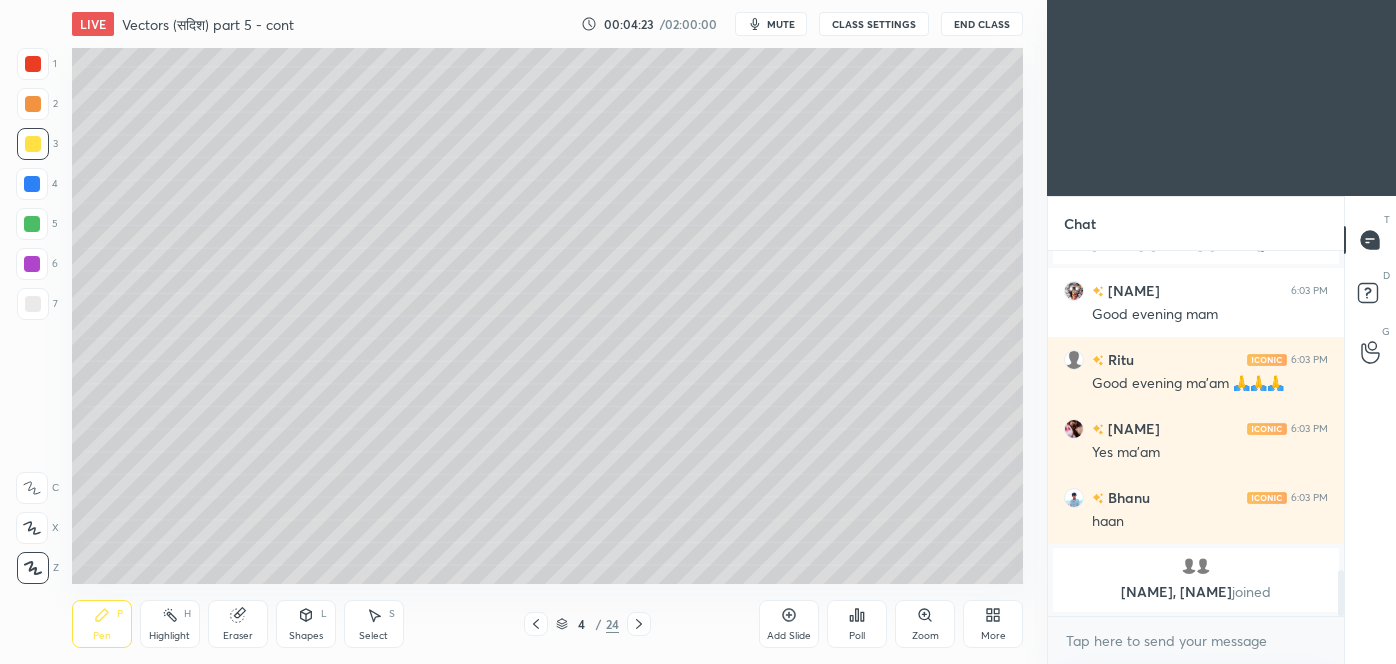 click 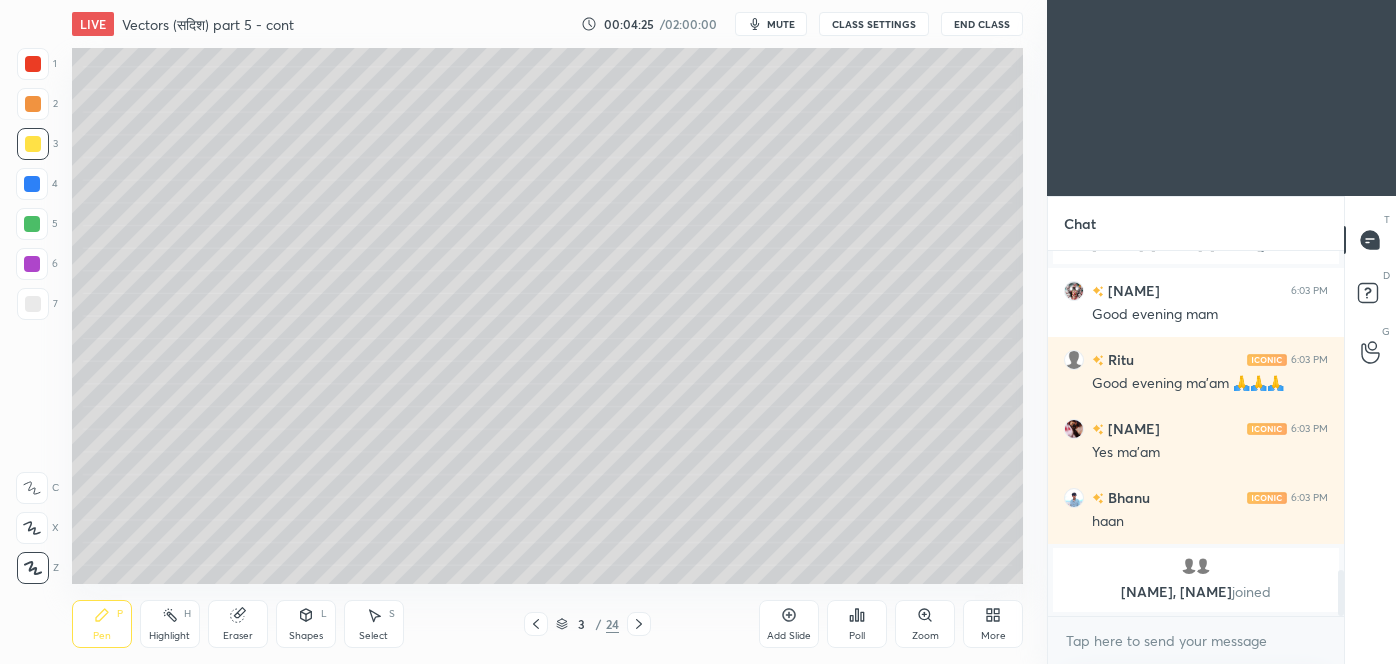 click 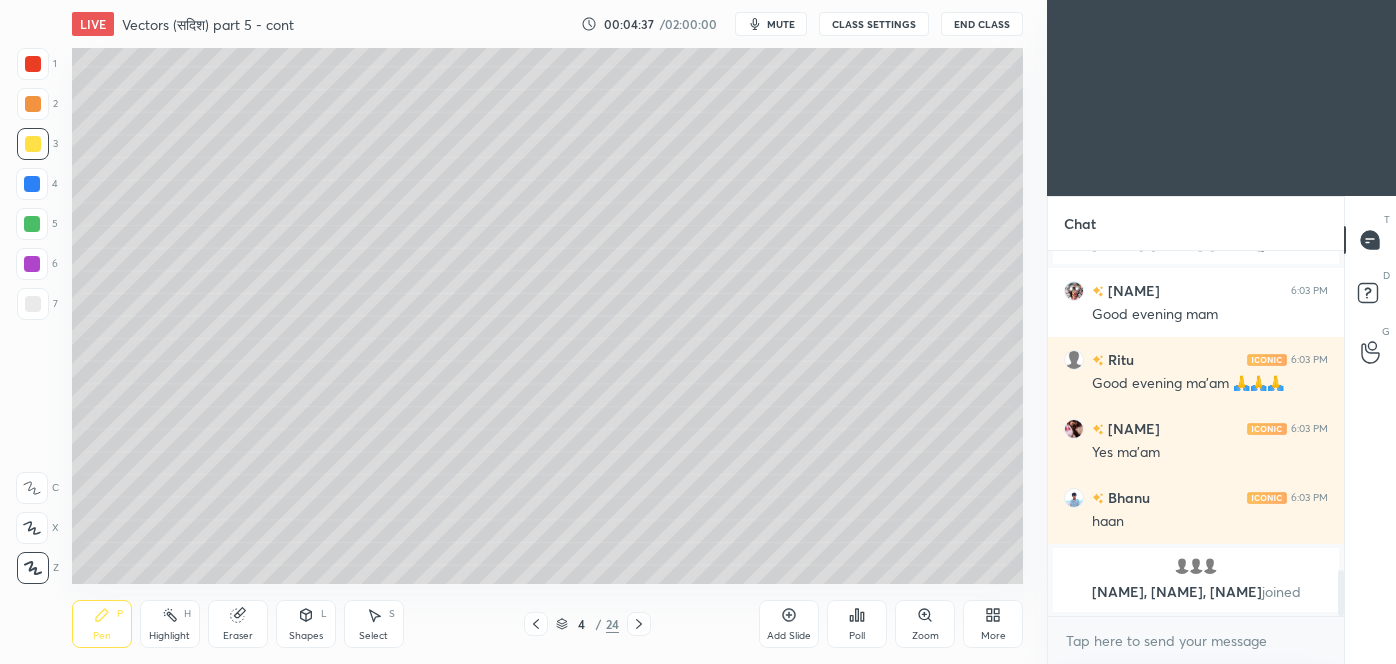 click at bounding box center [536, 624] 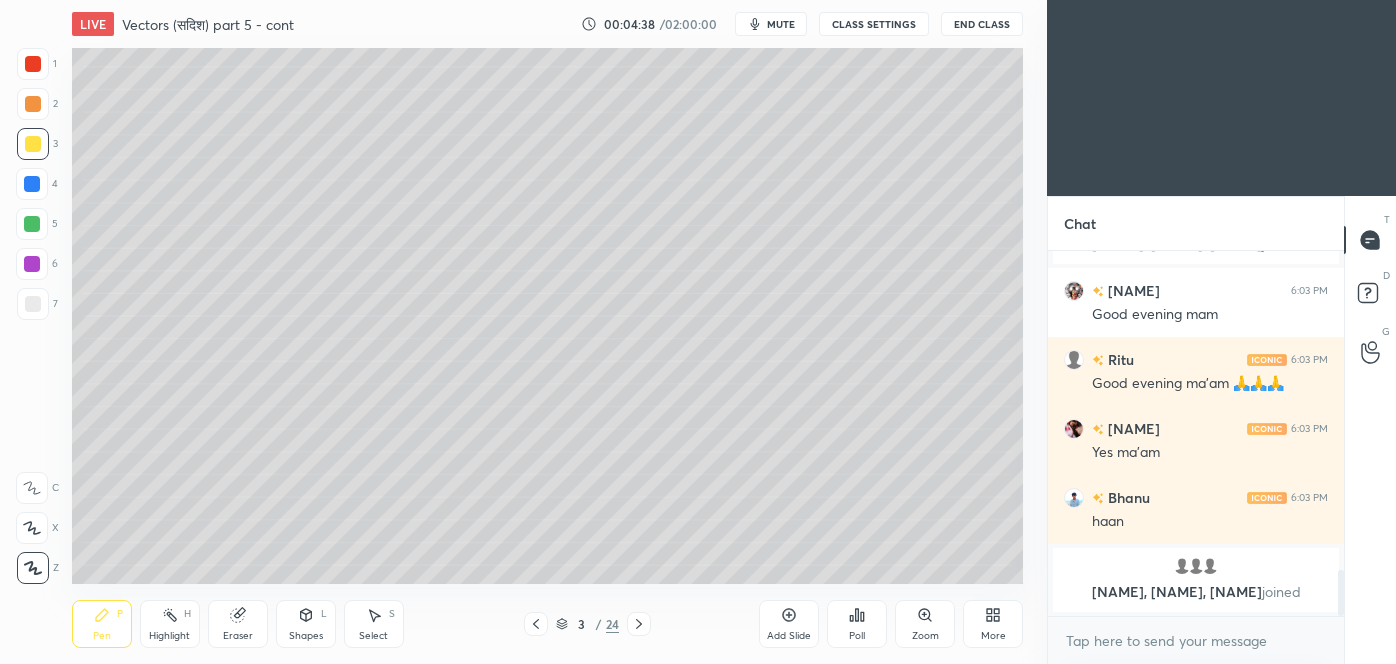 click on "3 / 24" at bounding box center (588, 624) 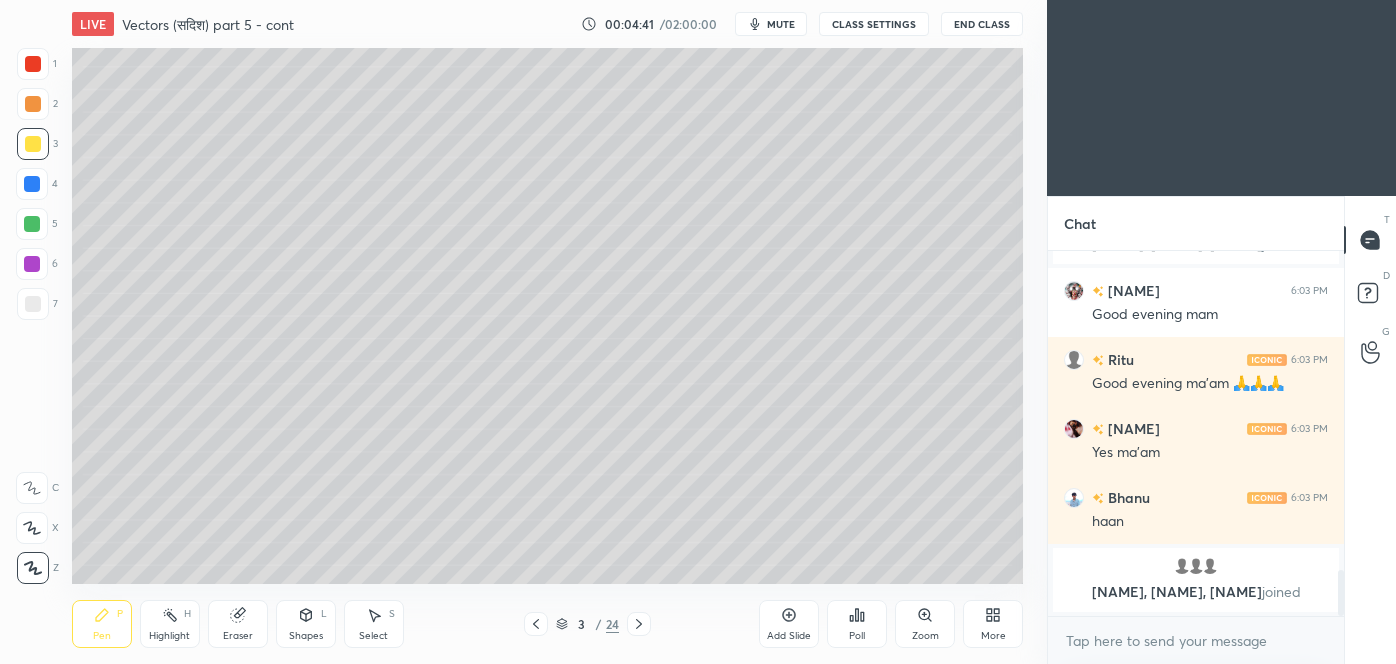 click at bounding box center [639, 624] 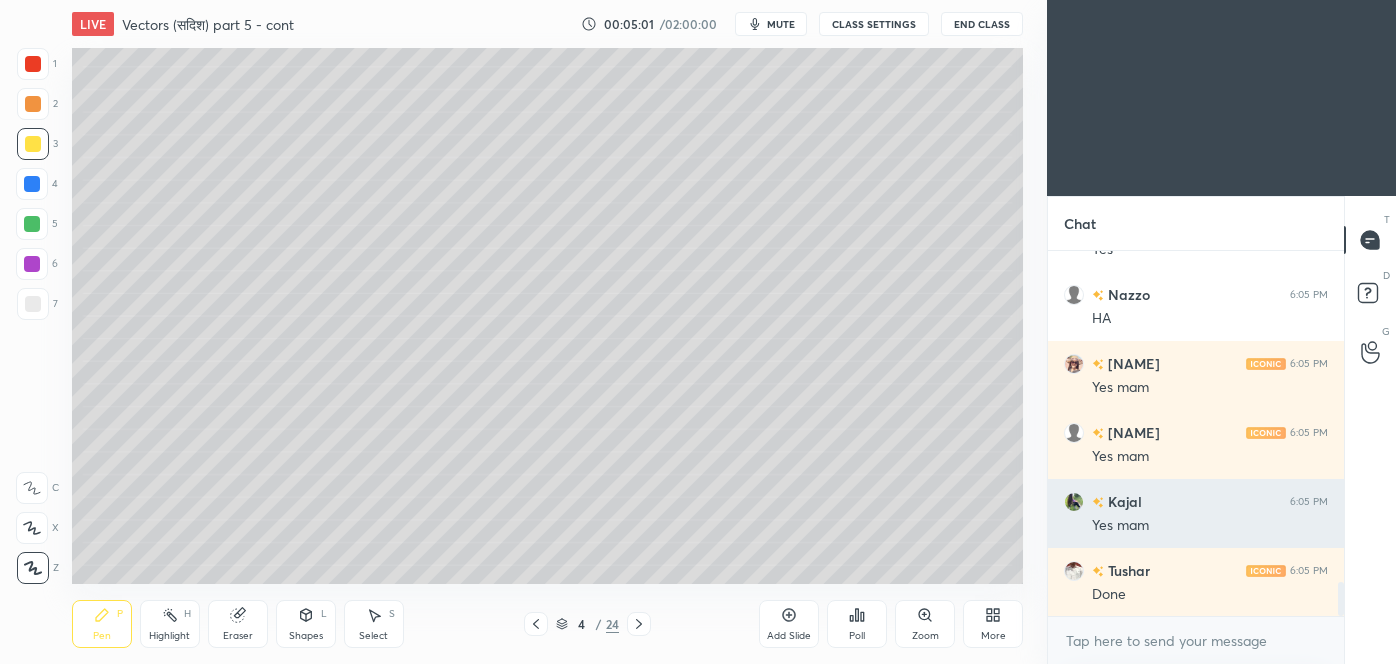 scroll, scrollTop: 3568, scrollLeft: 0, axis: vertical 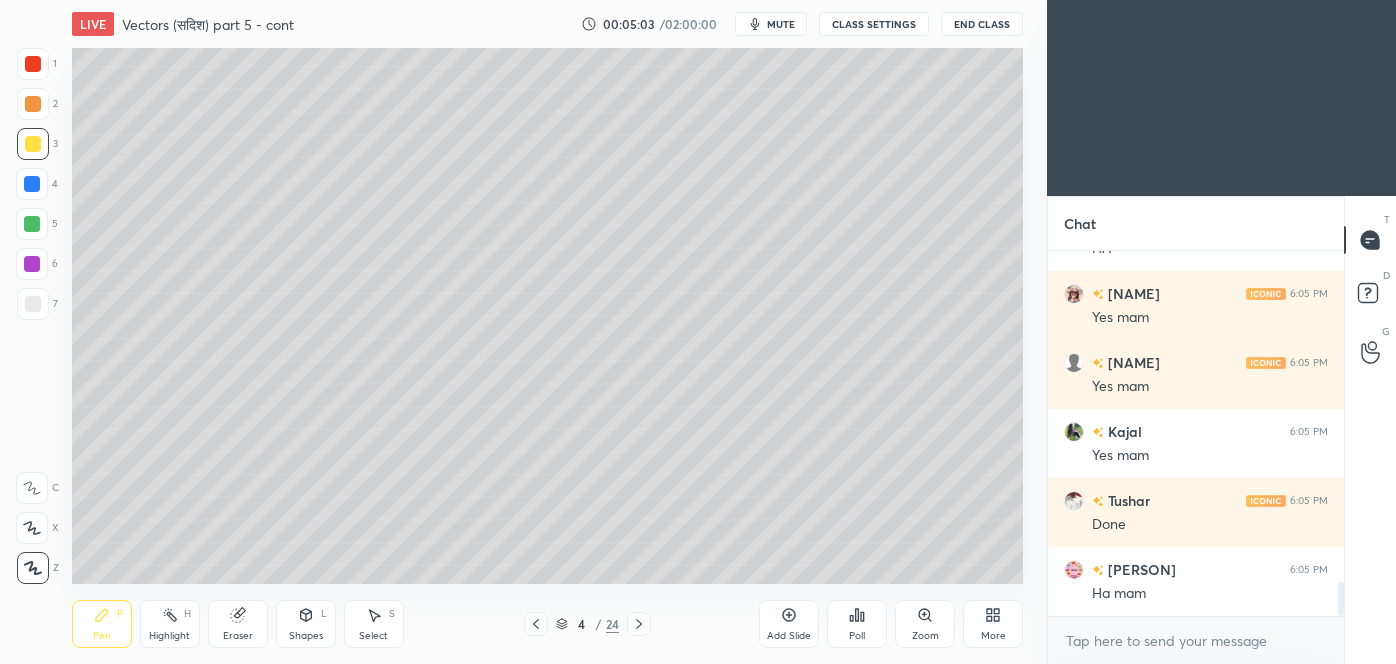 click 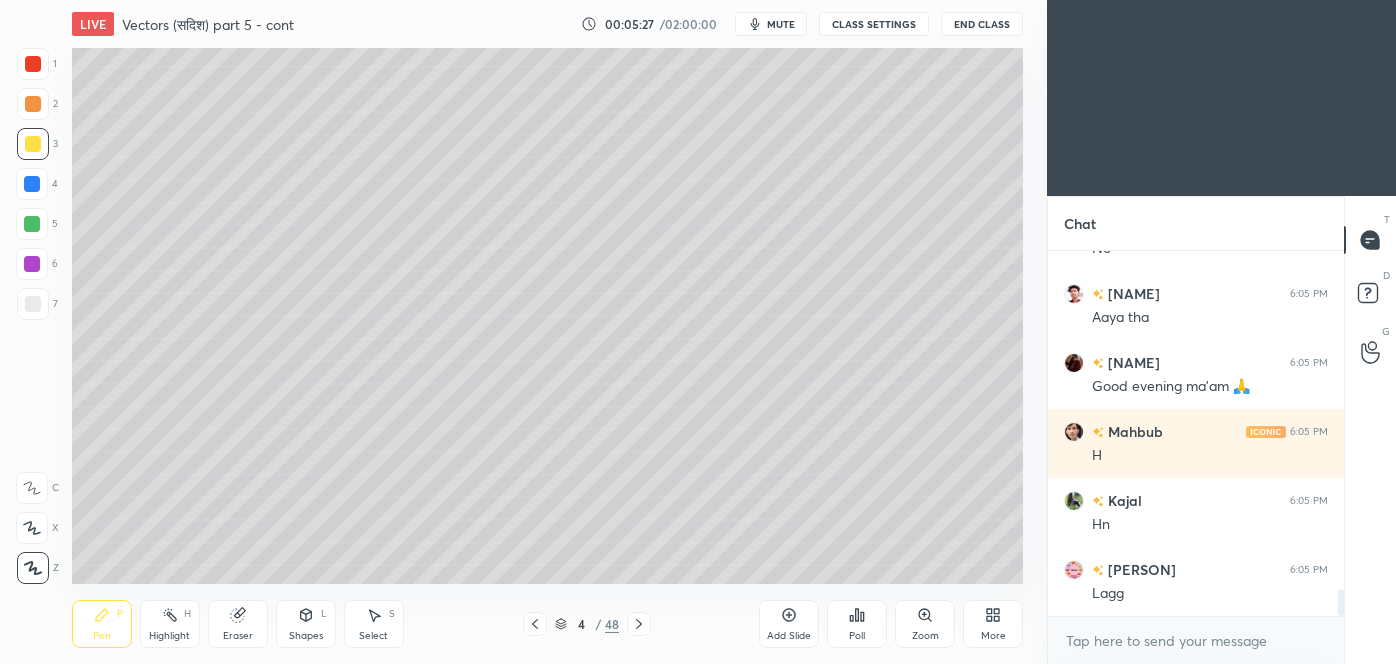scroll, scrollTop: 4658, scrollLeft: 0, axis: vertical 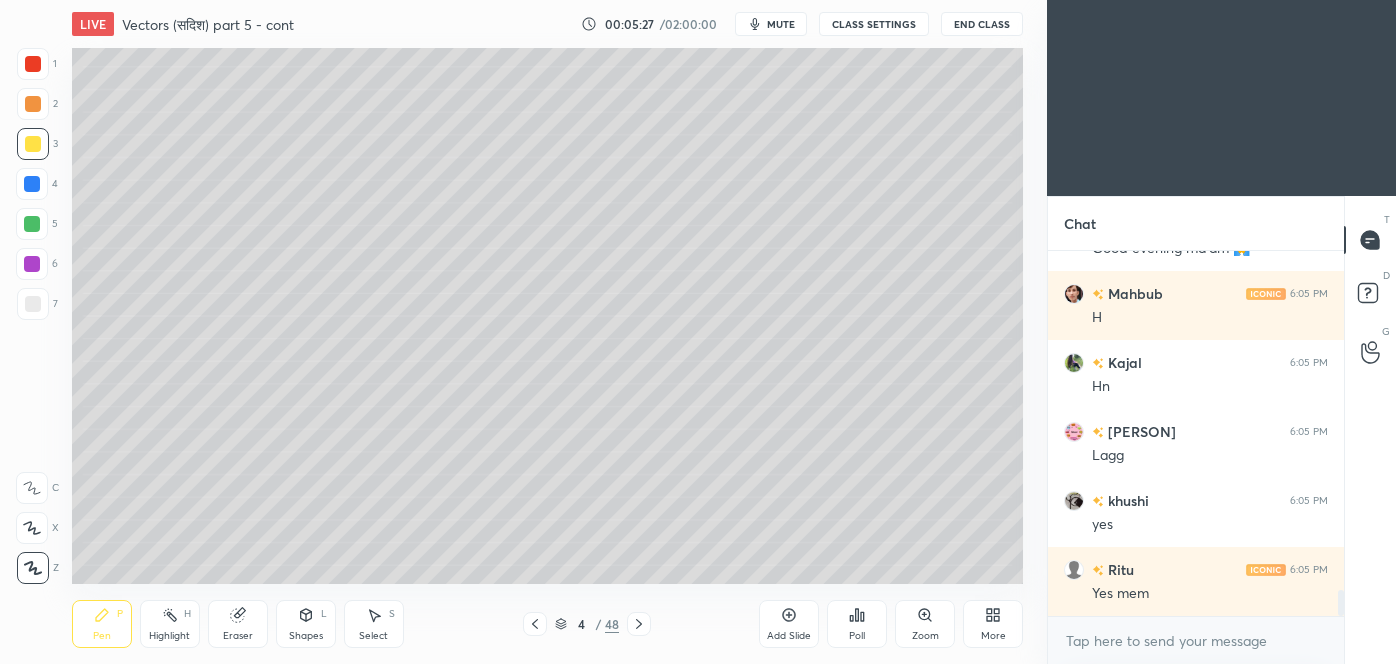 click 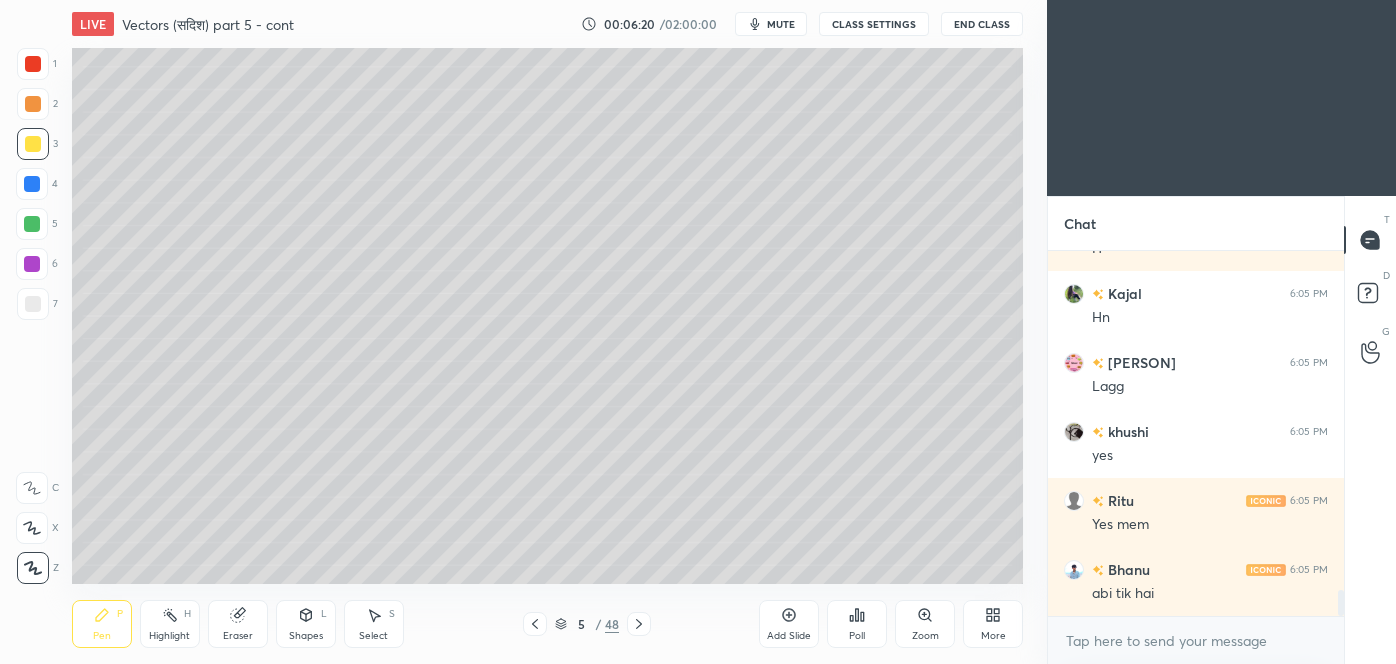 scroll, scrollTop: 4795, scrollLeft: 0, axis: vertical 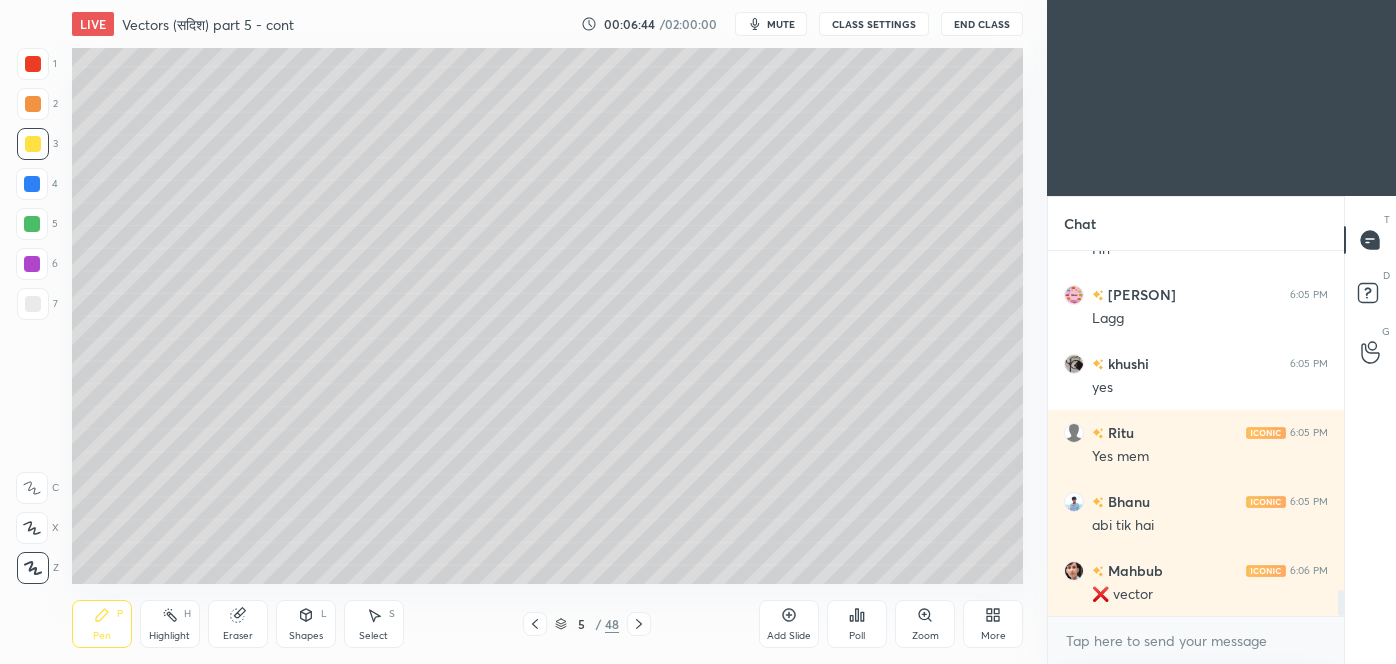 click at bounding box center [33, 304] 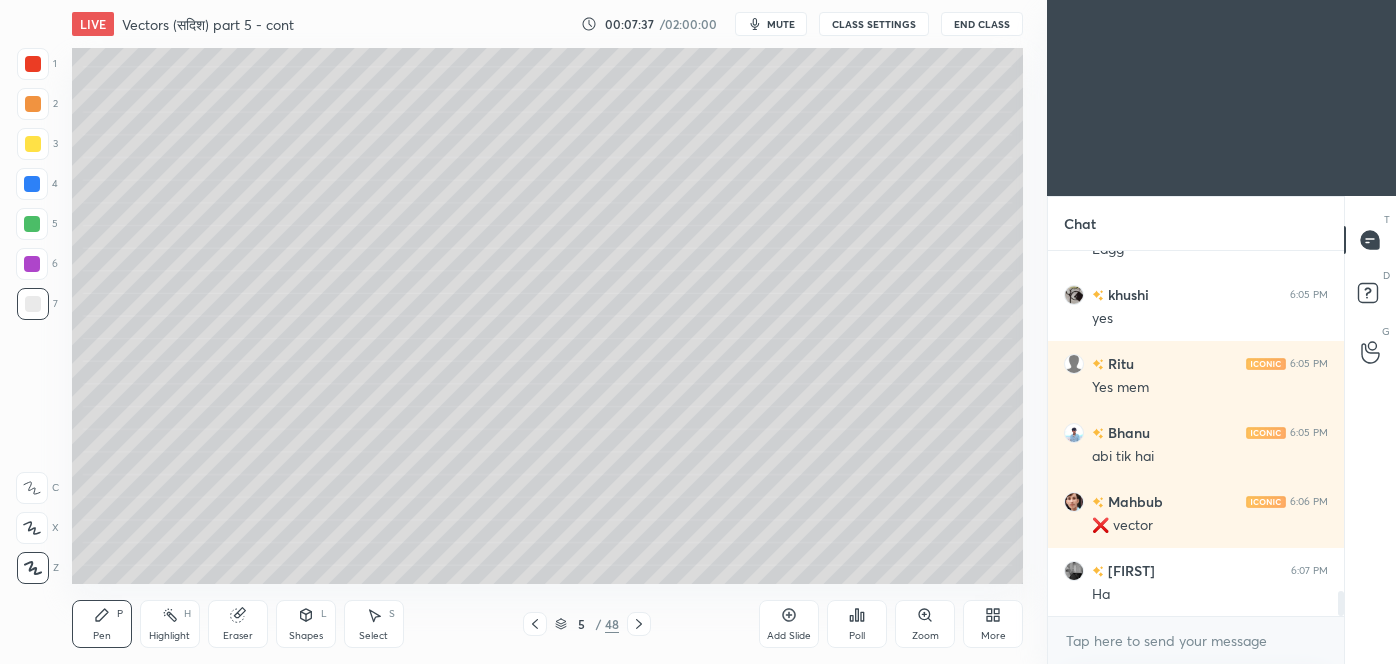 scroll, scrollTop: 4933, scrollLeft: 0, axis: vertical 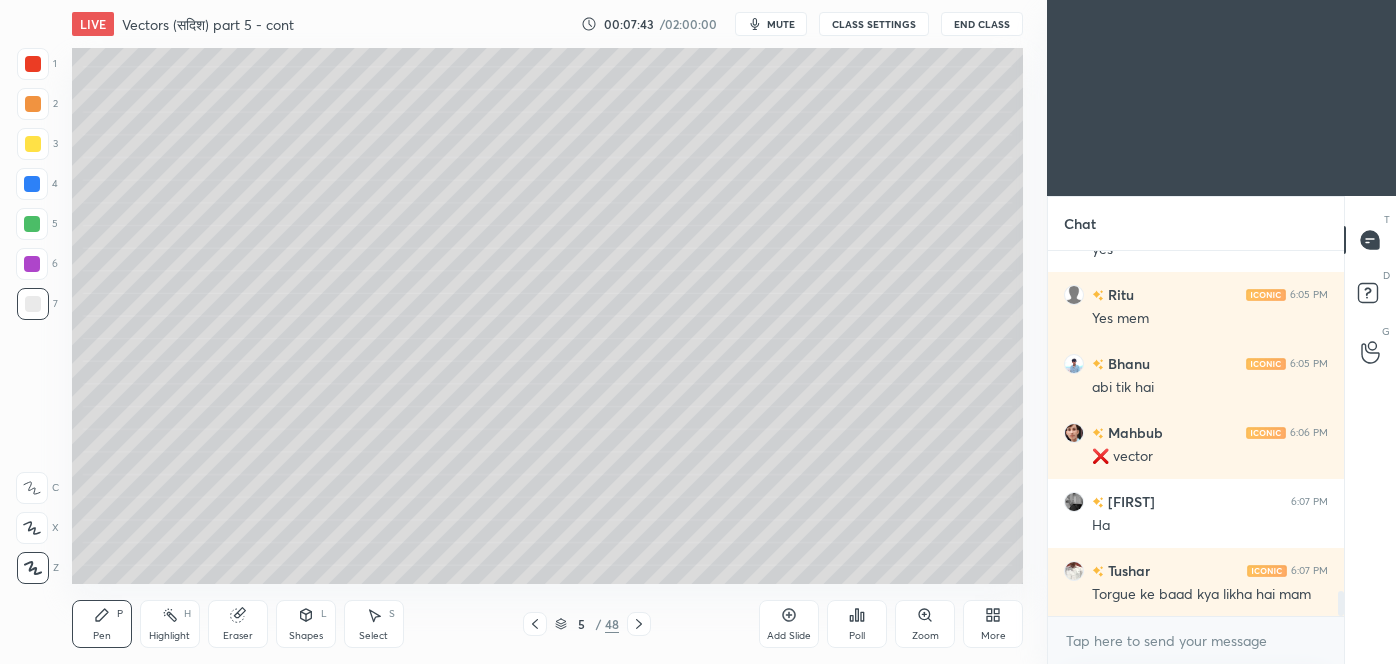 click on "Eraser" at bounding box center (238, 624) 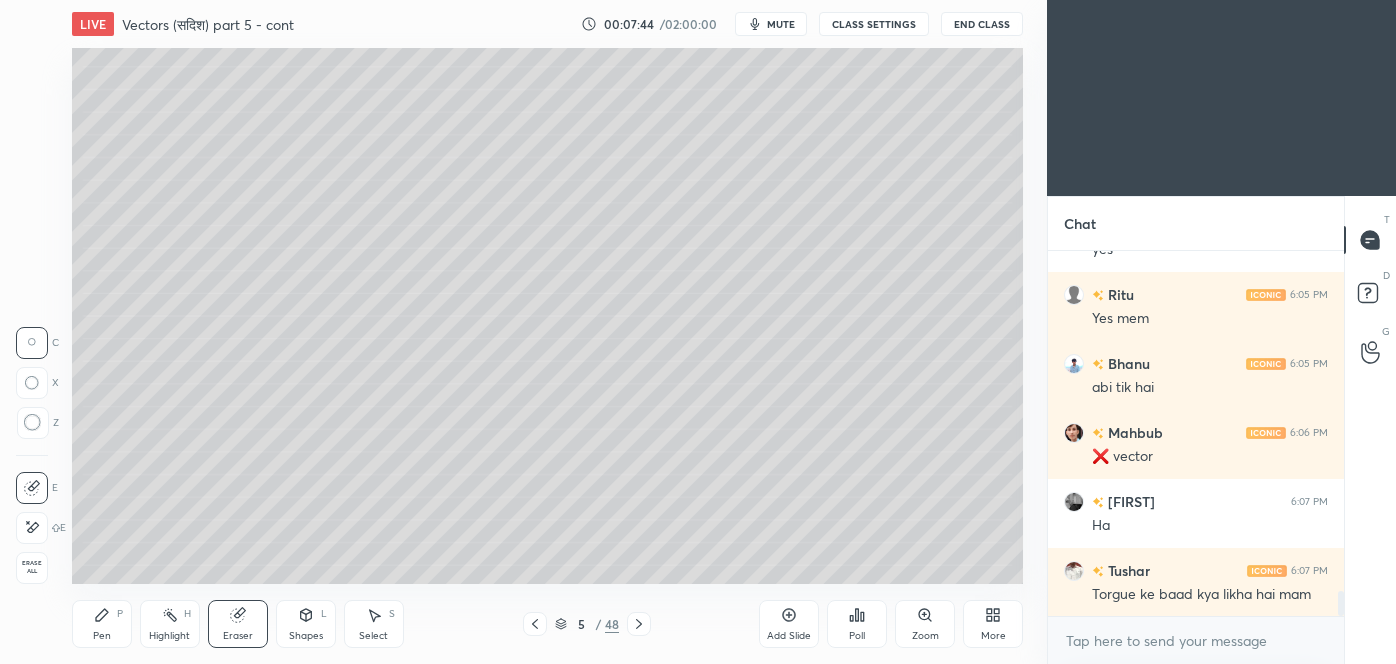 click on "C X Z" at bounding box center (37, 391) 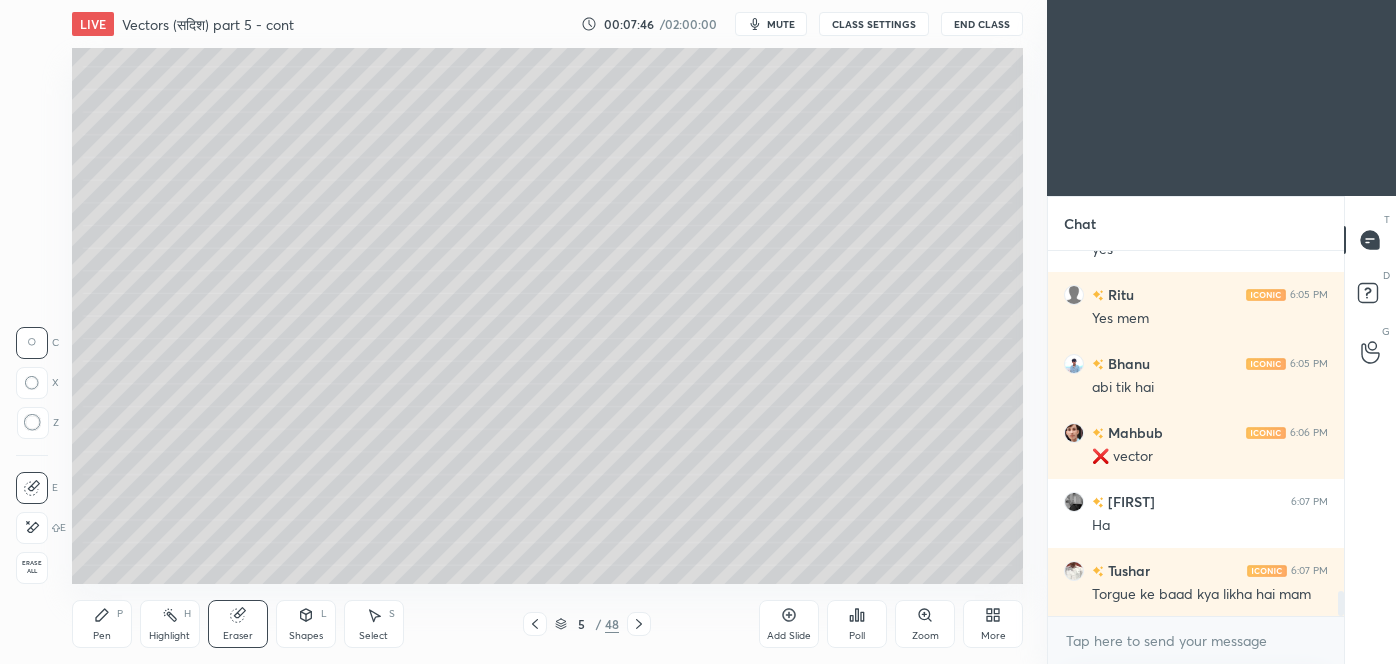 click at bounding box center (33, 423) 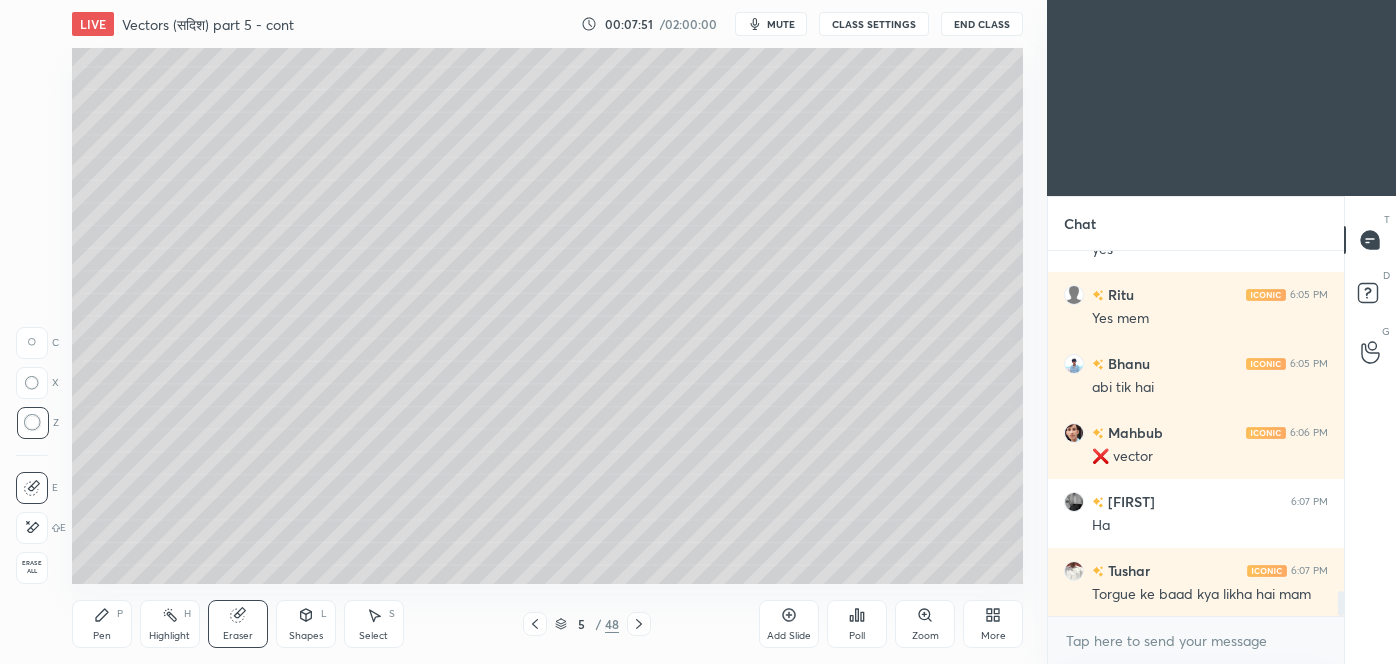 click on "Pen P" at bounding box center [102, 624] 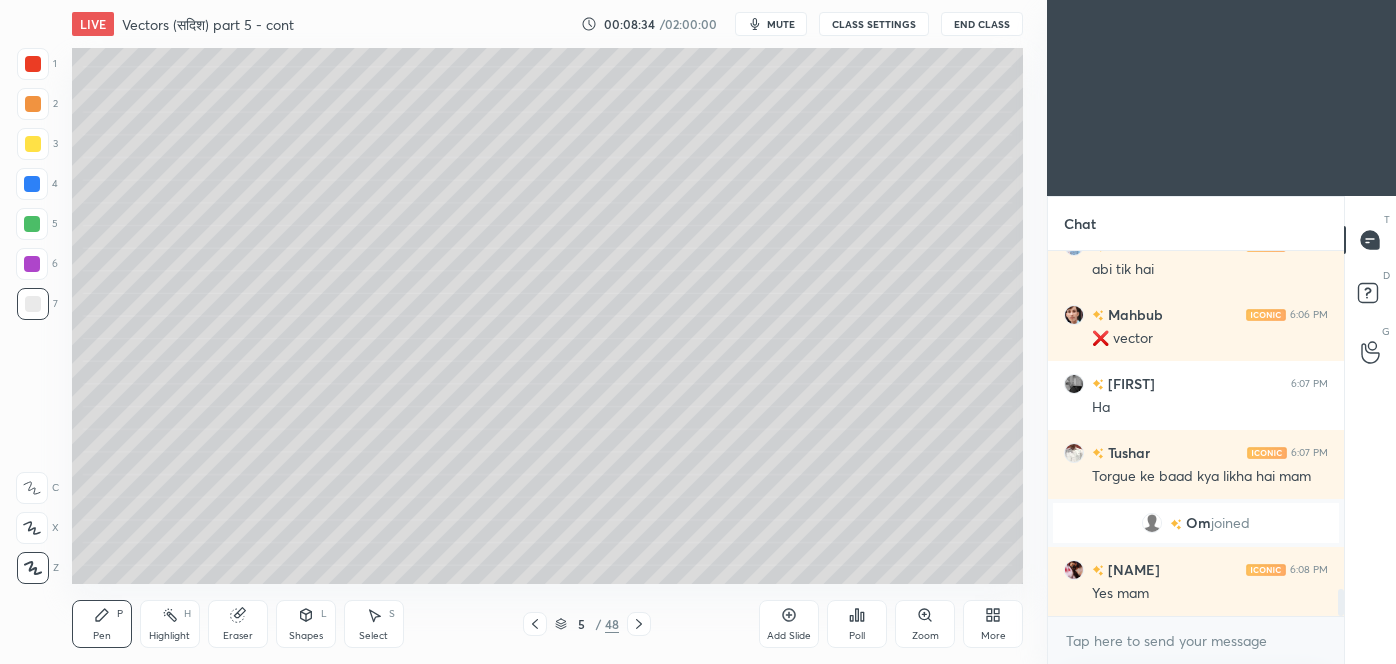 scroll, scrollTop: 4637, scrollLeft: 0, axis: vertical 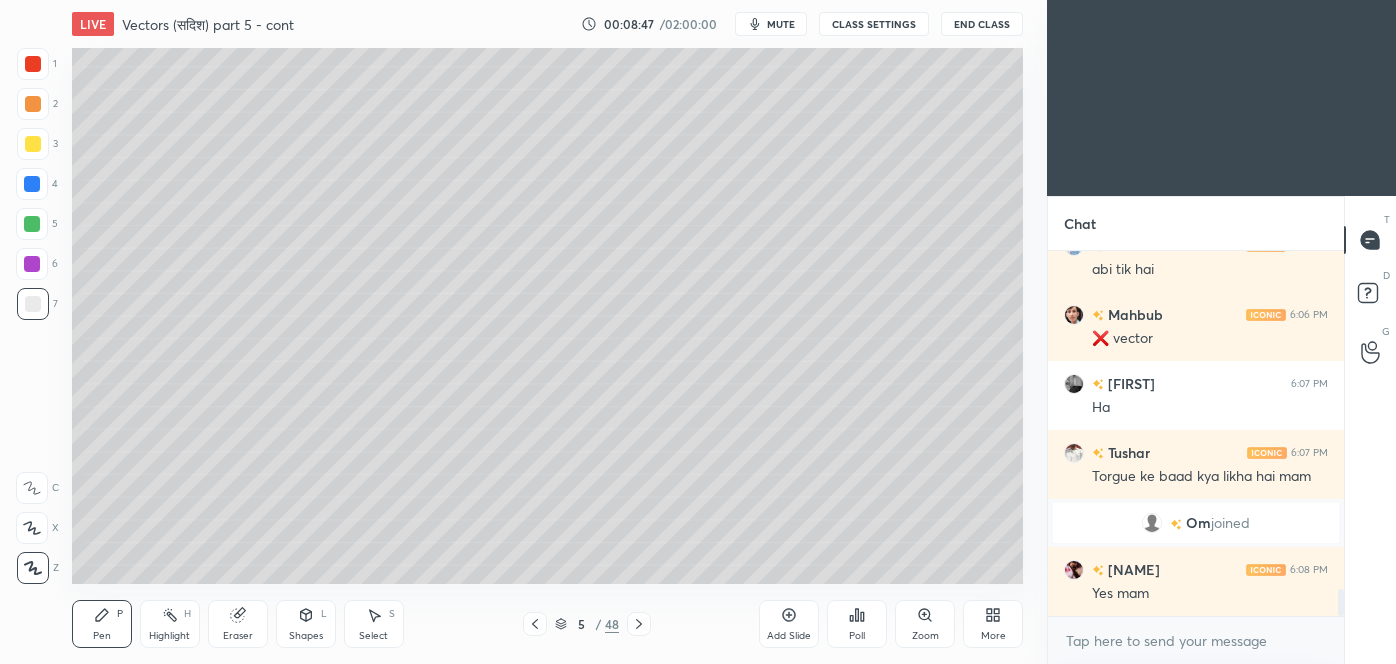 click 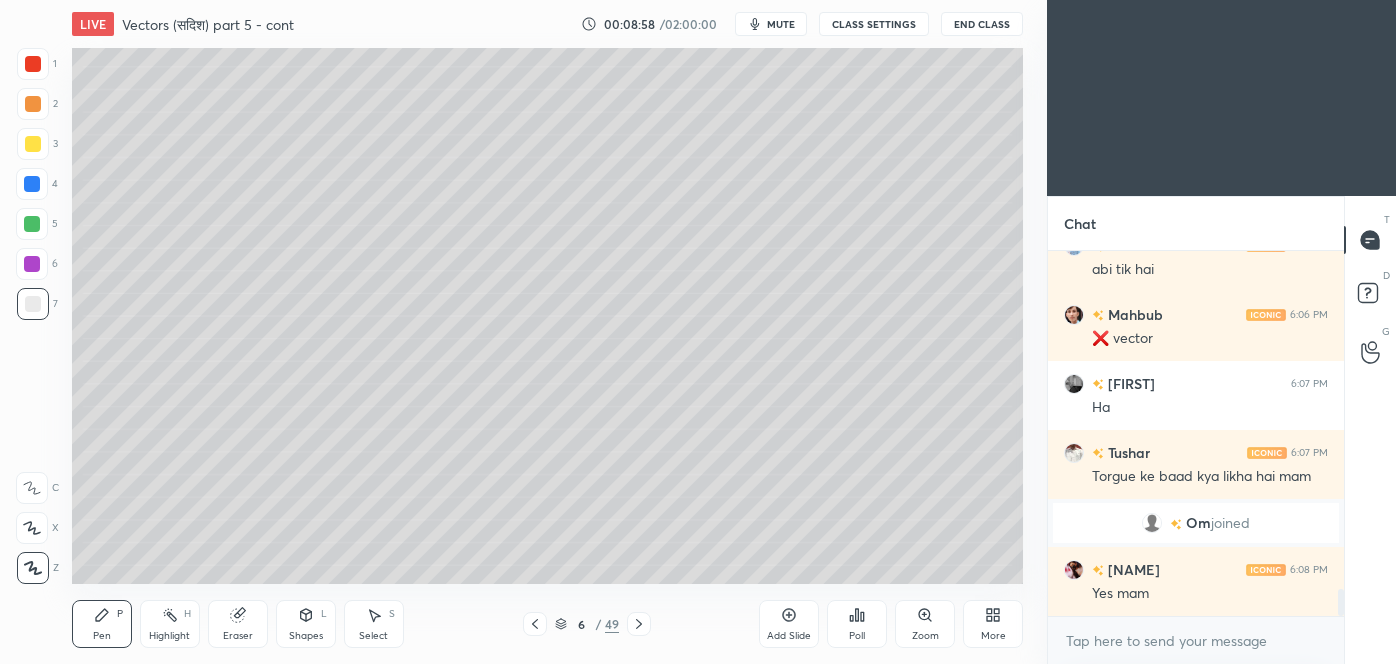 click 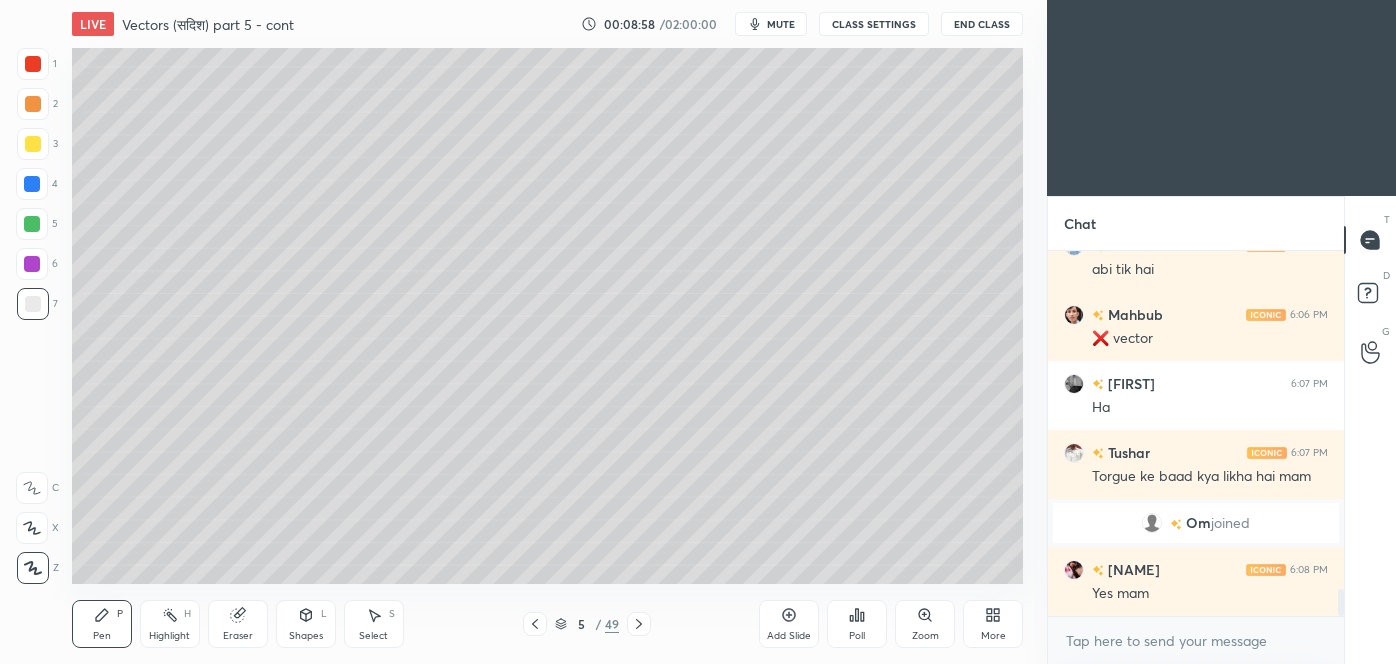 click 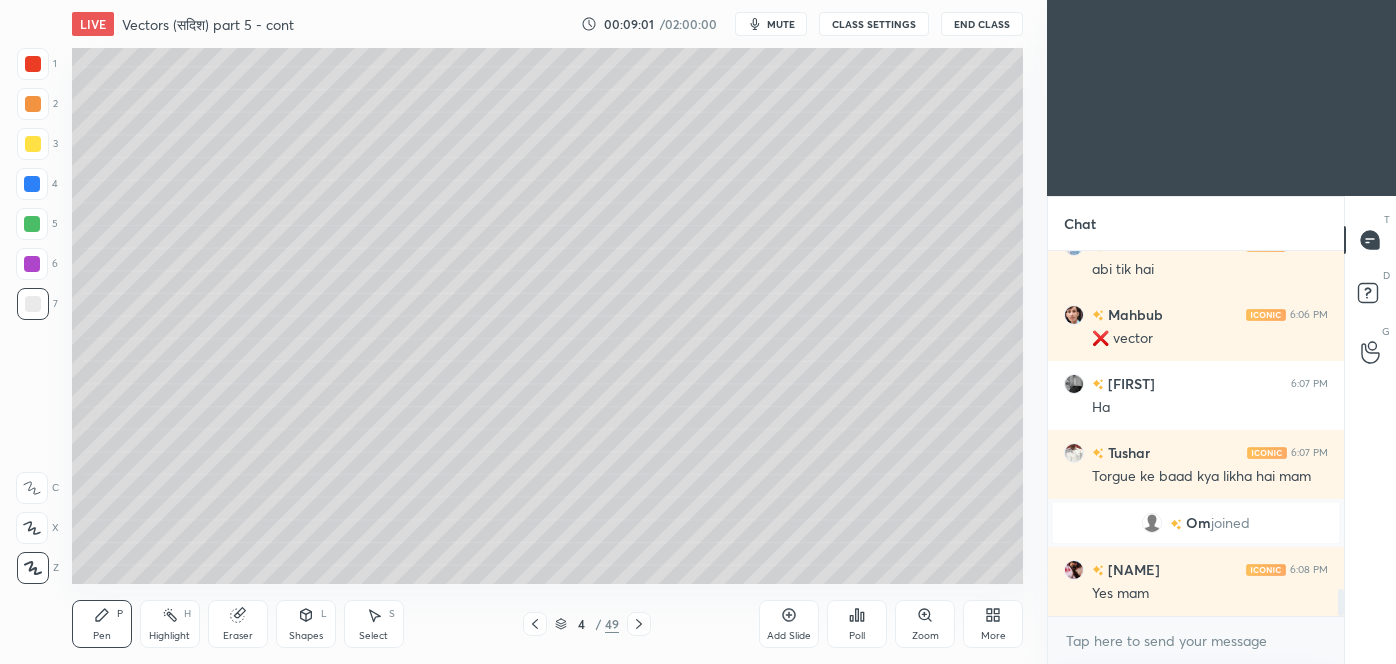click 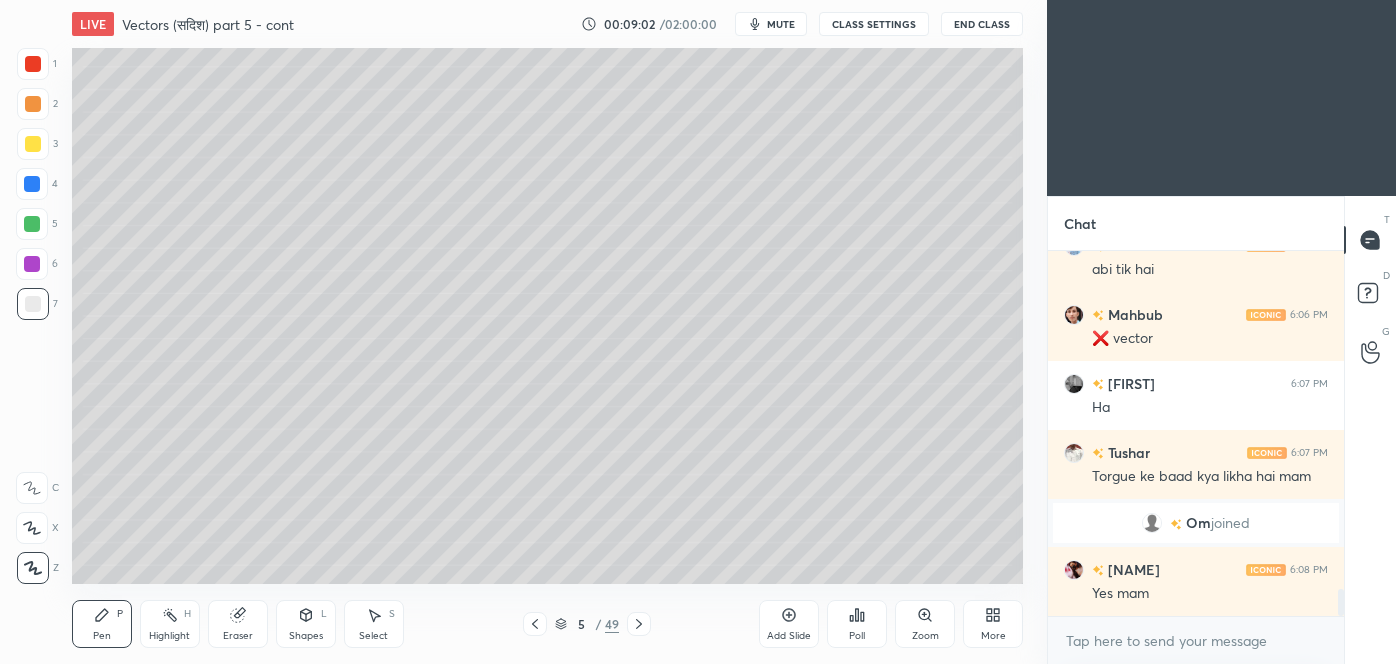 click 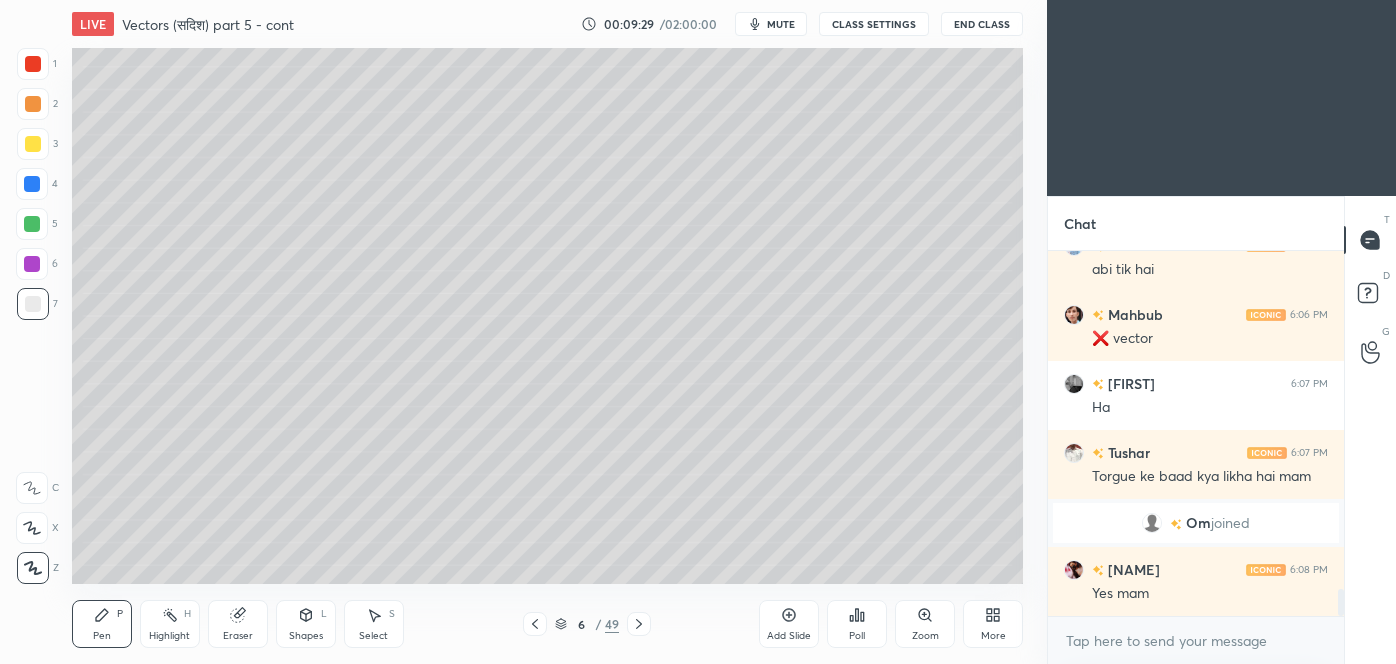 scroll, scrollTop: 4685, scrollLeft: 0, axis: vertical 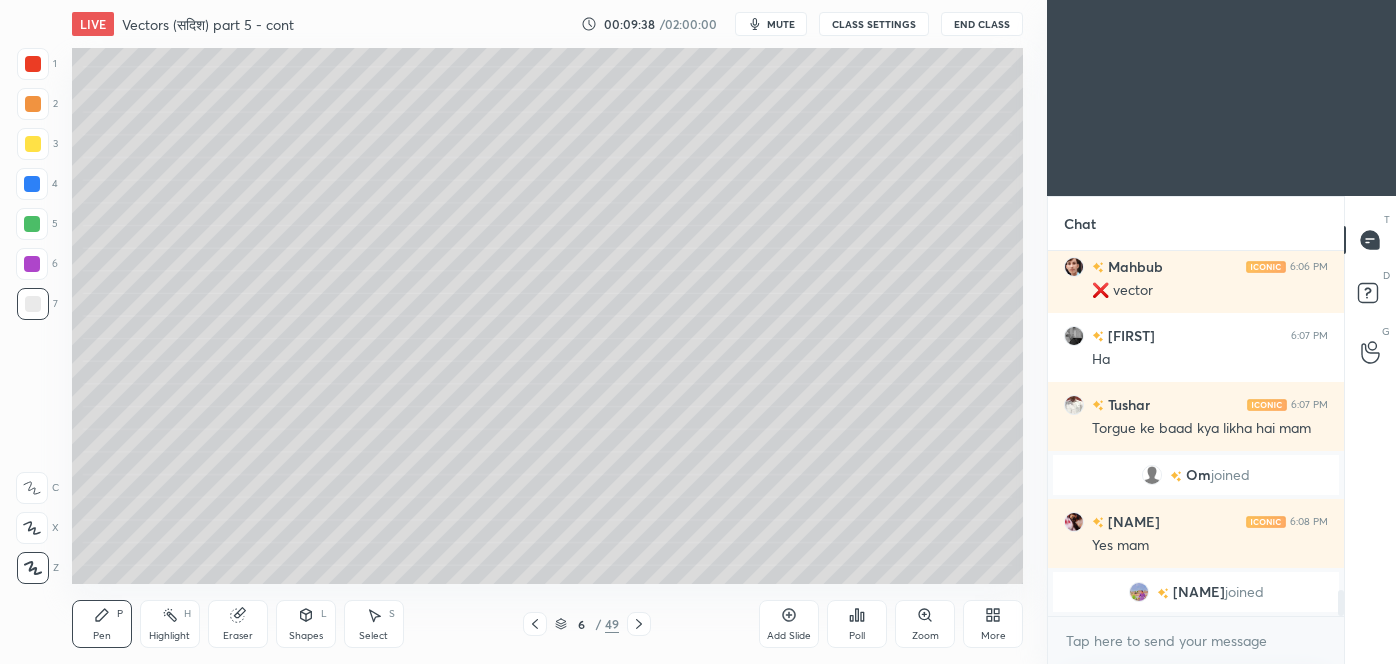 click 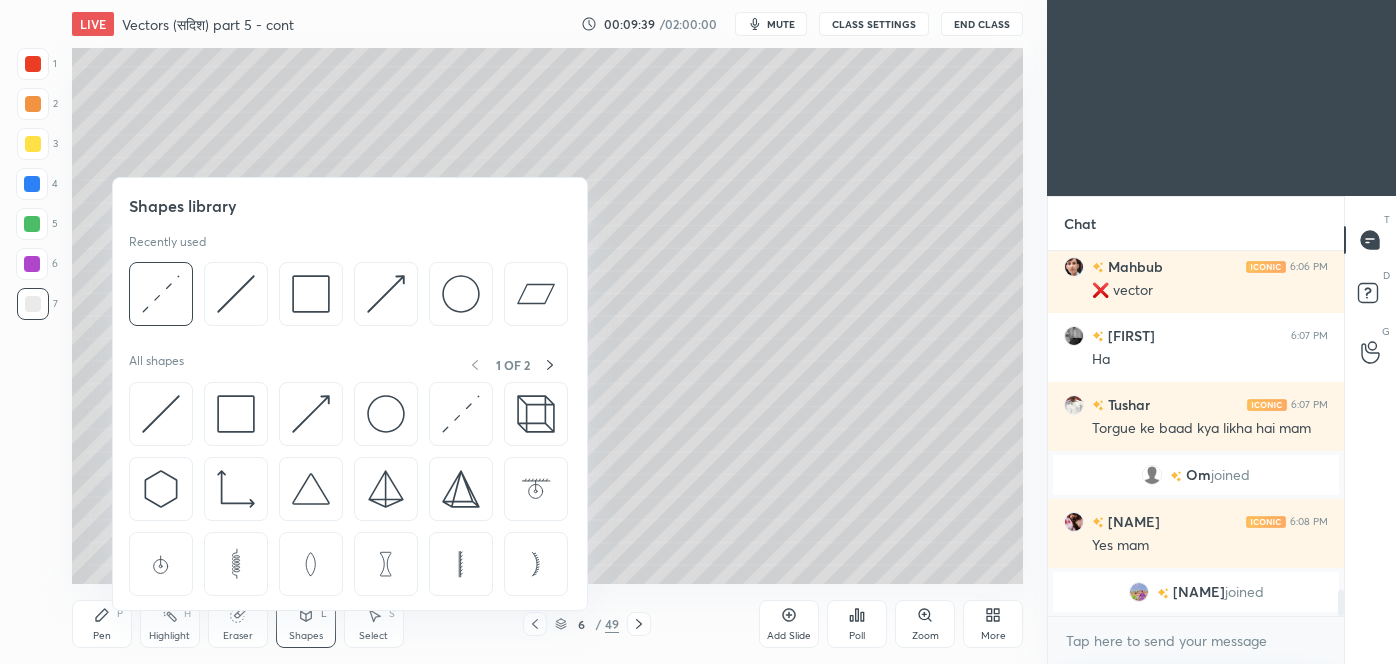 click at bounding box center (33, 144) 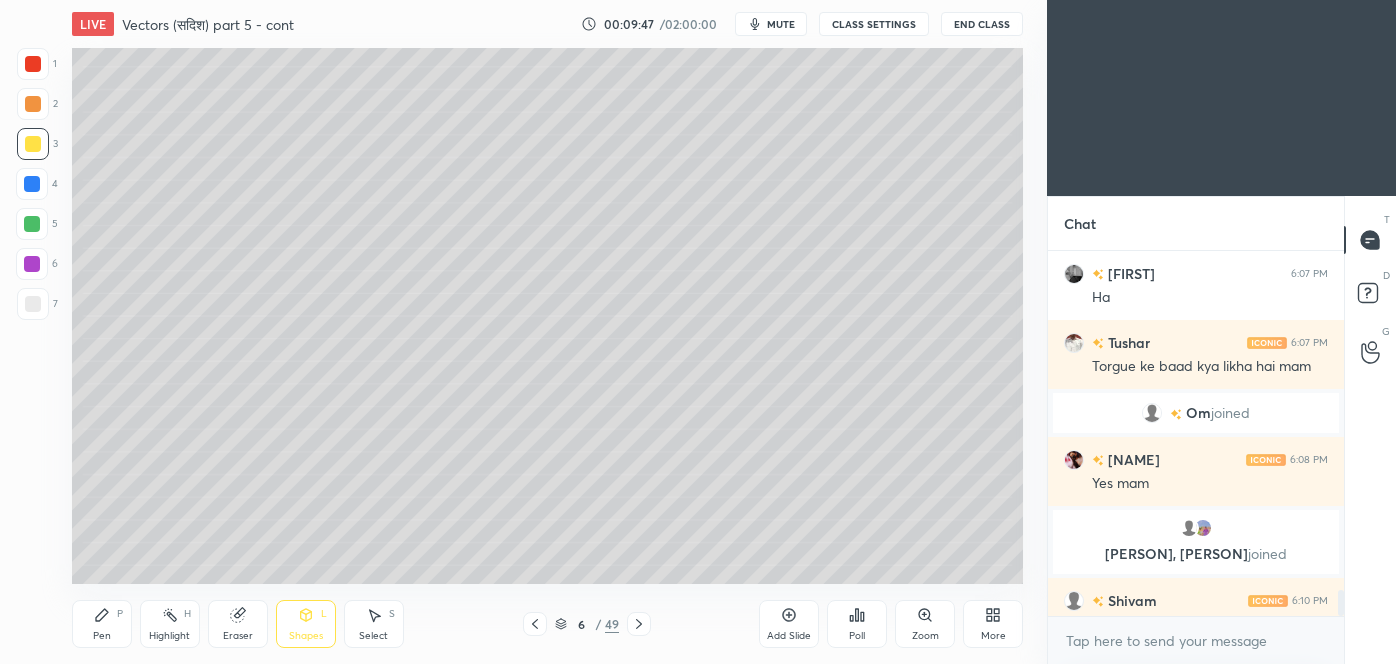 scroll, scrollTop: 4739, scrollLeft: 0, axis: vertical 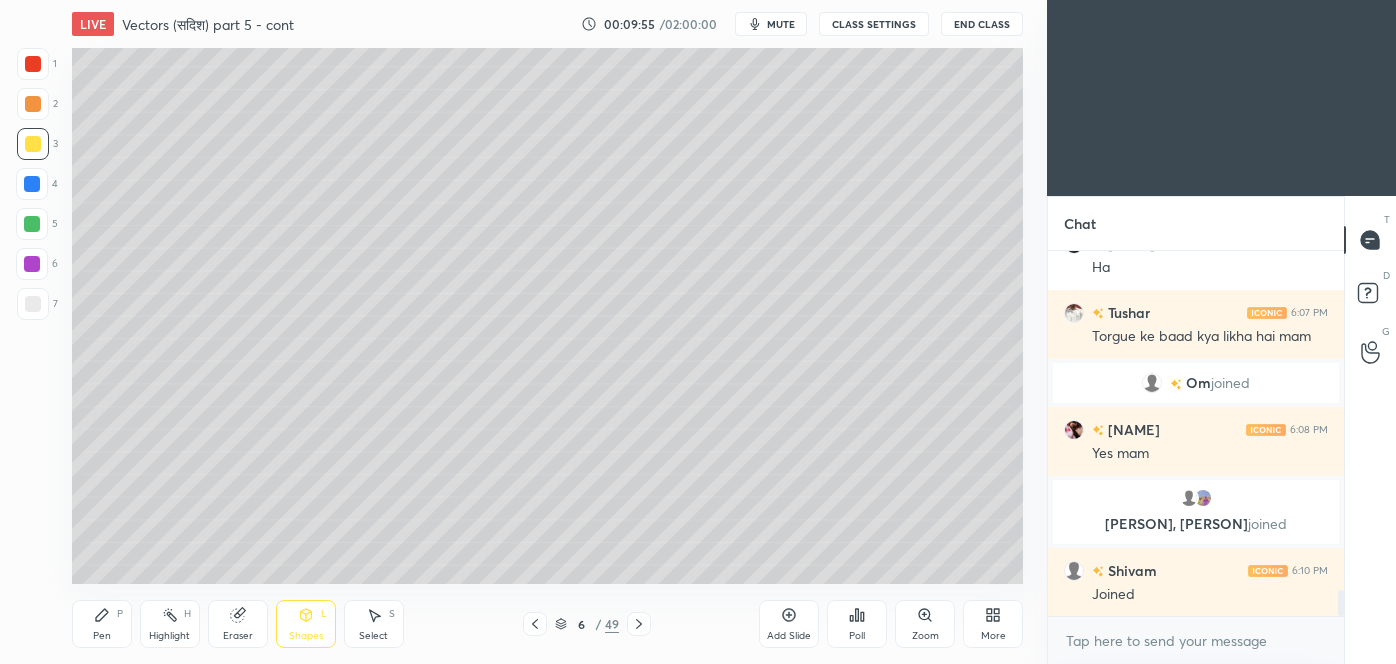 click on "Pen" at bounding box center [102, 636] 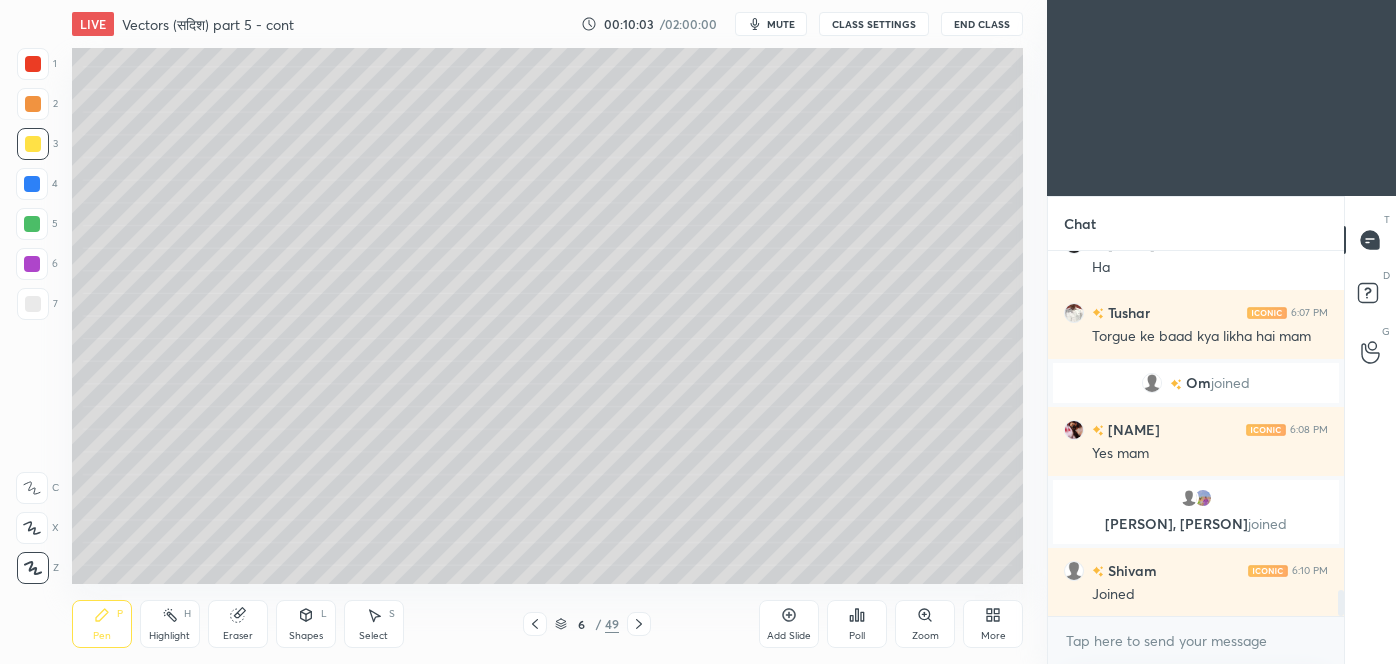 scroll, scrollTop: 4808, scrollLeft: 0, axis: vertical 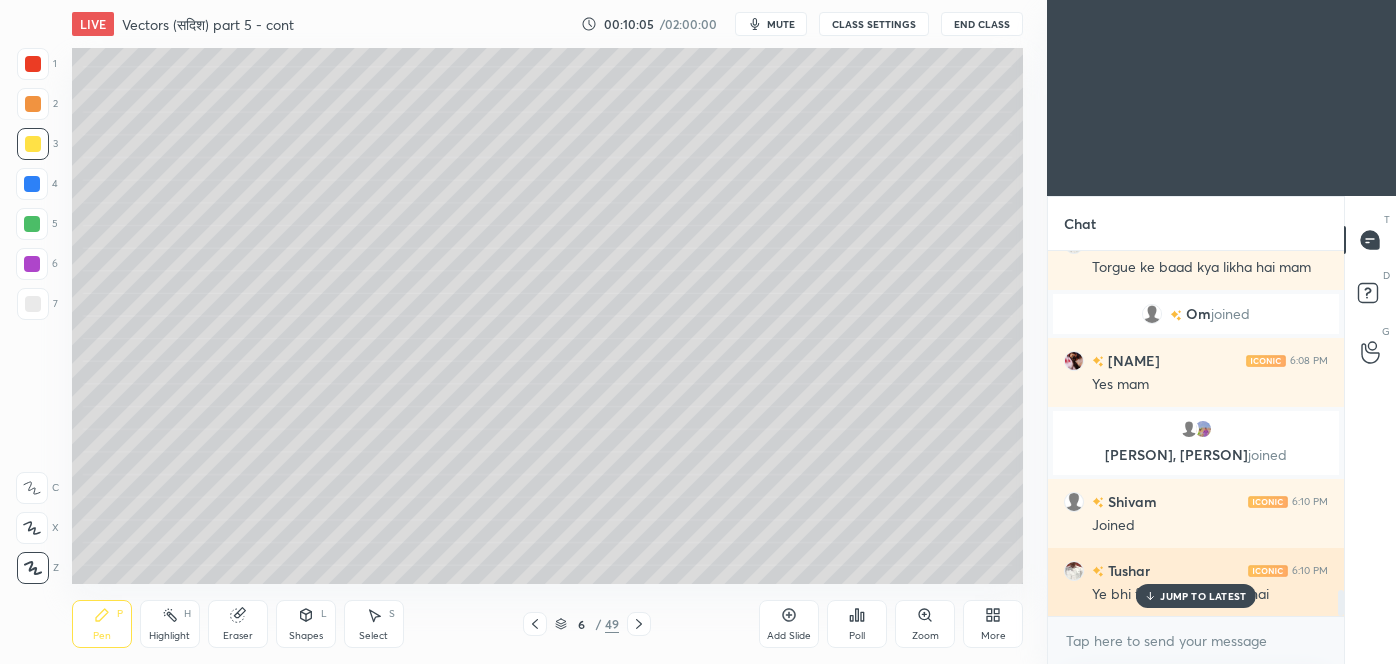 click on "JUMP TO LATEST" at bounding box center [1203, 596] 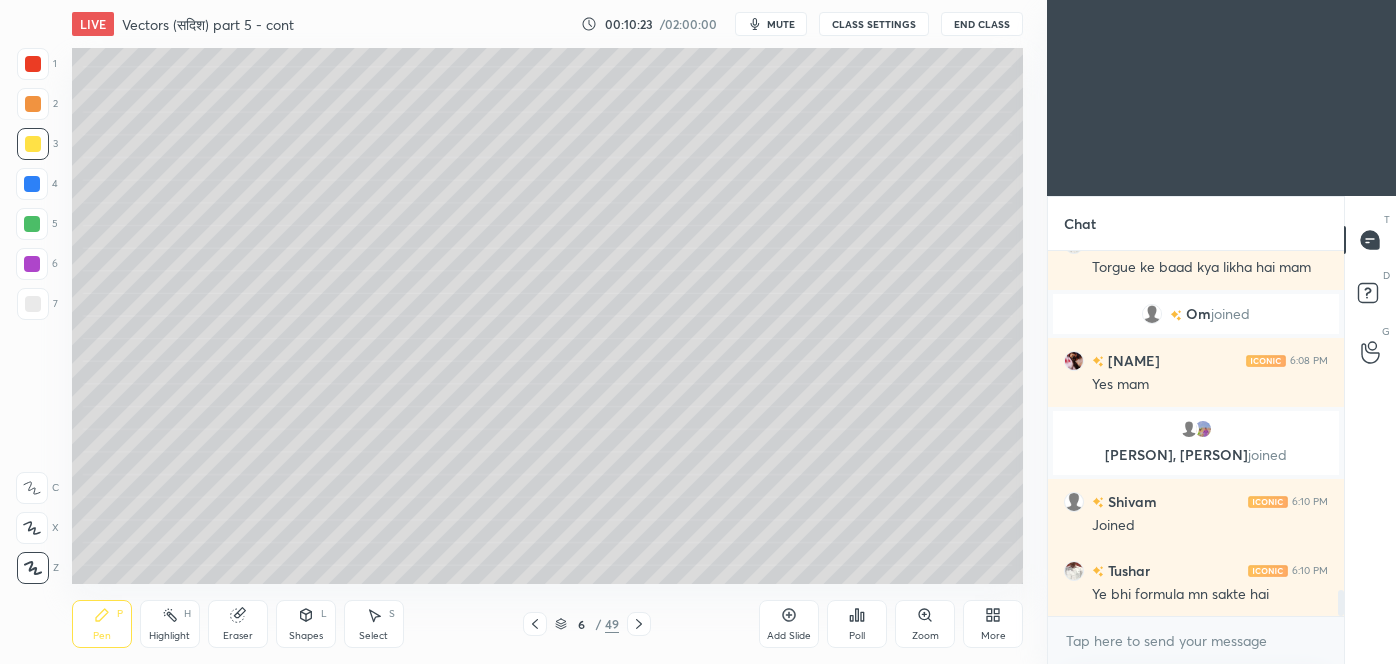 scroll, scrollTop: 4829, scrollLeft: 0, axis: vertical 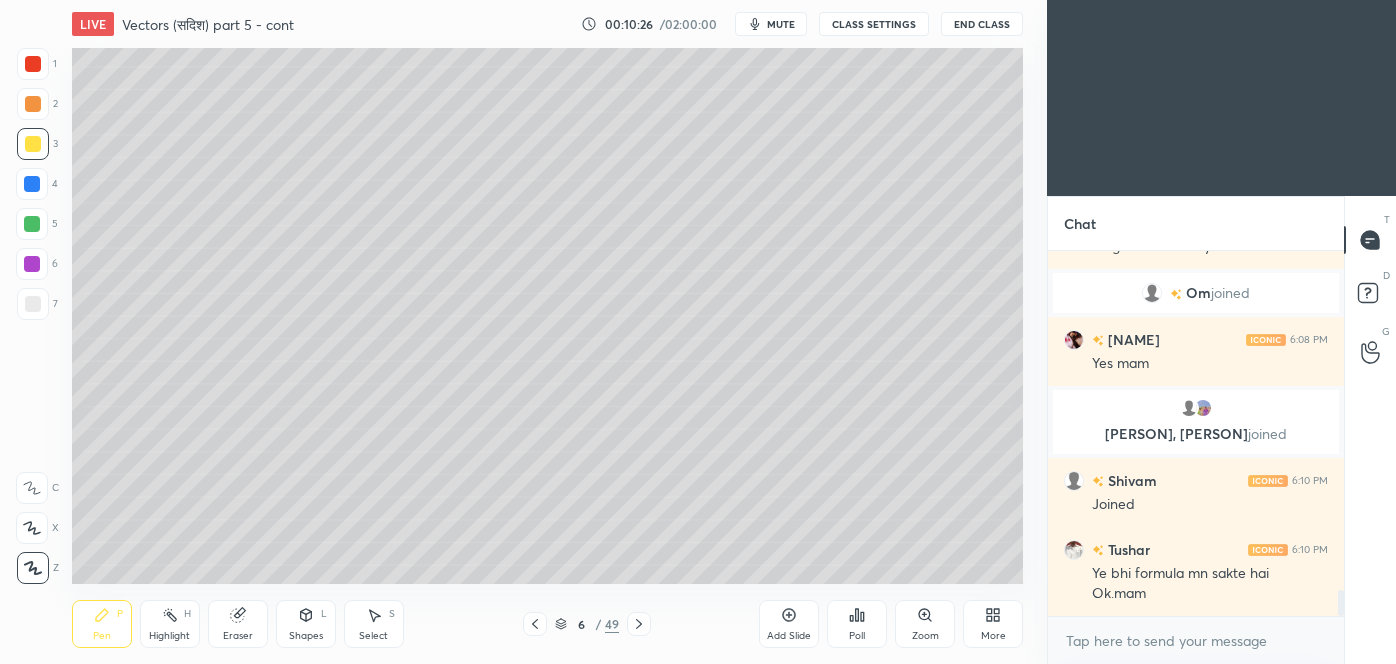 click 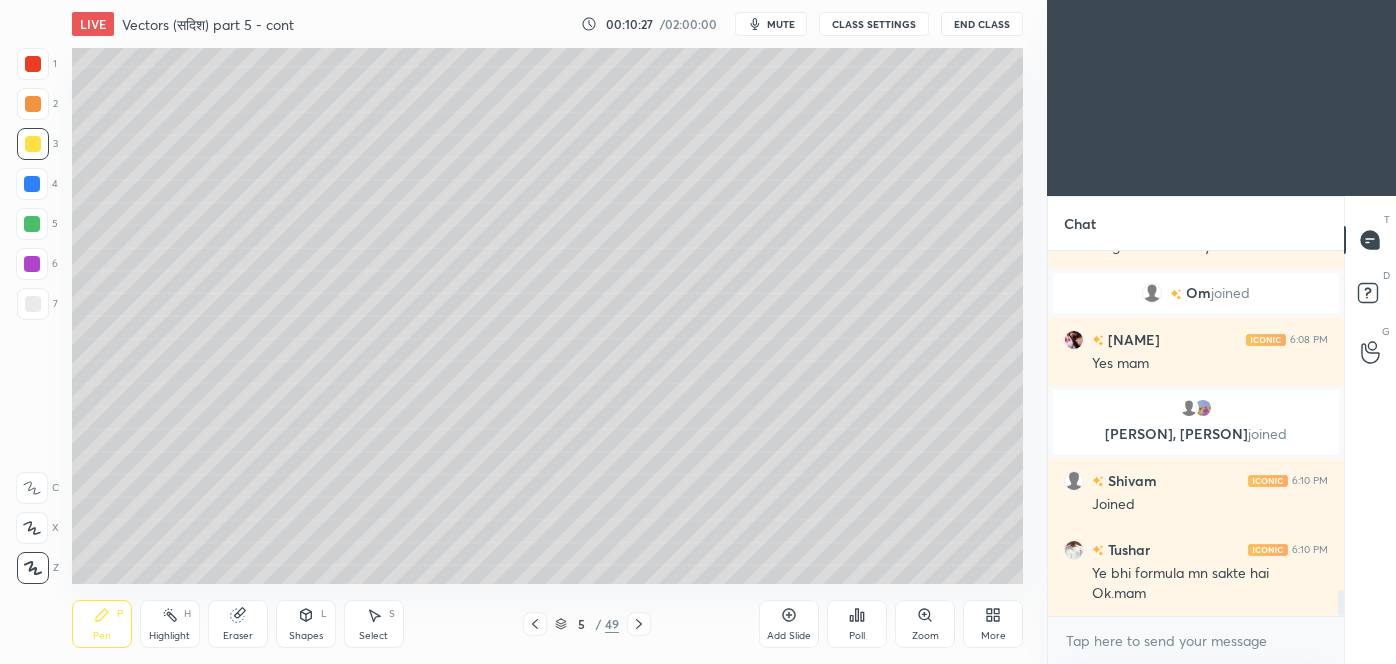 click 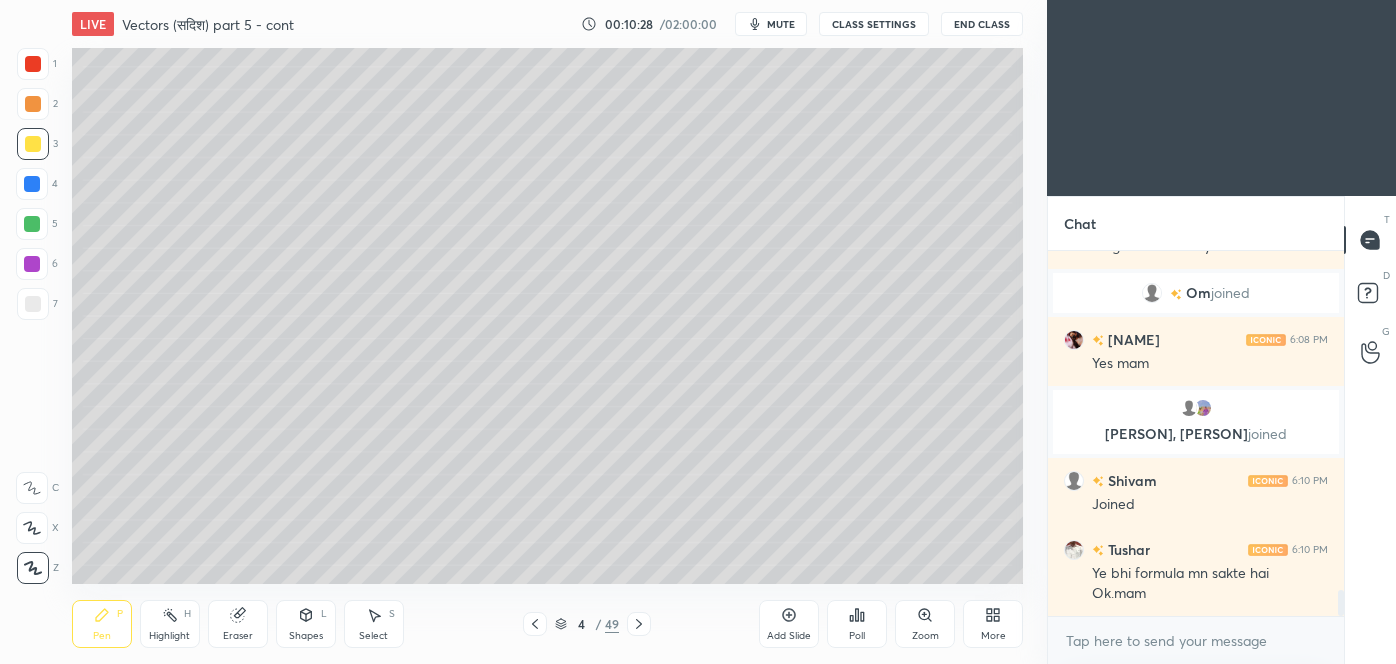 click 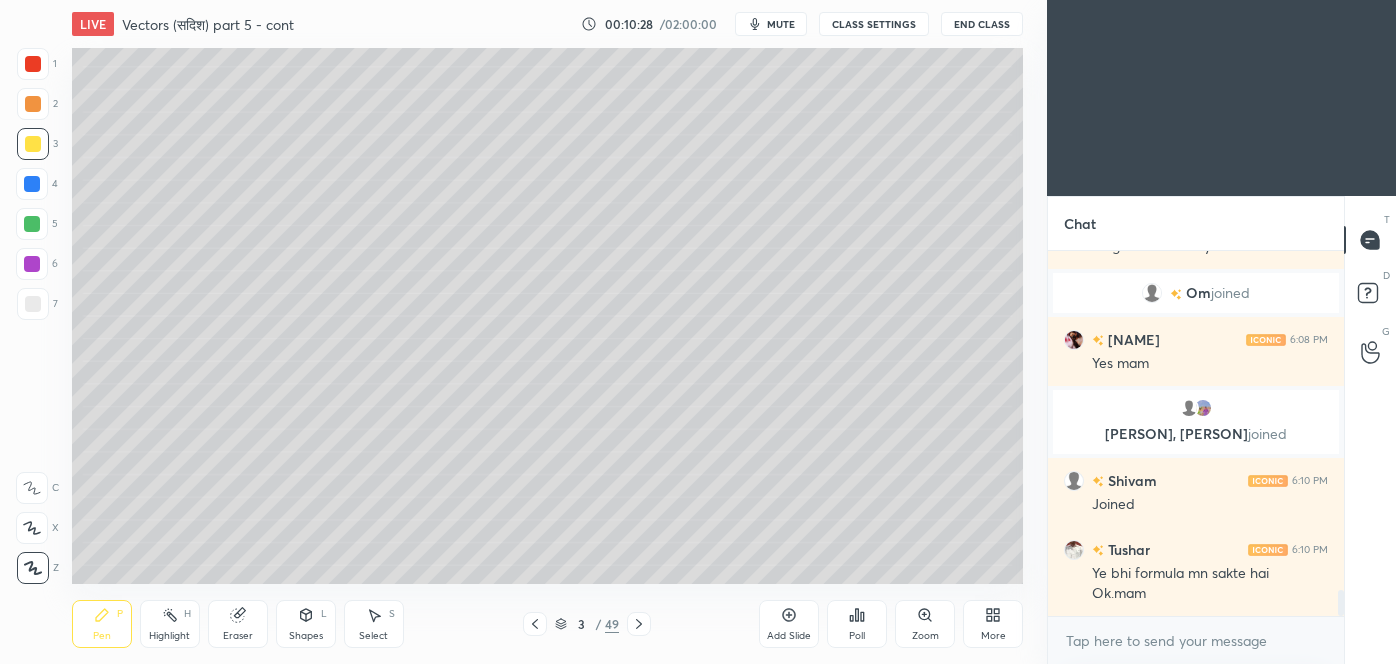 click 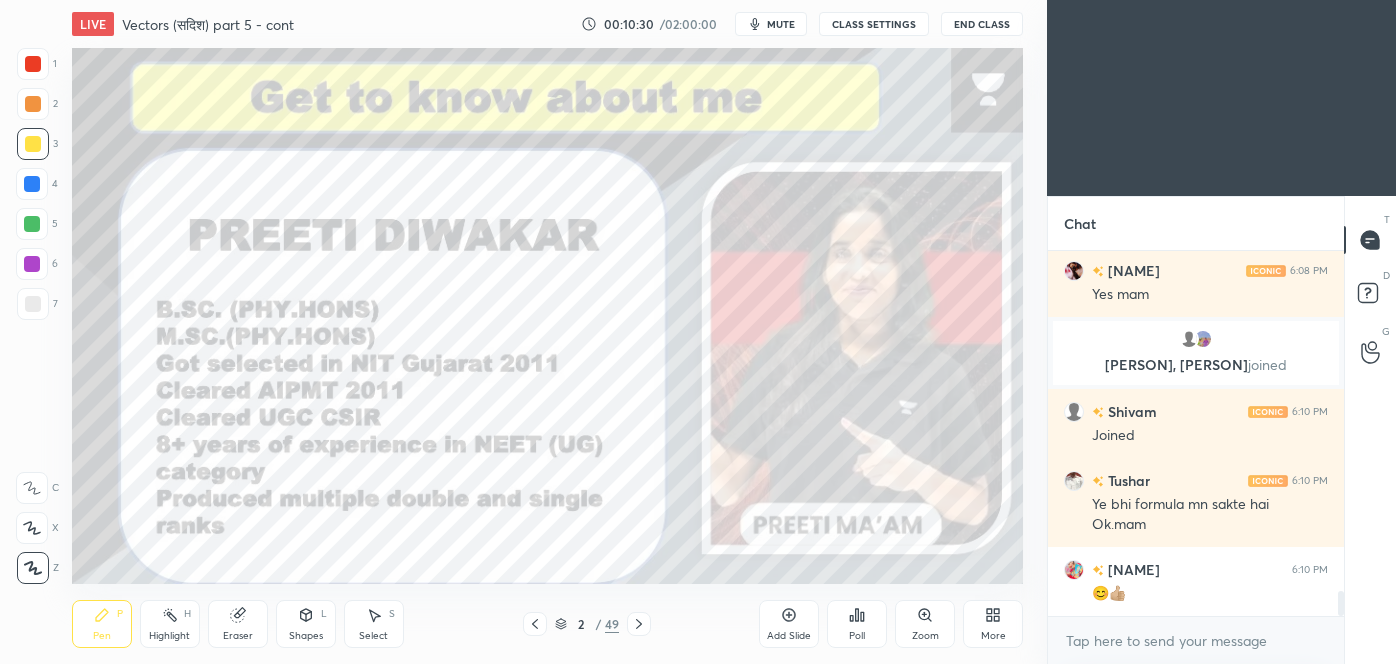 click 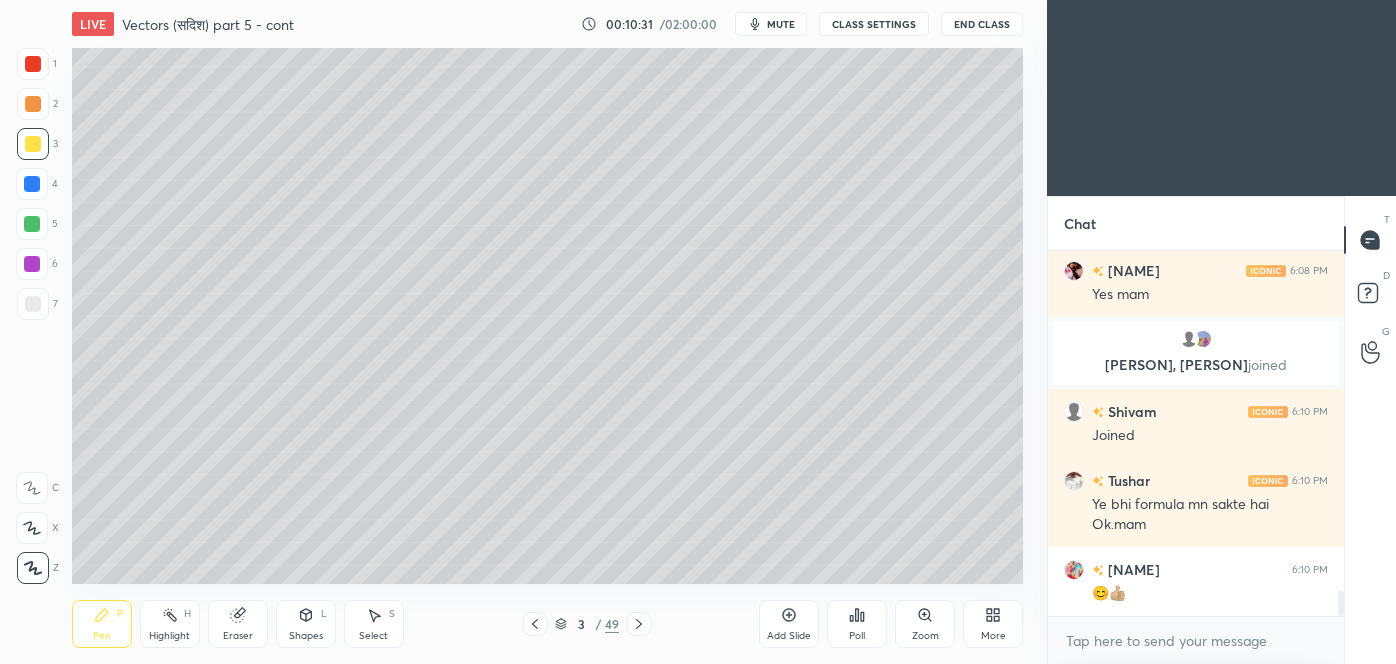 click 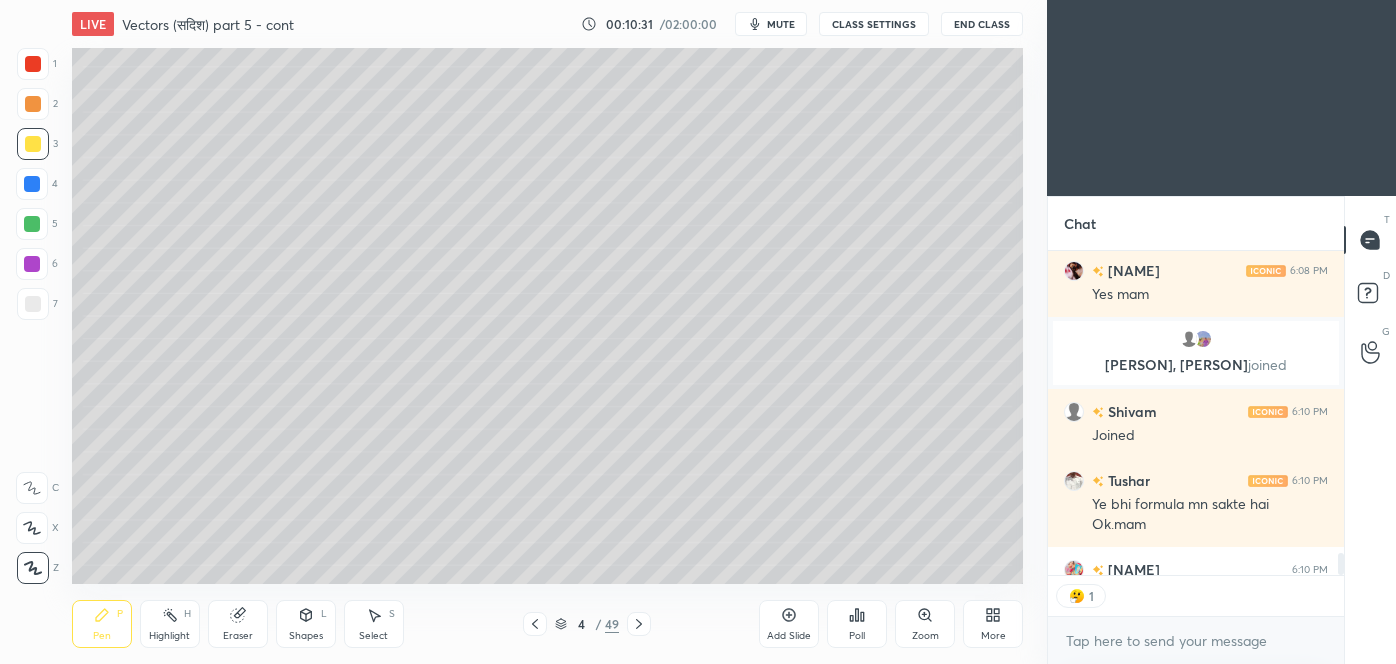 scroll, scrollTop: 318, scrollLeft: 290, axis: both 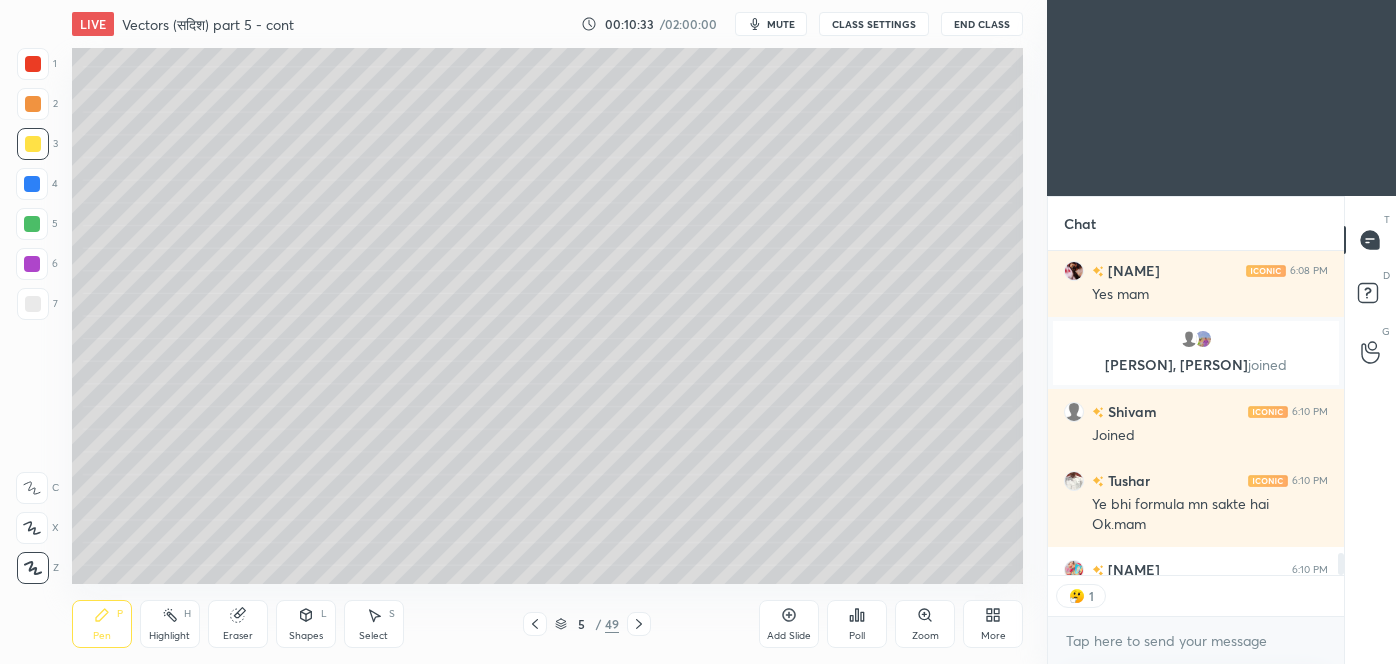 click 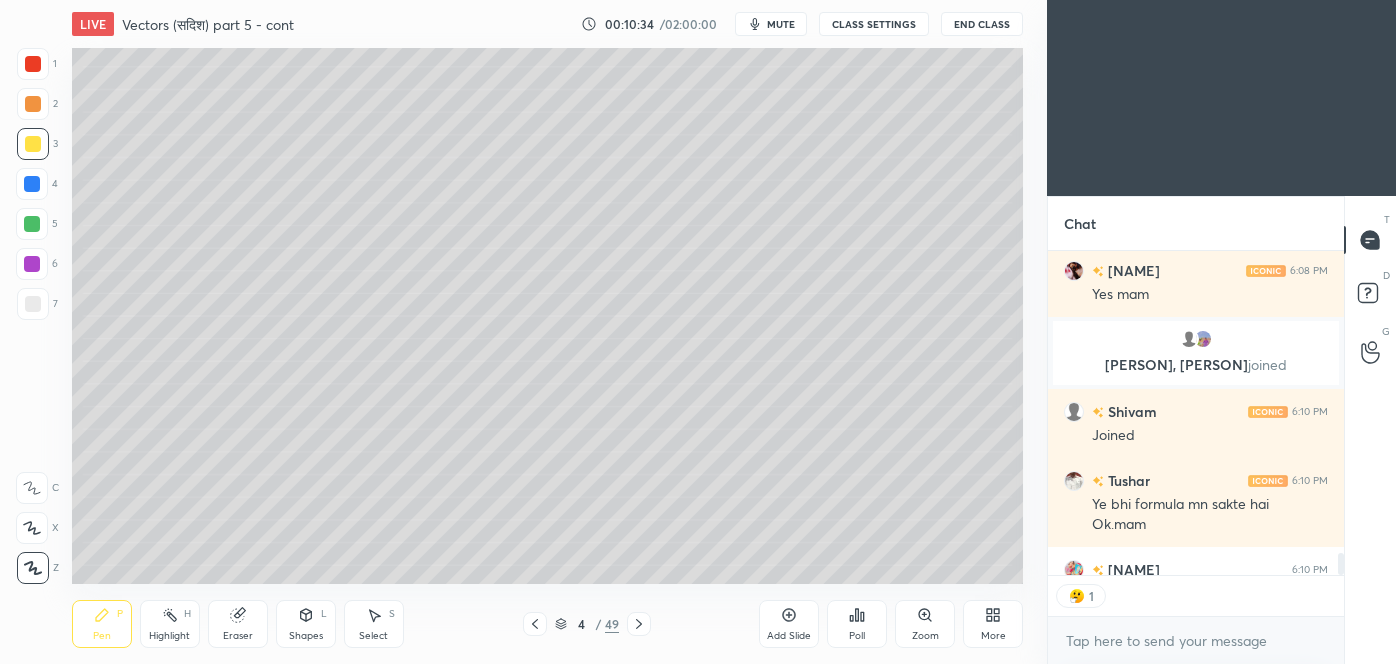 click on "Pen P Highlight H Eraser Shapes L Select S 4 / 49 Add Slide Poll Zoom More" at bounding box center [547, 624] 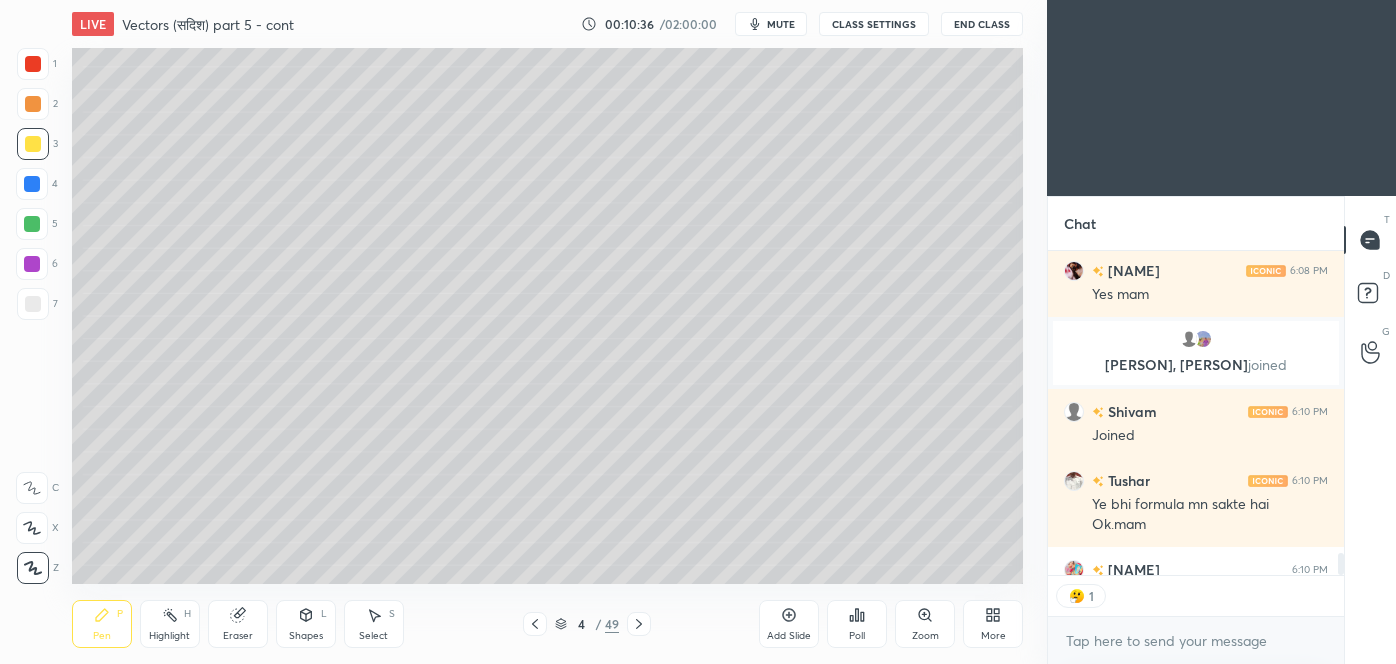 click 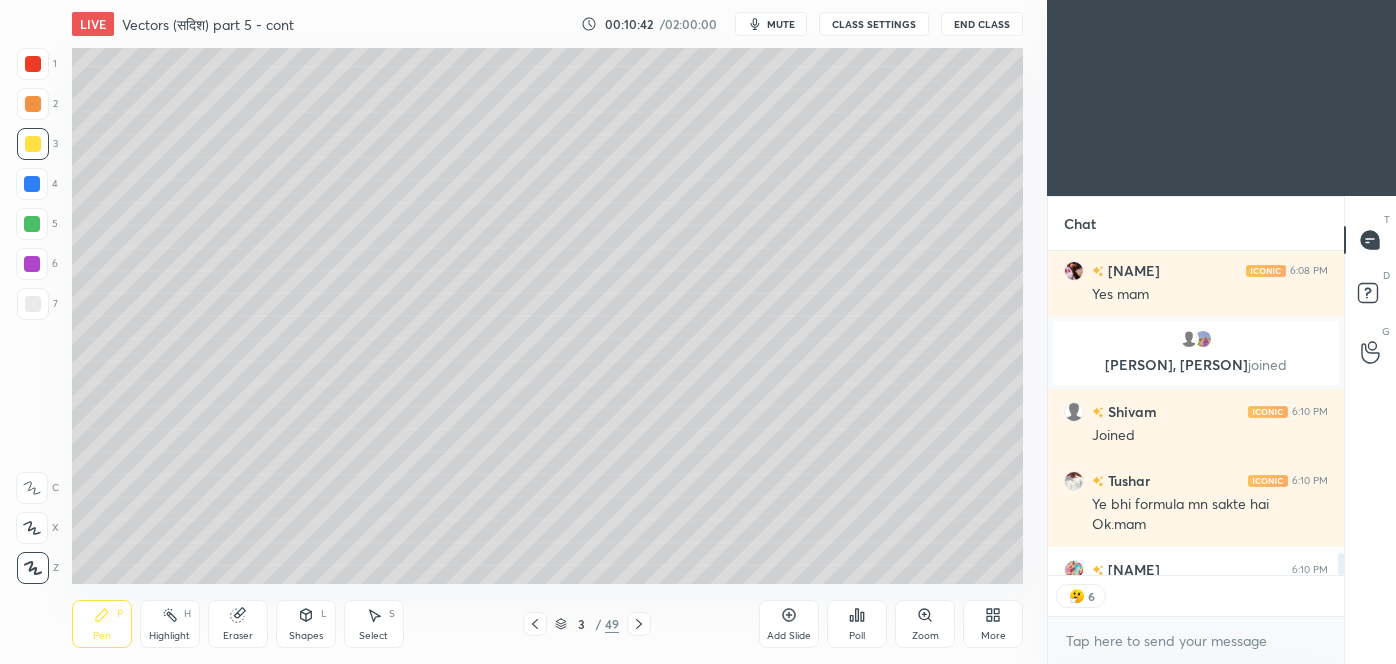 click at bounding box center (33, 304) 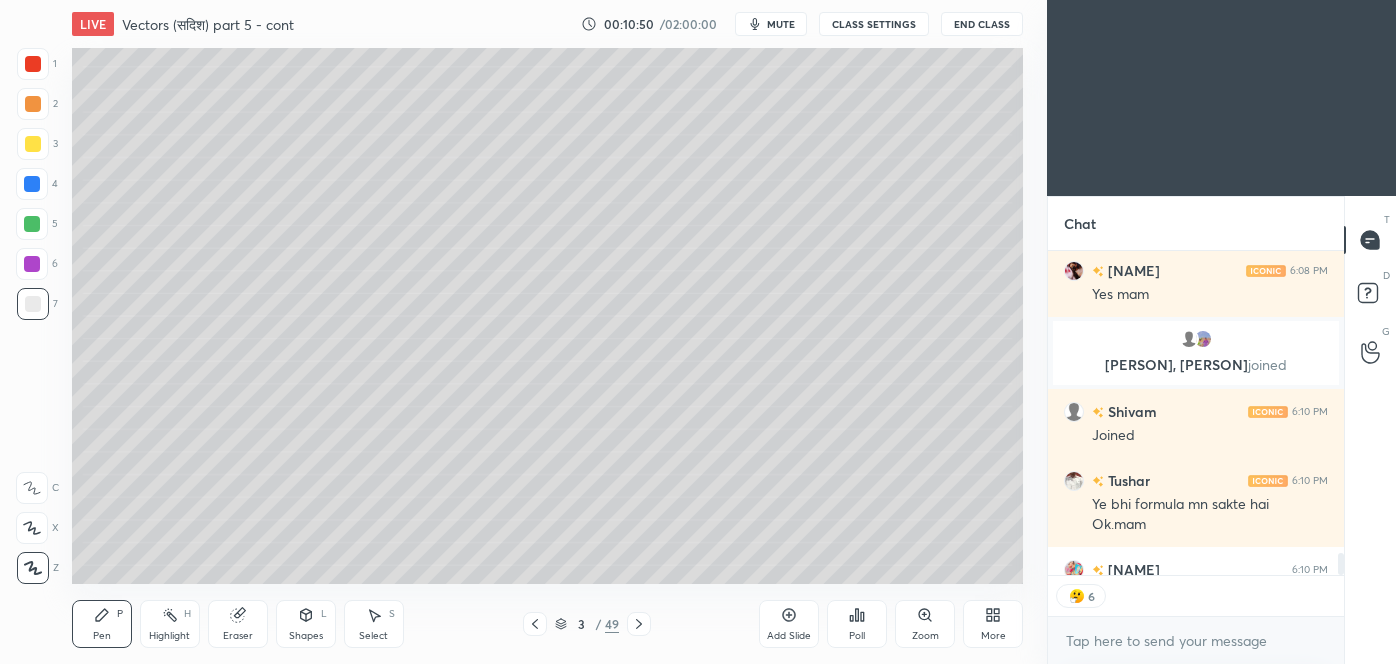 scroll, scrollTop: 0, scrollLeft: 0, axis: both 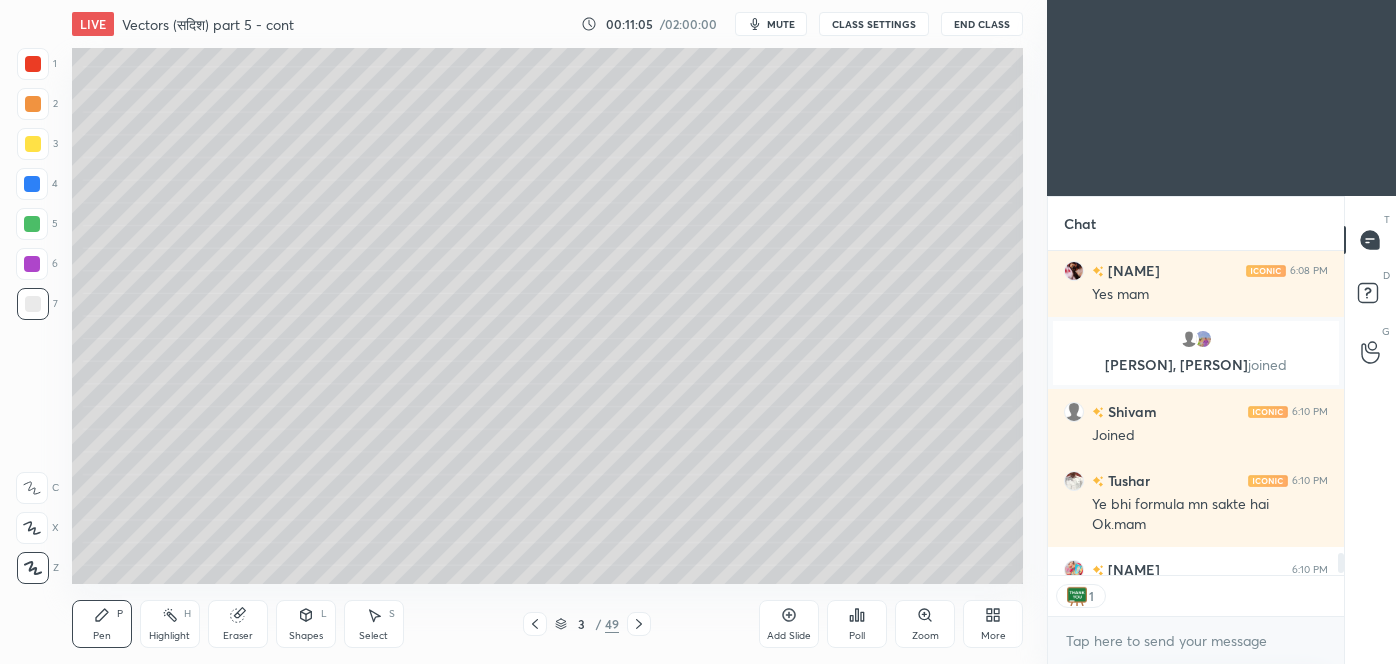 click on "Eraser" at bounding box center (238, 624) 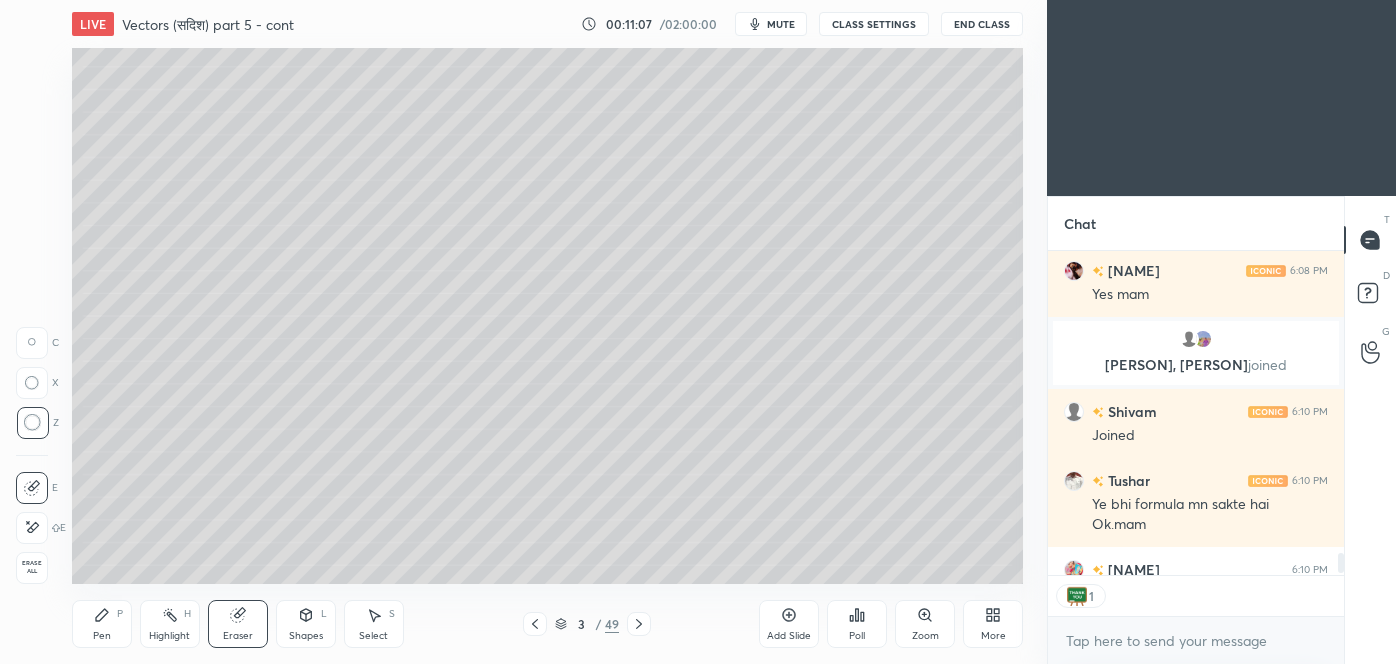 click on "Pen P" at bounding box center (102, 624) 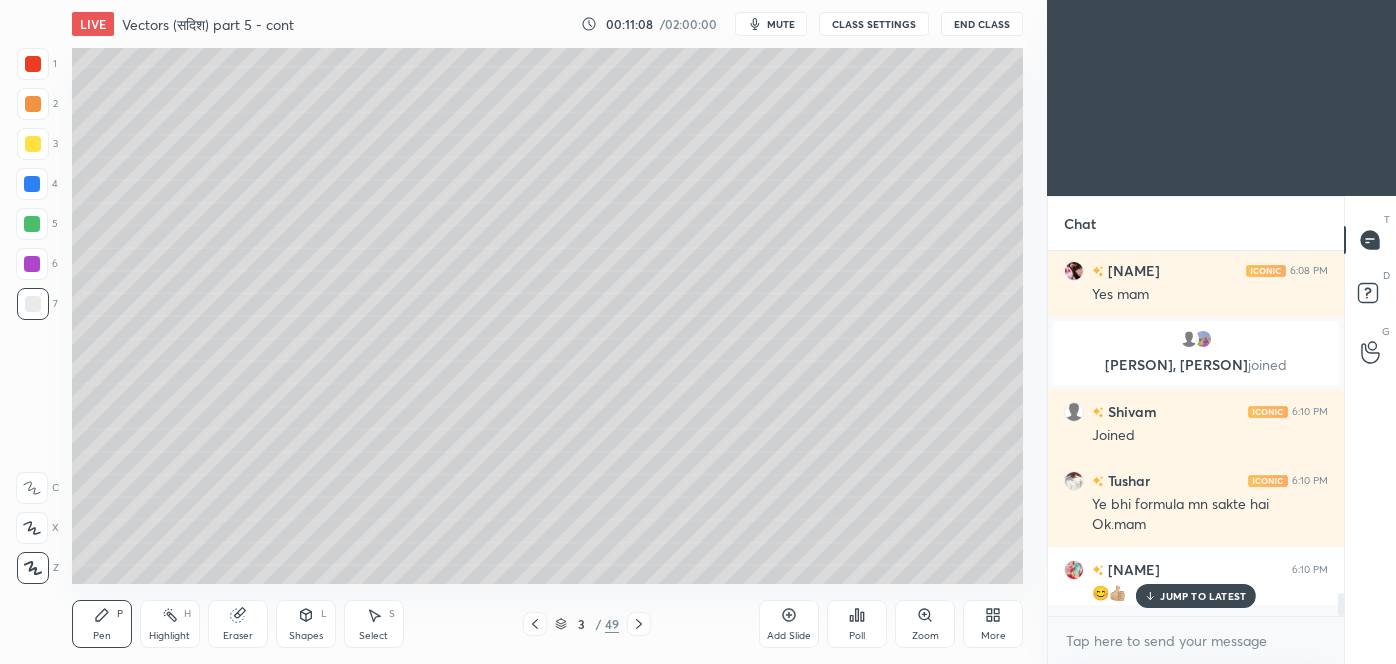 scroll, scrollTop: 6, scrollLeft: 5, axis: both 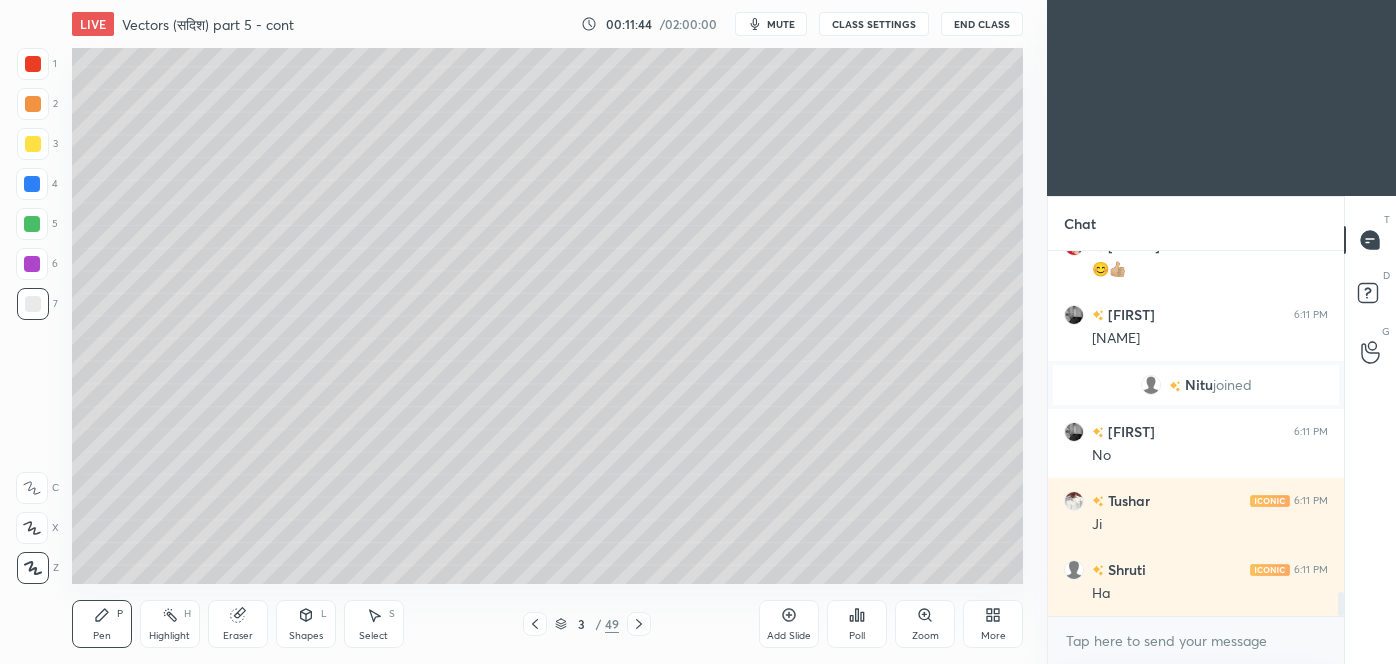 click 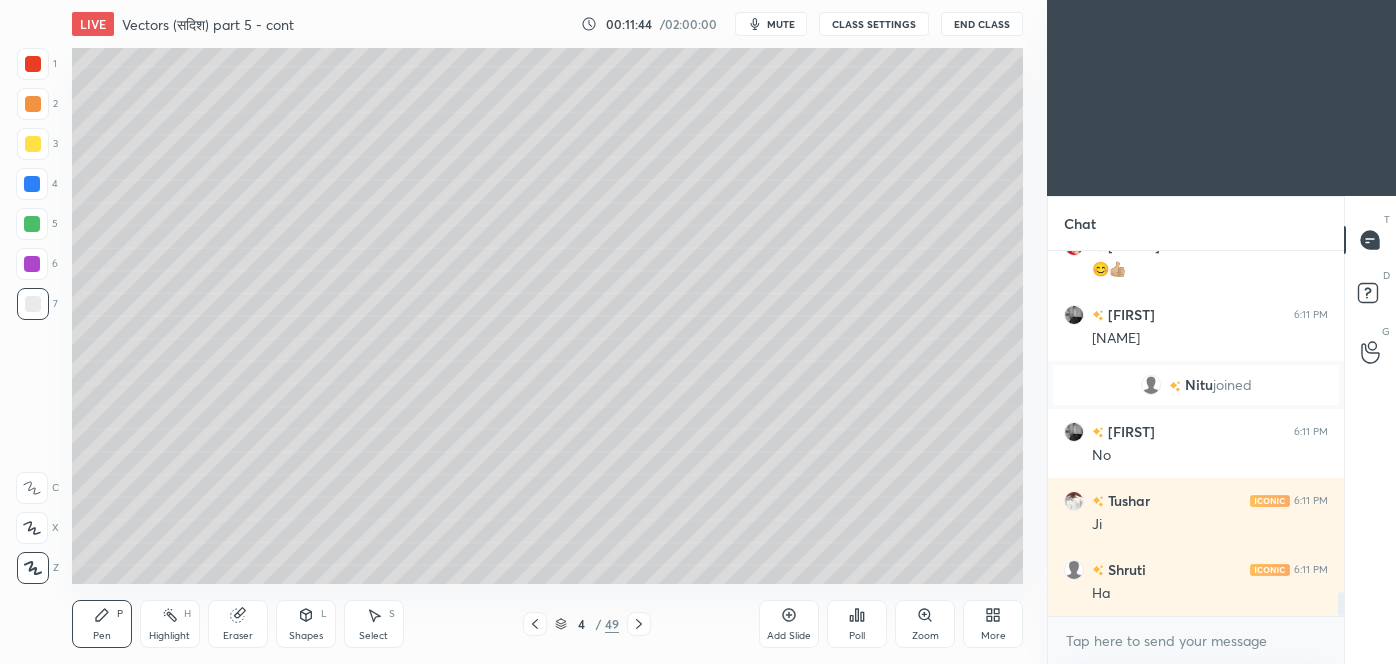 scroll, scrollTop: 5195, scrollLeft: 0, axis: vertical 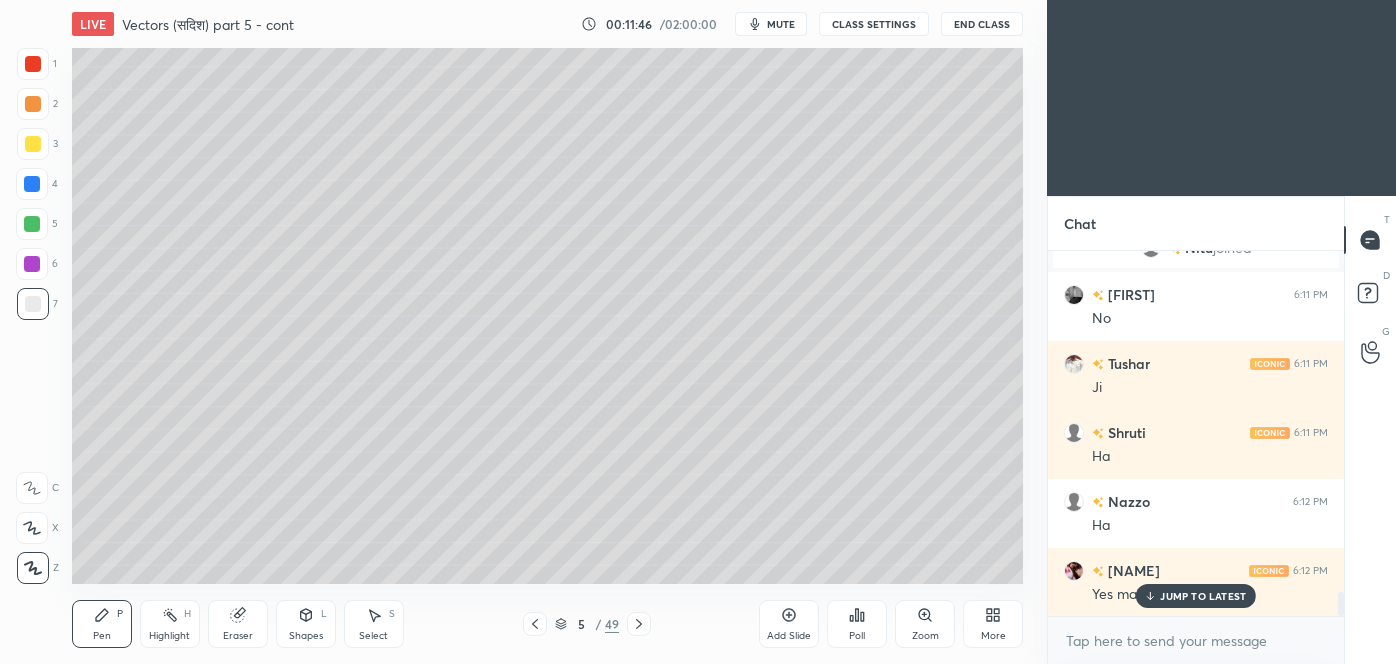 click 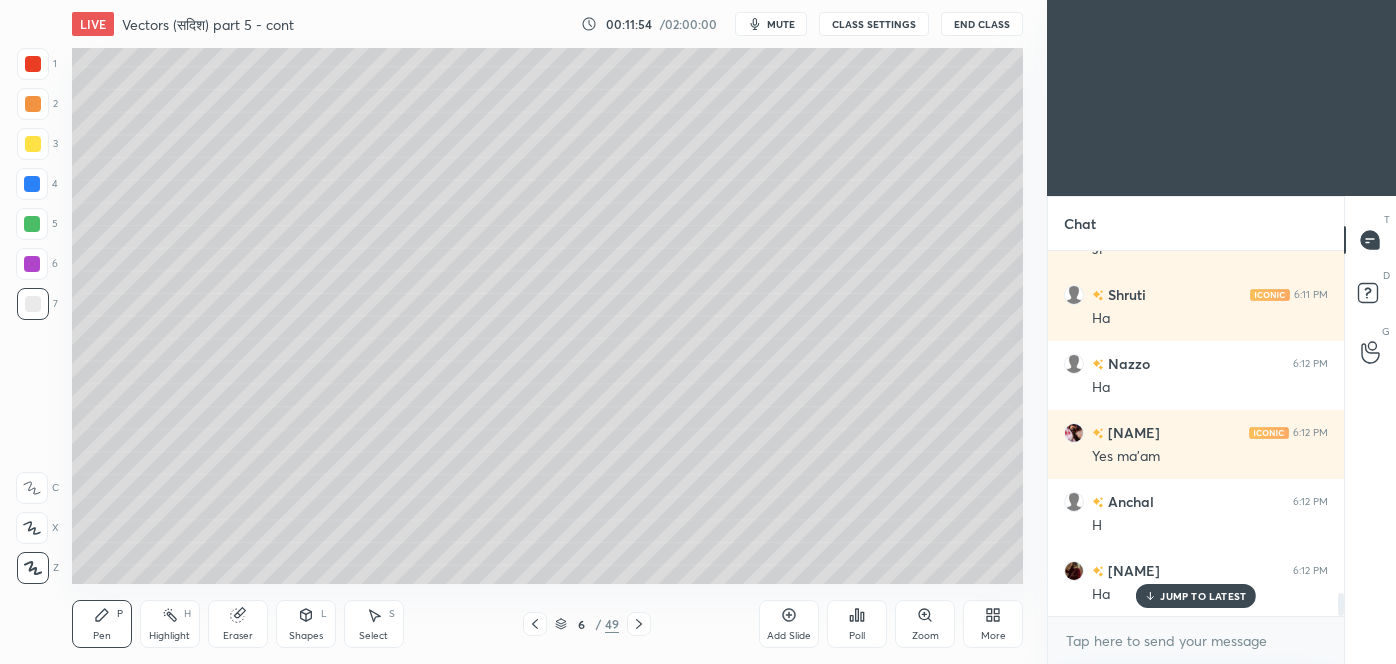 scroll, scrollTop: 5472, scrollLeft: 0, axis: vertical 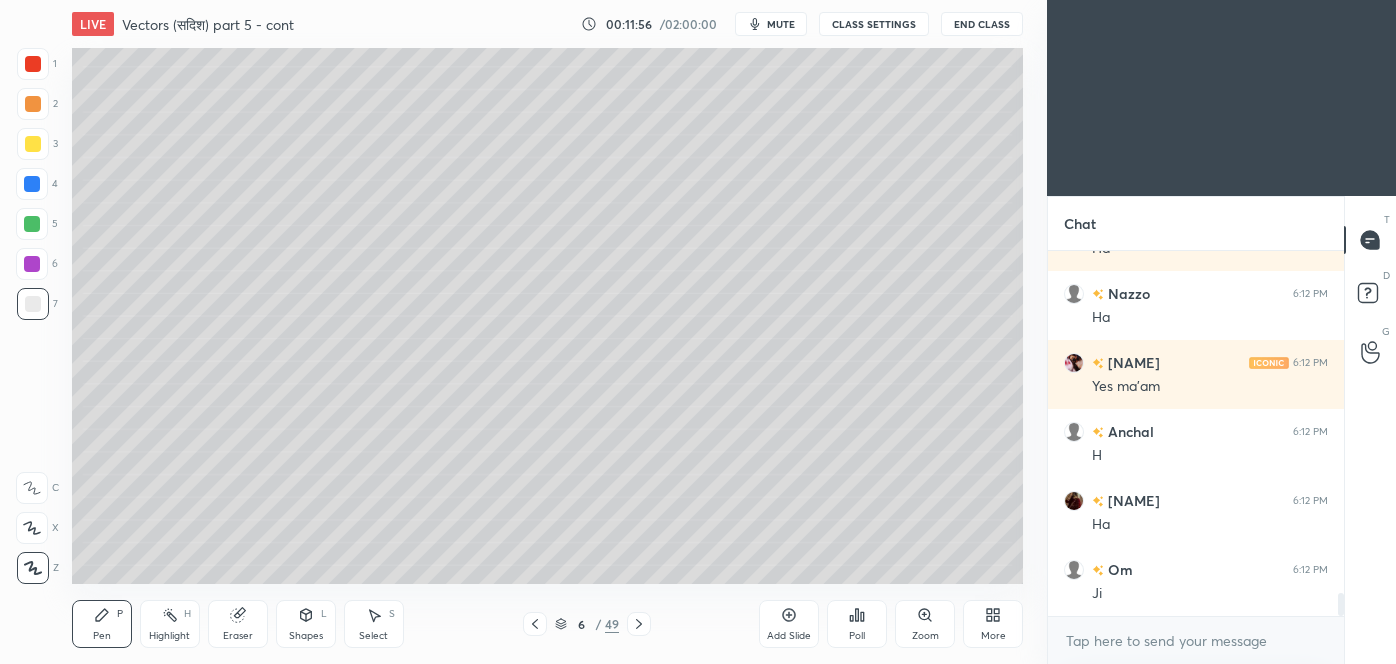 click at bounding box center [33, 104] 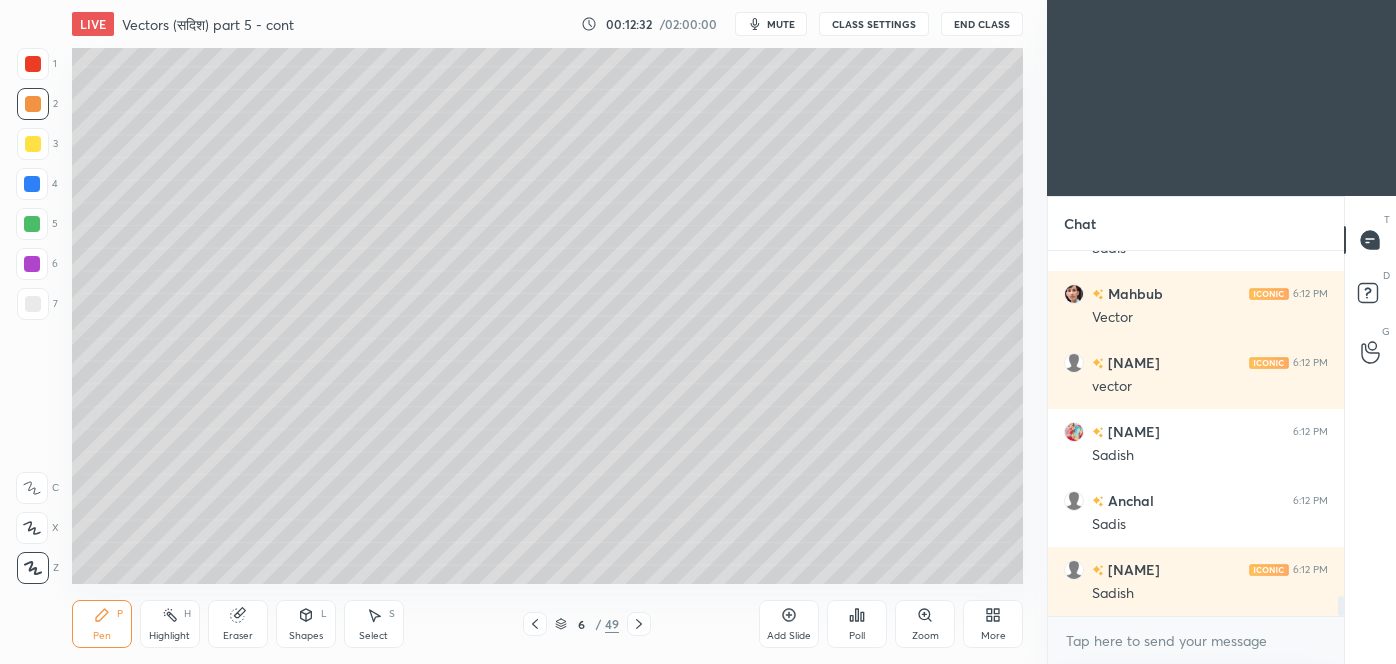 scroll, scrollTop: 6299, scrollLeft: 0, axis: vertical 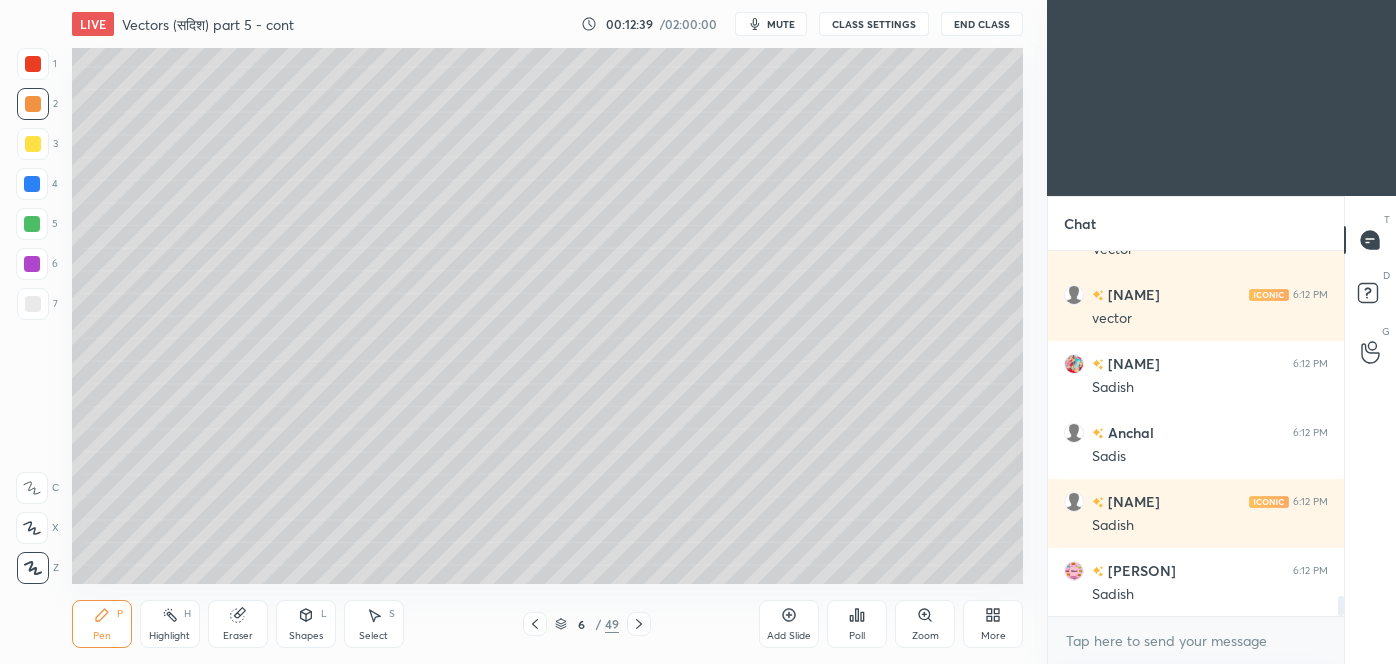 click on "Eraser" at bounding box center (238, 636) 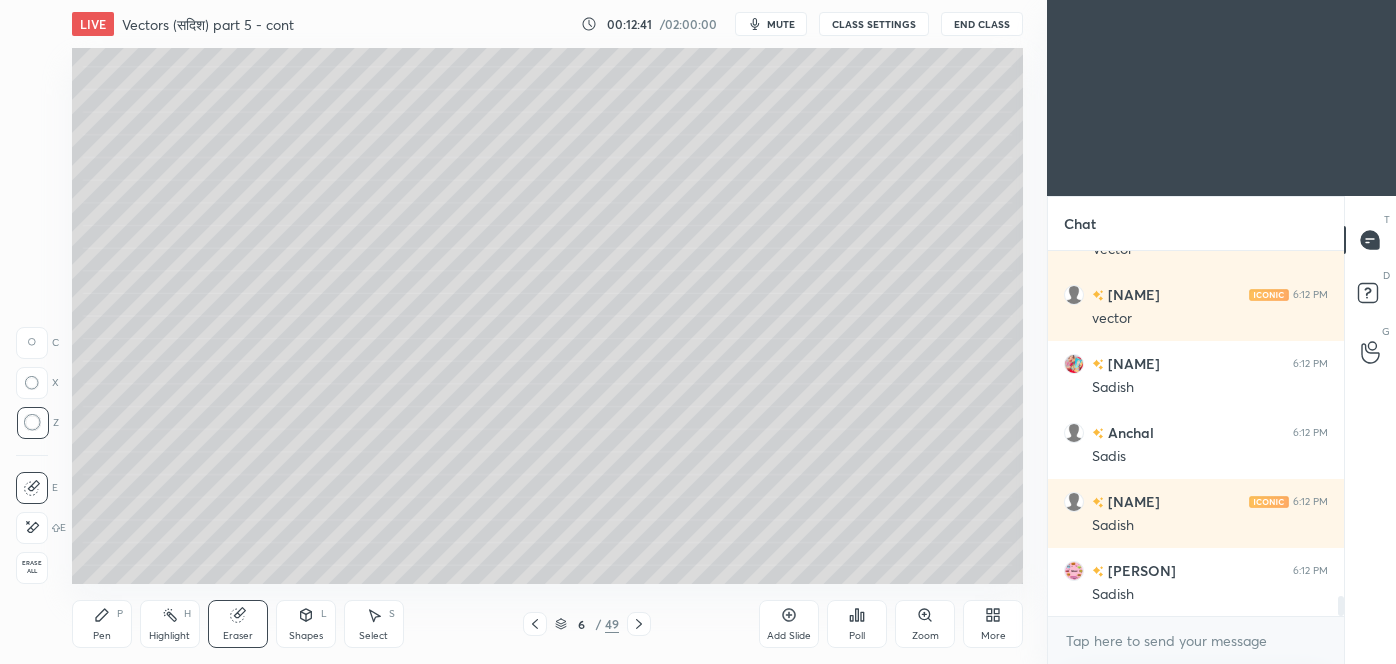 click on "Pen" at bounding box center (102, 636) 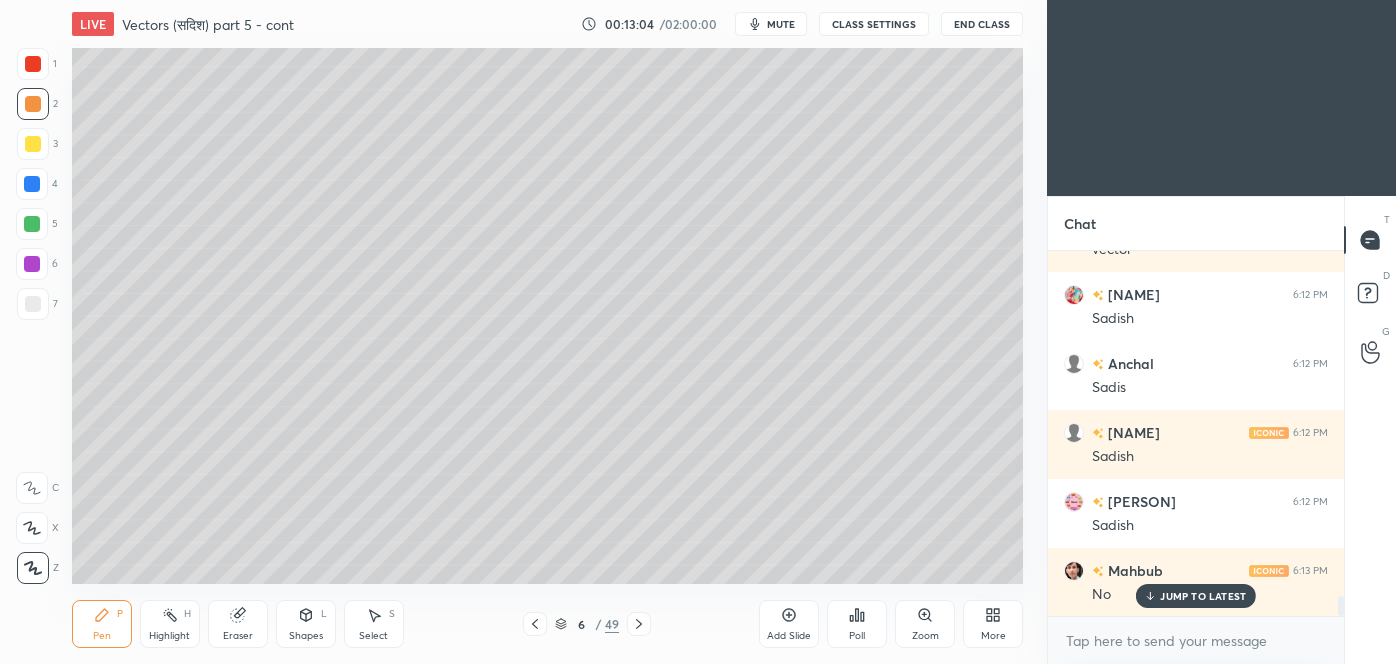 scroll, scrollTop: 6437, scrollLeft: 0, axis: vertical 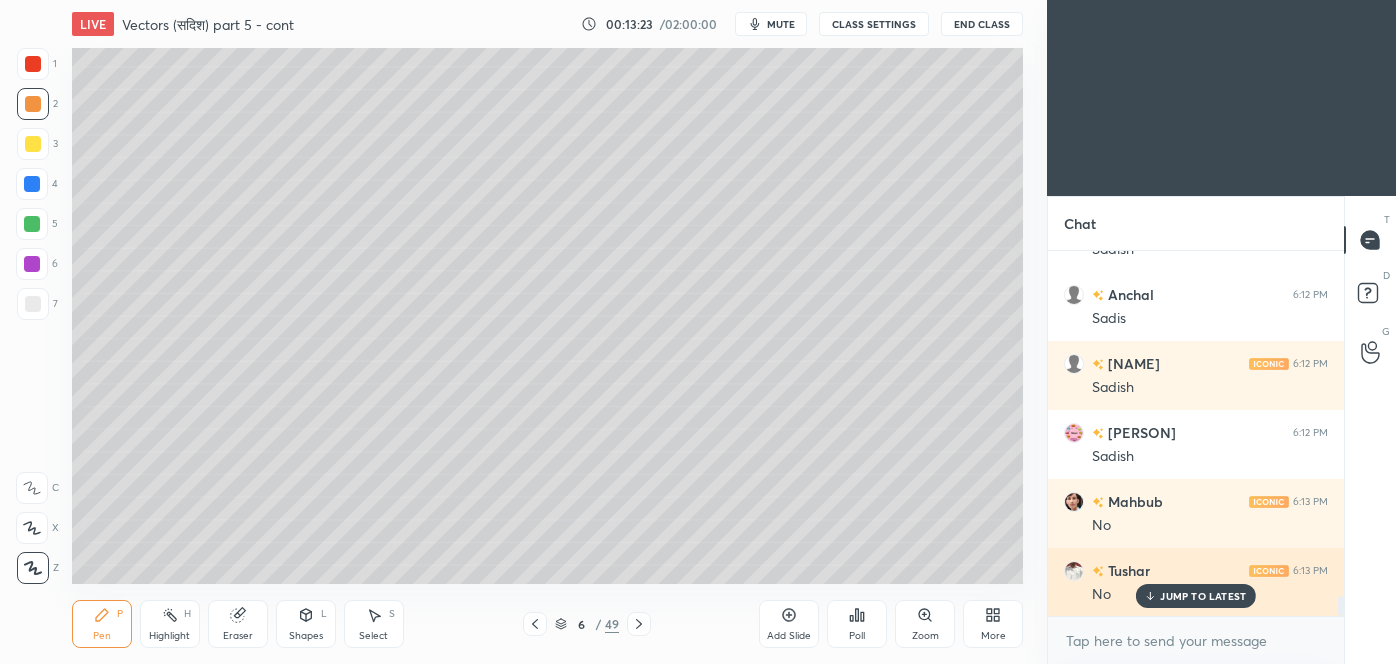 click on "JUMP TO LATEST" at bounding box center [1203, 596] 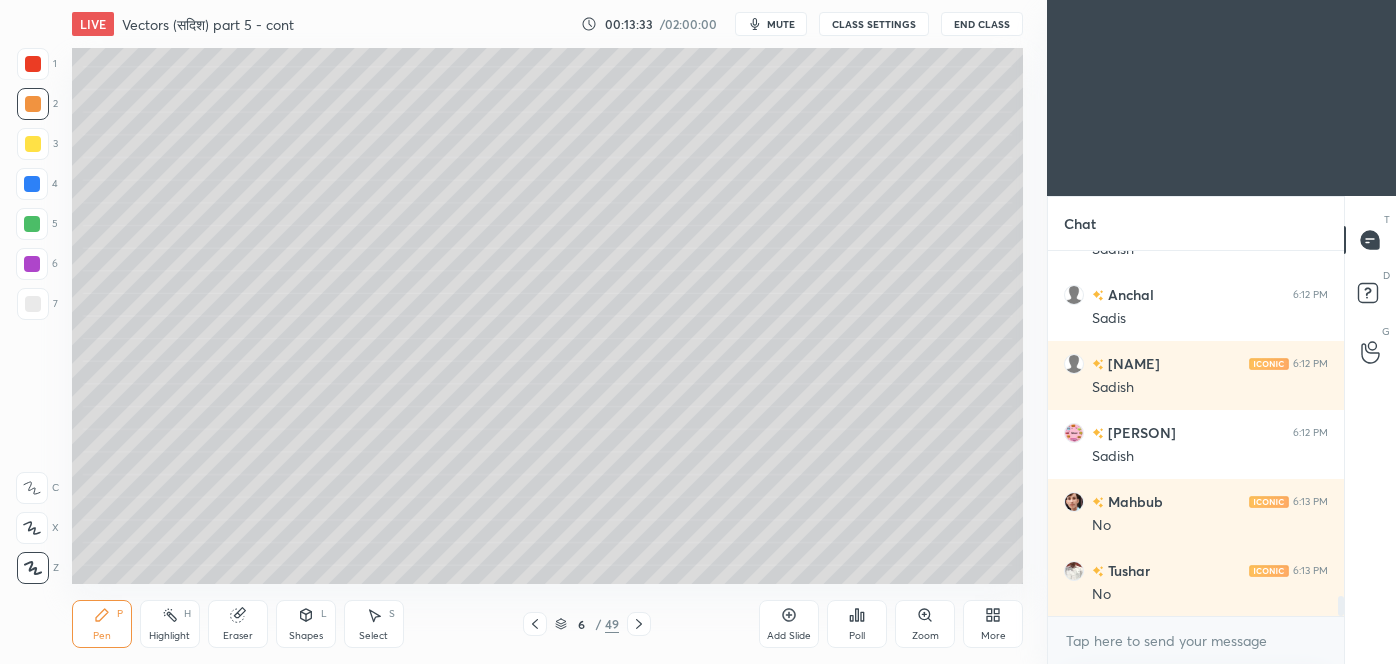 scroll, scrollTop: 6506, scrollLeft: 0, axis: vertical 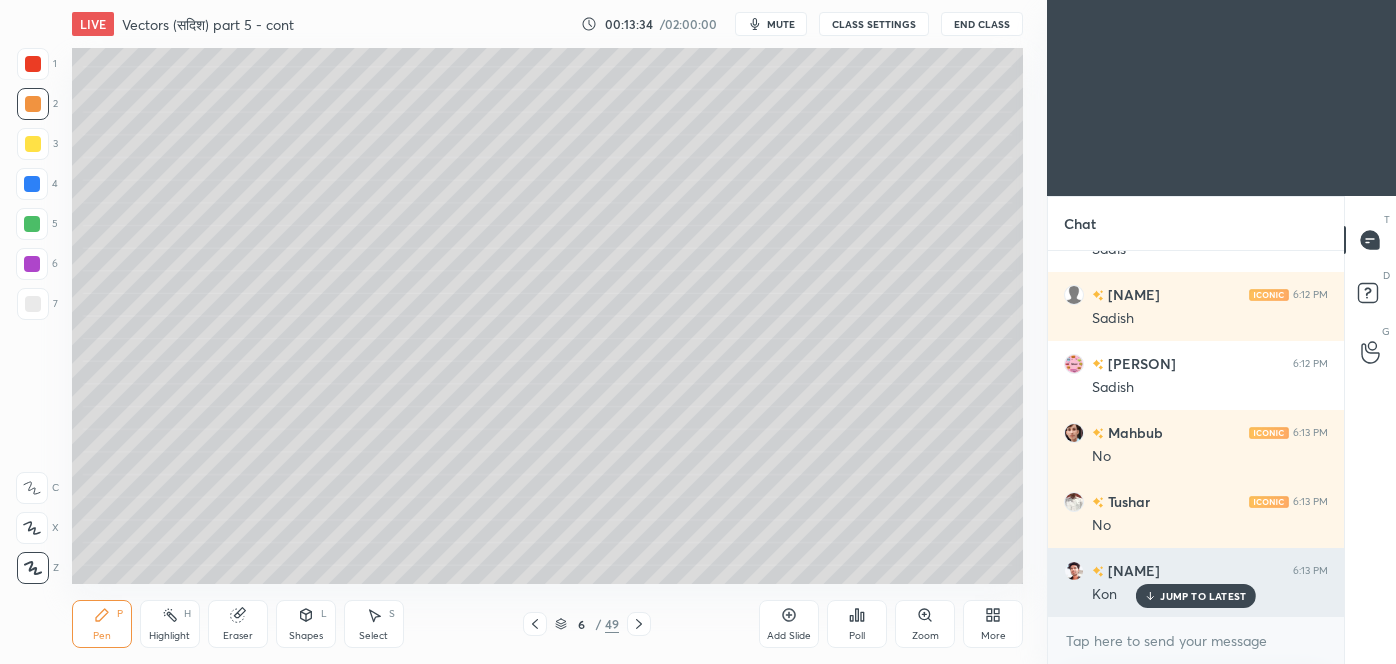 click on "JUMP TO LATEST" at bounding box center [1203, 596] 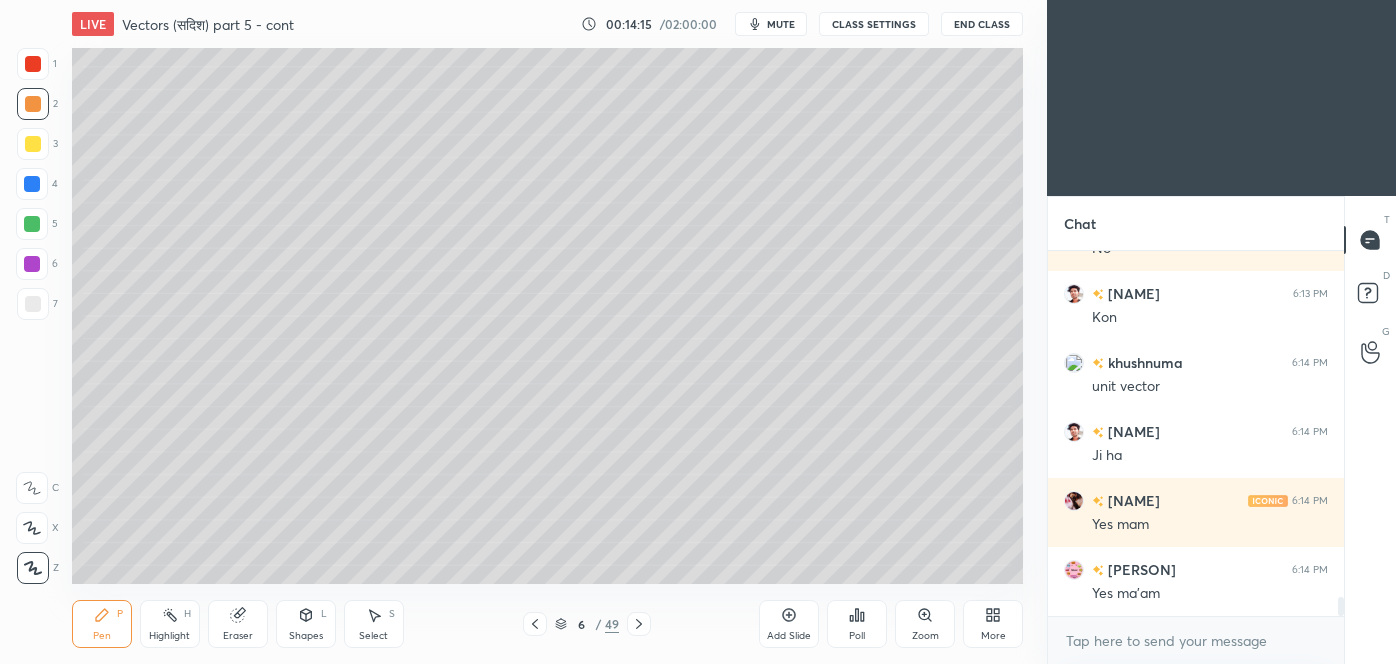 scroll, scrollTop: 6851, scrollLeft: 0, axis: vertical 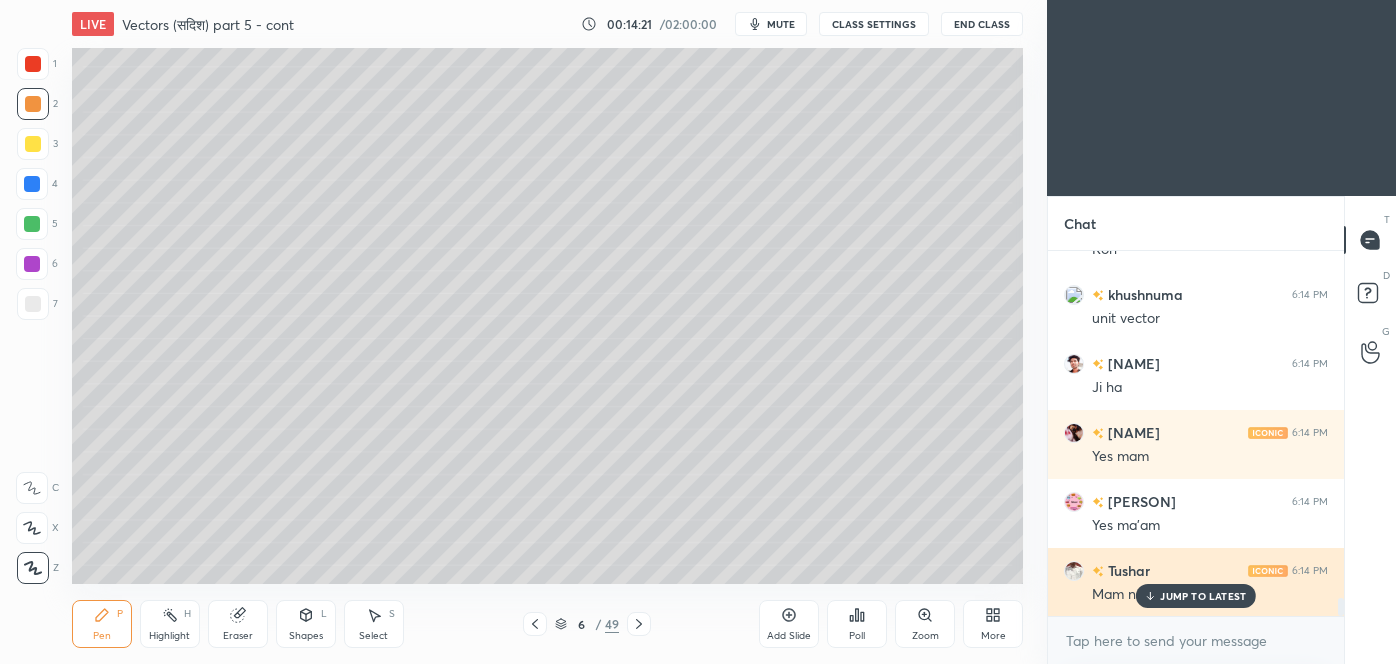 click on "JUMP TO LATEST" at bounding box center [1196, 596] 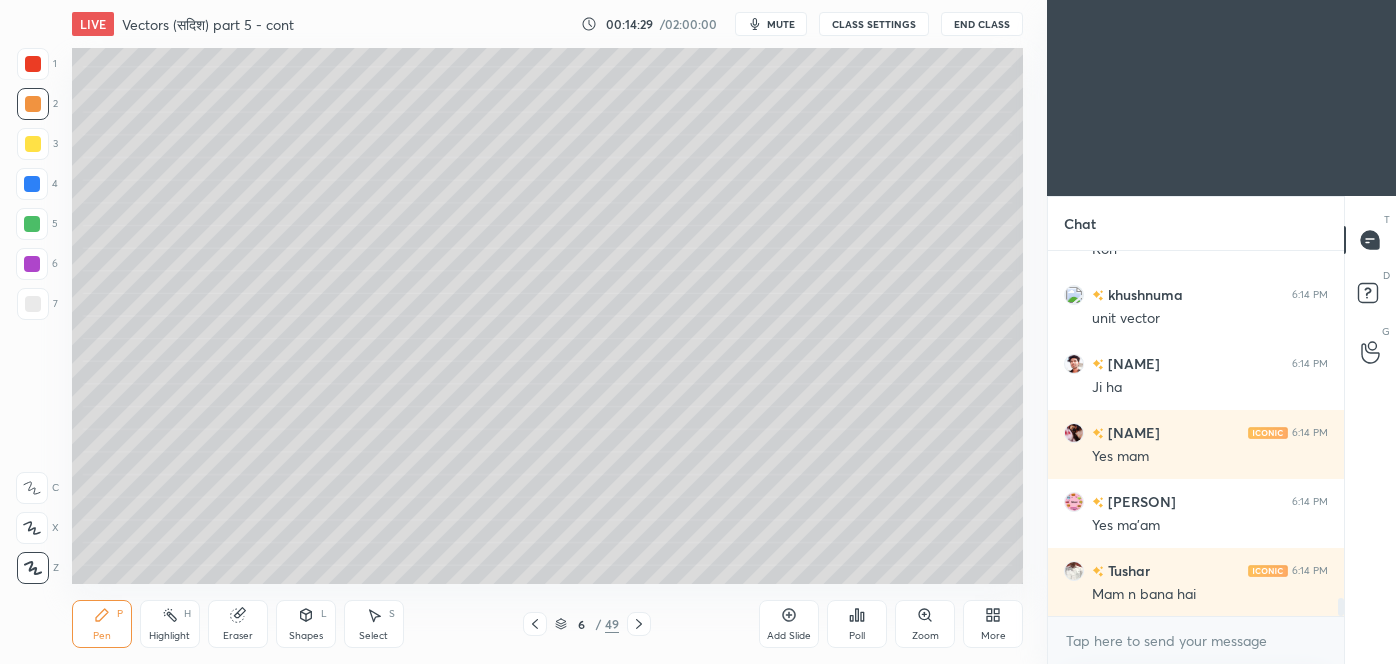 click at bounding box center (33, 144) 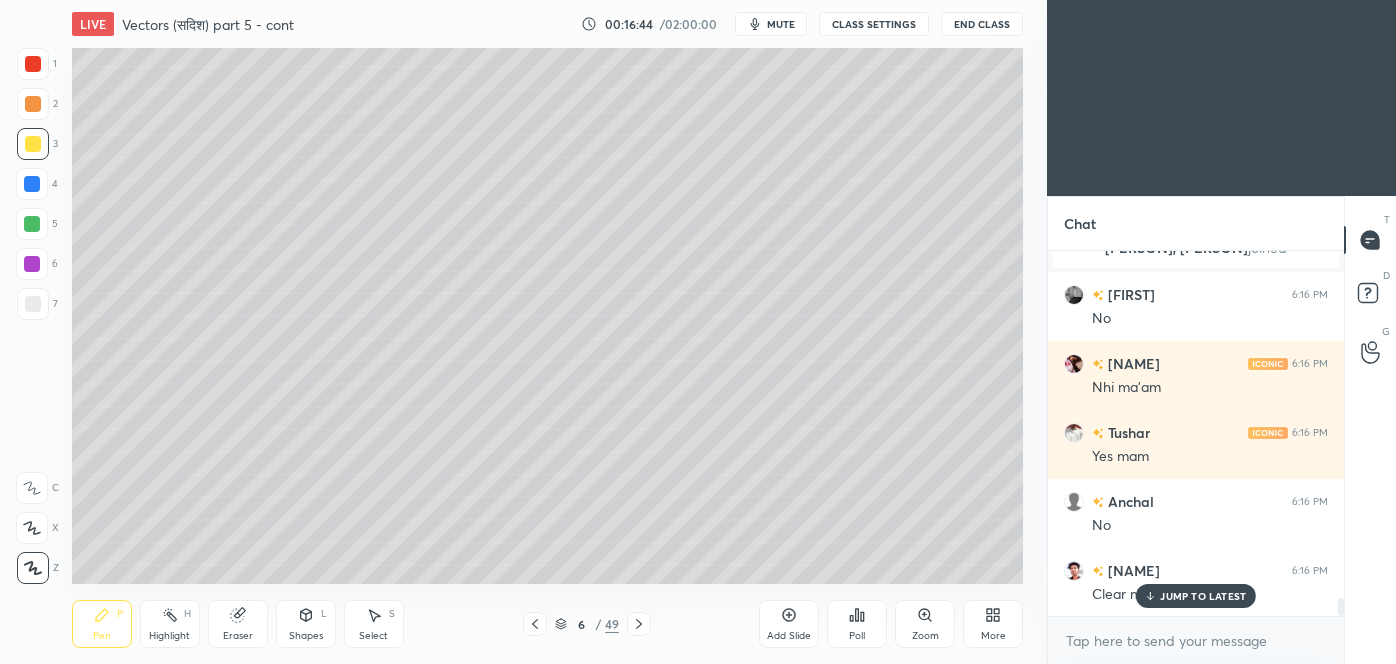 scroll, scrollTop: 7024, scrollLeft: 0, axis: vertical 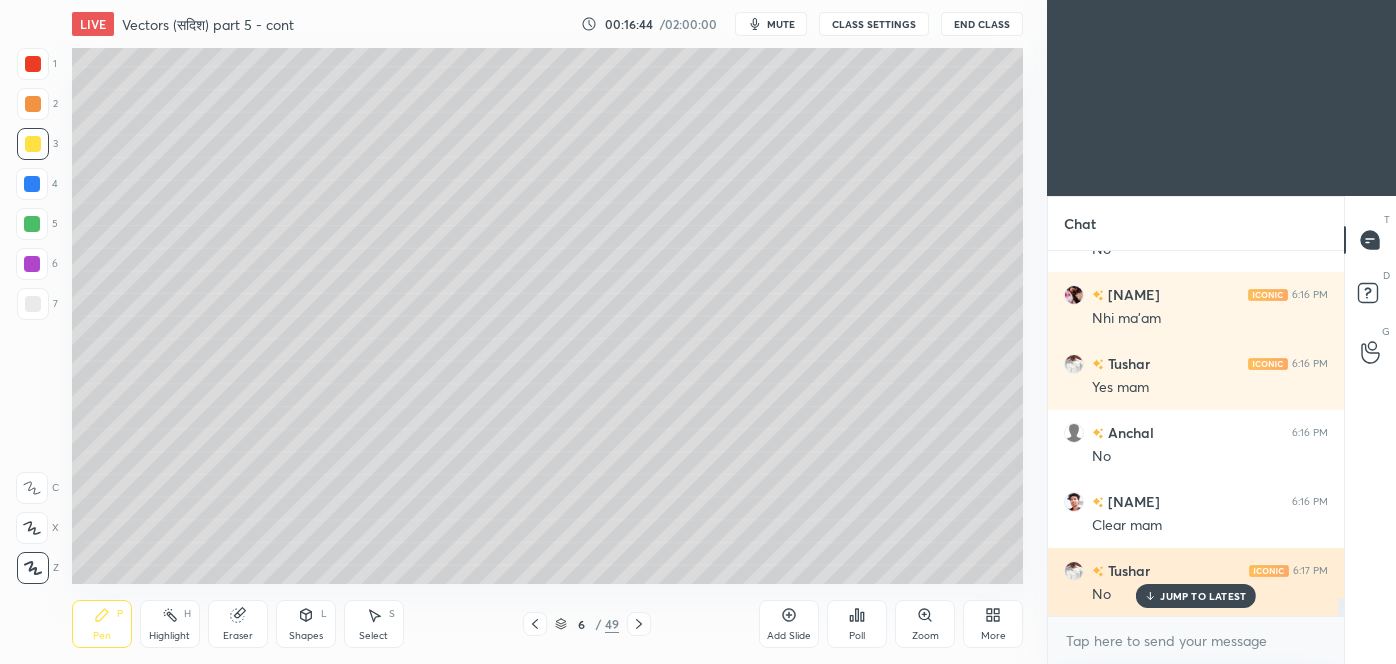 click on "JUMP TO LATEST" at bounding box center (1203, 596) 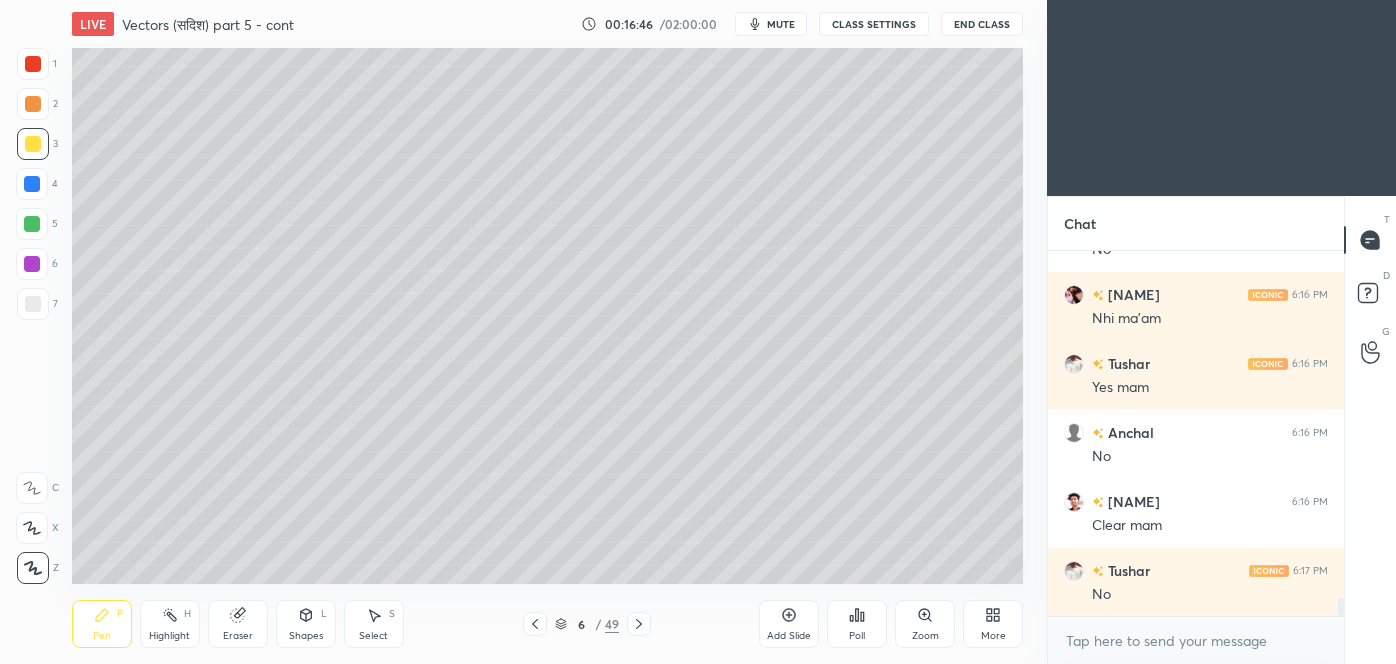 click on "Add Slide" at bounding box center (789, 624) 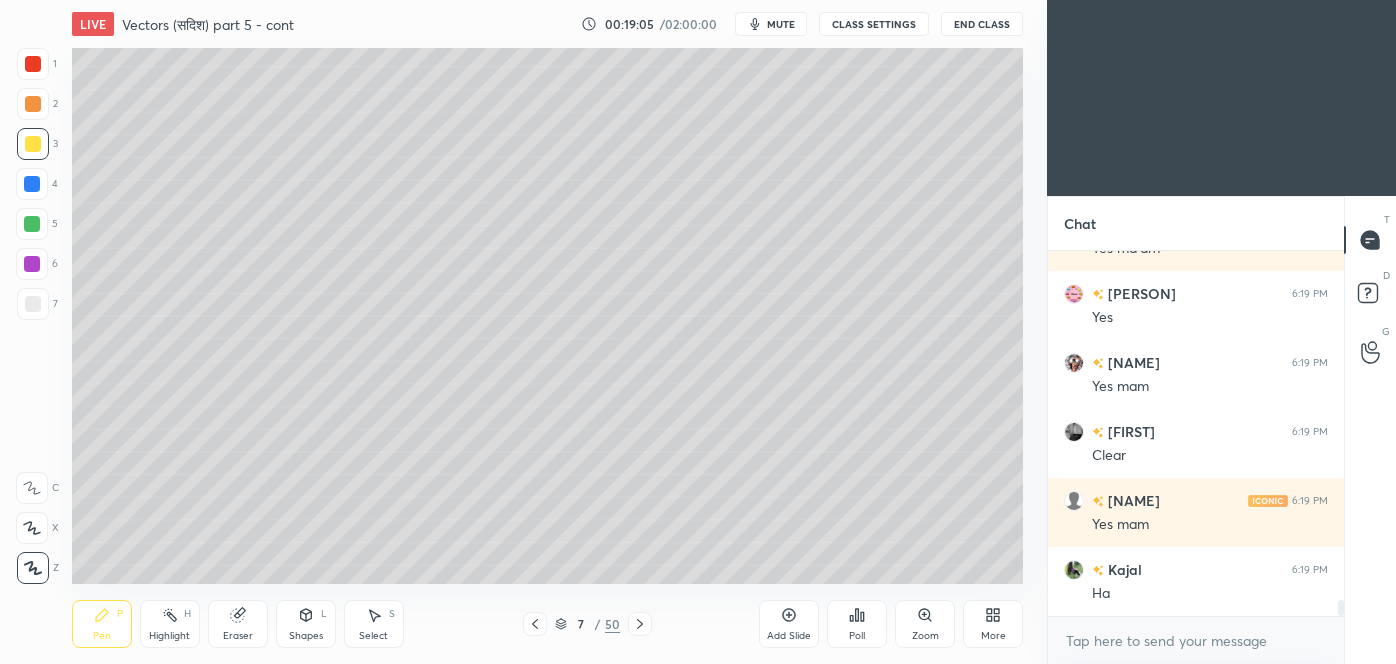 scroll, scrollTop: 8178, scrollLeft: 0, axis: vertical 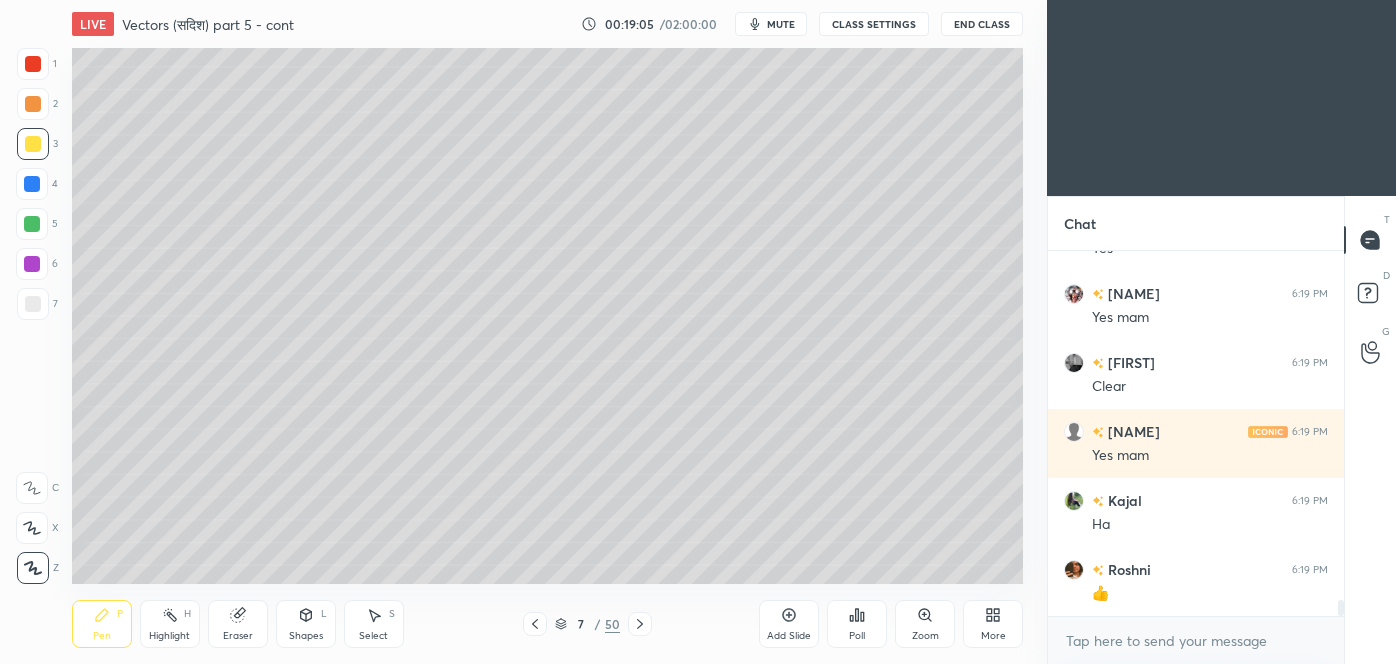 click at bounding box center [33, 304] 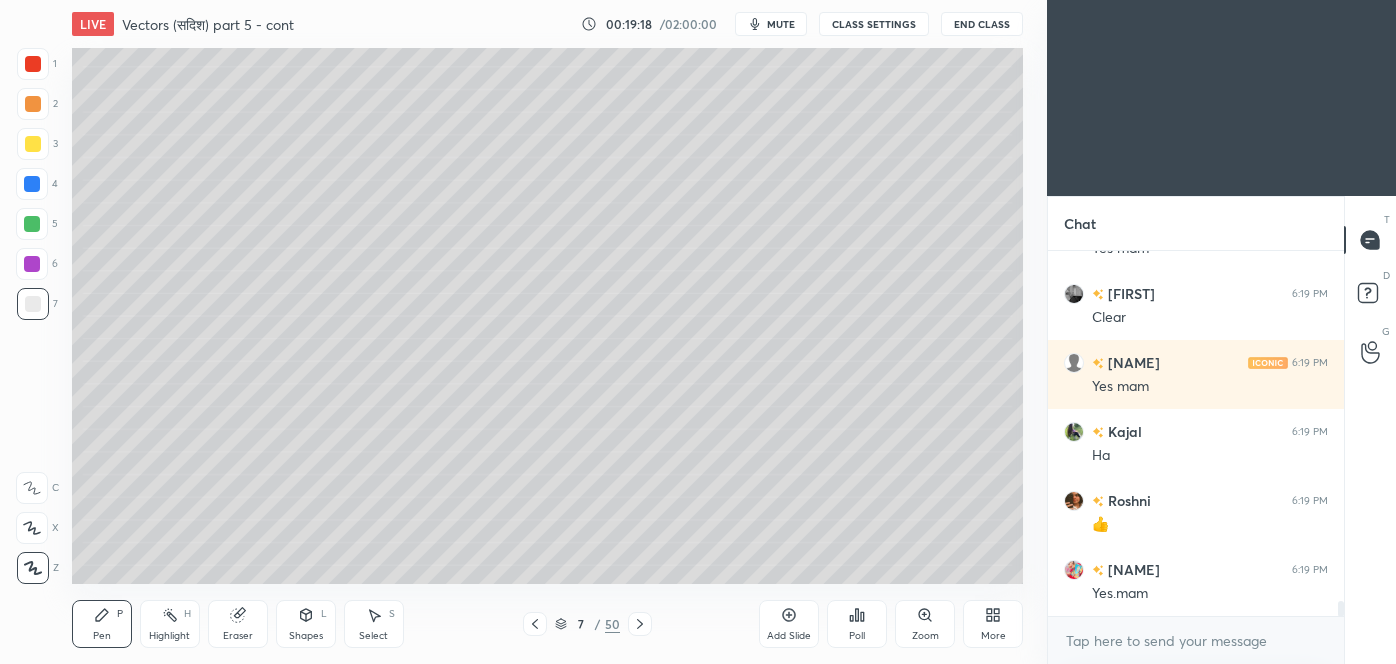 scroll, scrollTop: 8315, scrollLeft: 0, axis: vertical 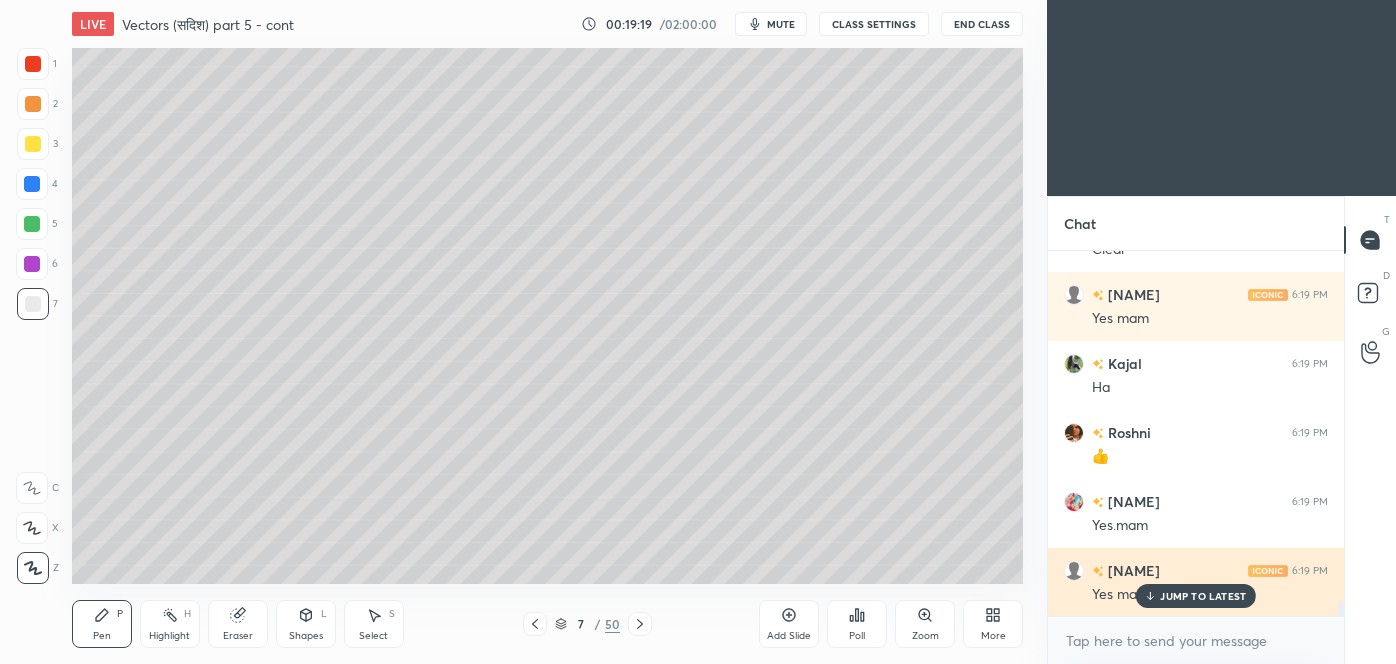 click on "JUMP TO LATEST" at bounding box center [1203, 596] 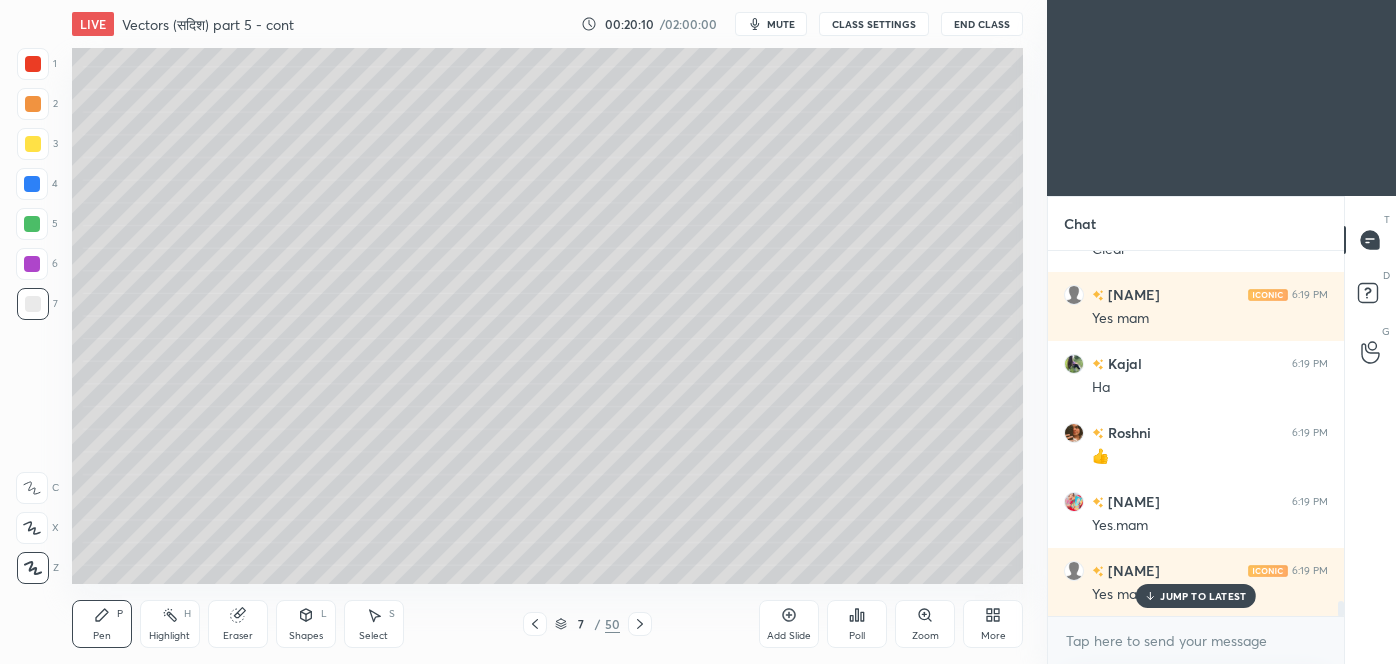 scroll, scrollTop: 8432, scrollLeft: 0, axis: vertical 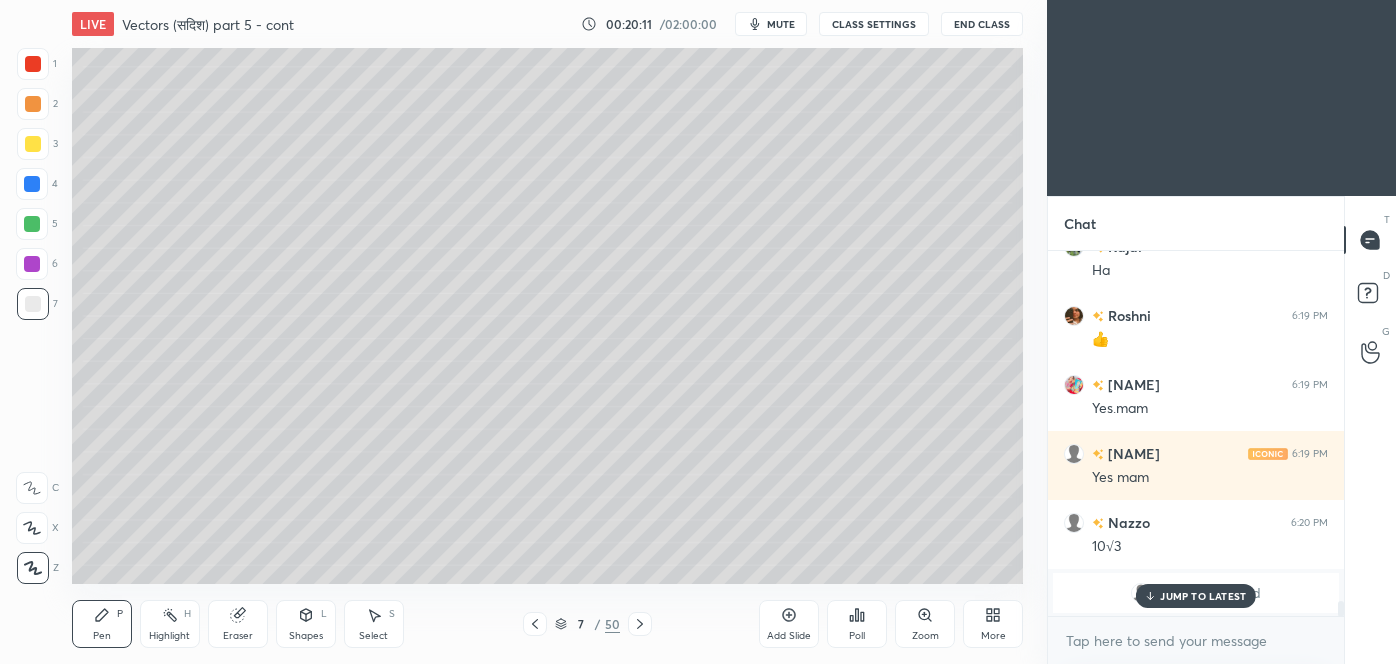 click on "JUMP TO LATEST" at bounding box center (1196, 596) 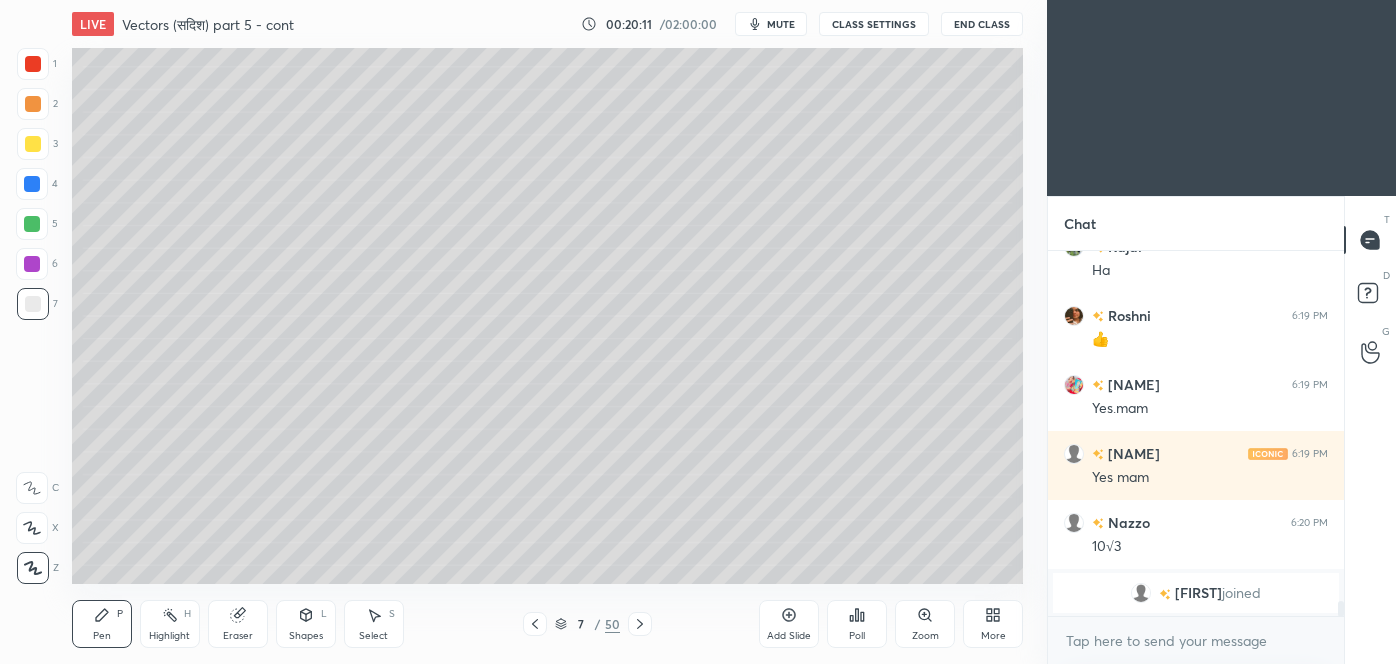 scroll, scrollTop: 8456, scrollLeft: 0, axis: vertical 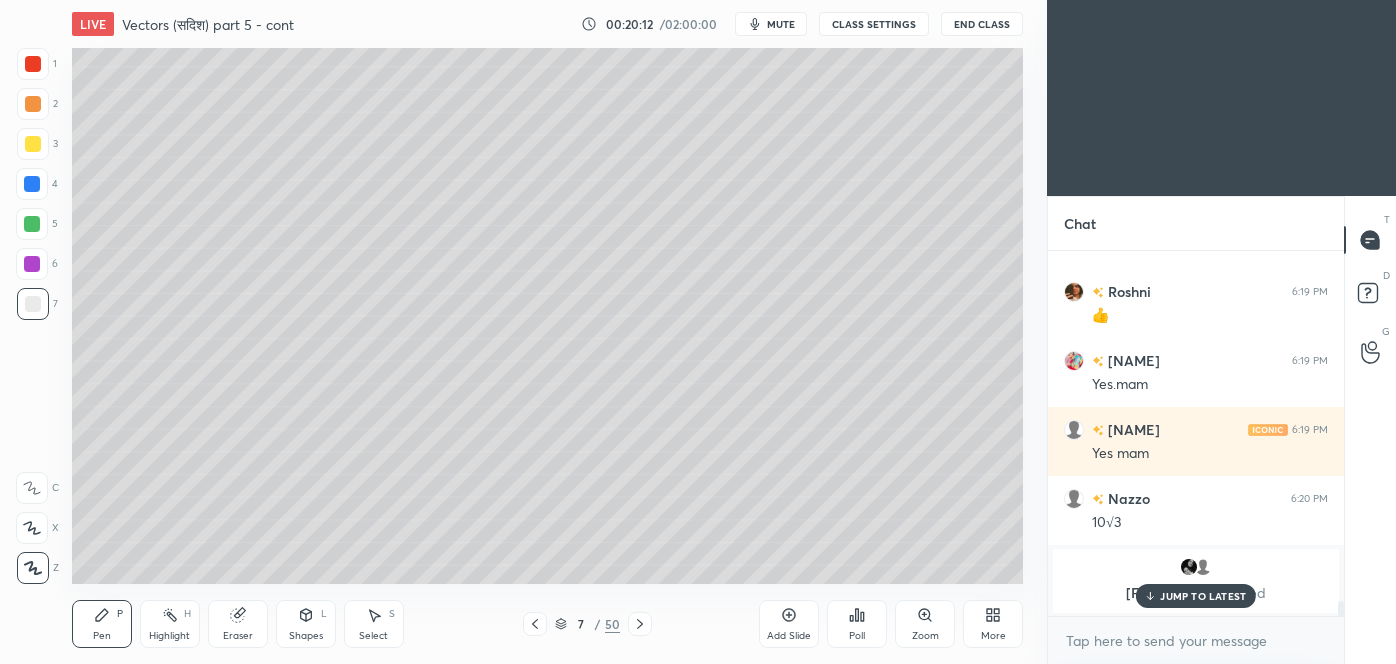 click on "JUMP TO LATEST" at bounding box center [1203, 596] 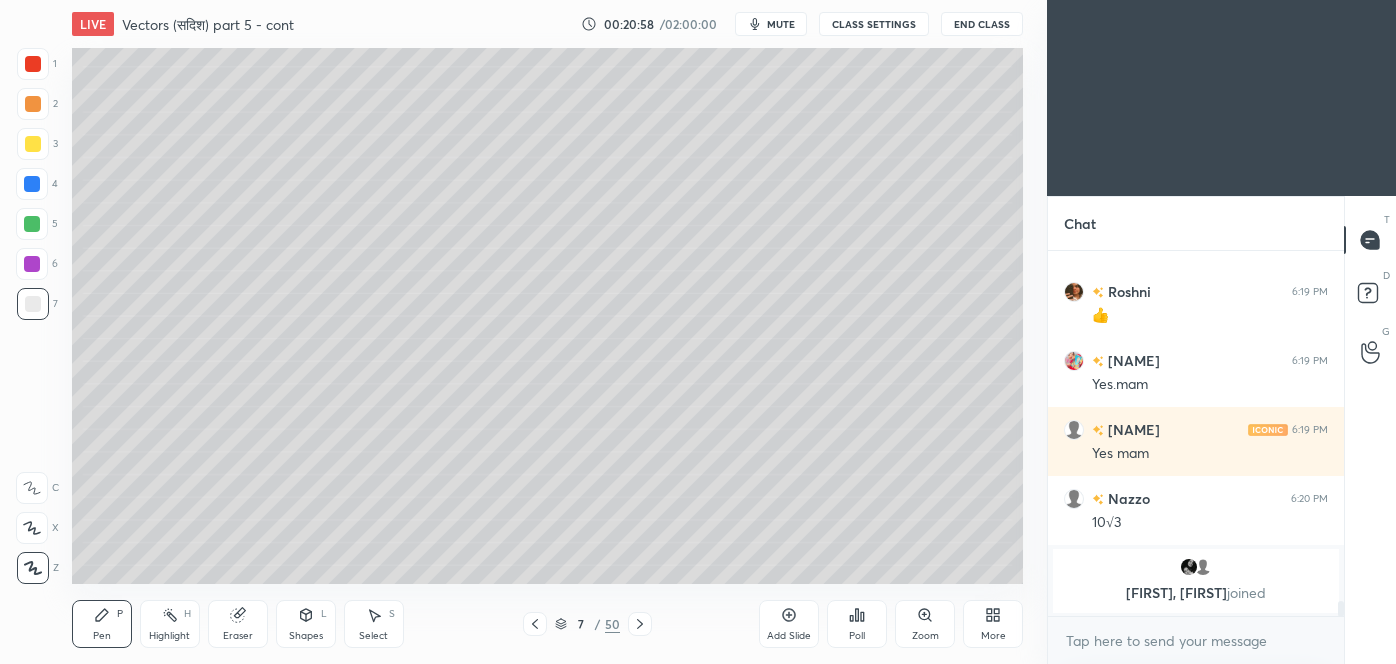 click on "Add Slide" at bounding box center (789, 624) 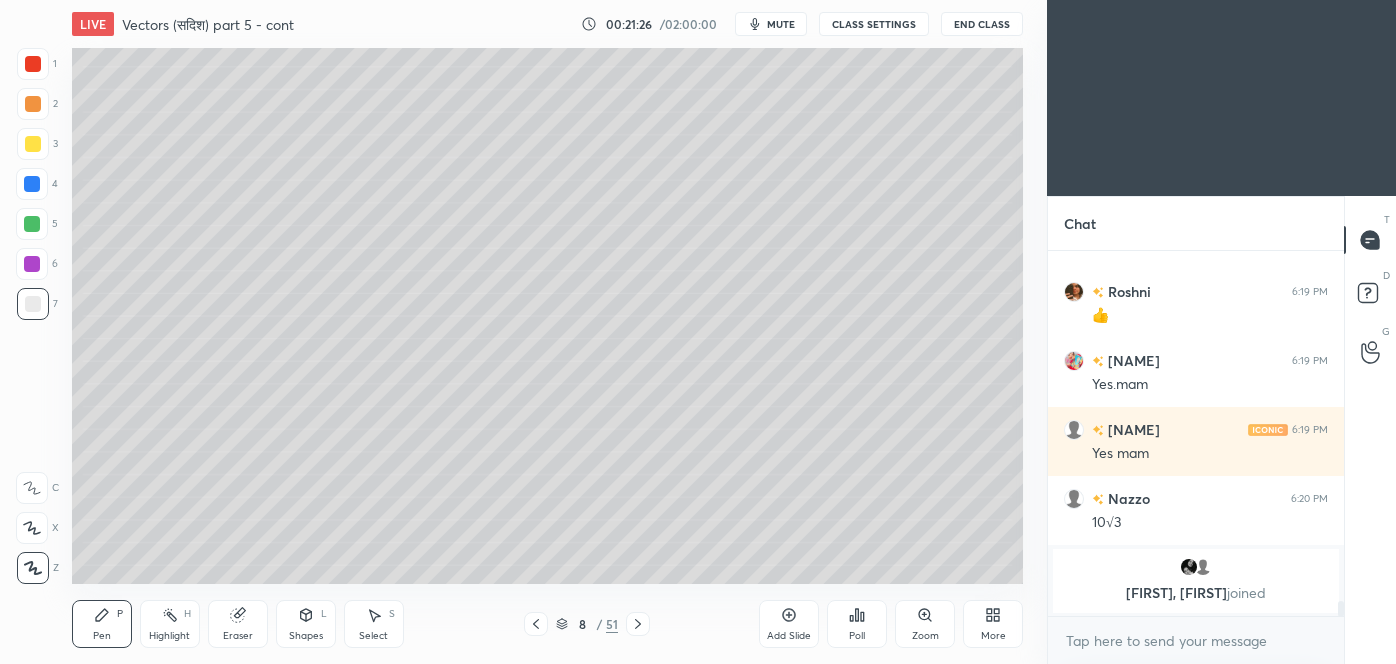 click 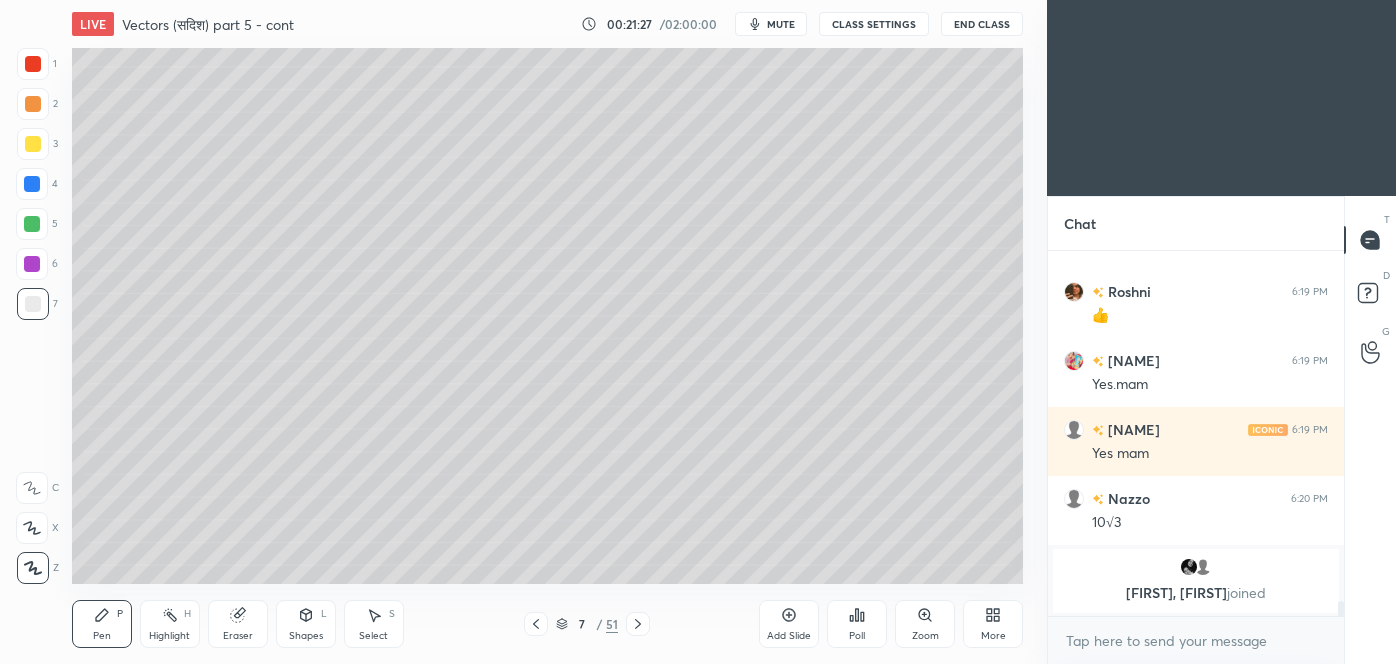 click at bounding box center (638, 624) 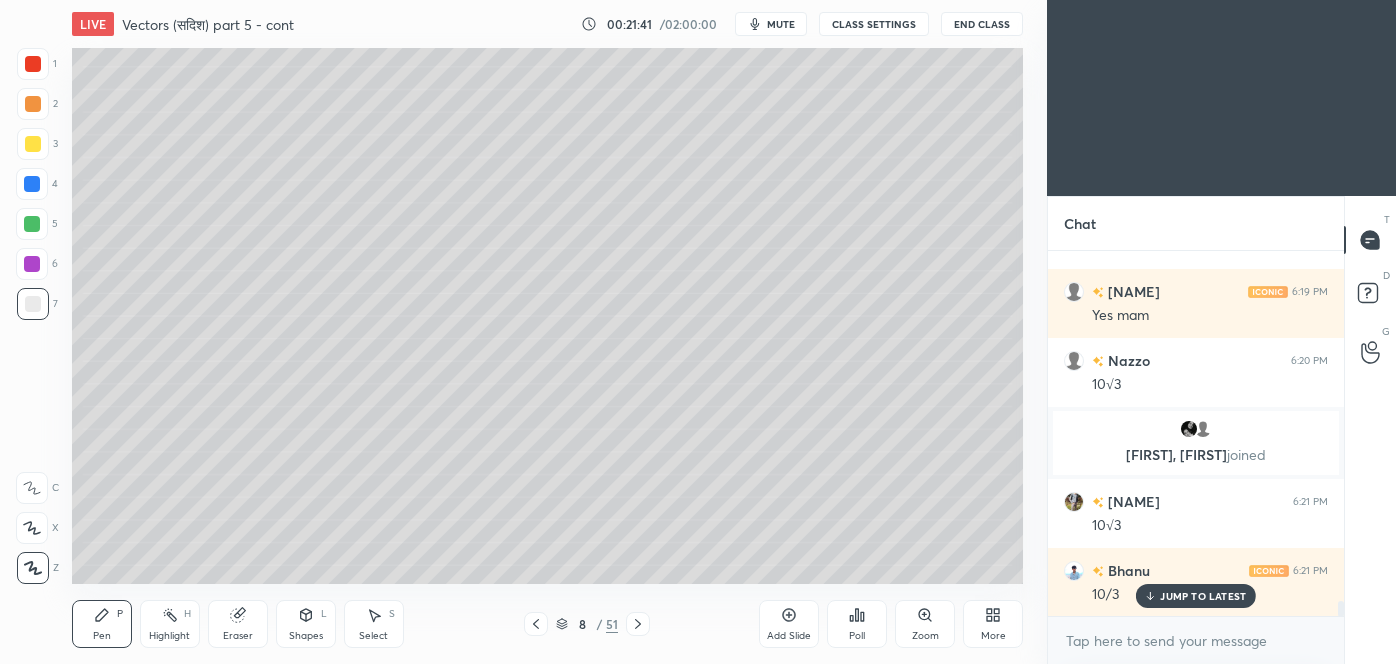 scroll, scrollTop: 8298, scrollLeft: 0, axis: vertical 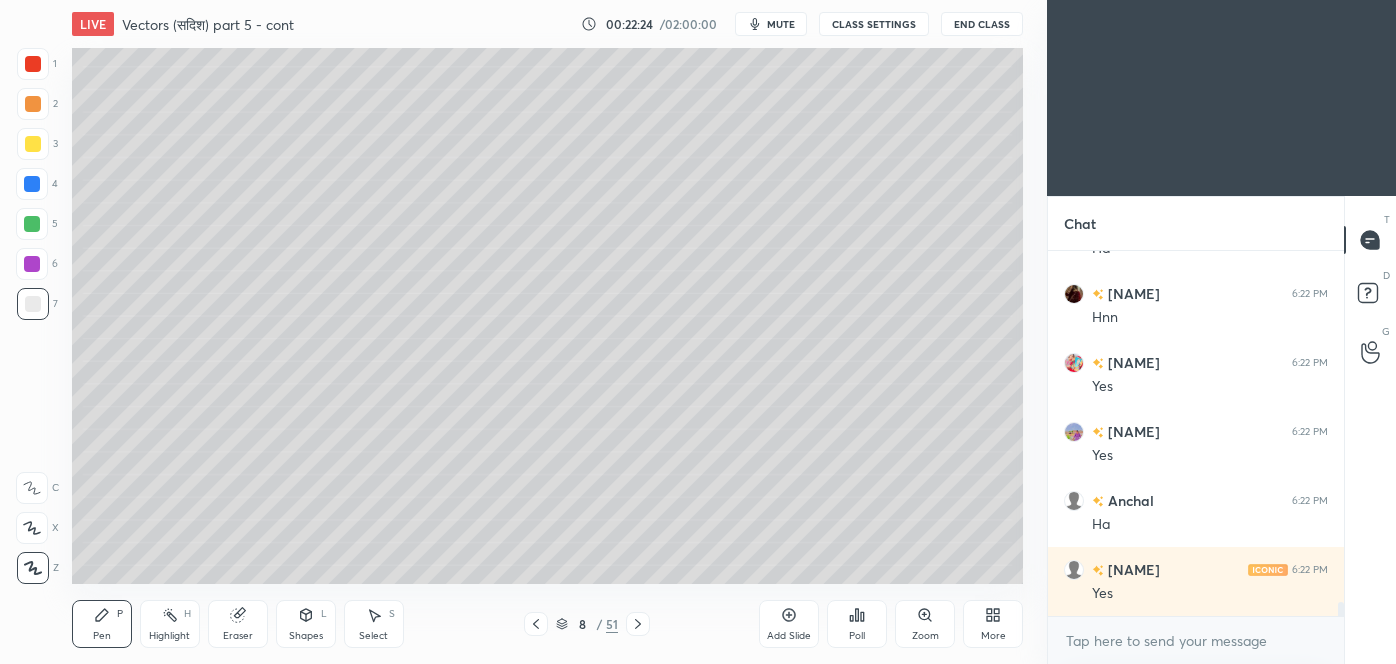 click at bounding box center (33, 144) 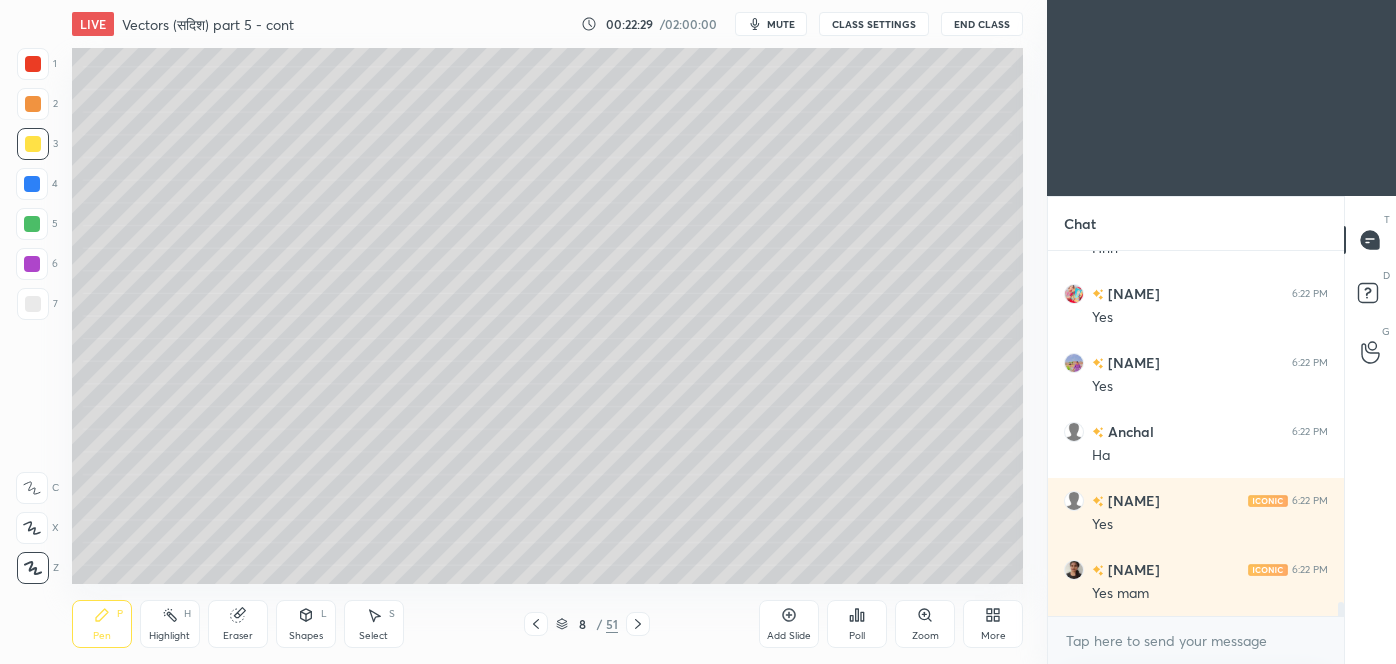 scroll, scrollTop: 9195, scrollLeft: 0, axis: vertical 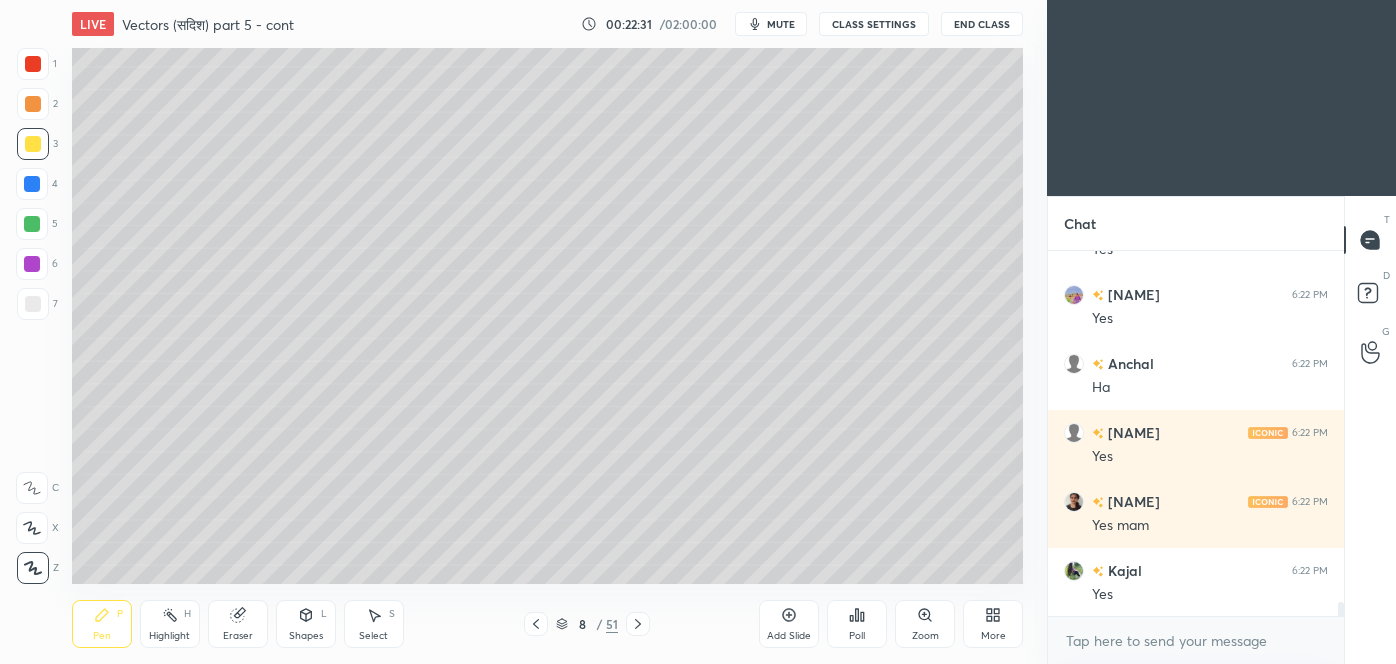 click 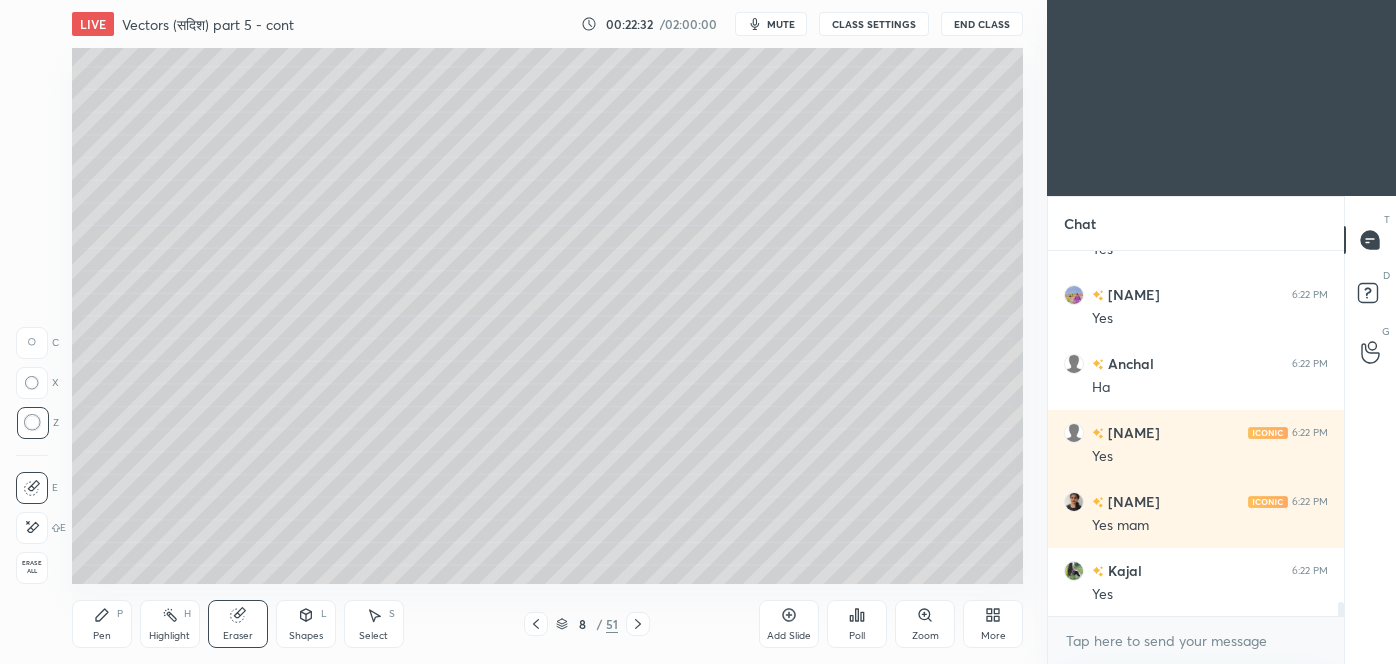 click on "Pen P" at bounding box center (102, 624) 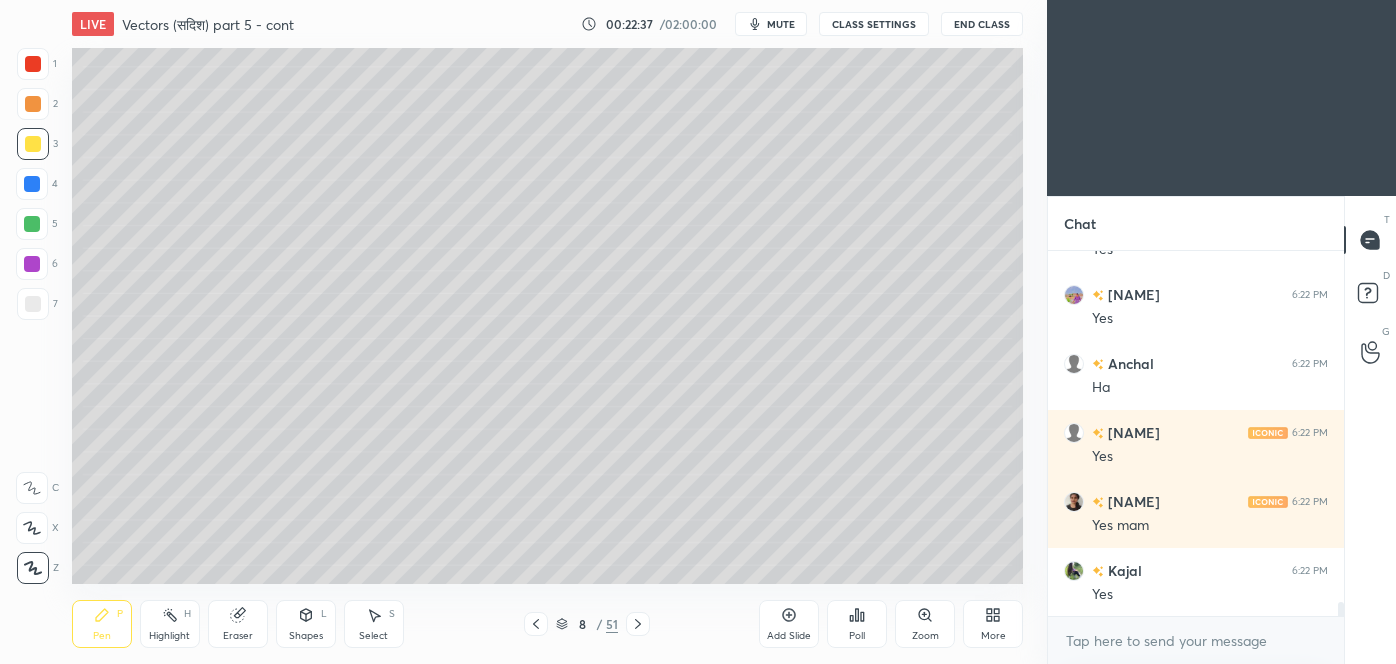 click at bounding box center [33, 304] 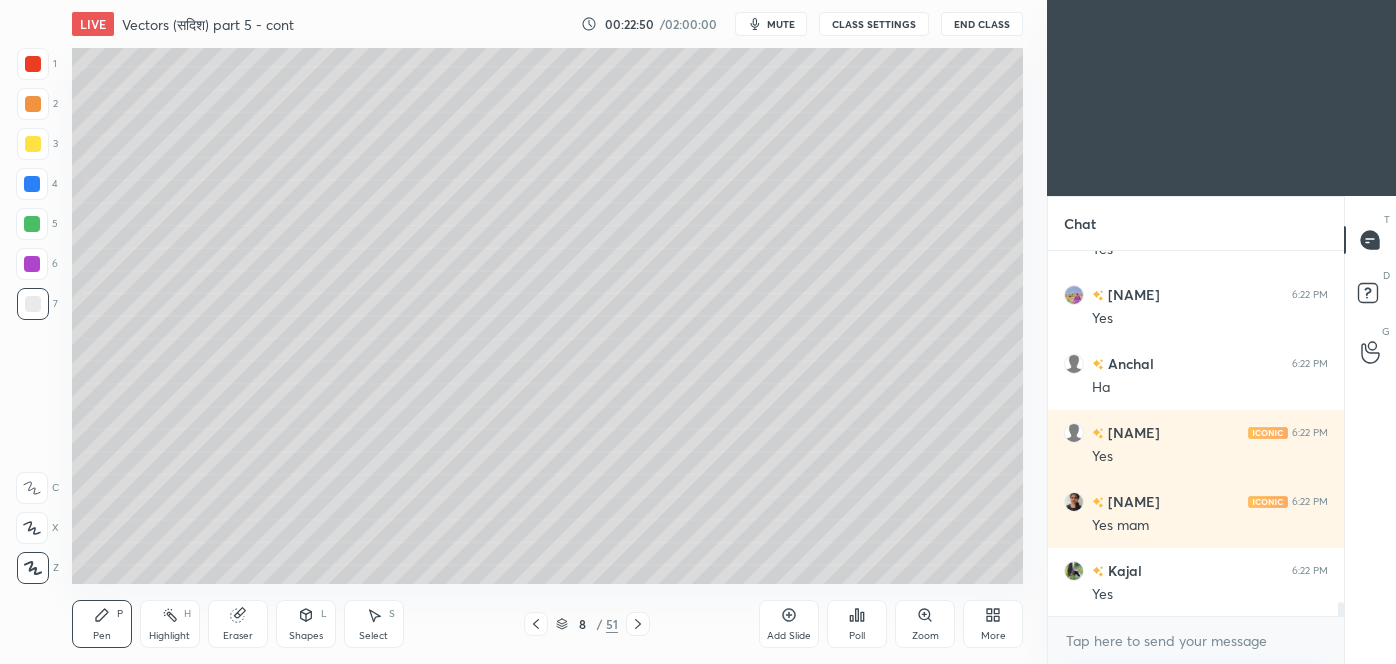 click at bounding box center [33, 144] 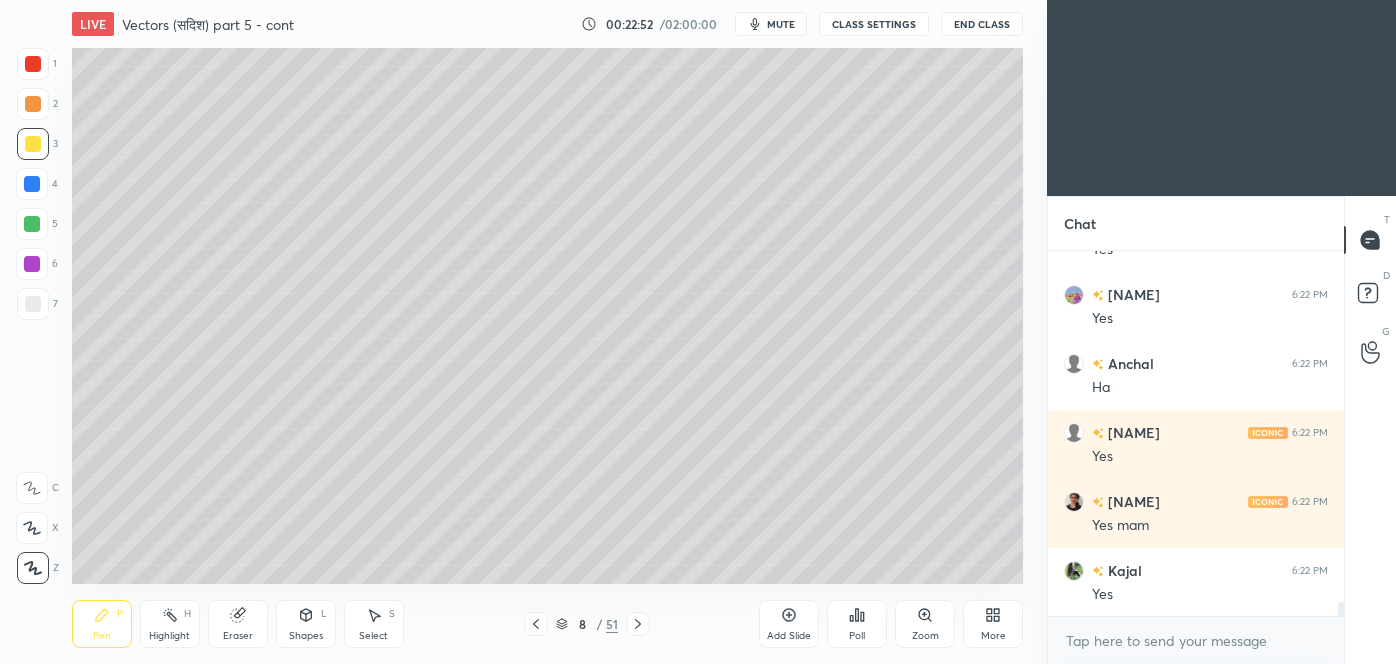 scroll, scrollTop: 9264, scrollLeft: 0, axis: vertical 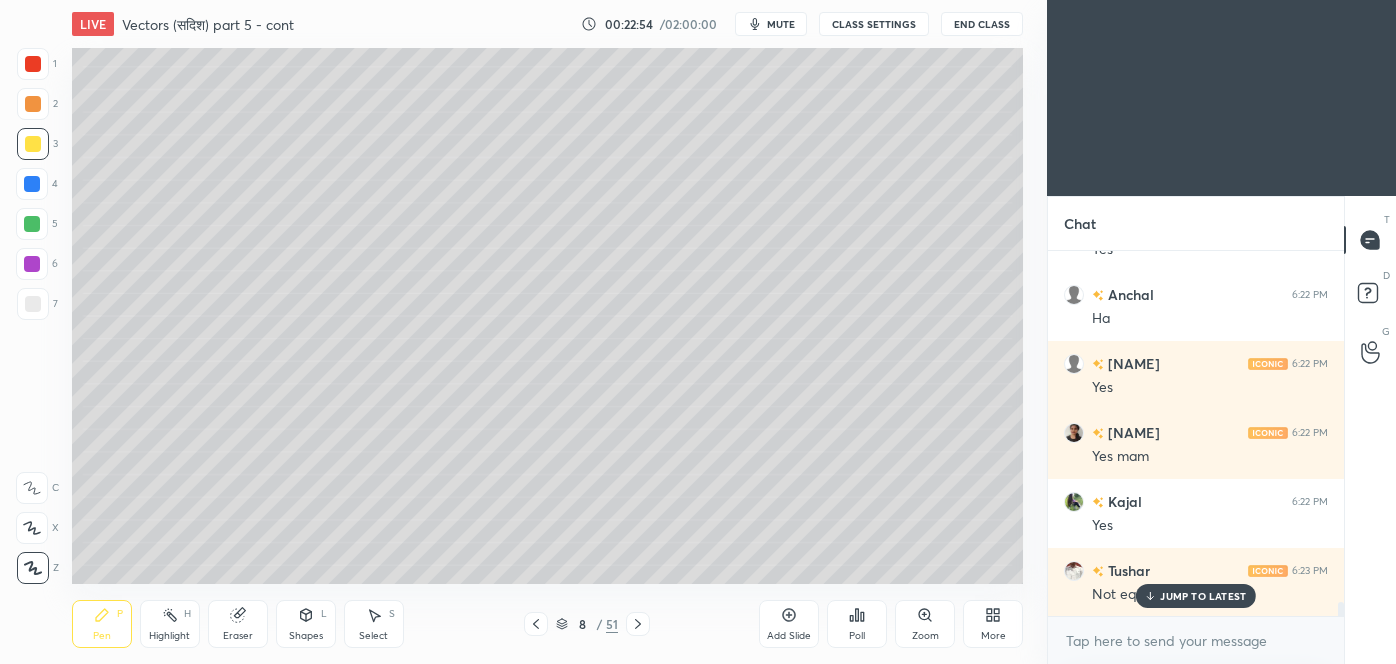 click on "JUMP TO LATEST" at bounding box center [1196, 596] 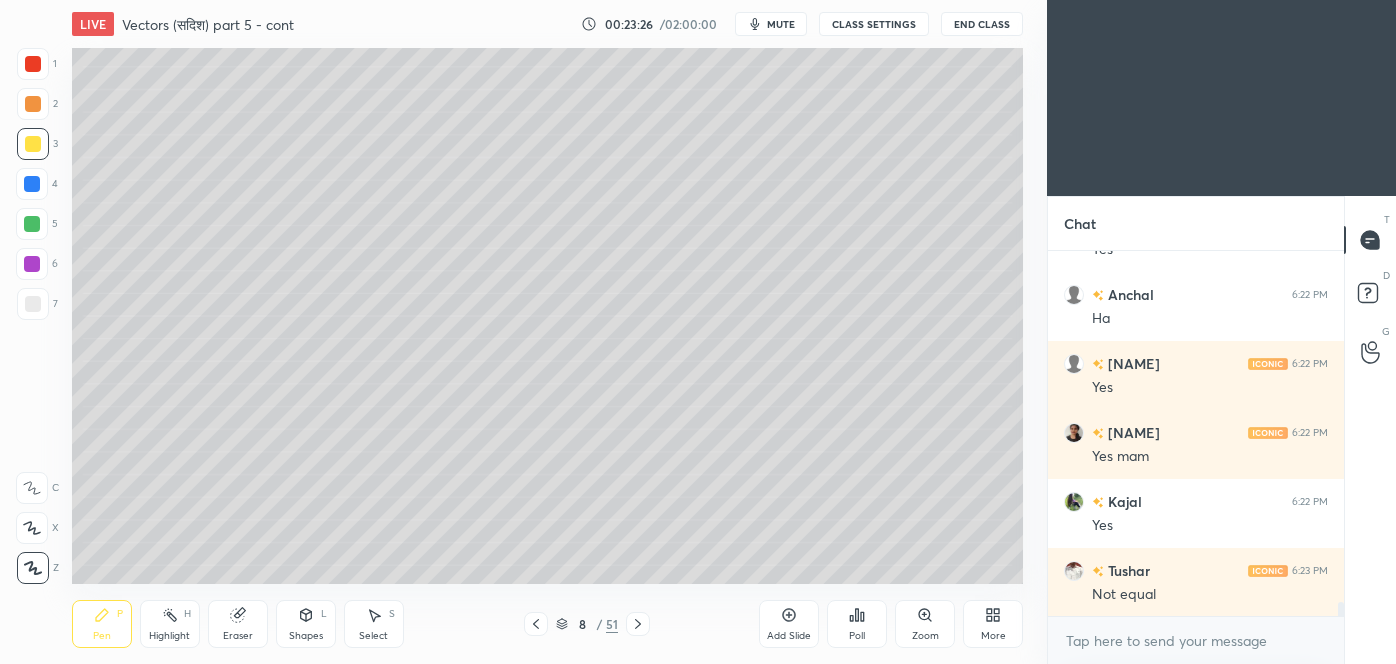 click 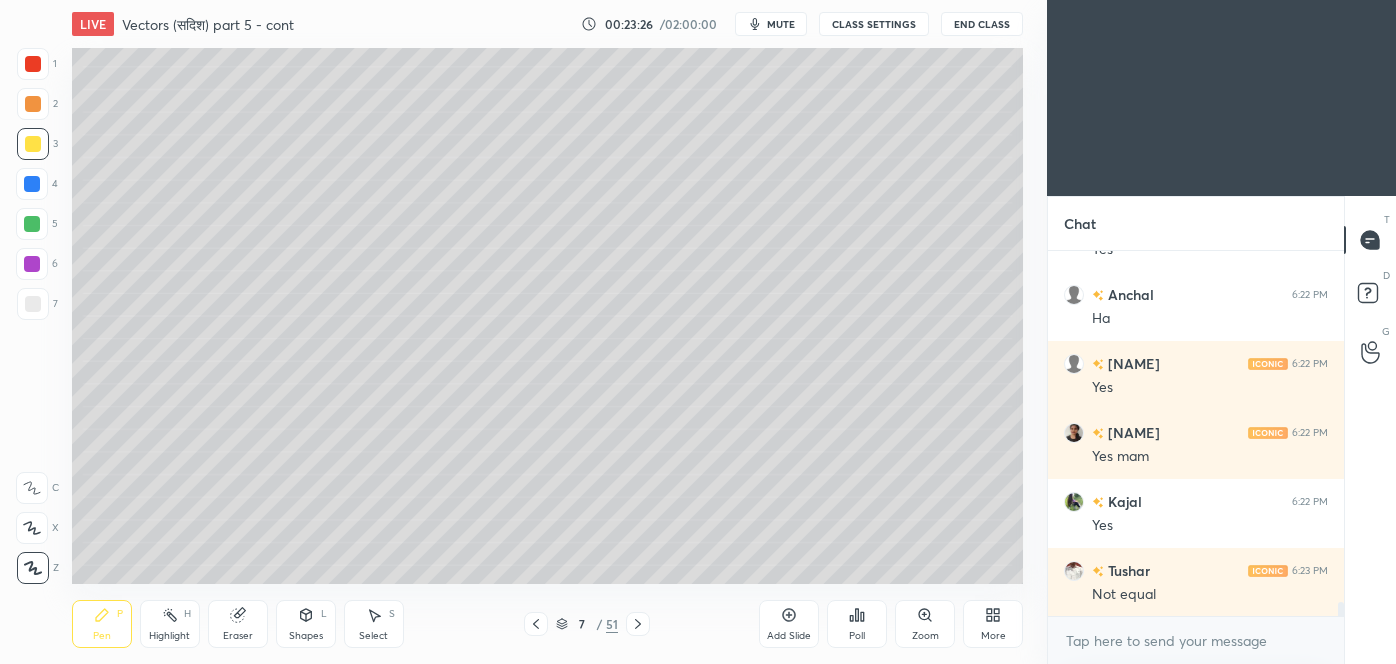click 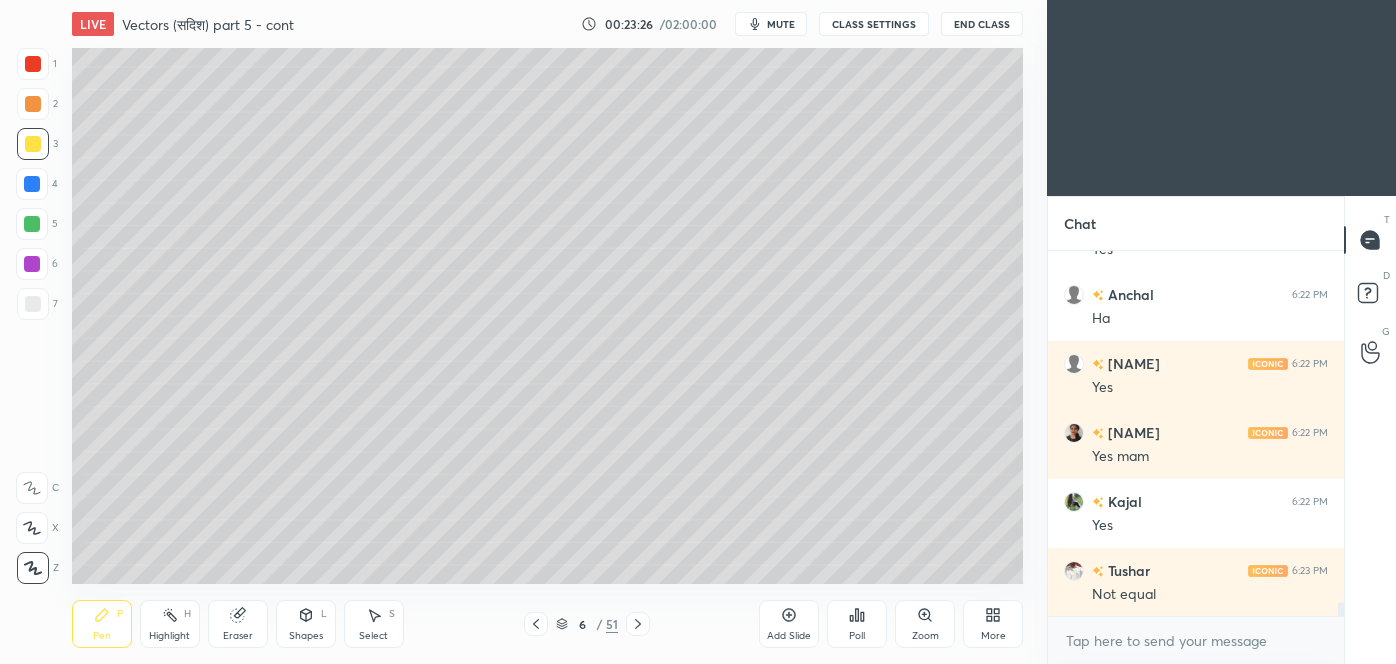 click 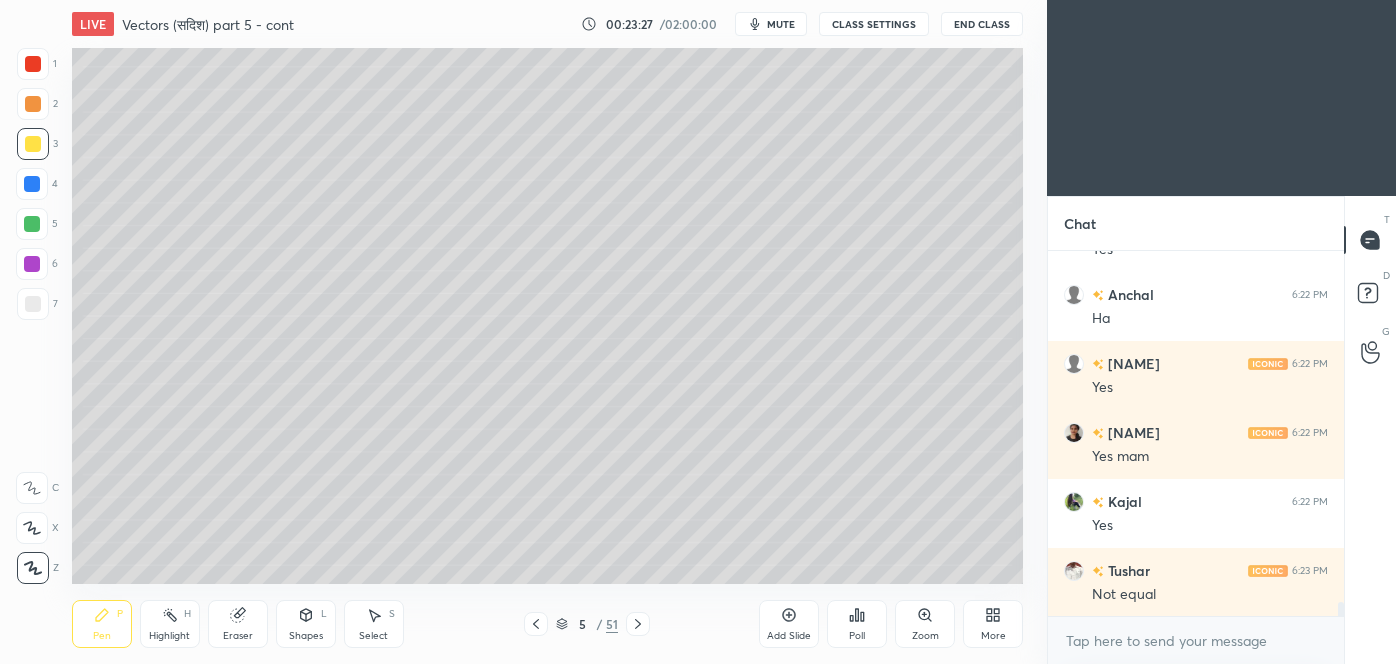 click at bounding box center (536, 624) 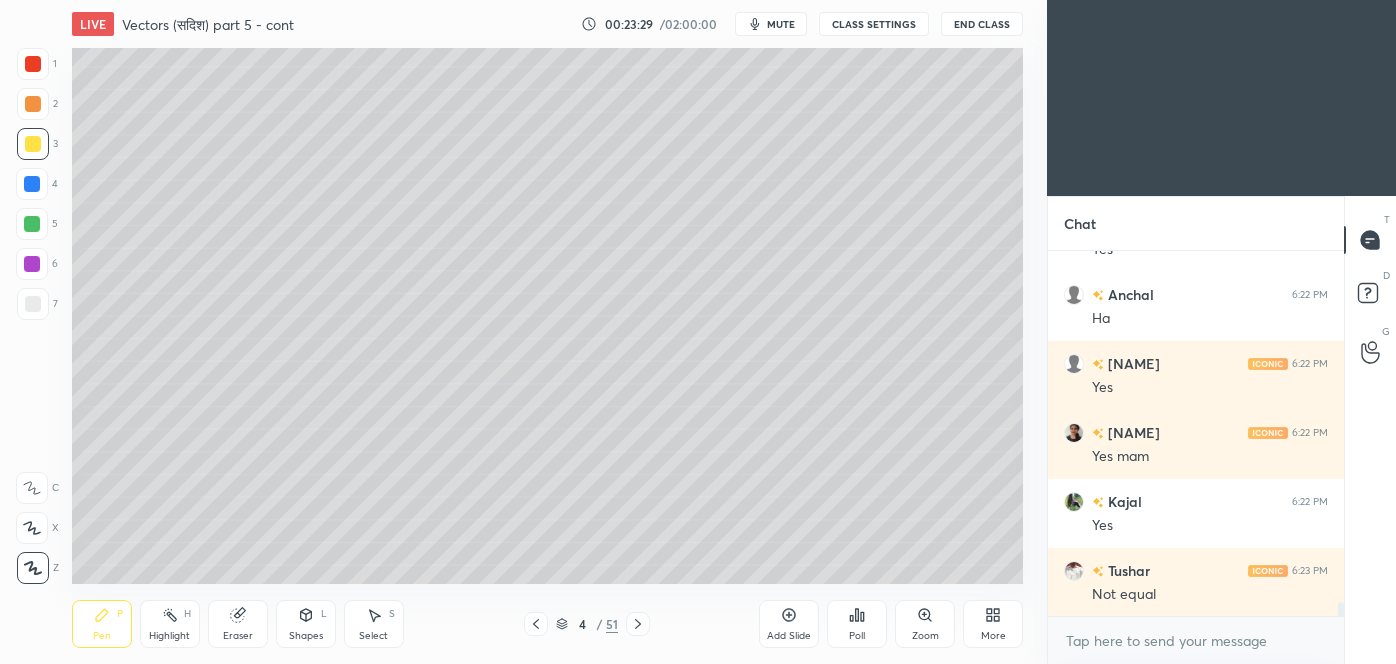 click 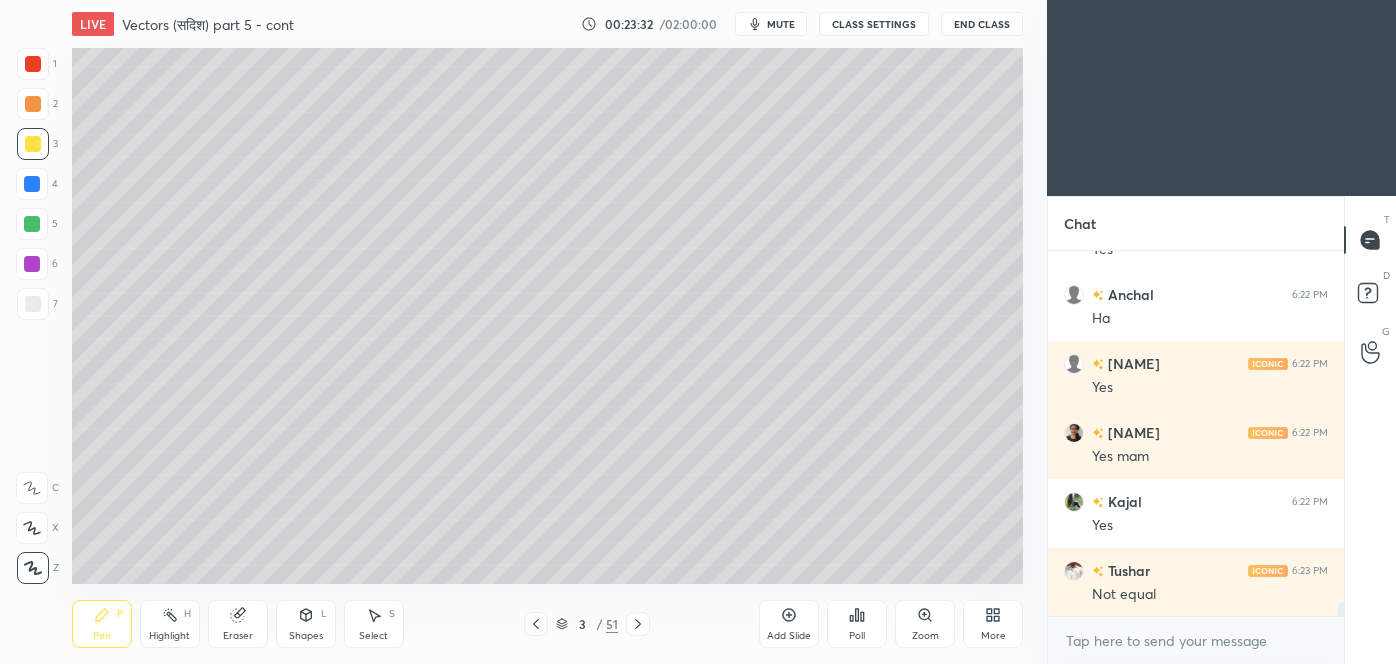 click 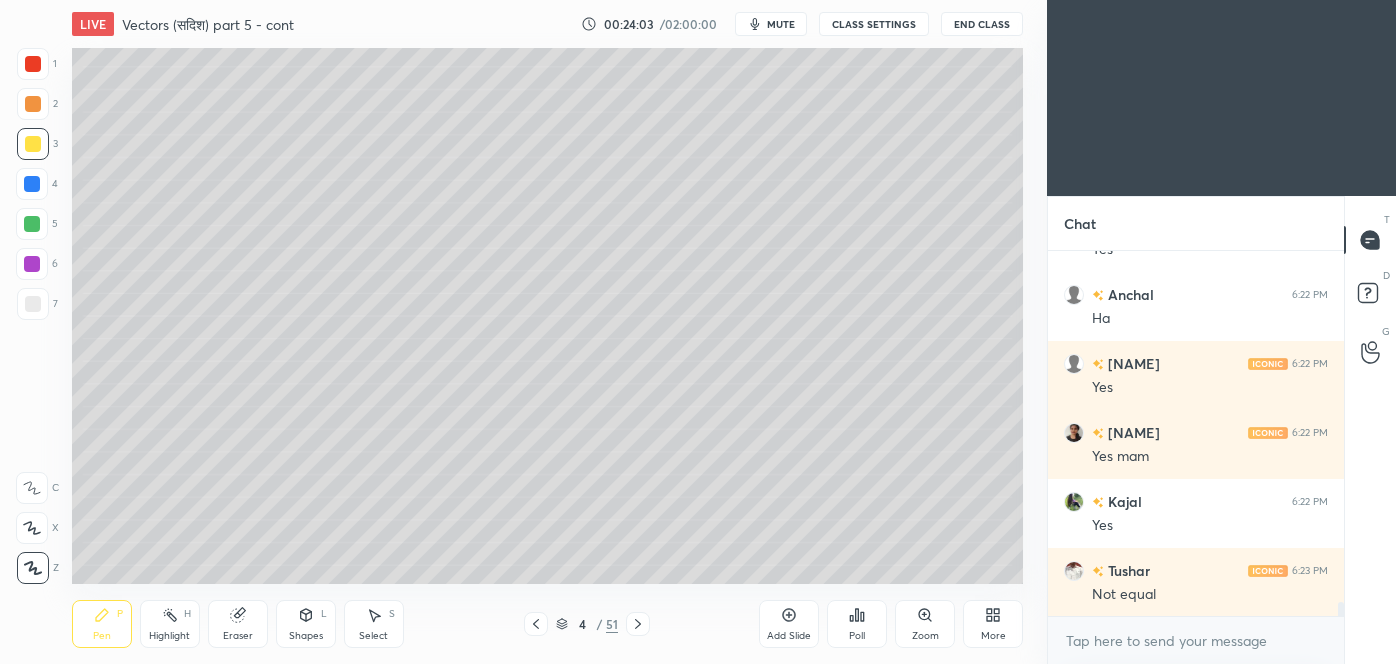 click 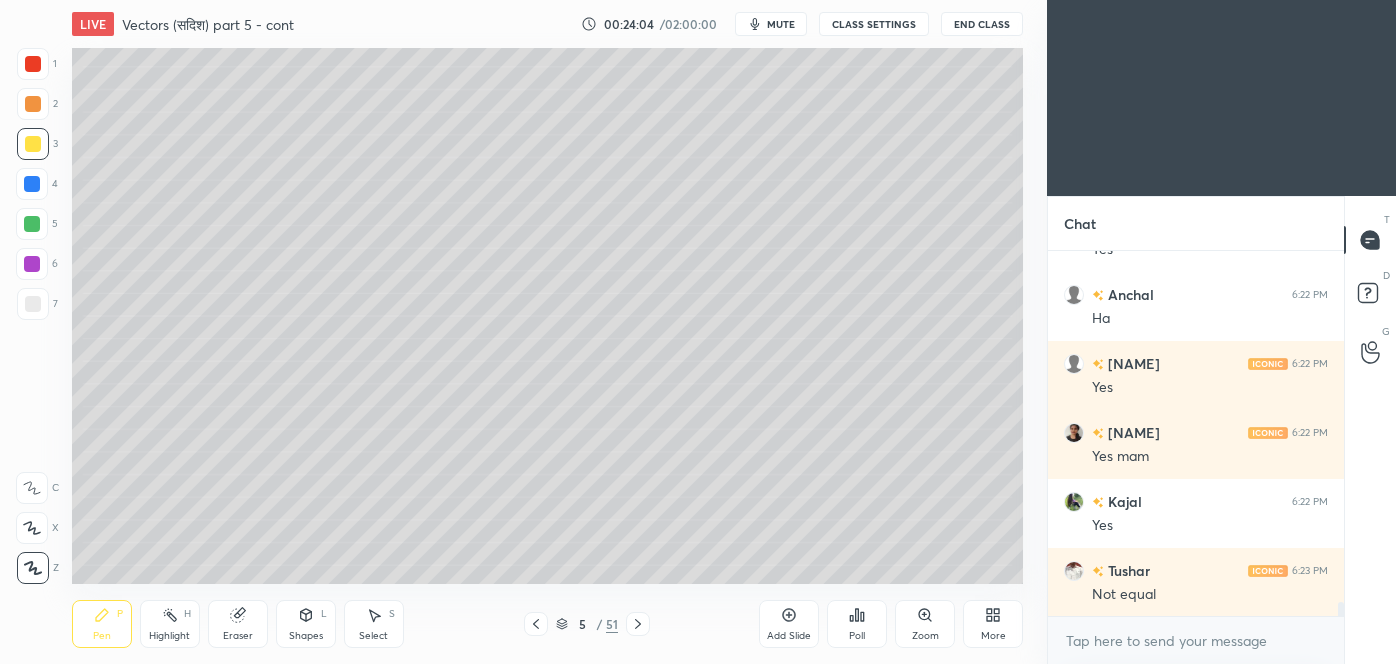 click at bounding box center [638, 624] 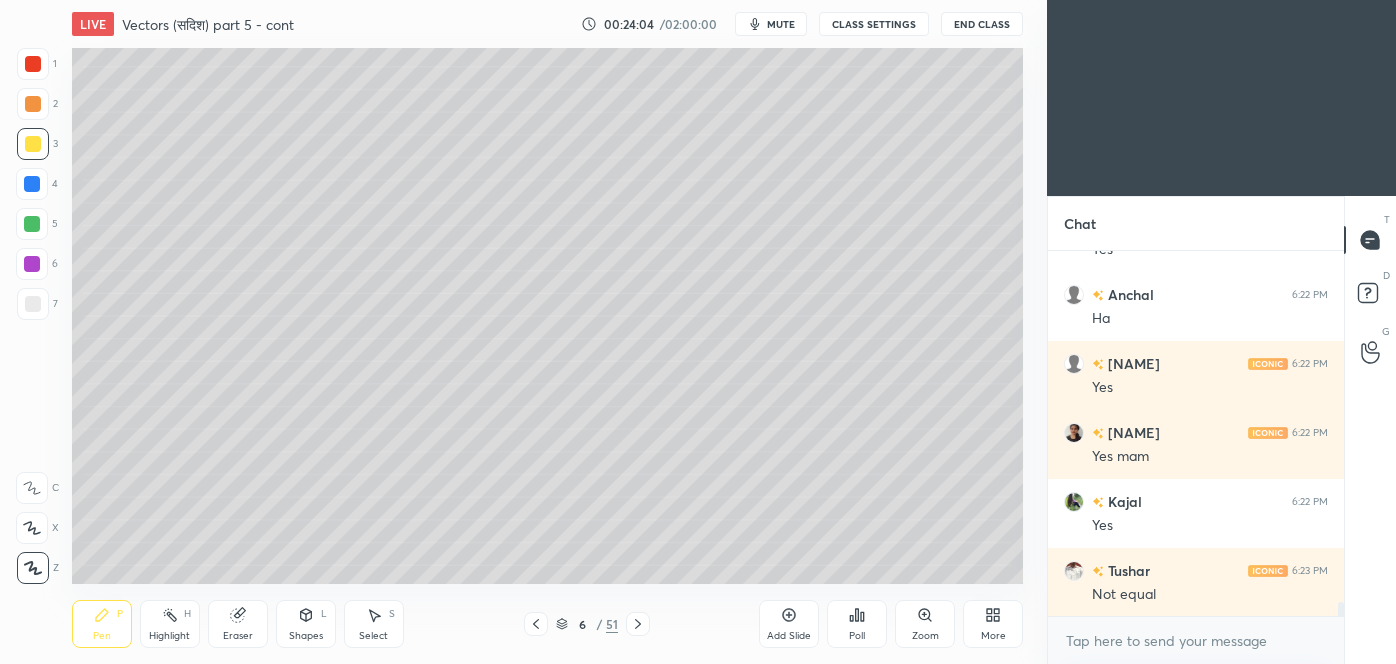 click at bounding box center (638, 624) 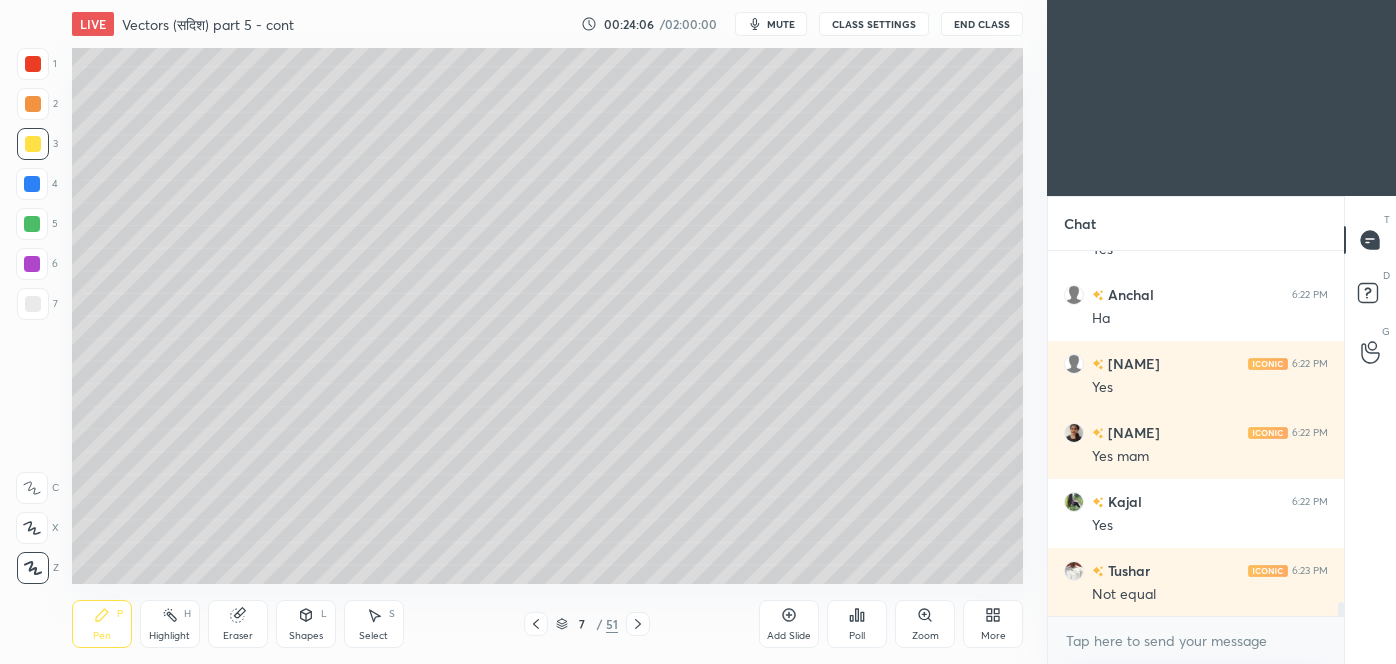 click 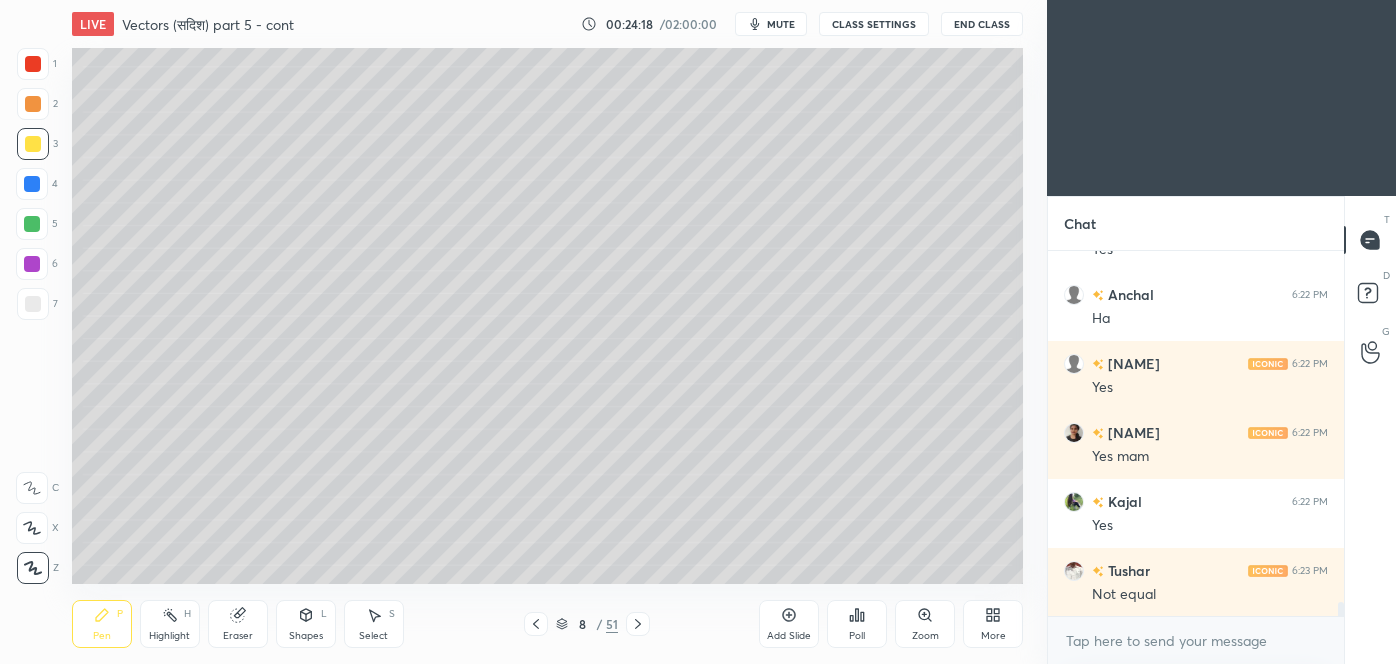 scroll, scrollTop: 9333, scrollLeft: 0, axis: vertical 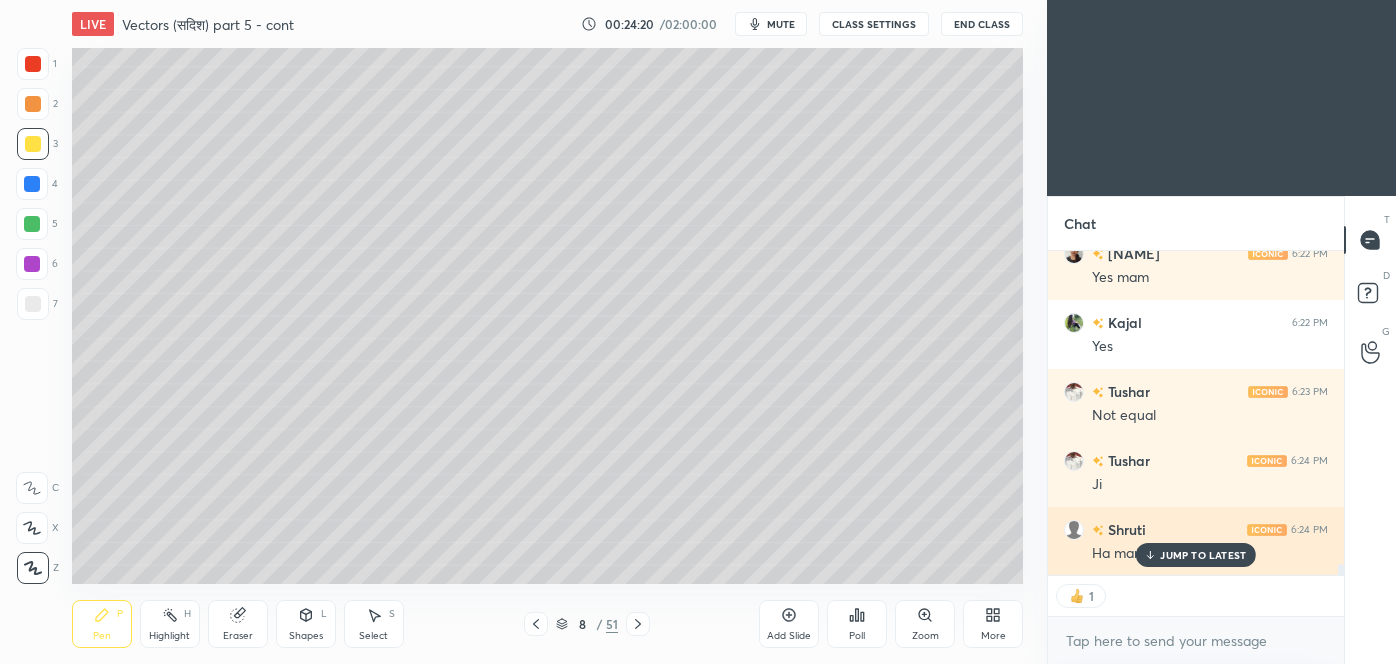 click on "JUMP TO LATEST" at bounding box center [1203, 555] 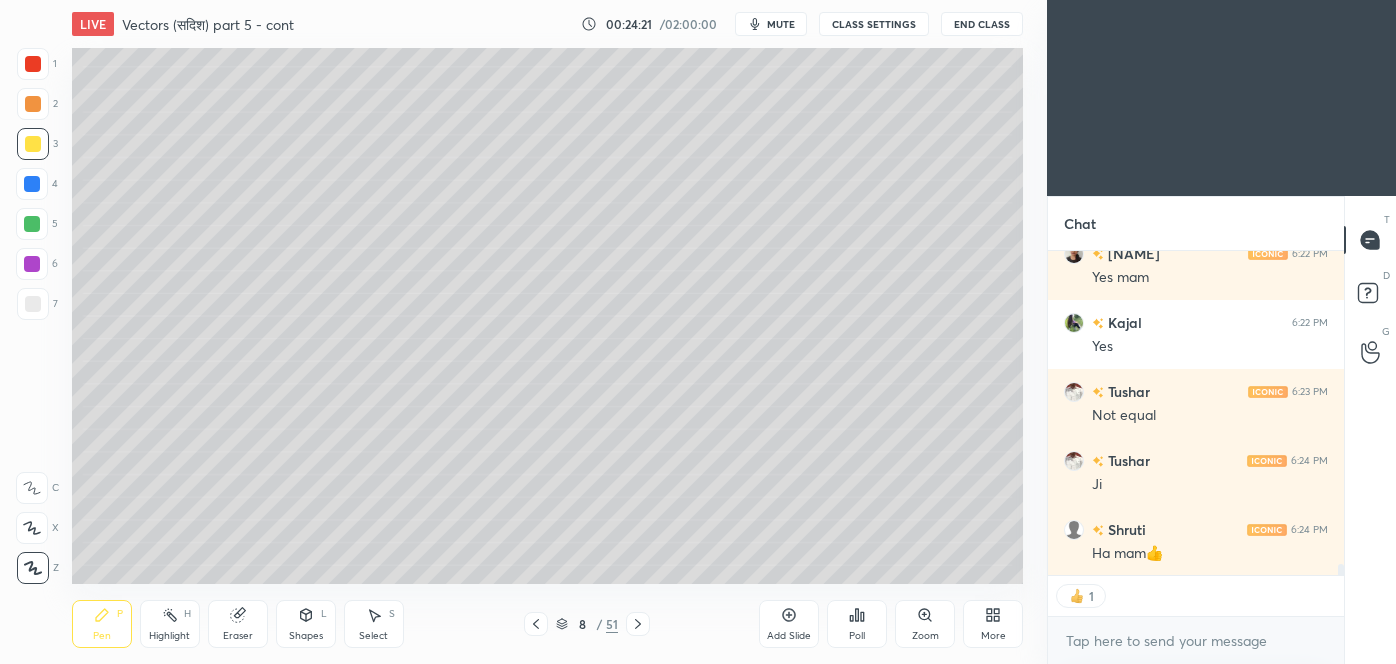 click on "Add Slide" at bounding box center [789, 624] 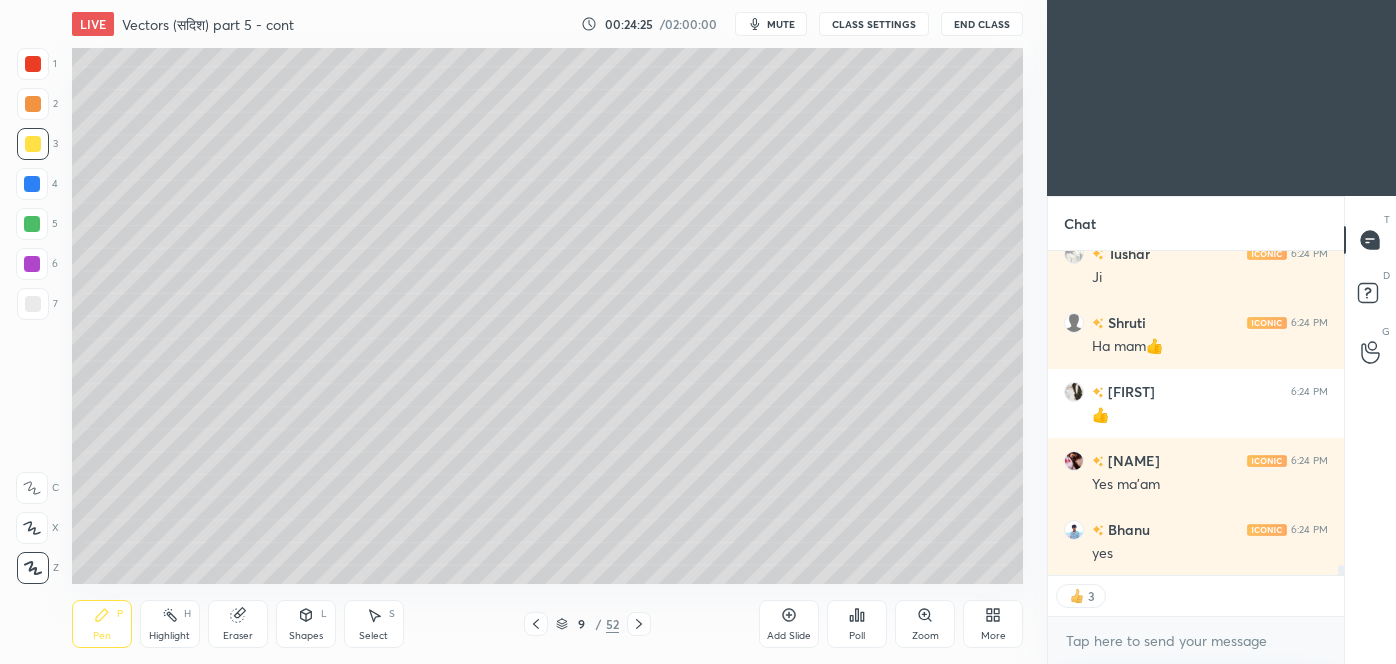 scroll, scrollTop: 9720, scrollLeft: 0, axis: vertical 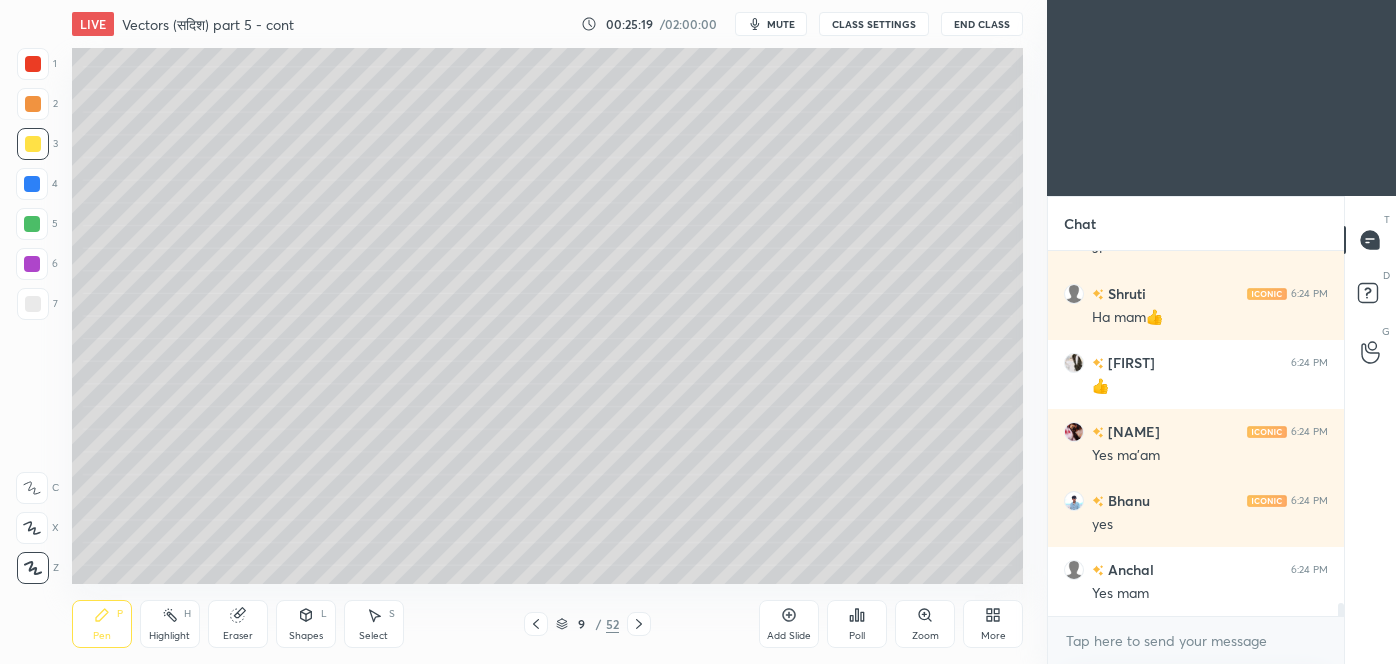 click 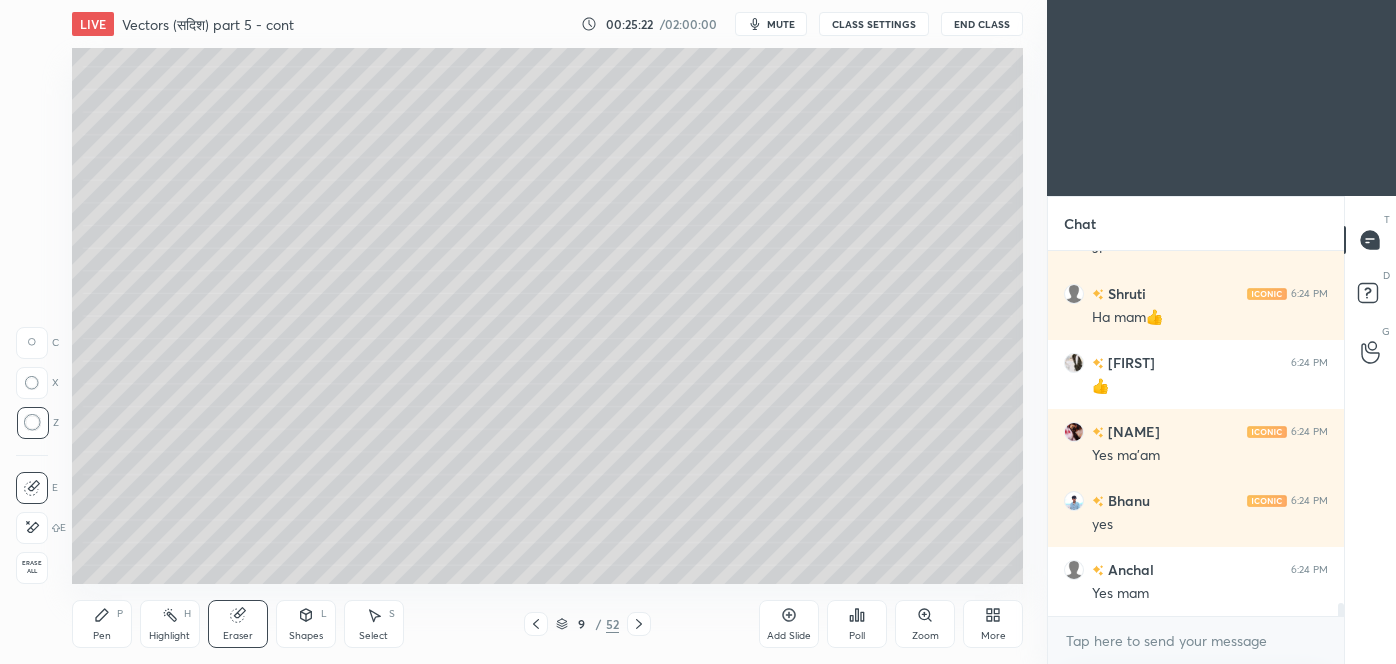 click 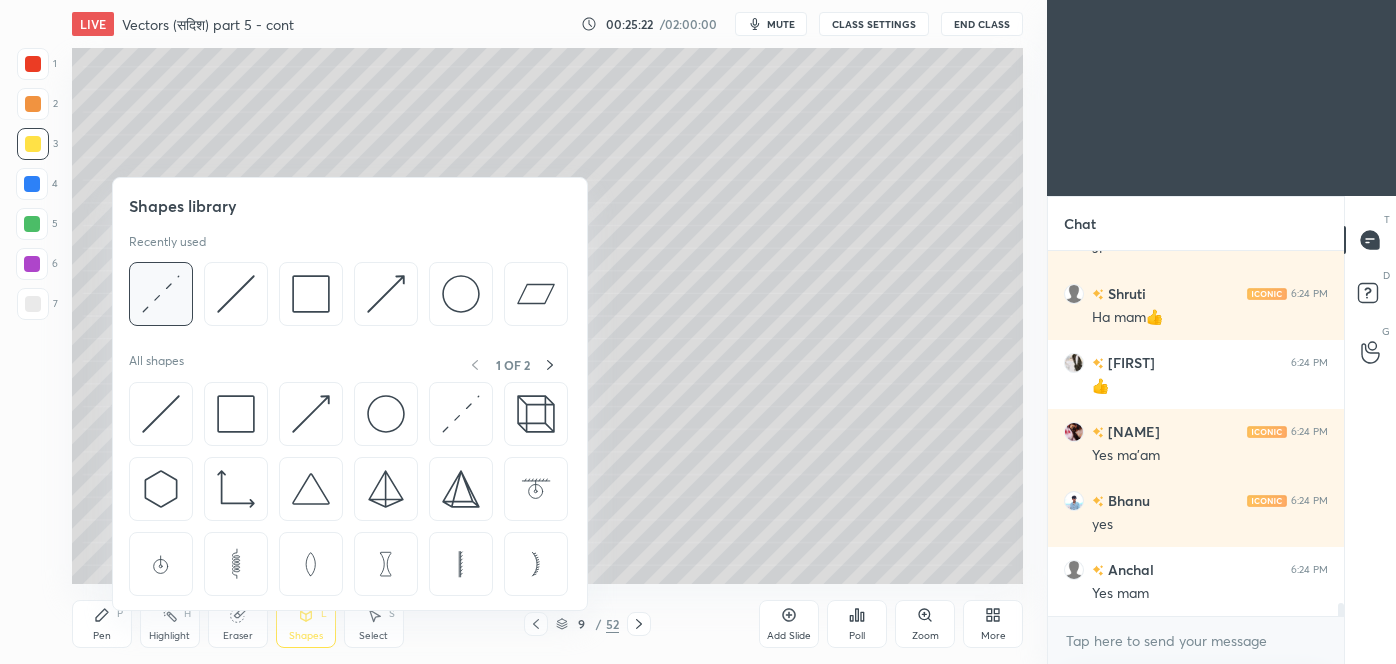 click at bounding box center (161, 294) 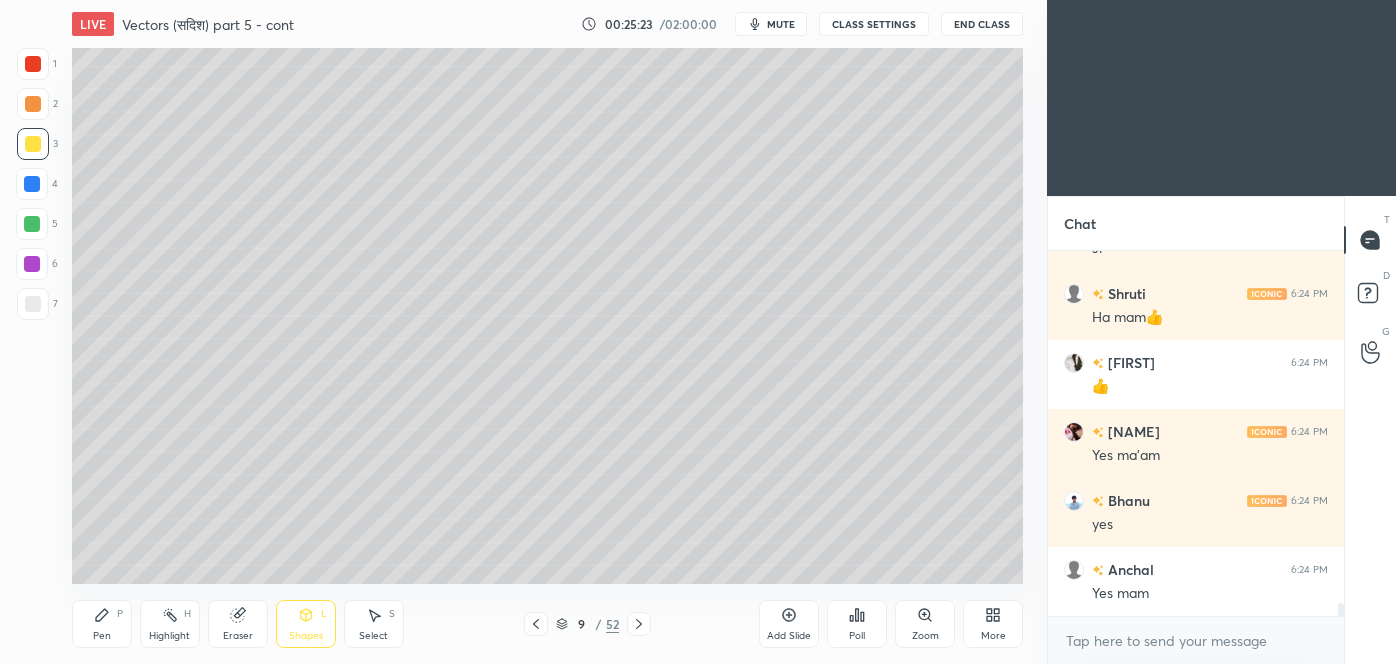 click at bounding box center [33, 304] 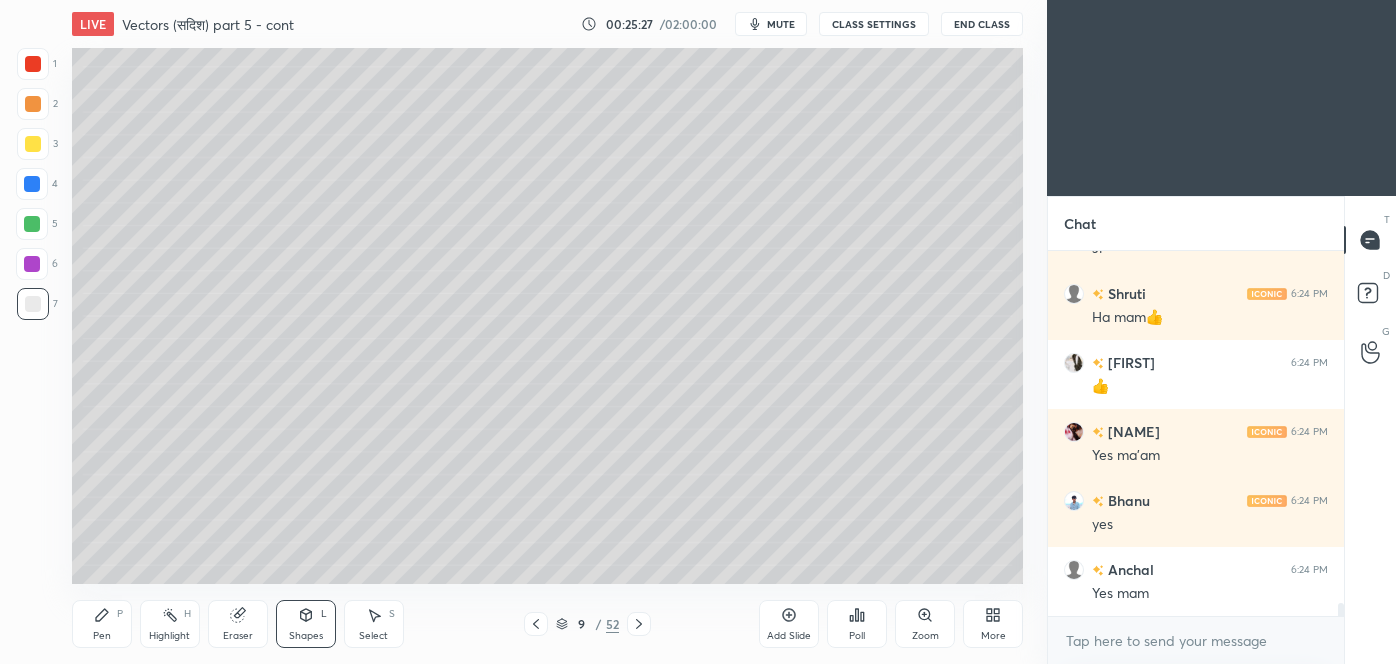 click 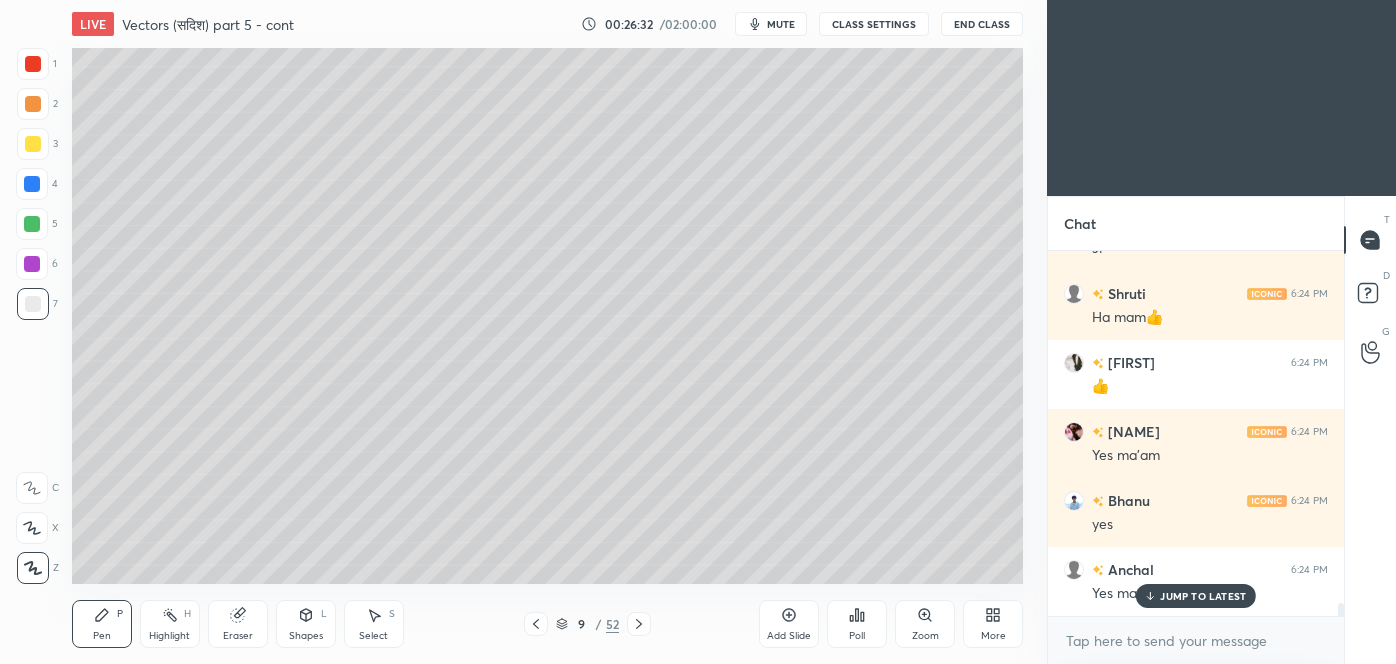 scroll, scrollTop: 9747, scrollLeft: 0, axis: vertical 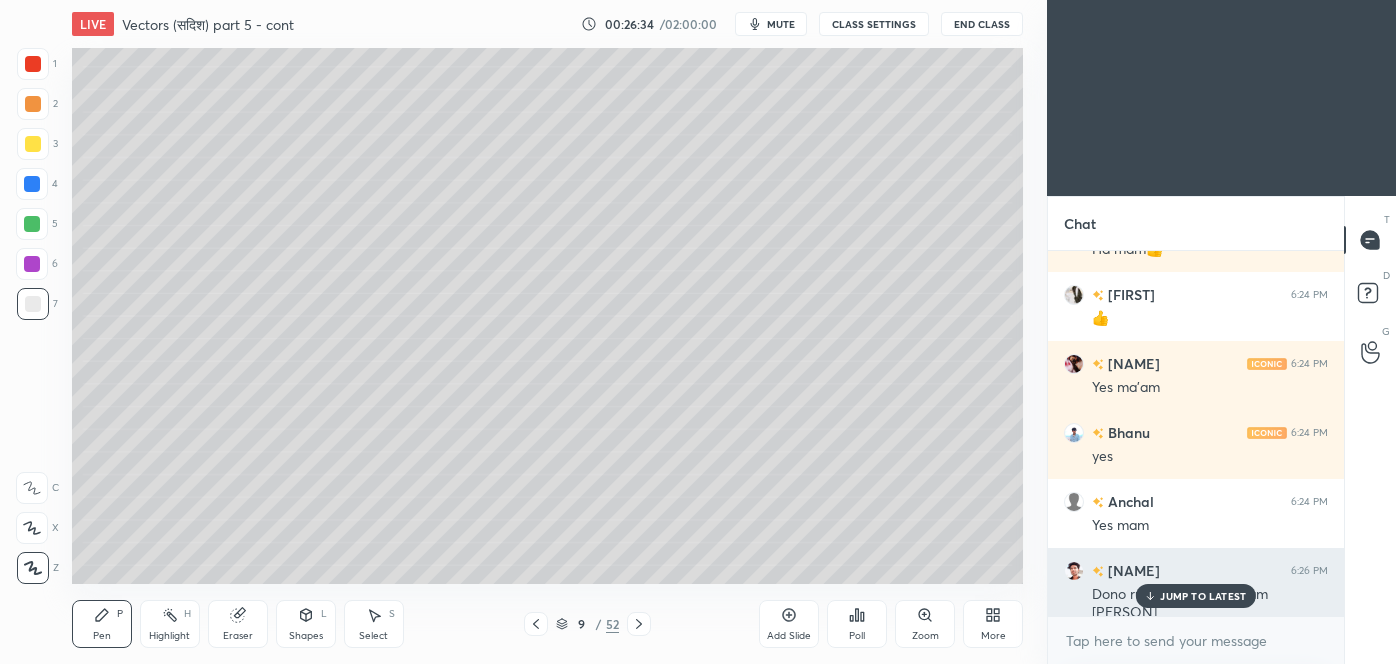 click on "JUMP TO LATEST" at bounding box center [1203, 596] 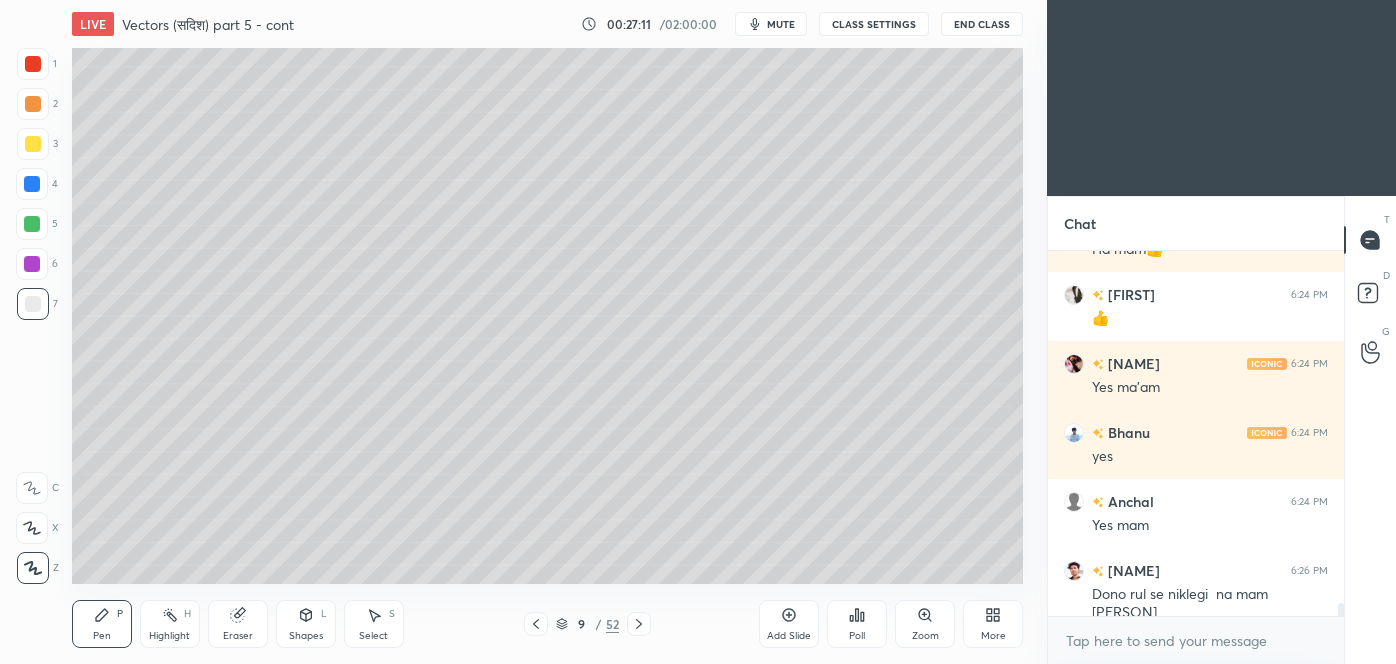 click at bounding box center [32, 224] 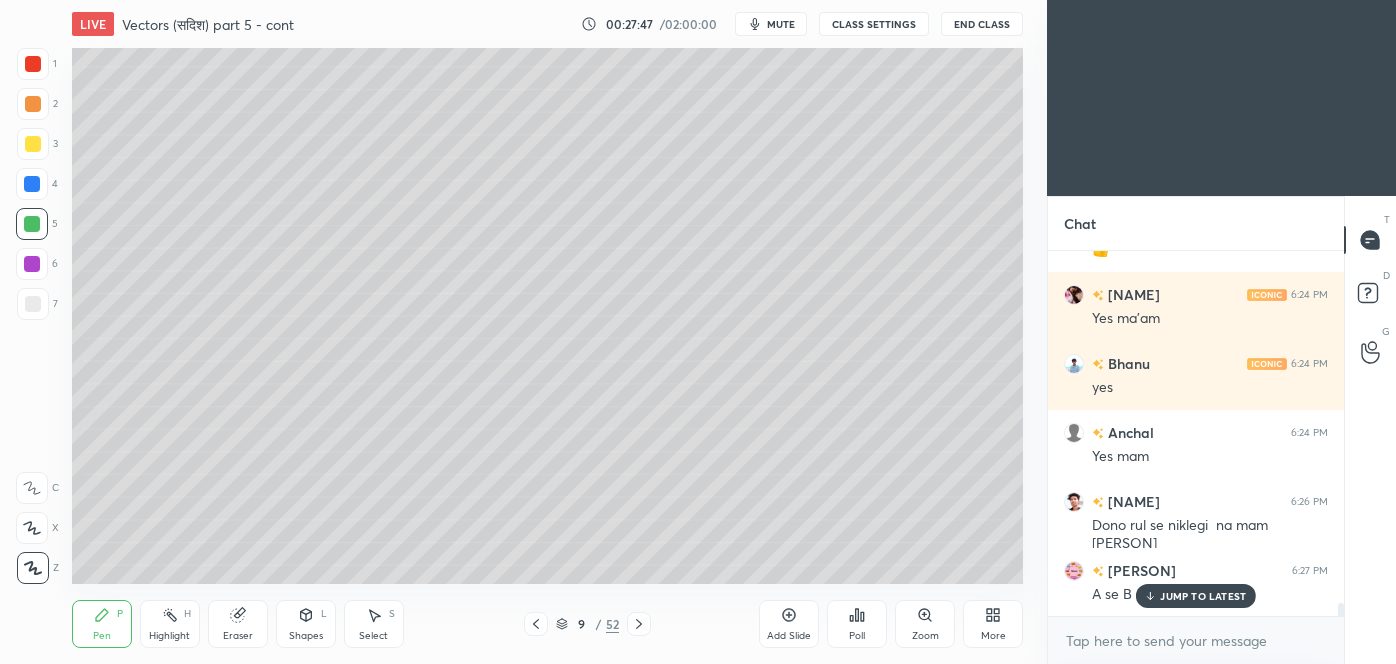 scroll, scrollTop: 9885, scrollLeft: 0, axis: vertical 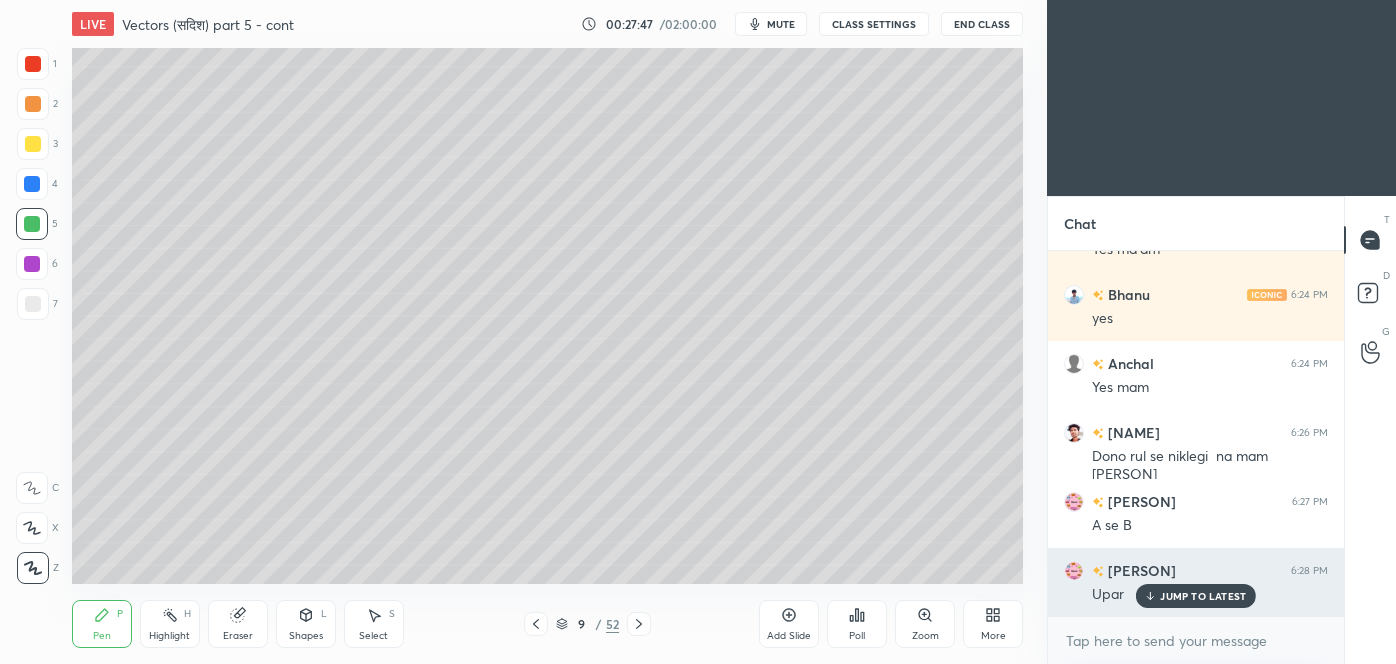 click on "JUMP TO LATEST" at bounding box center (1196, 596) 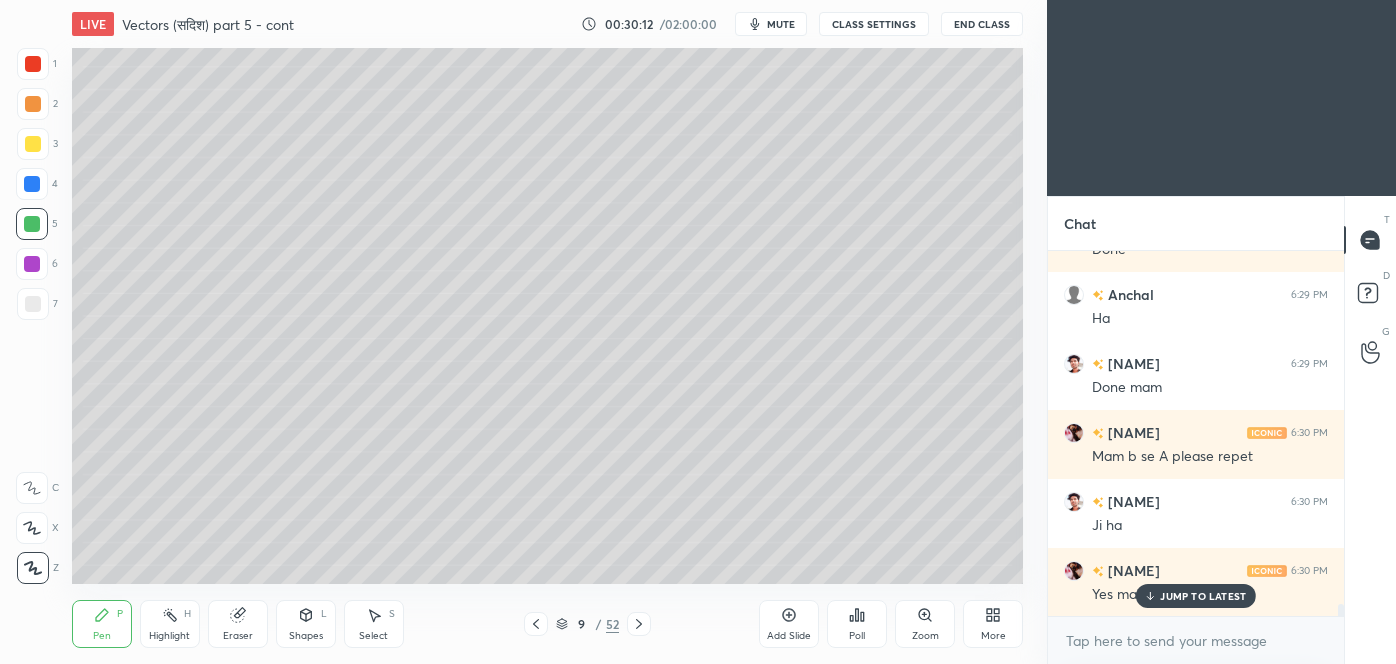 scroll, scrollTop: 10733, scrollLeft: 0, axis: vertical 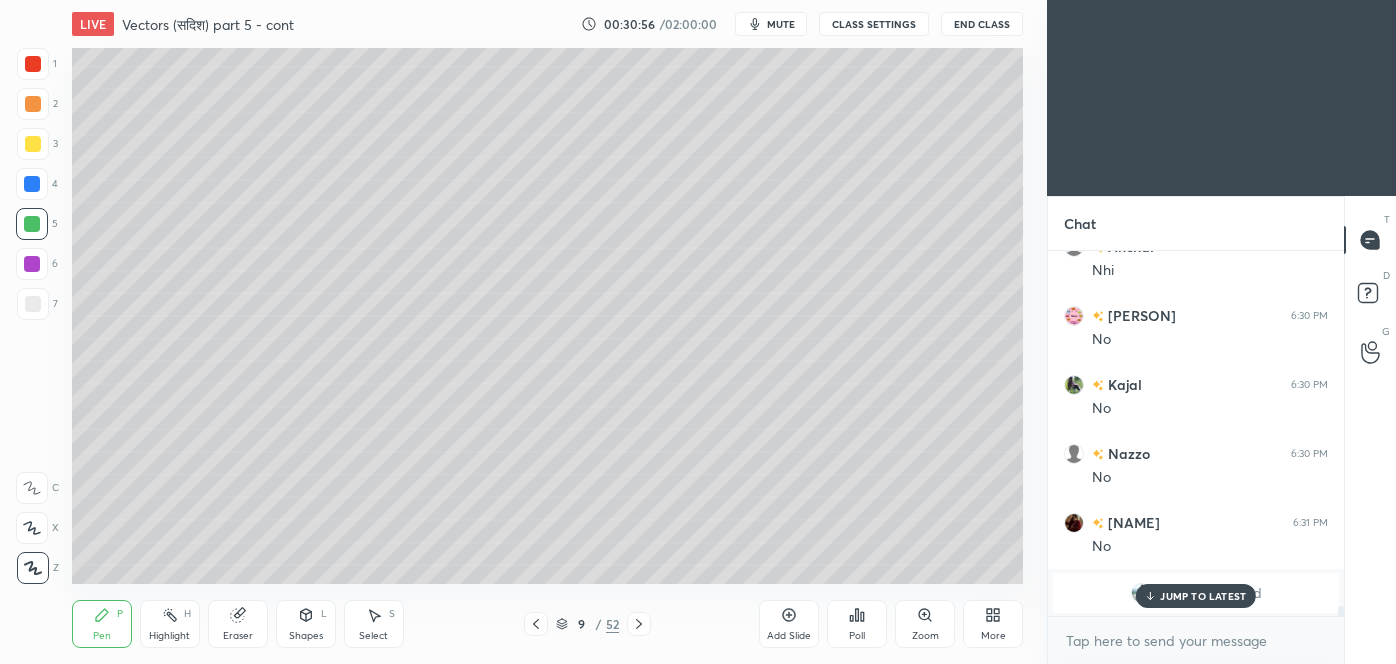 click on "JUMP TO LATEST" at bounding box center [1203, 596] 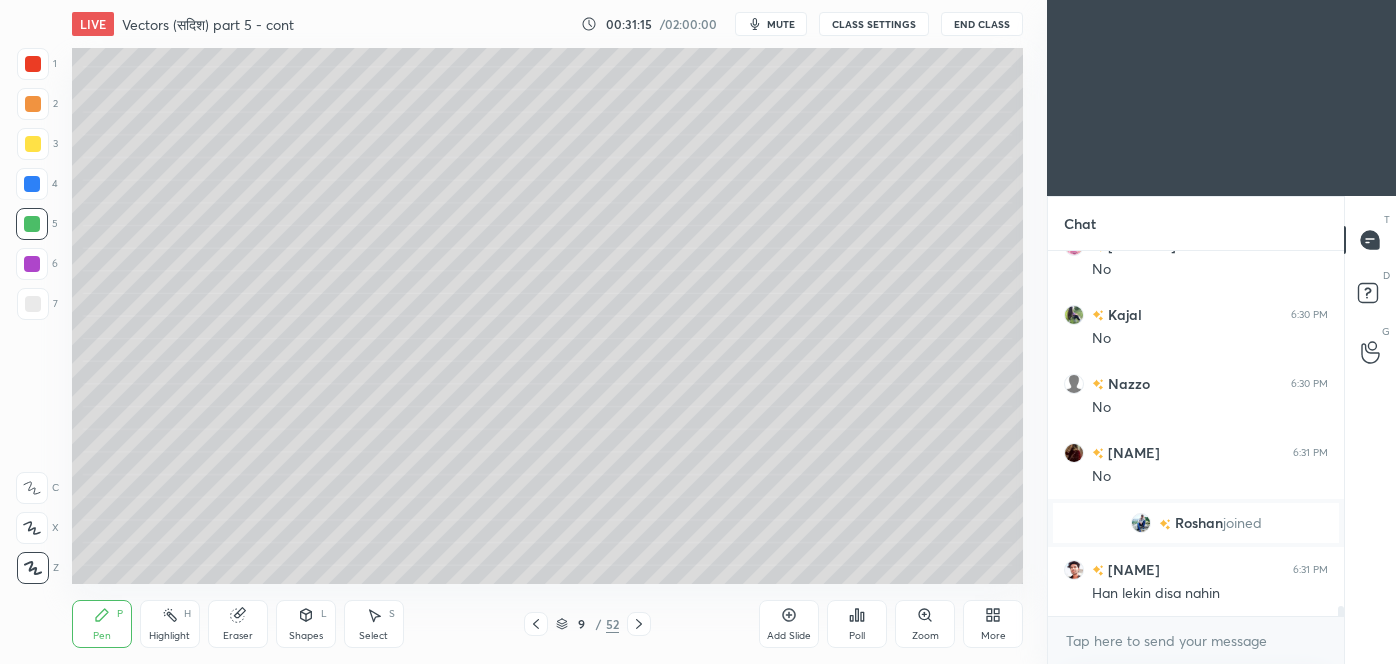 scroll, scrollTop: 12645, scrollLeft: 0, axis: vertical 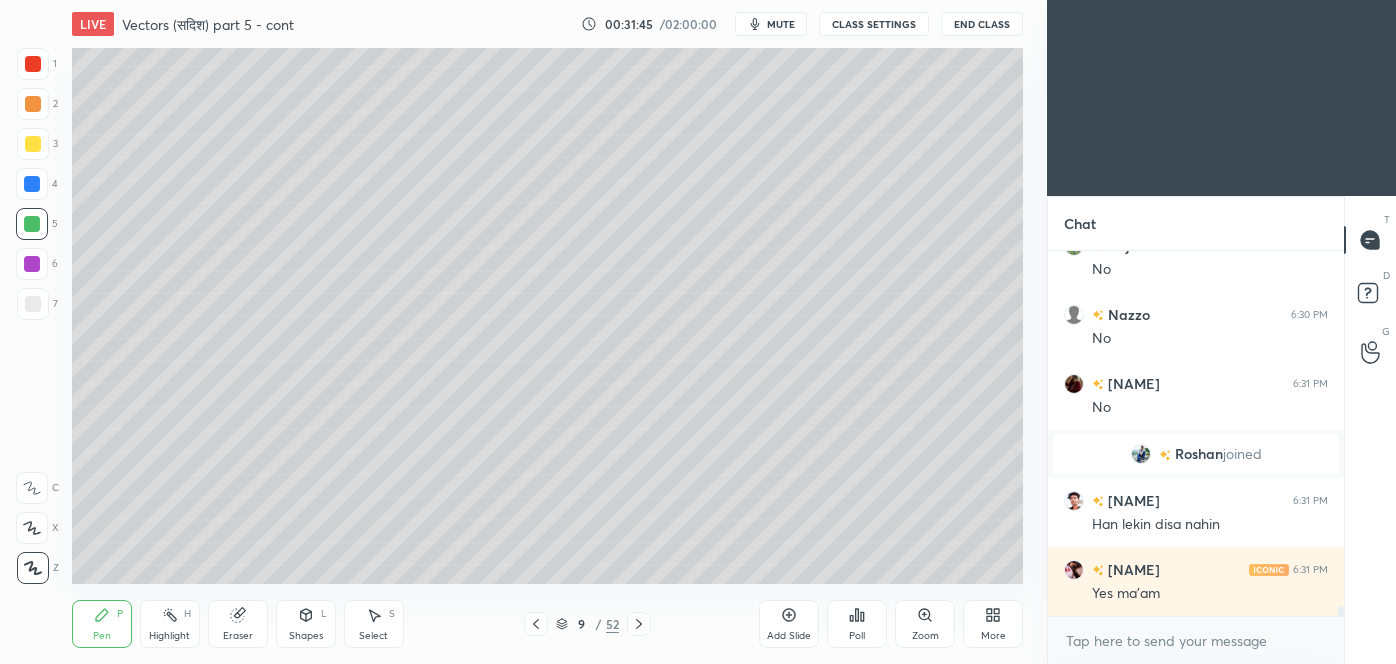 click 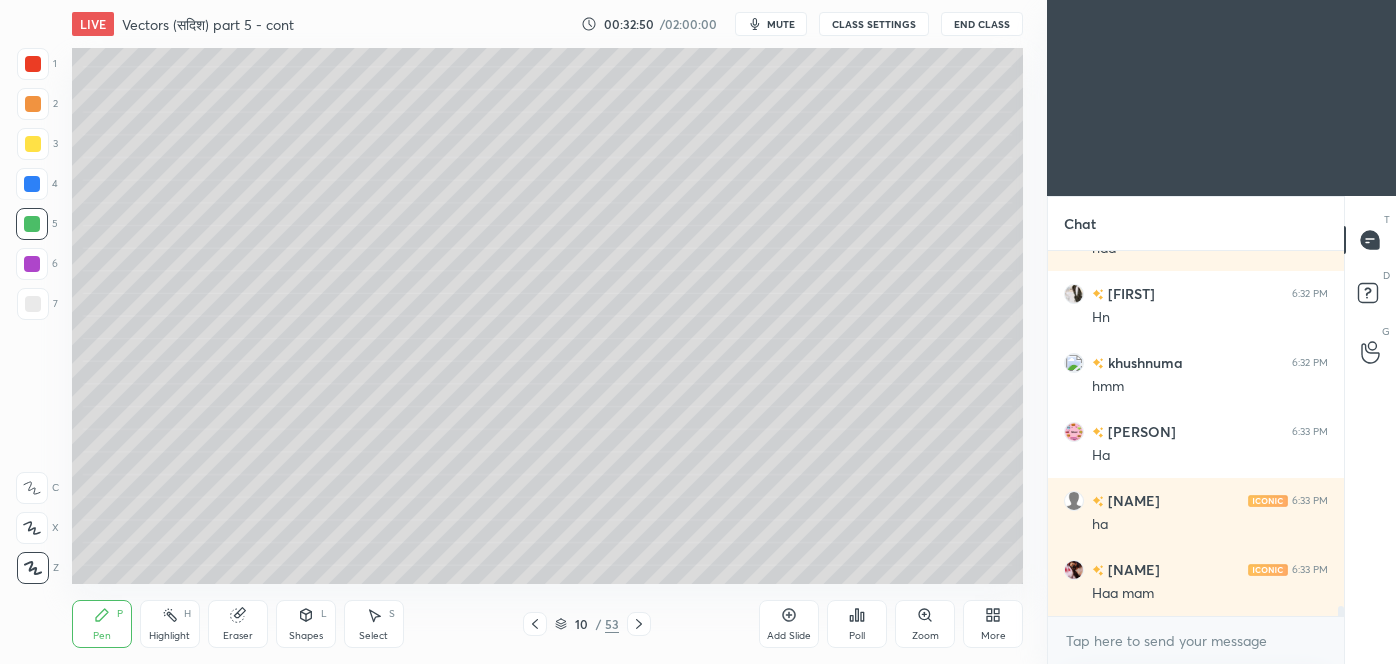 scroll, scrollTop: 13197, scrollLeft: 0, axis: vertical 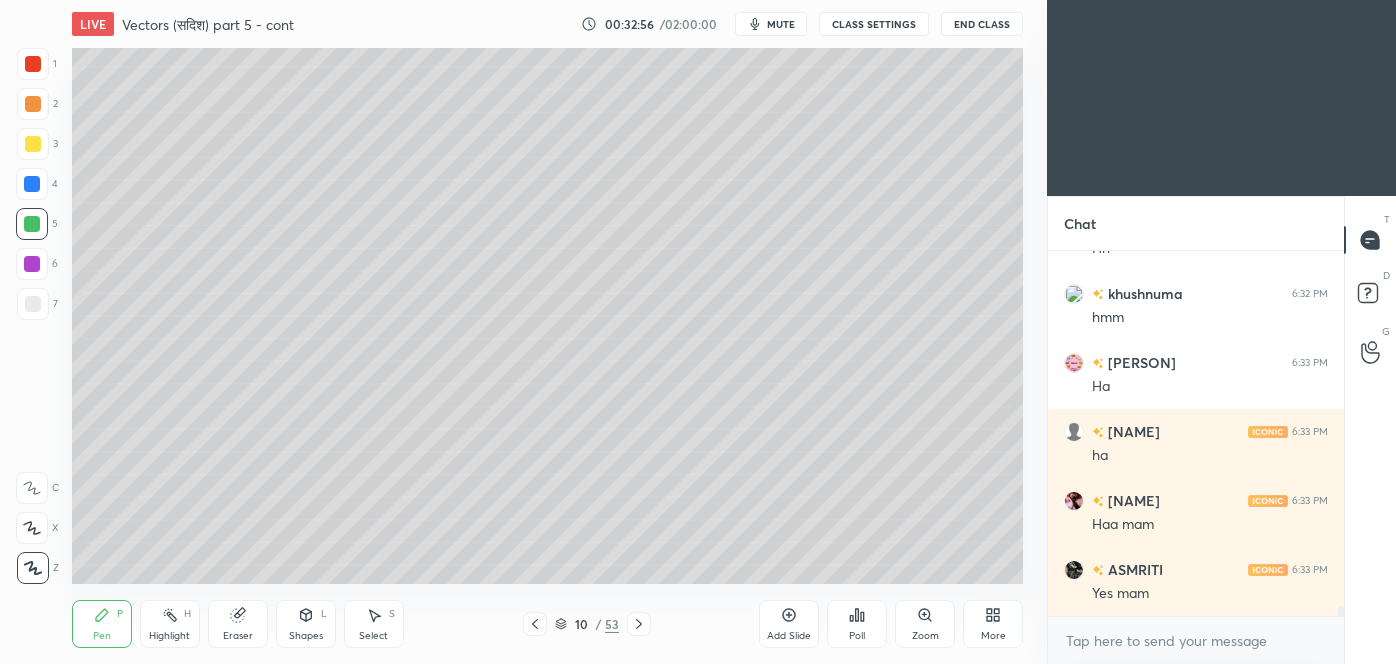 click at bounding box center (33, 144) 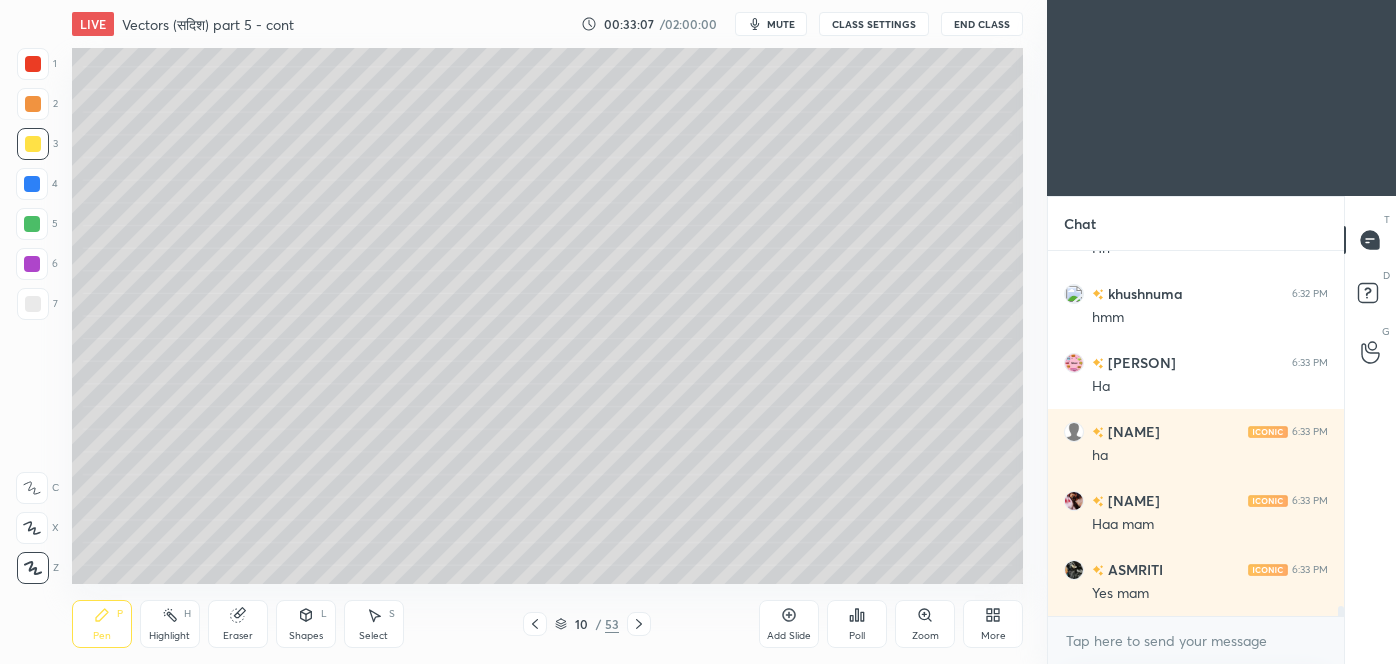 scroll, scrollTop: 13283, scrollLeft: 0, axis: vertical 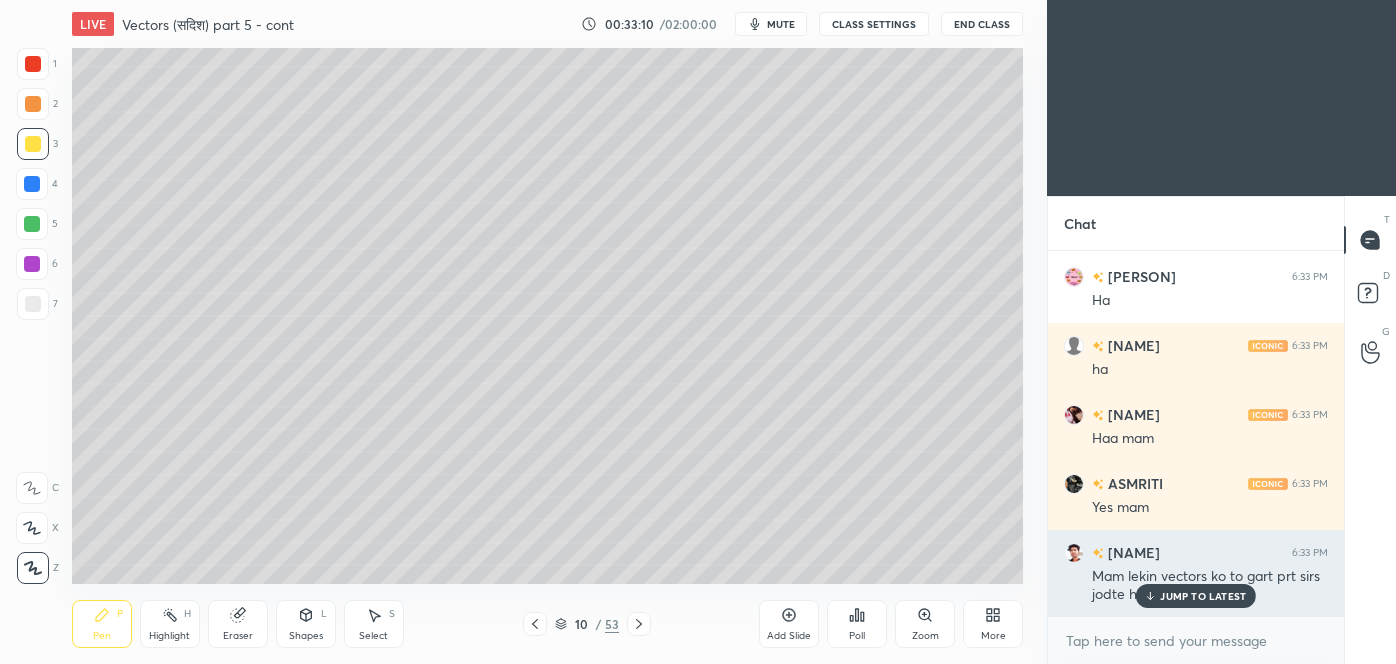 click on "JUMP TO LATEST" at bounding box center [1203, 596] 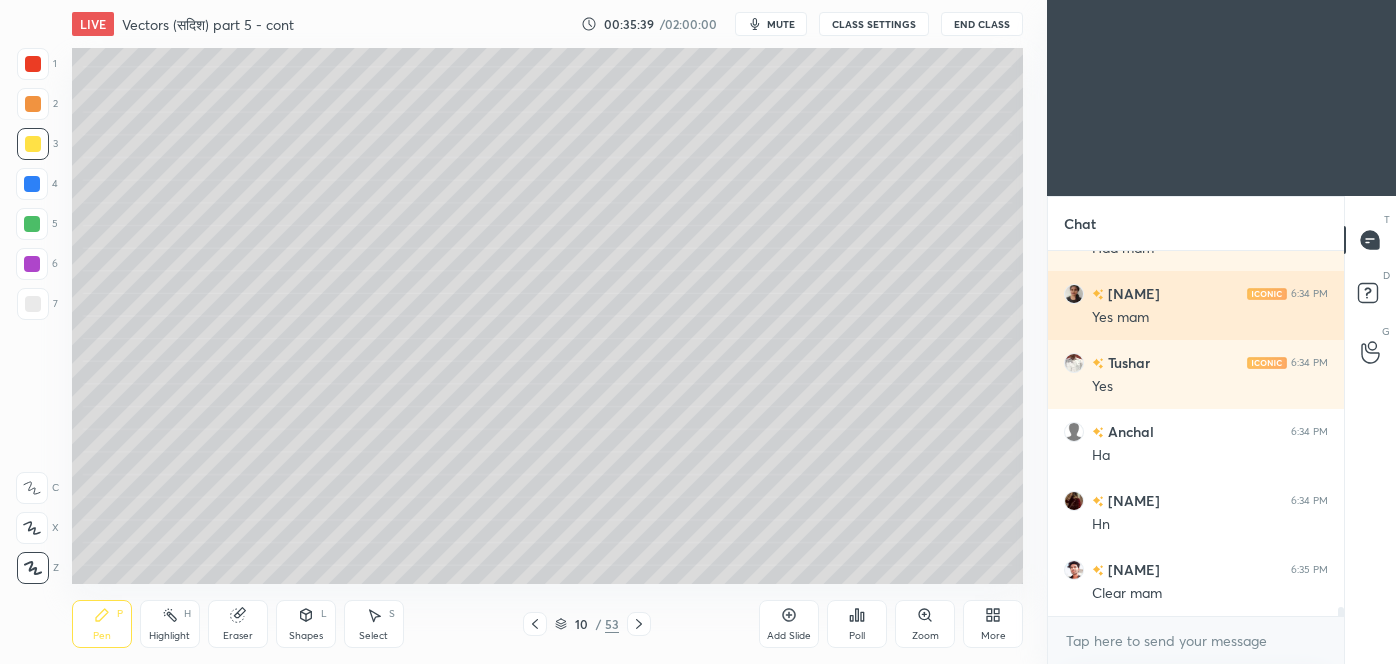 scroll, scrollTop: 13767, scrollLeft: 0, axis: vertical 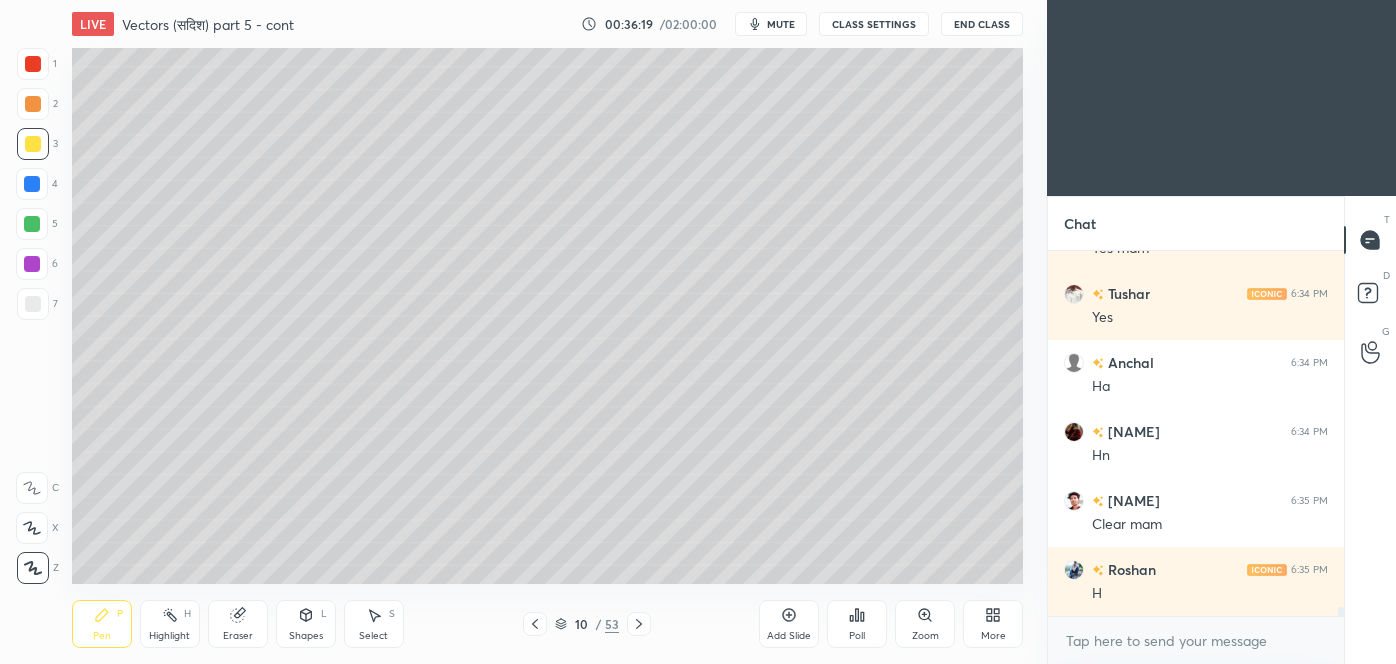 click 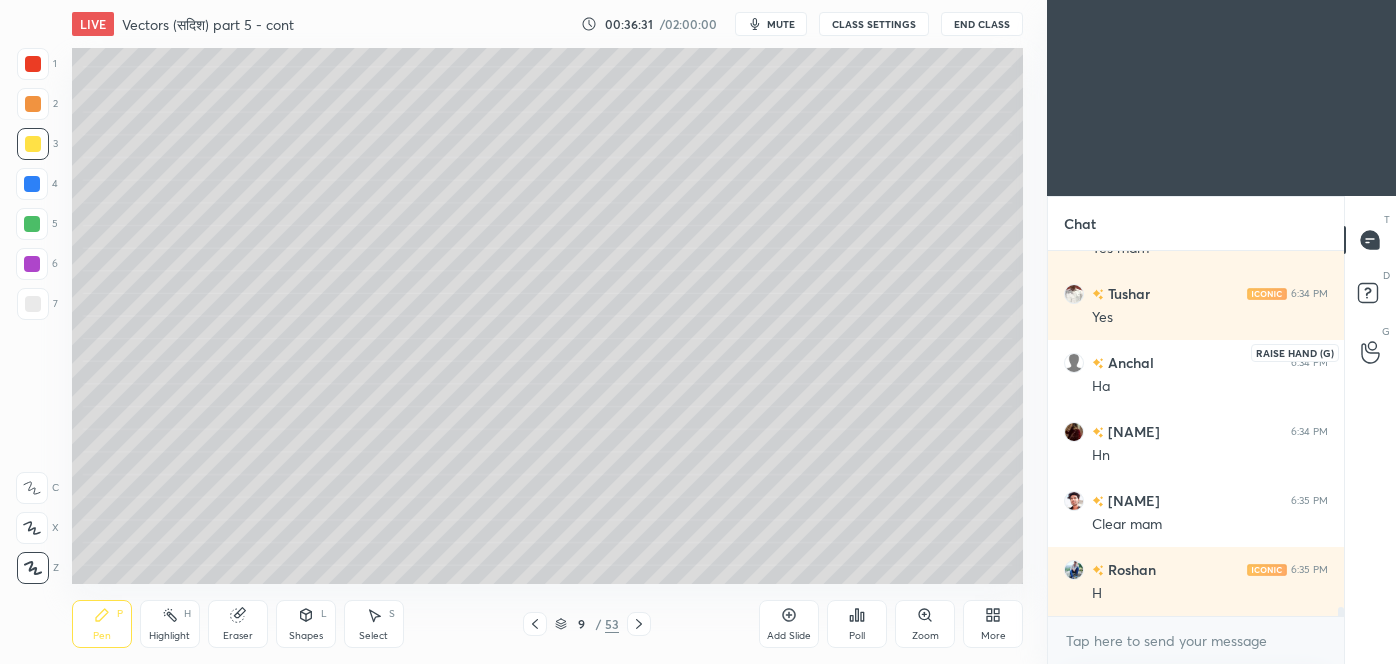 click 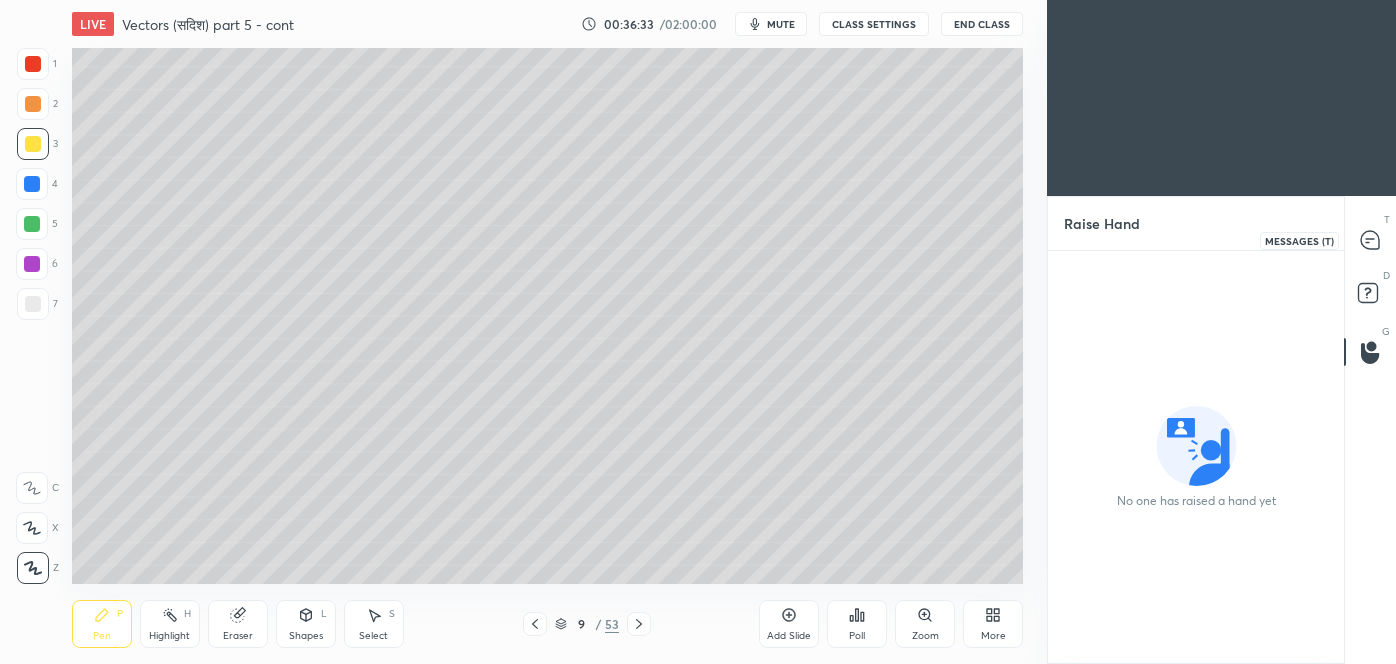 click 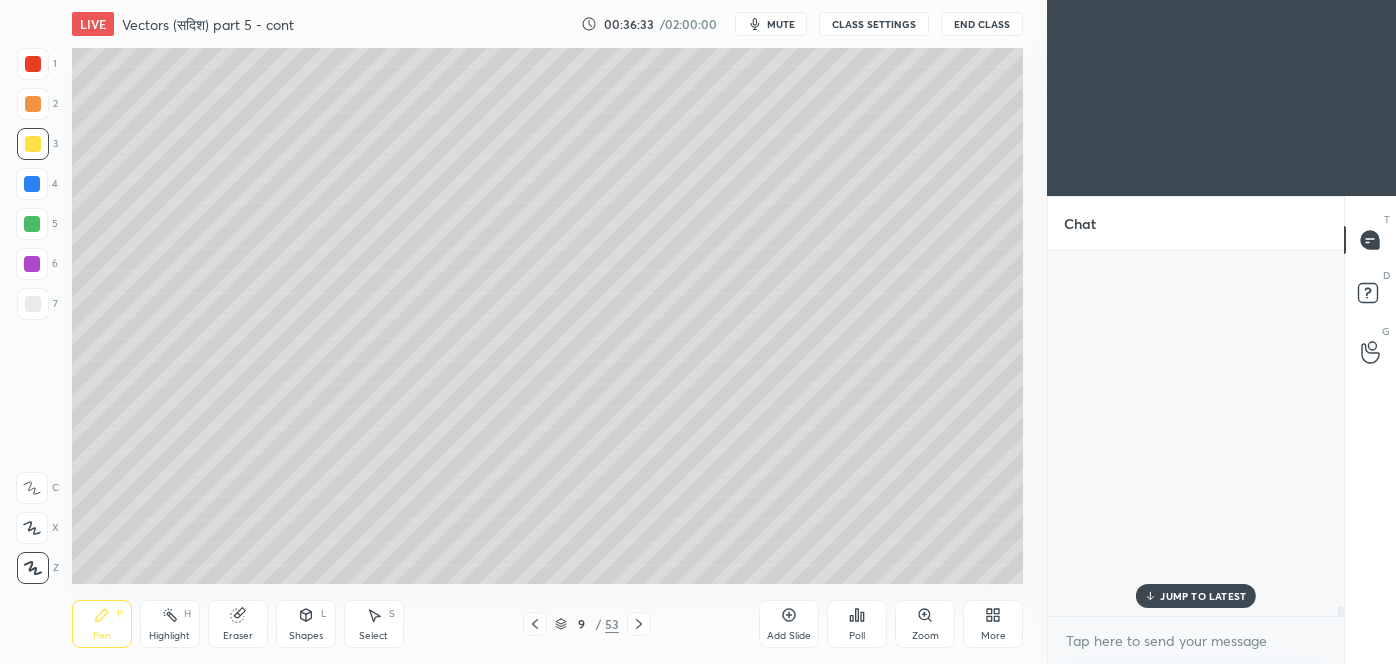 scroll, scrollTop: 14109, scrollLeft: 0, axis: vertical 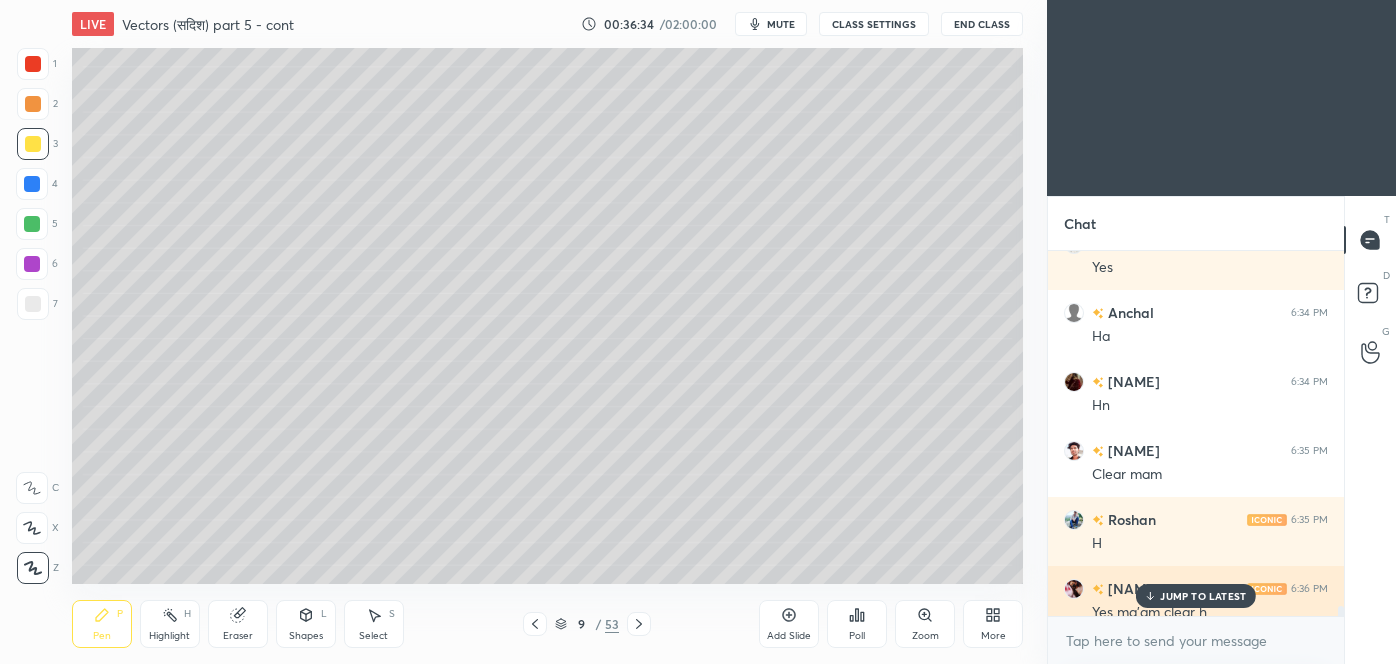 click on "JUMP TO LATEST" at bounding box center (1203, 596) 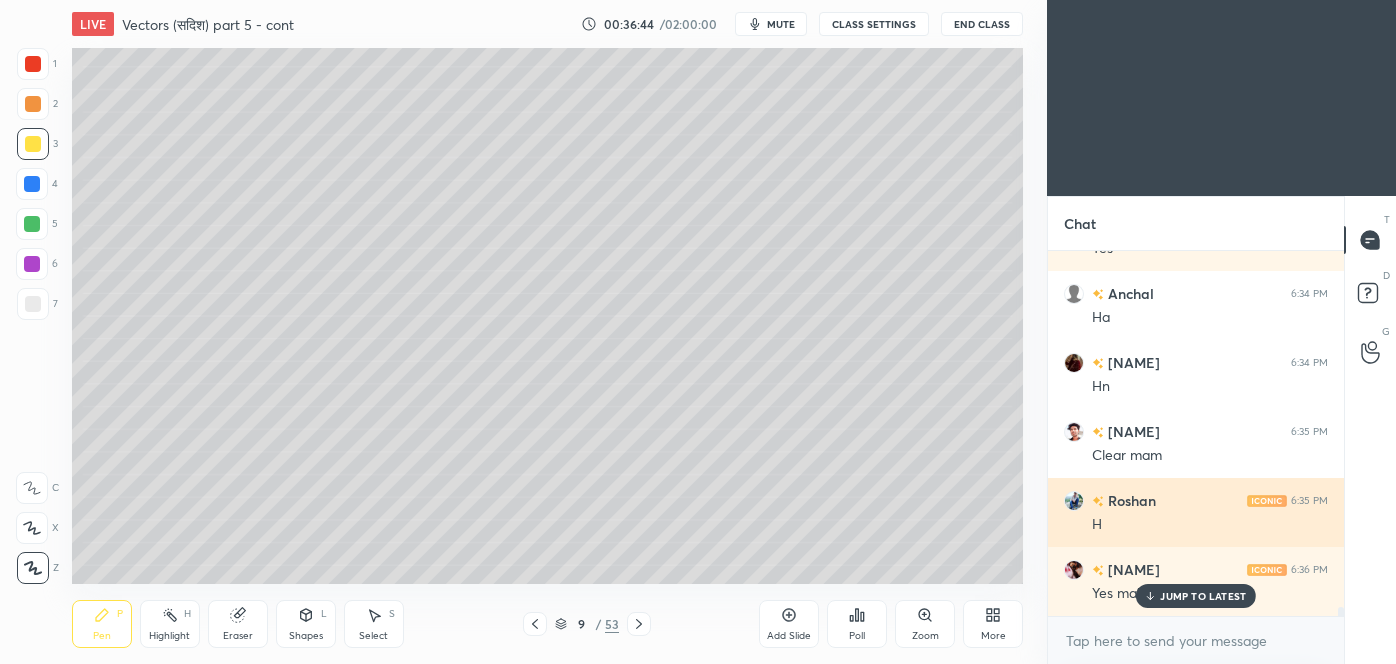 scroll, scrollTop: 14232, scrollLeft: 0, axis: vertical 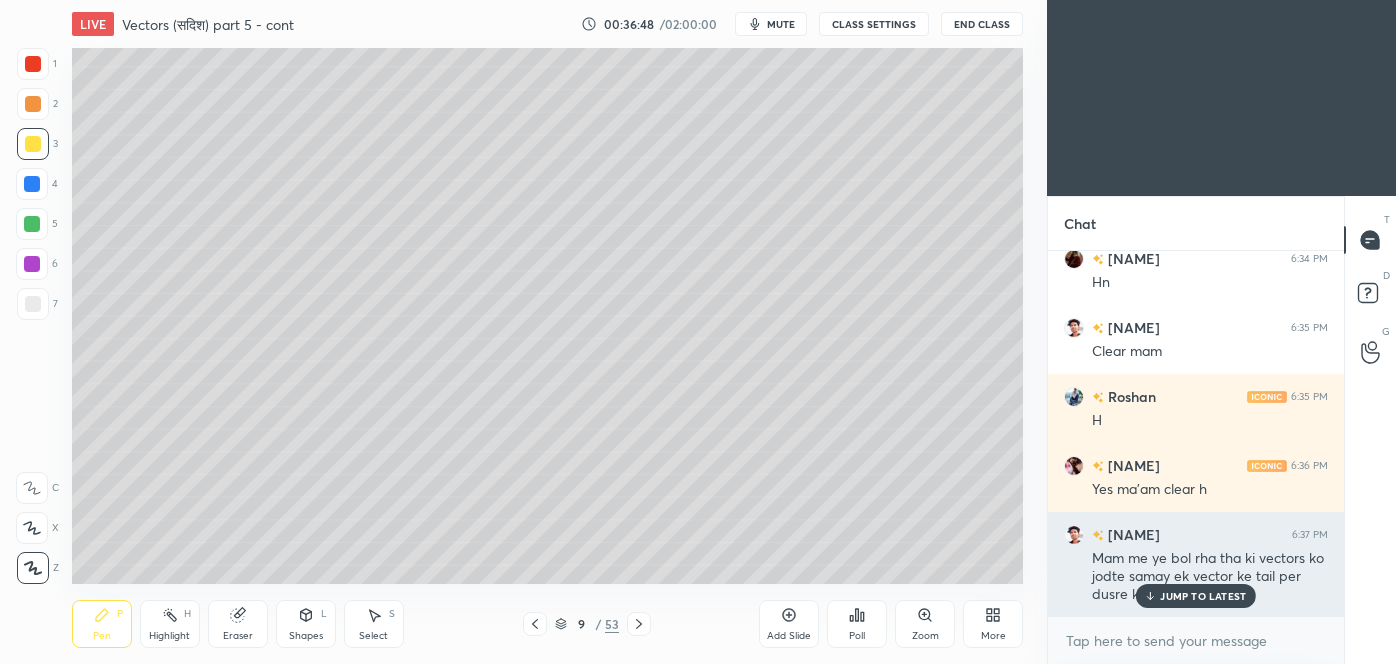 click on "JUMP TO LATEST" at bounding box center [1196, 596] 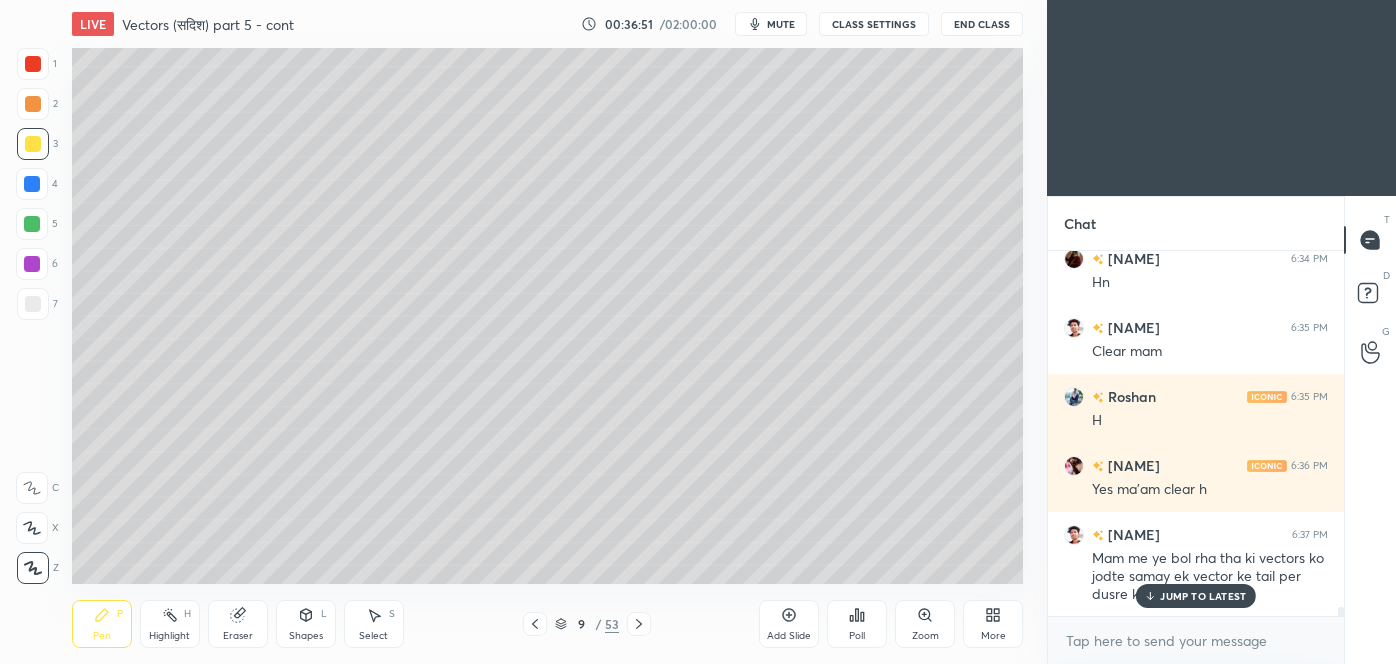 scroll, scrollTop: 14301, scrollLeft: 0, axis: vertical 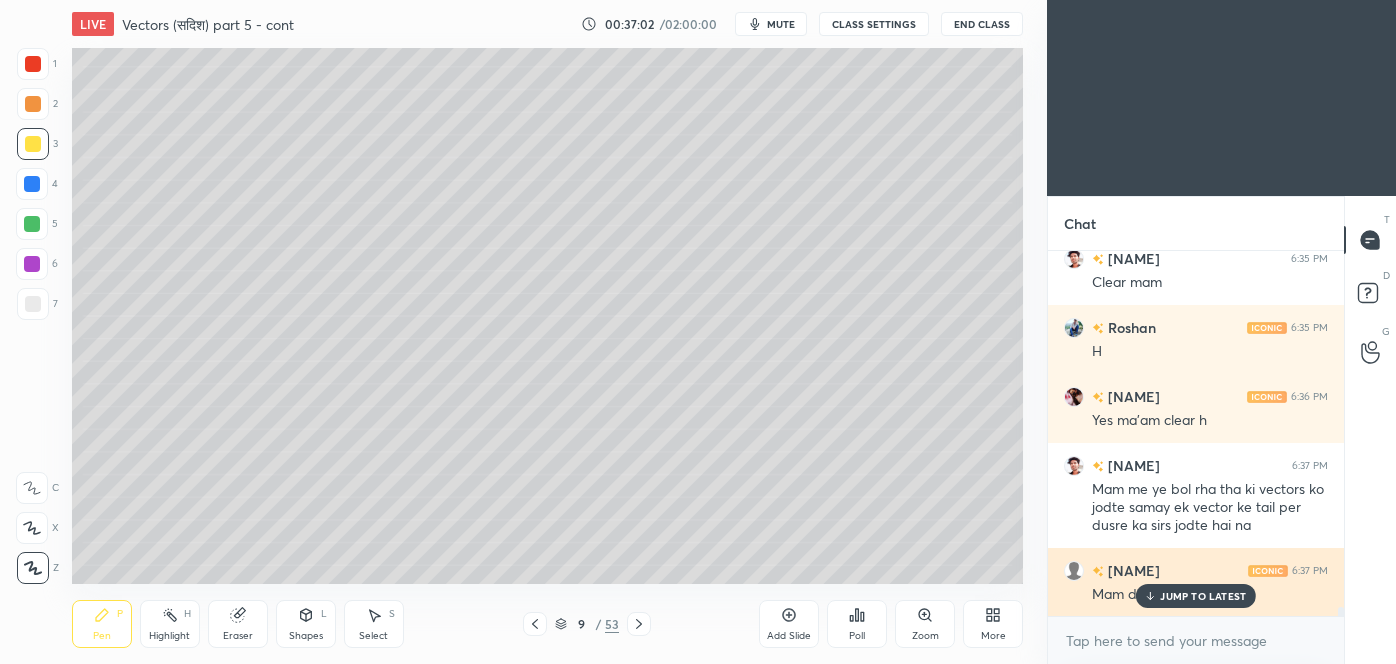 click on "JUMP TO LATEST" at bounding box center (1203, 596) 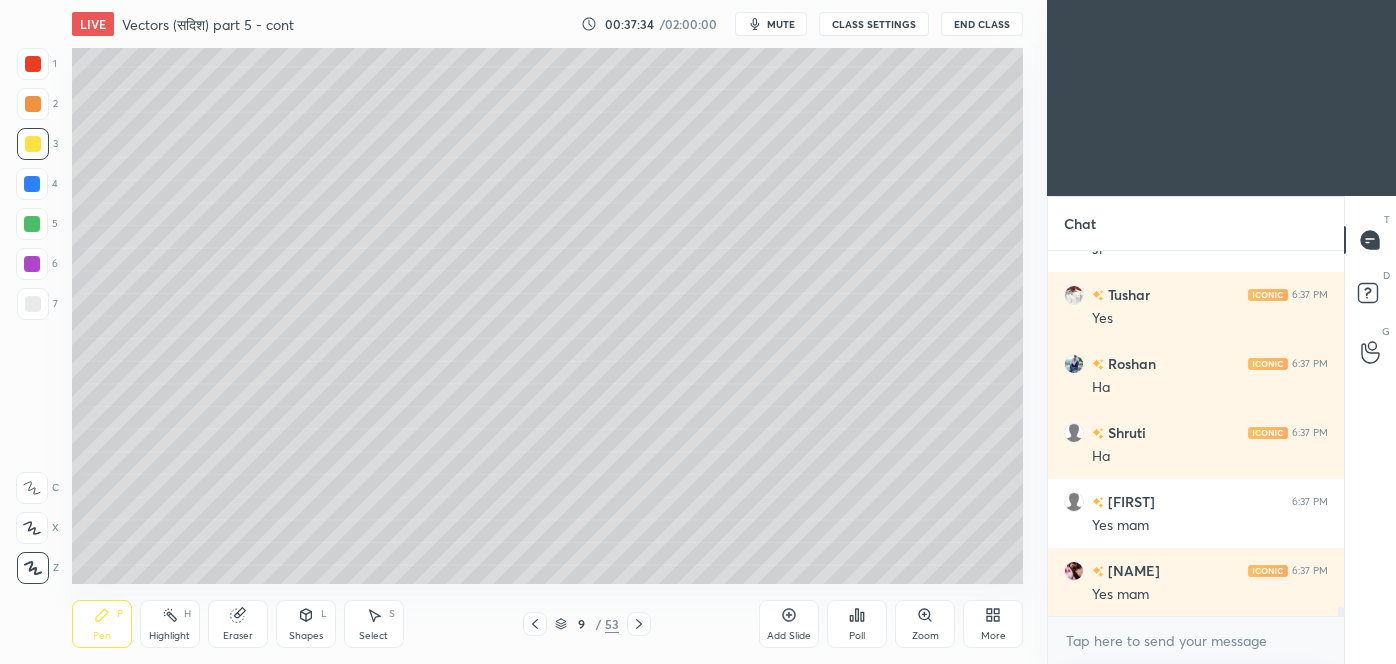 scroll, scrollTop: 14784, scrollLeft: 0, axis: vertical 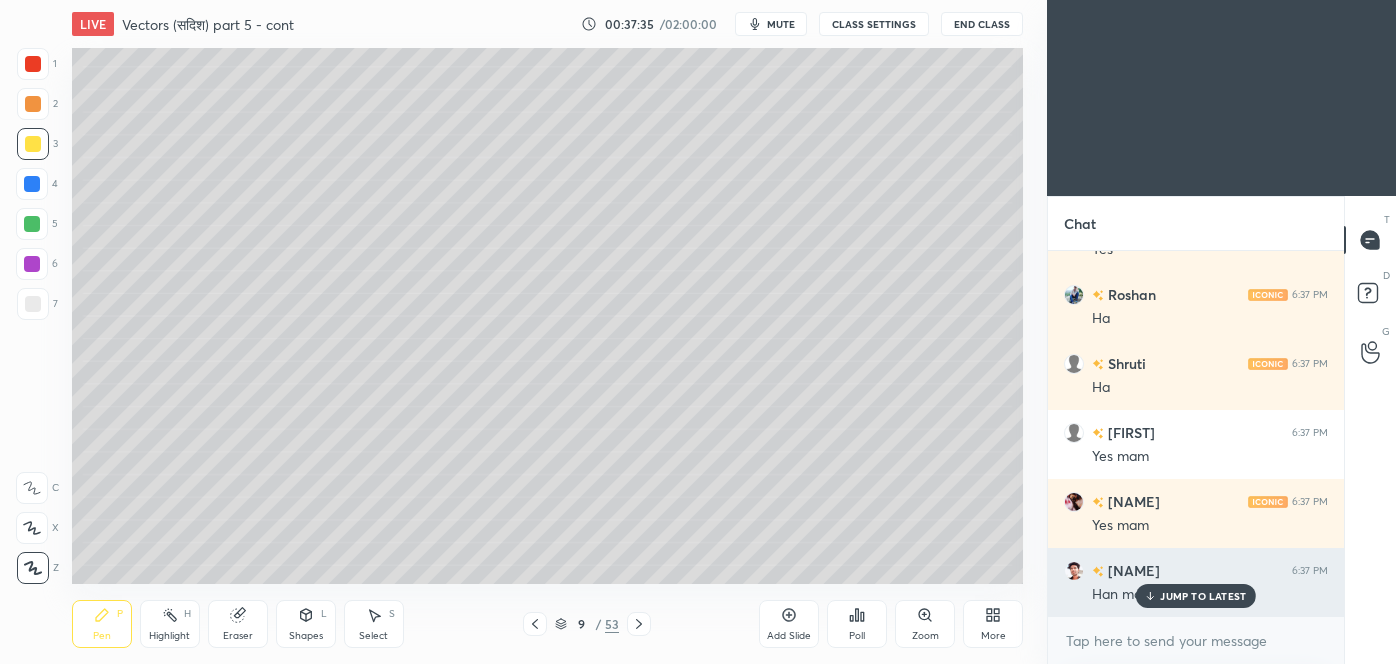 click on "JUMP TO LATEST" at bounding box center (1203, 596) 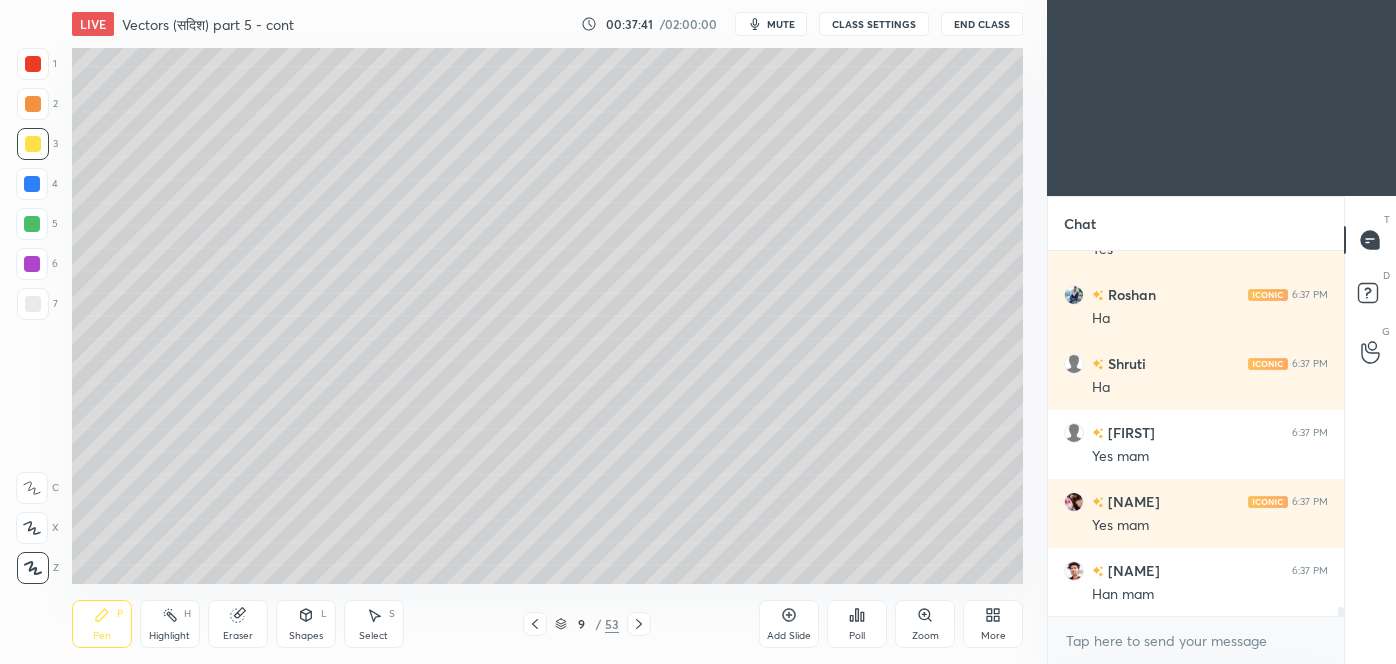 scroll, scrollTop: 318, scrollLeft: 290, axis: both 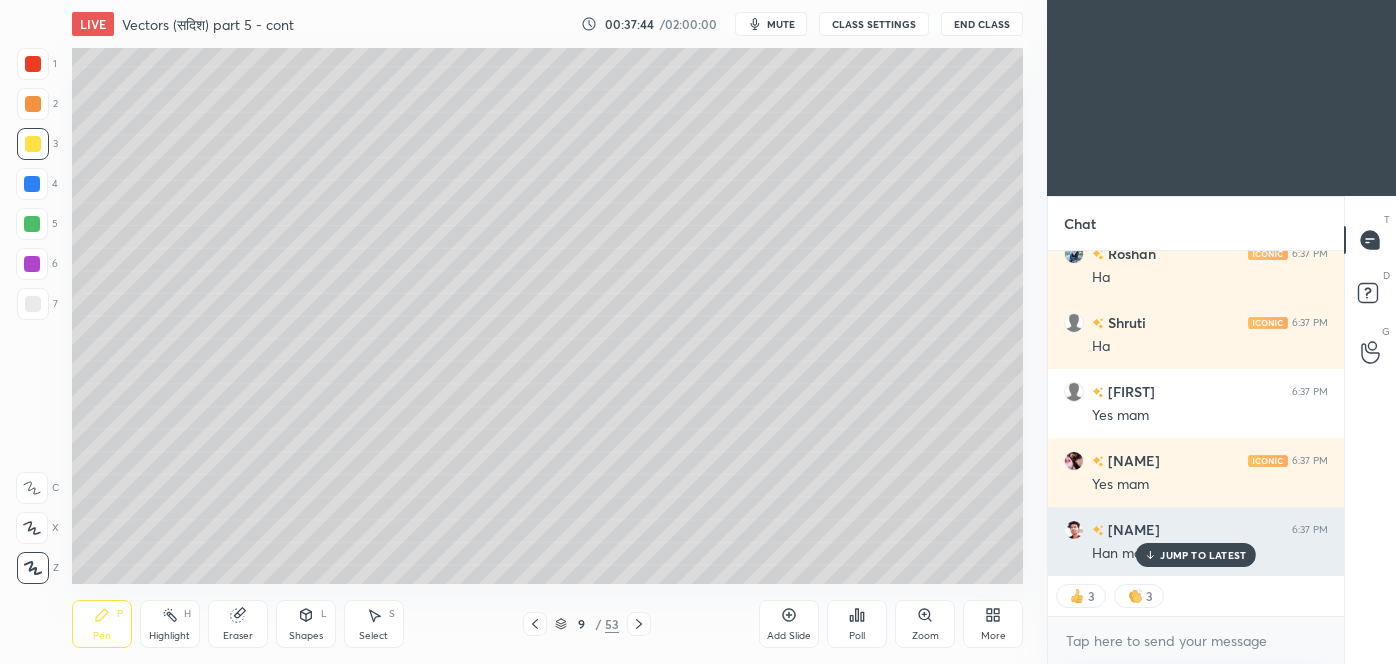 click on "JUMP TO LATEST" at bounding box center (1203, 555) 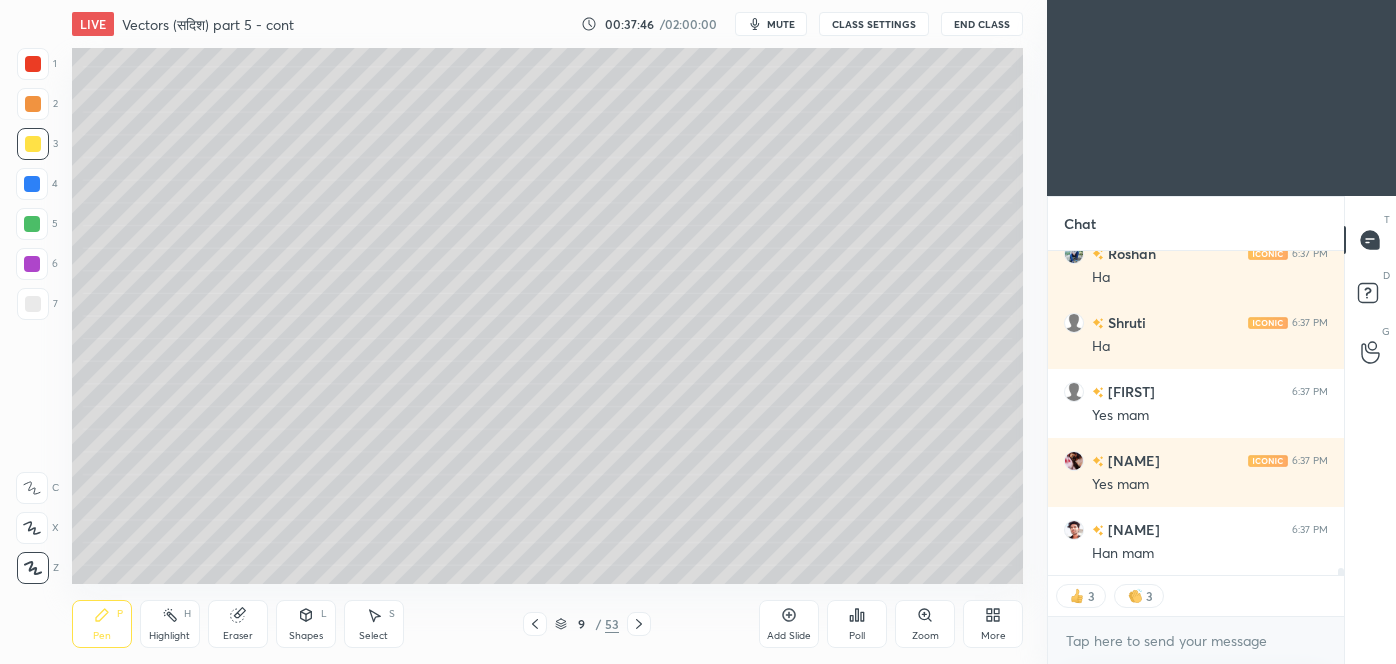 click 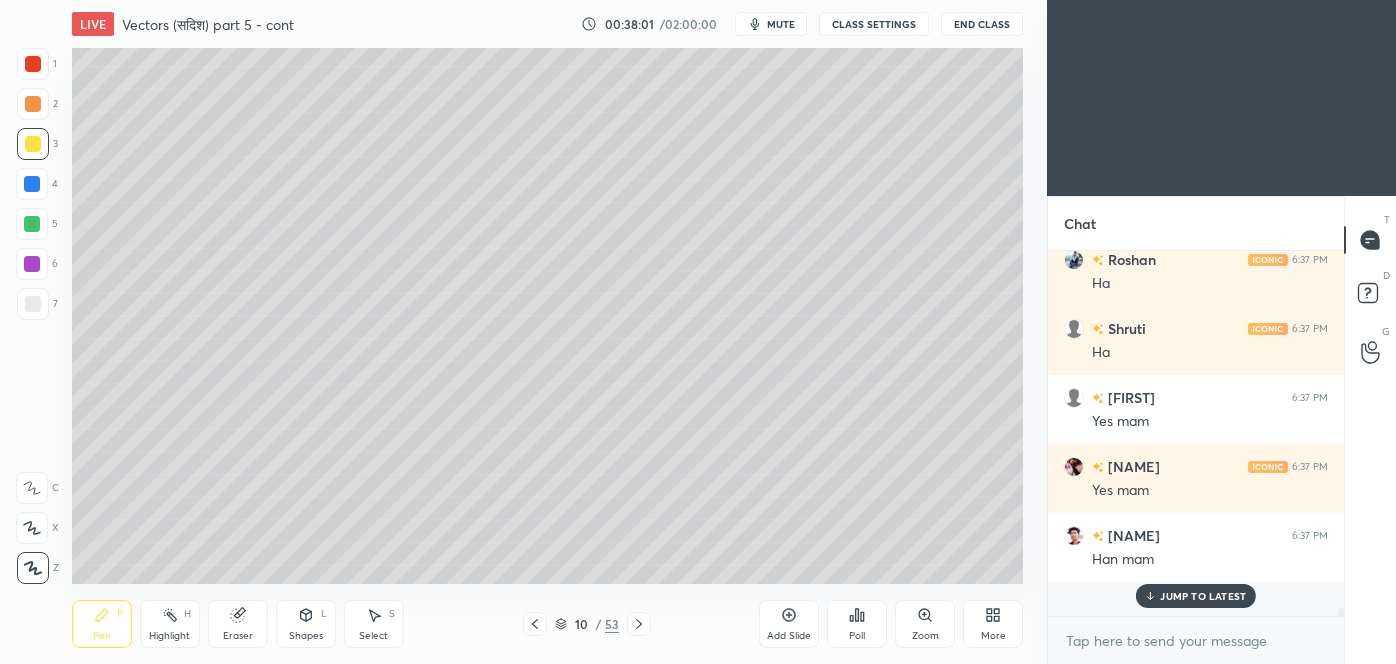 scroll, scrollTop: 6, scrollLeft: 5, axis: both 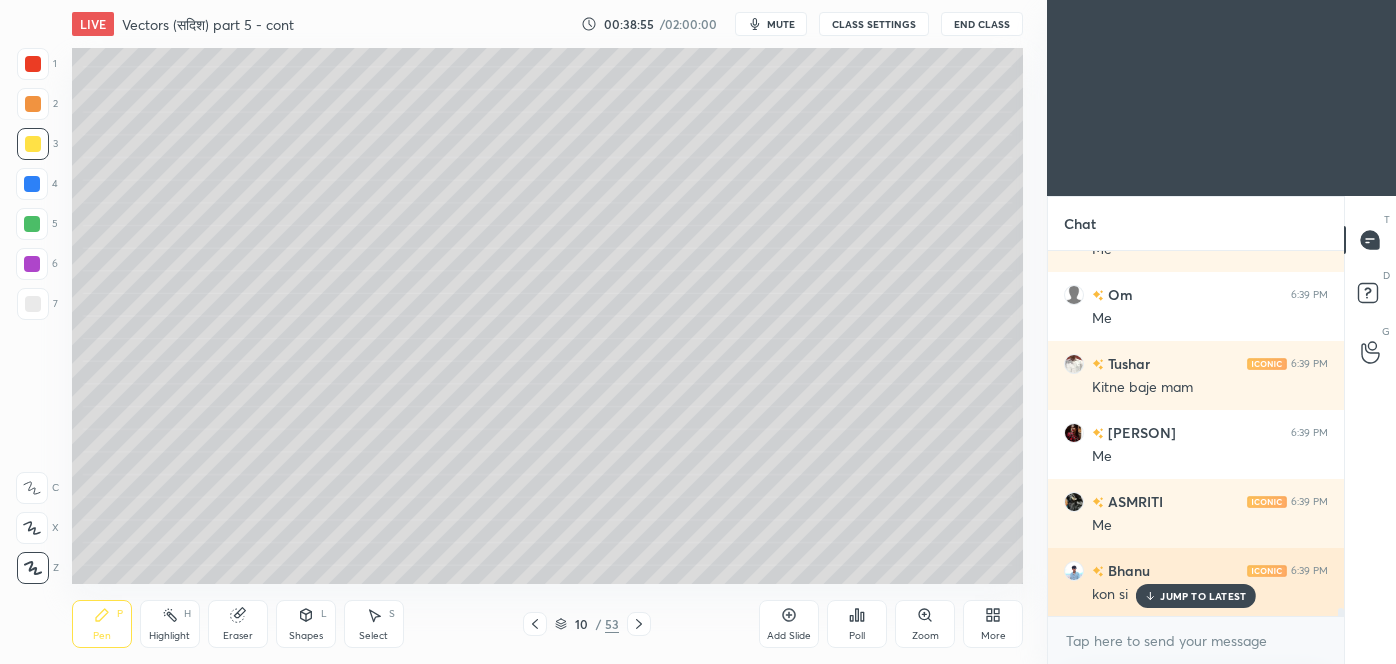 click on "JUMP TO LATEST" at bounding box center (1203, 596) 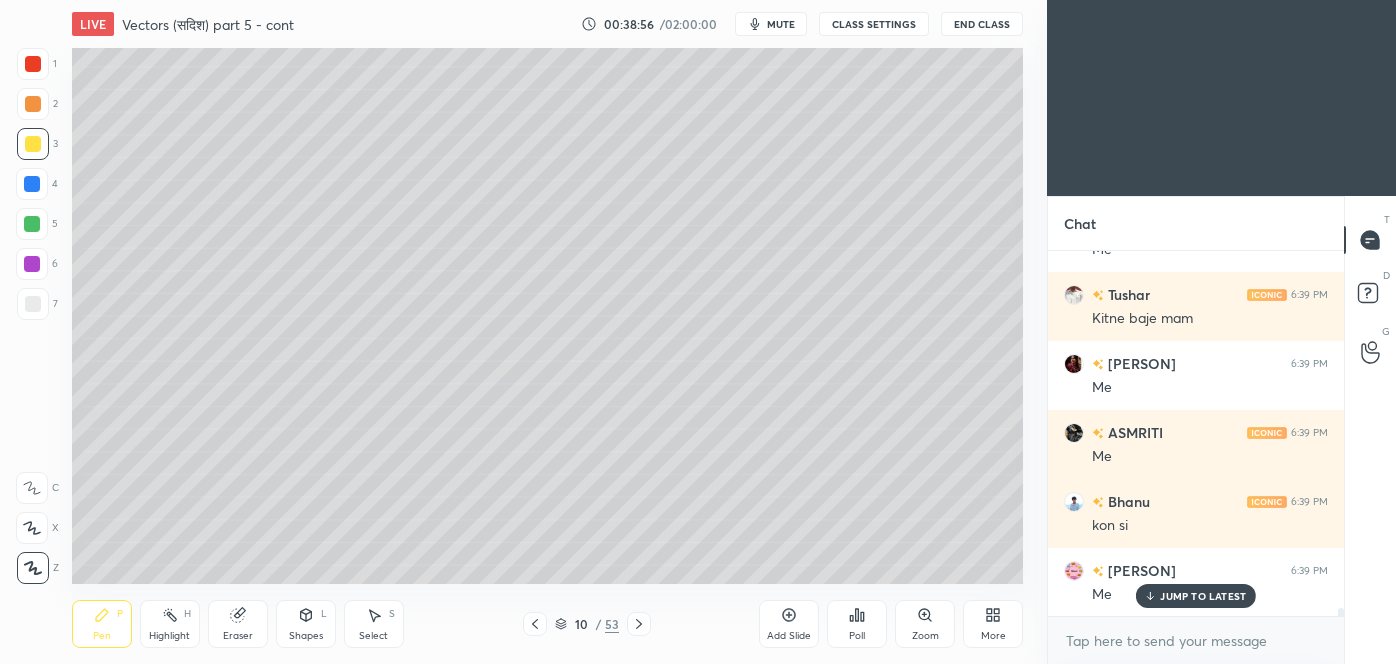 scroll, scrollTop: 16578, scrollLeft: 0, axis: vertical 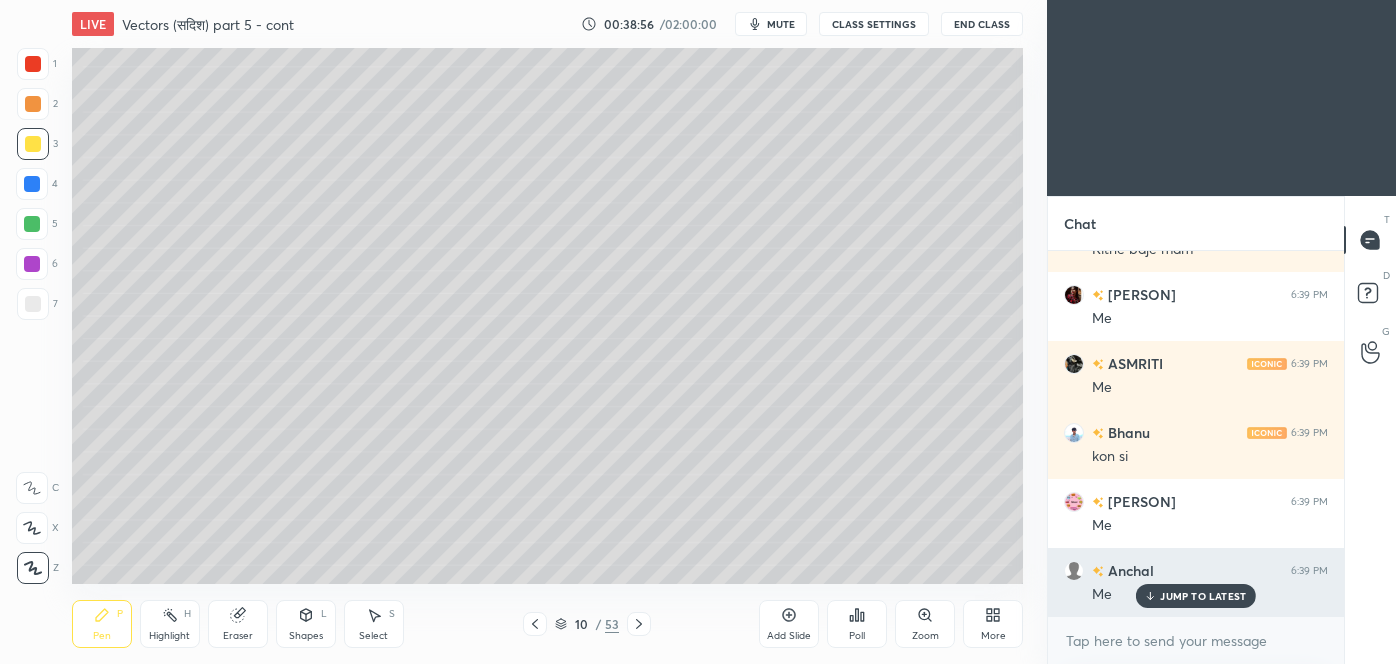 click on "JUMP TO LATEST" at bounding box center (1203, 596) 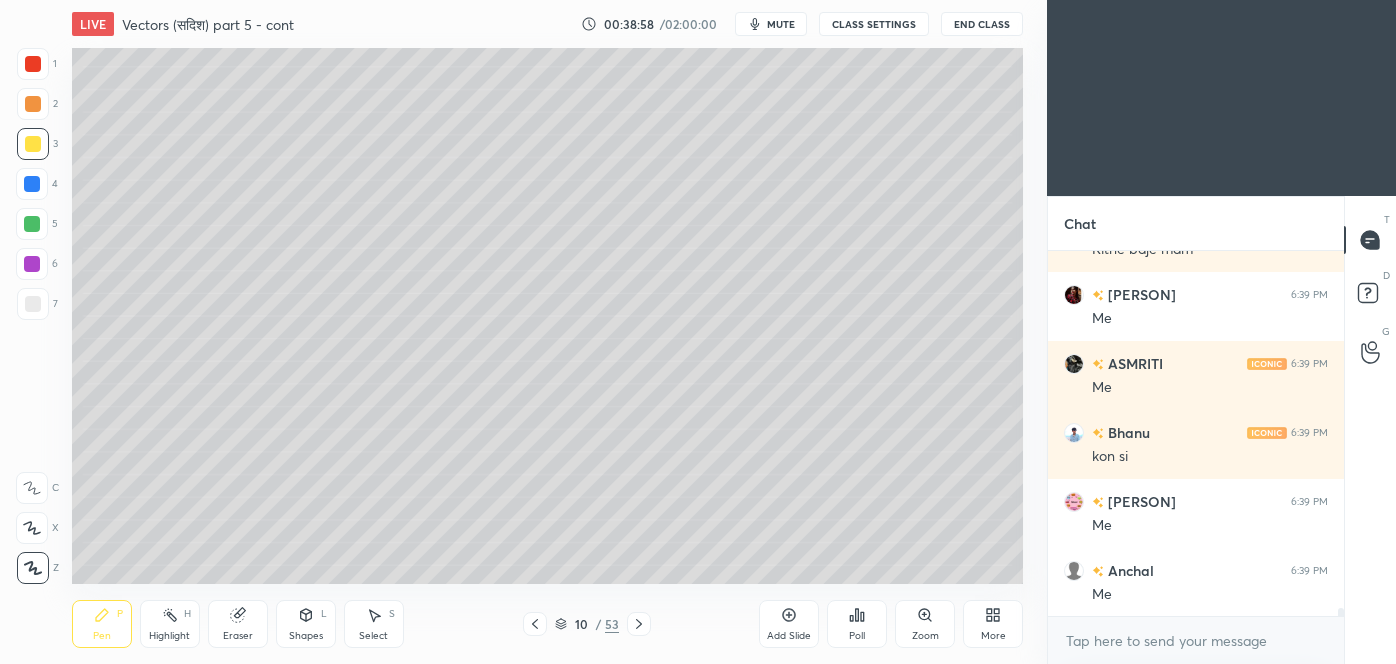 scroll, scrollTop: 16648, scrollLeft: 0, axis: vertical 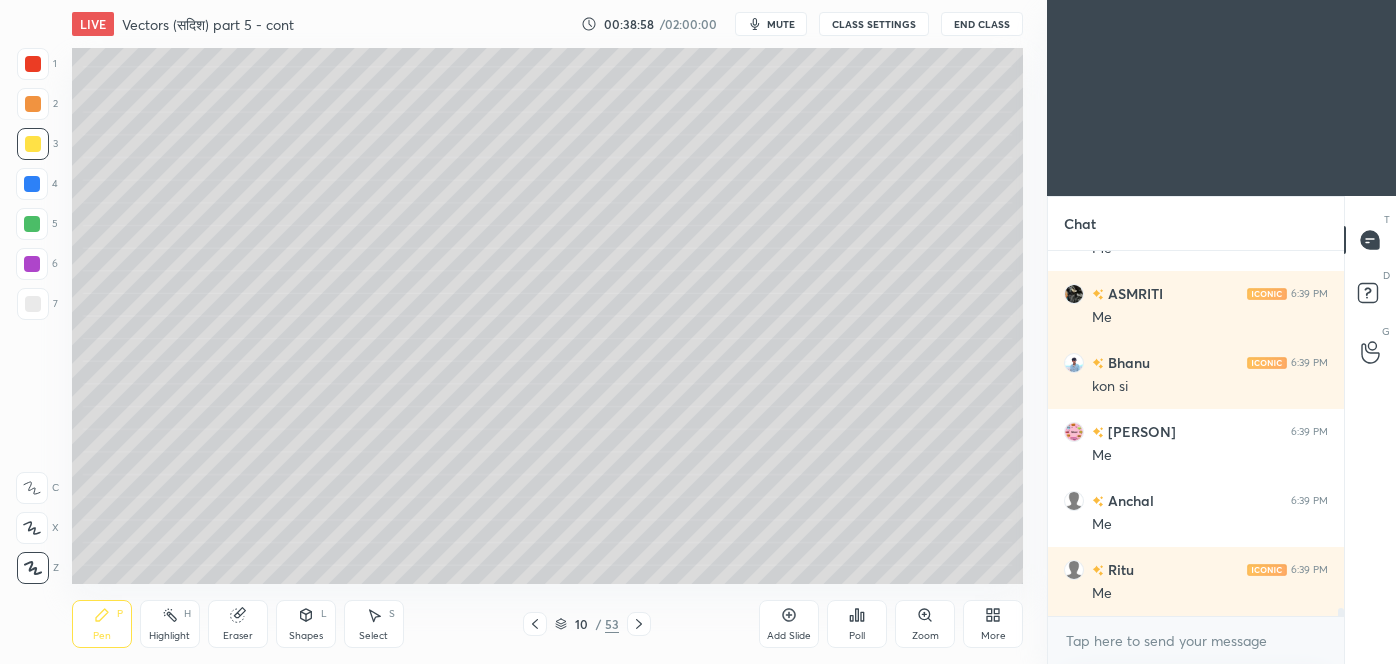 click 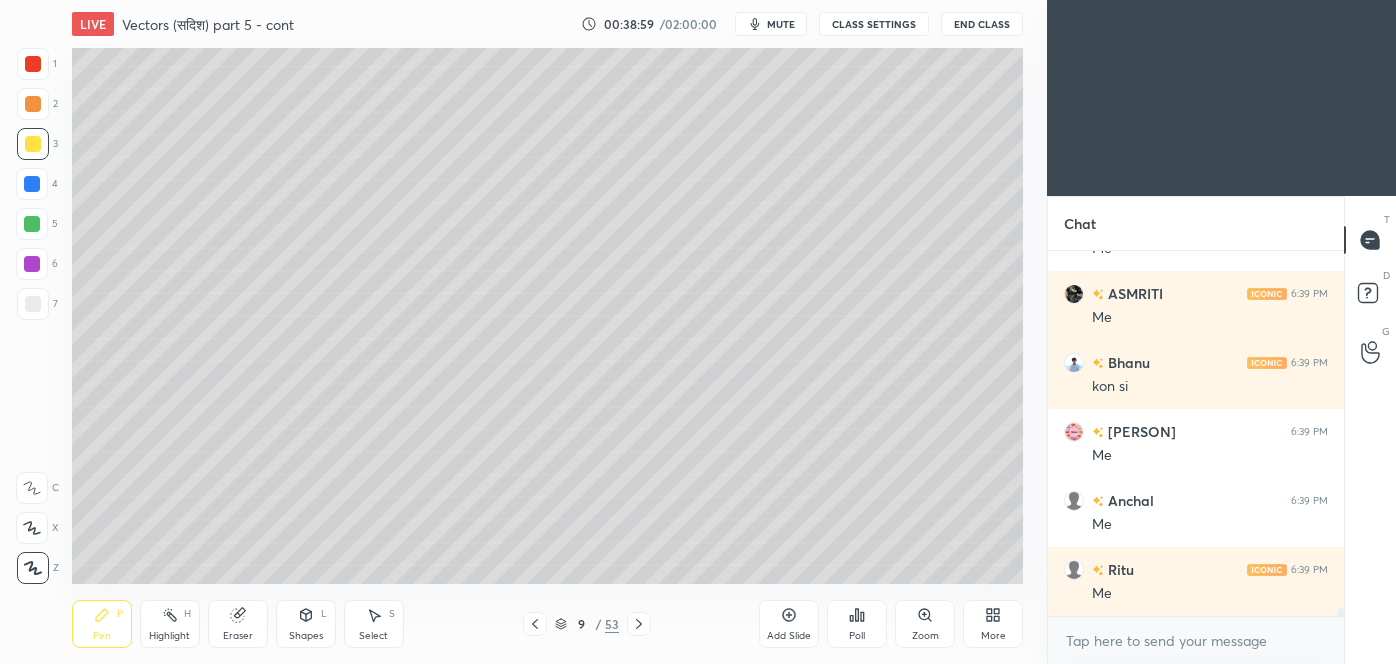 click 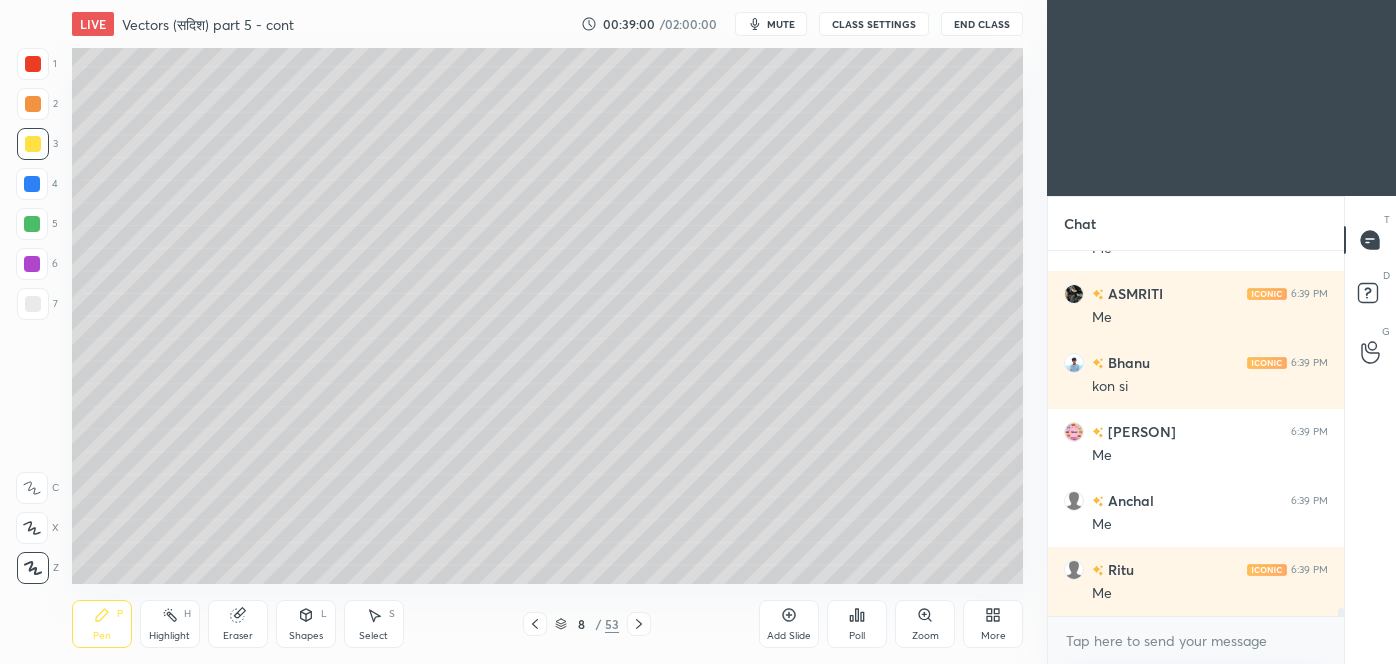 click 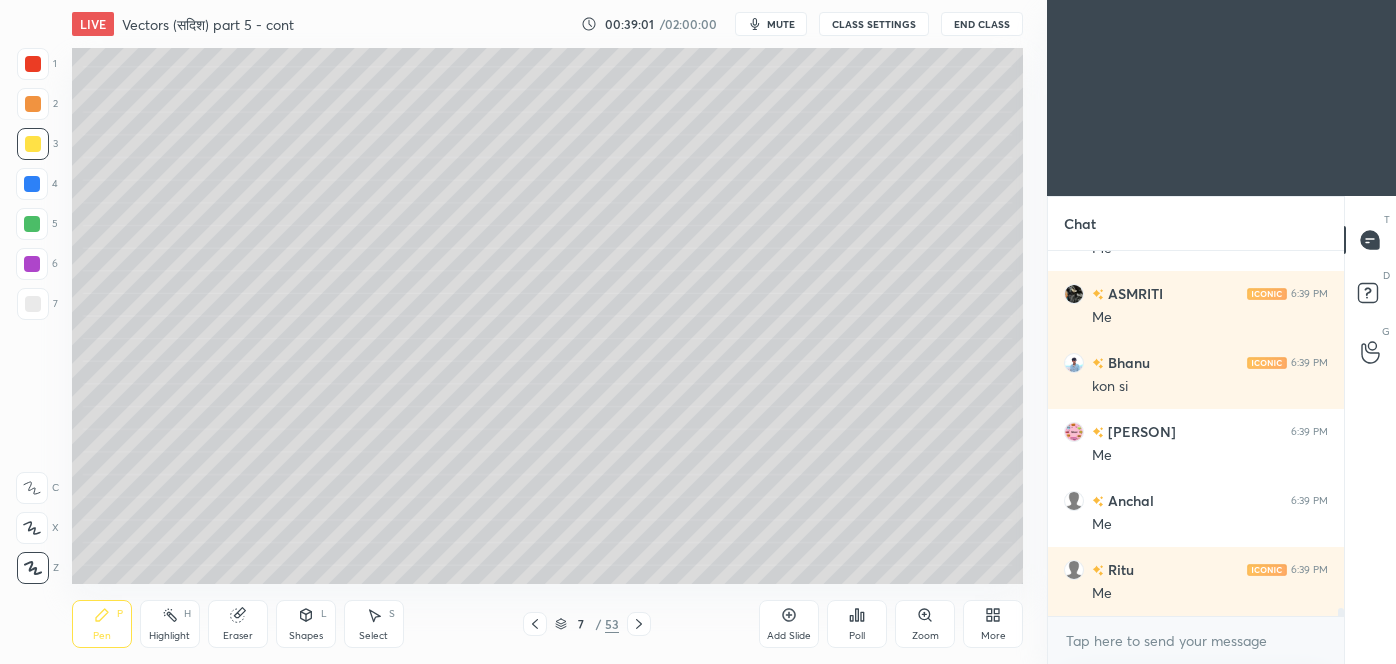 click 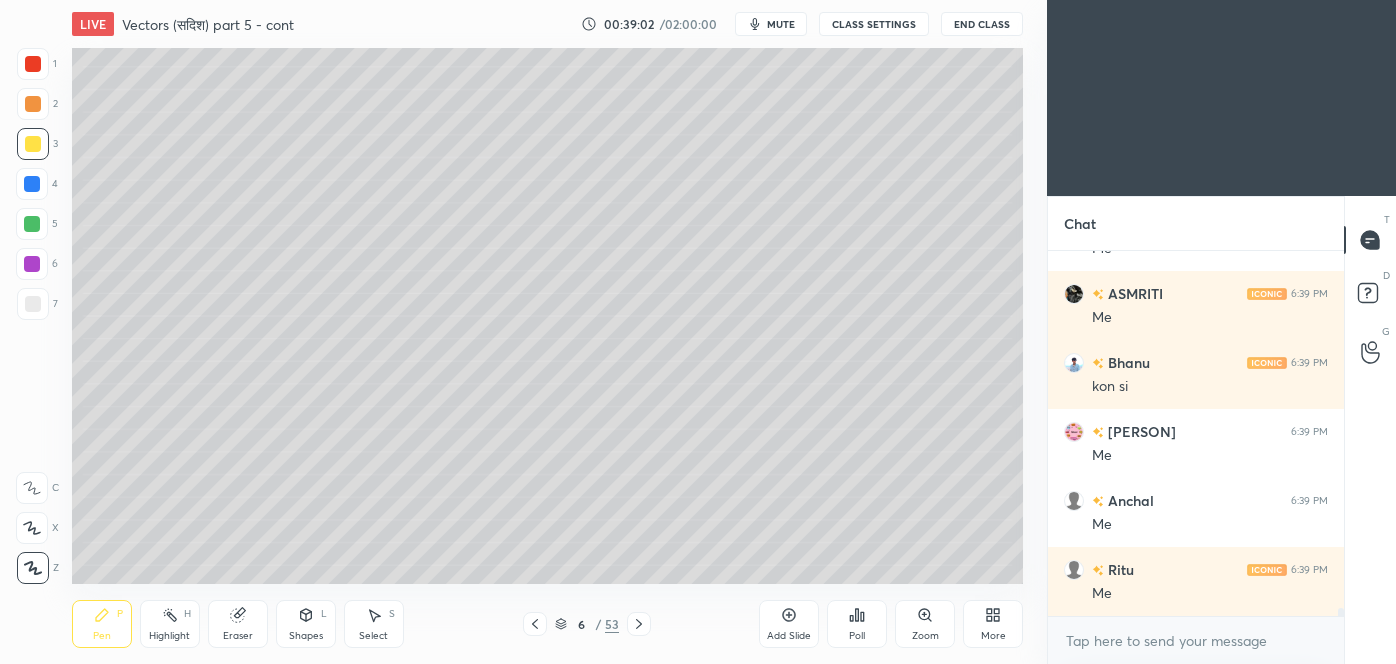 scroll, scrollTop: 16717, scrollLeft: 0, axis: vertical 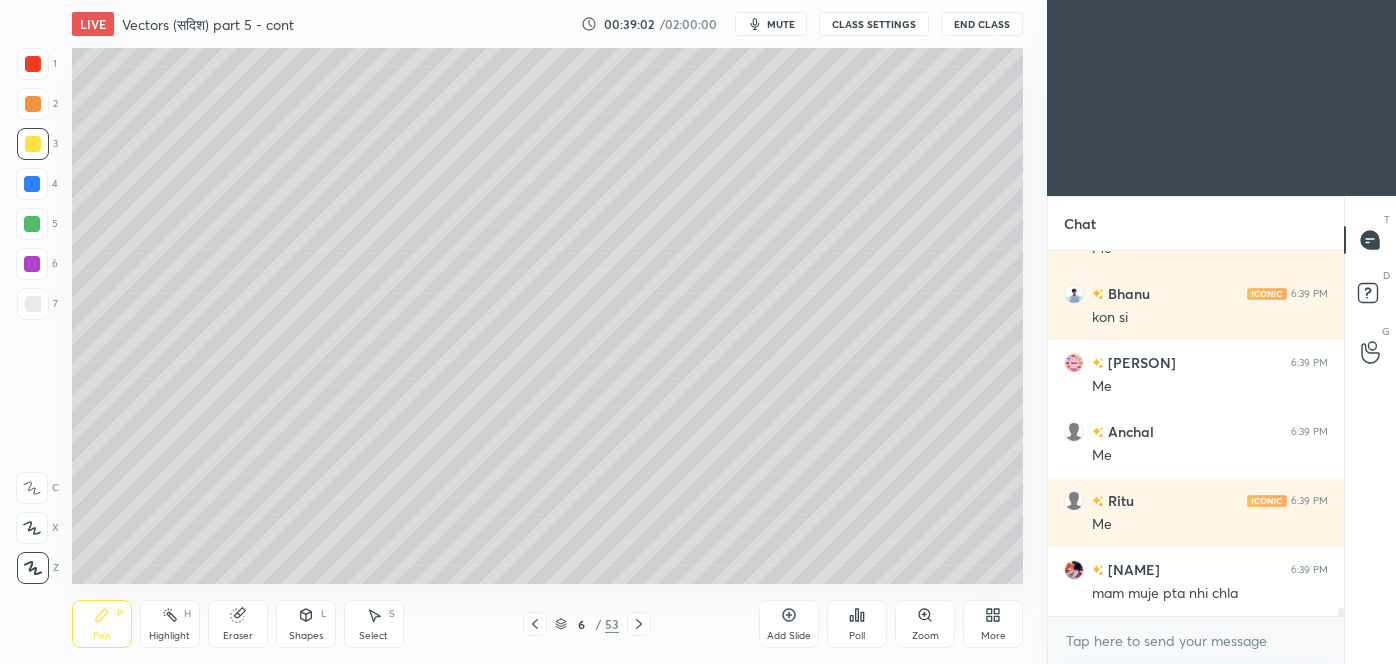 click 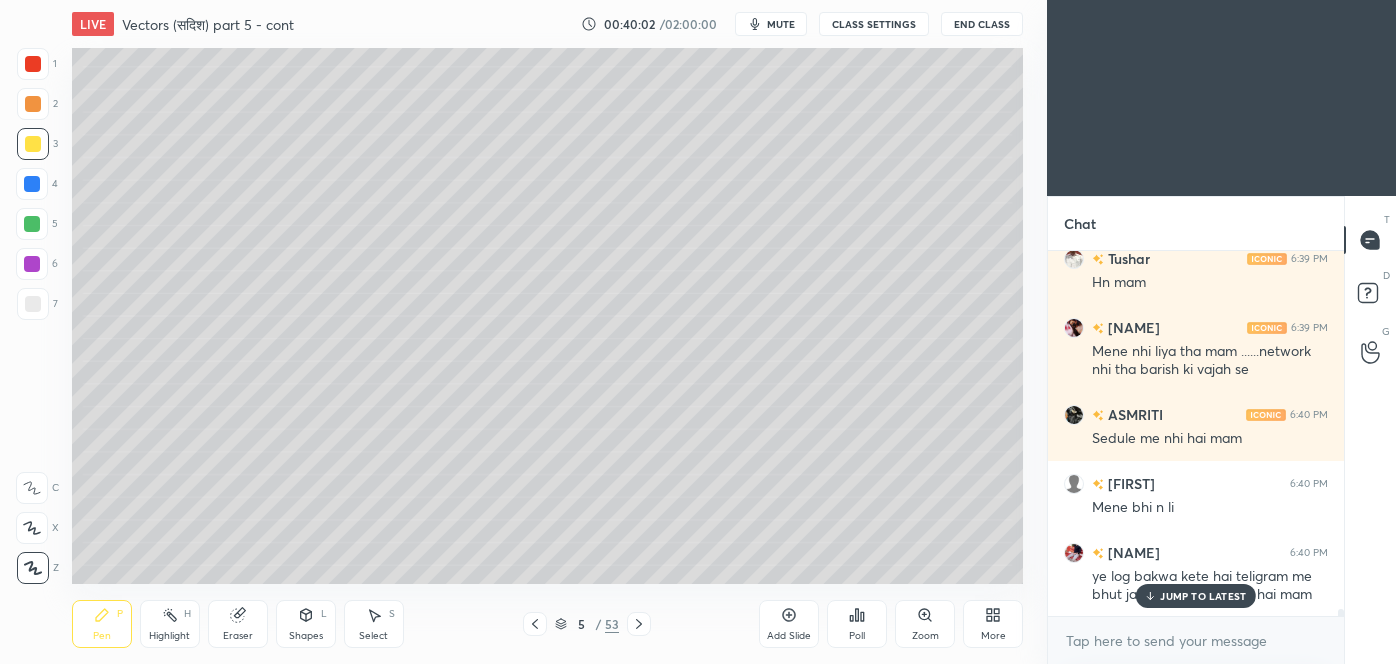scroll, scrollTop: 17856, scrollLeft: 0, axis: vertical 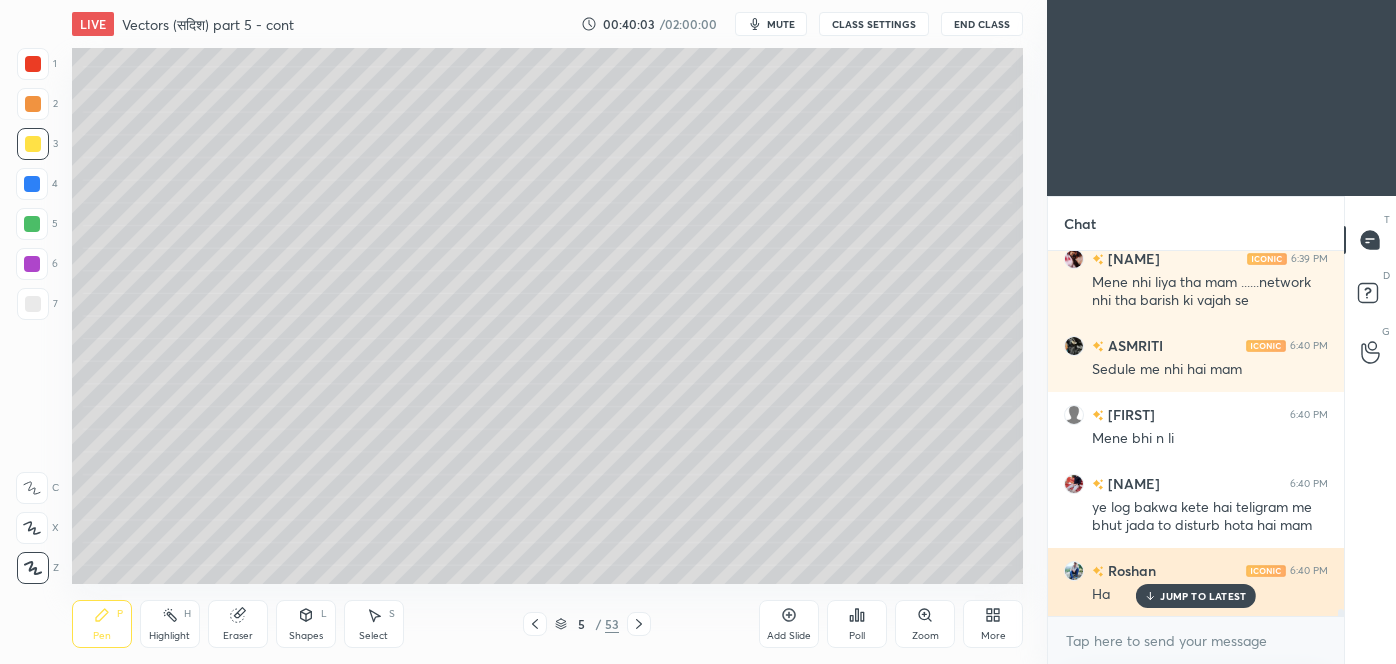 click on "JUMP TO LATEST" at bounding box center [1203, 596] 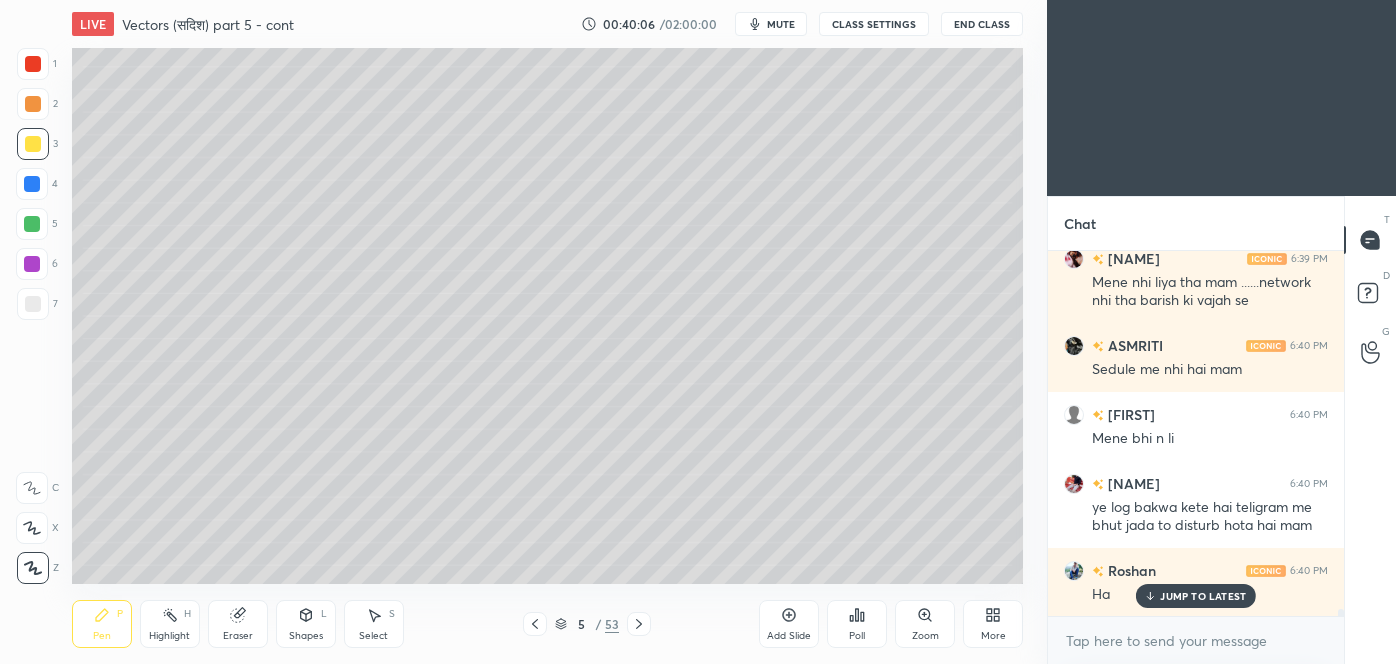 scroll, scrollTop: 17925, scrollLeft: 0, axis: vertical 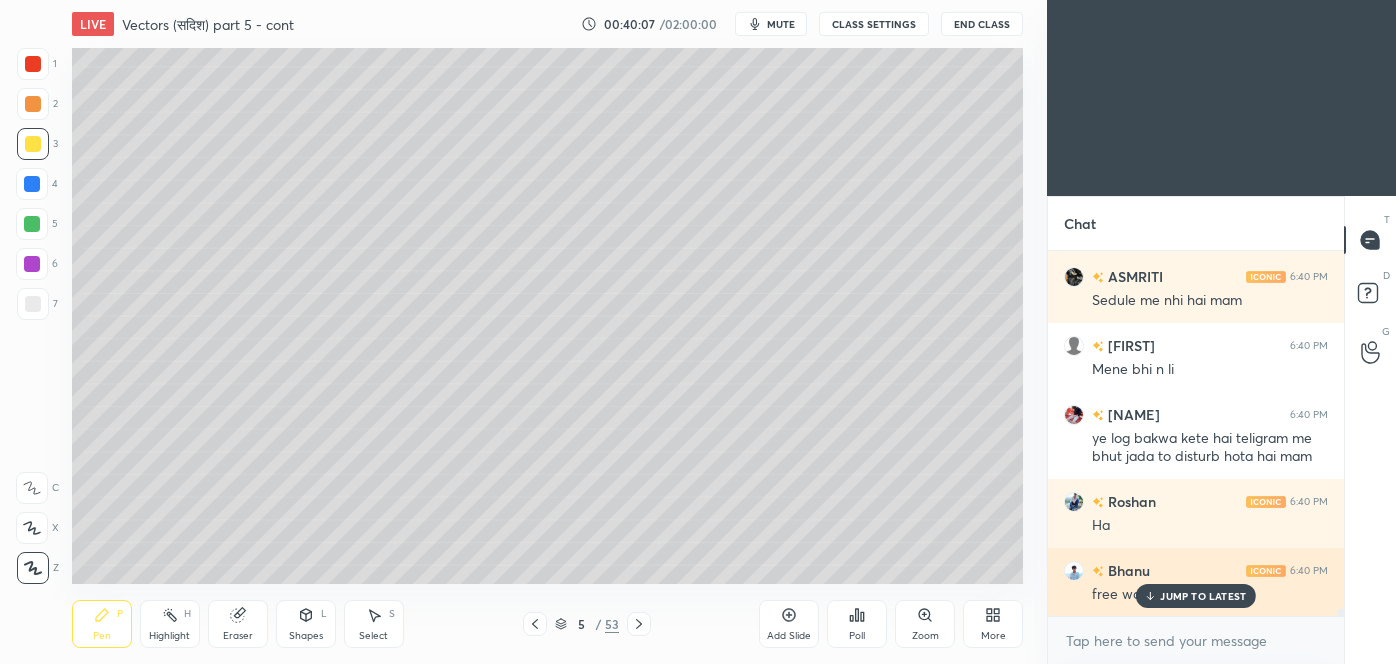 click on "JUMP TO LATEST" at bounding box center (1203, 596) 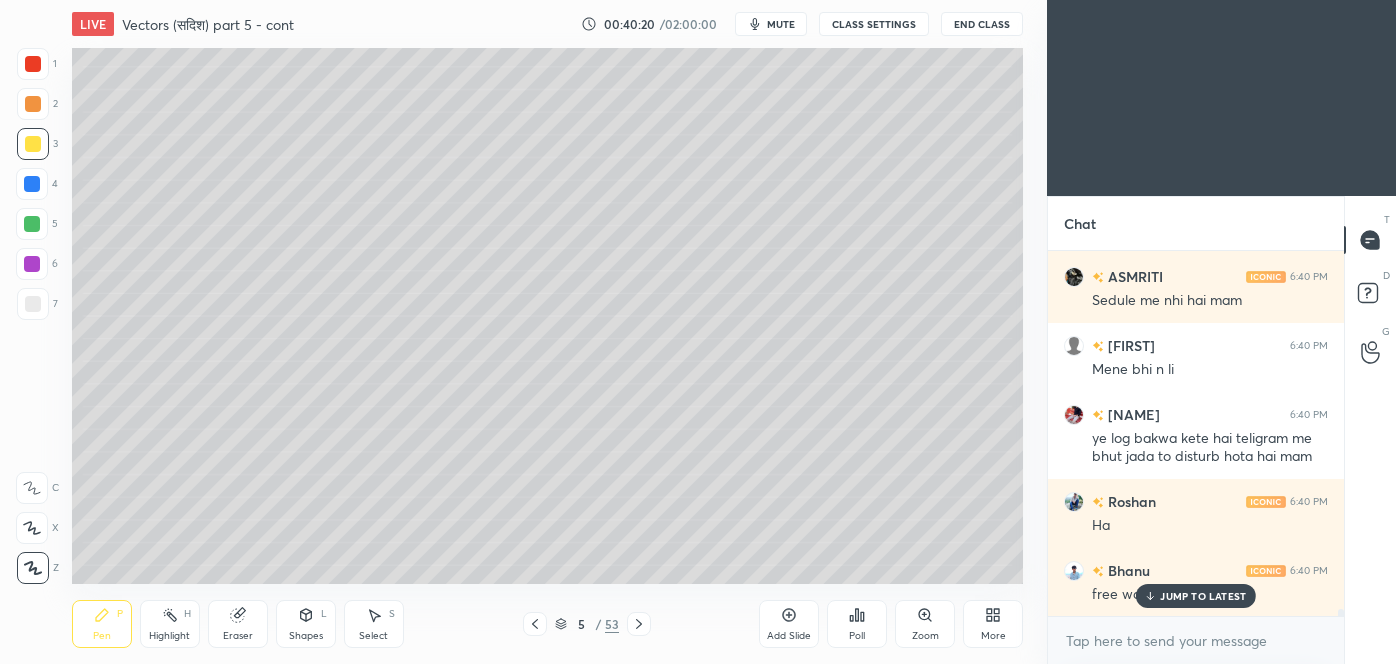 scroll, scrollTop: 17994, scrollLeft: 0, axis: vertical 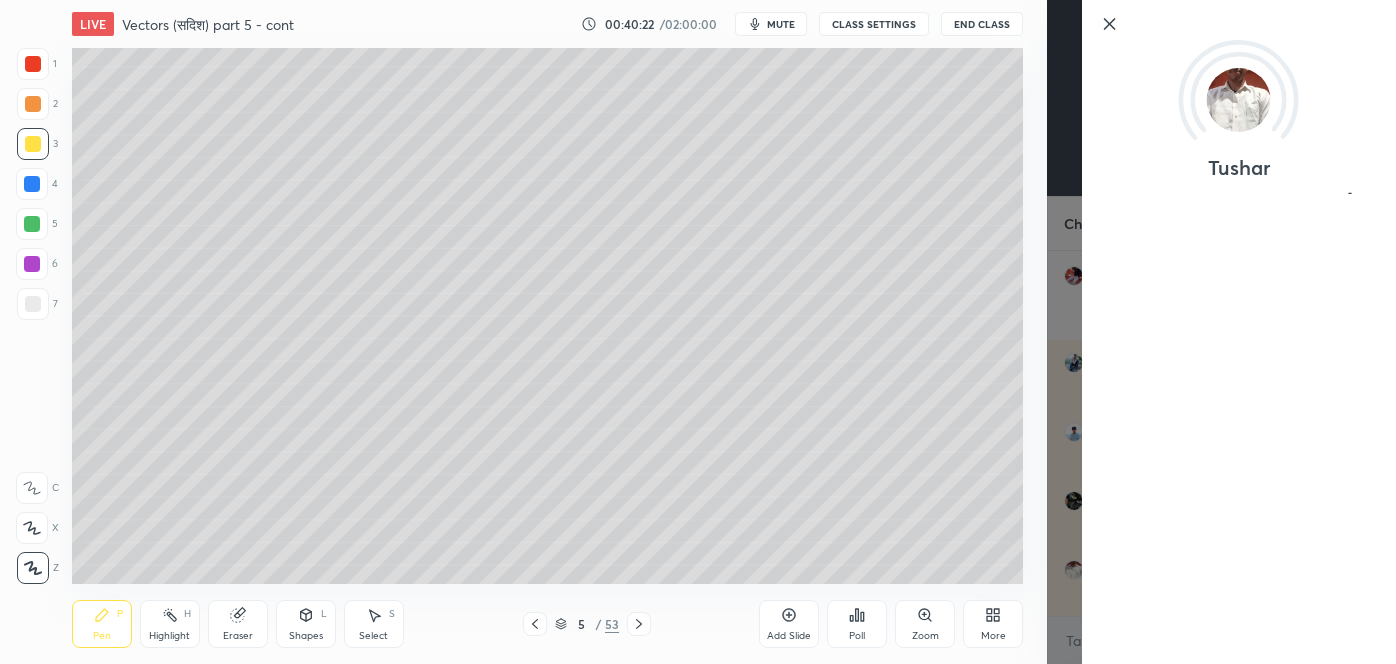 click on "Tushar" at bounding box center (1221, 332) 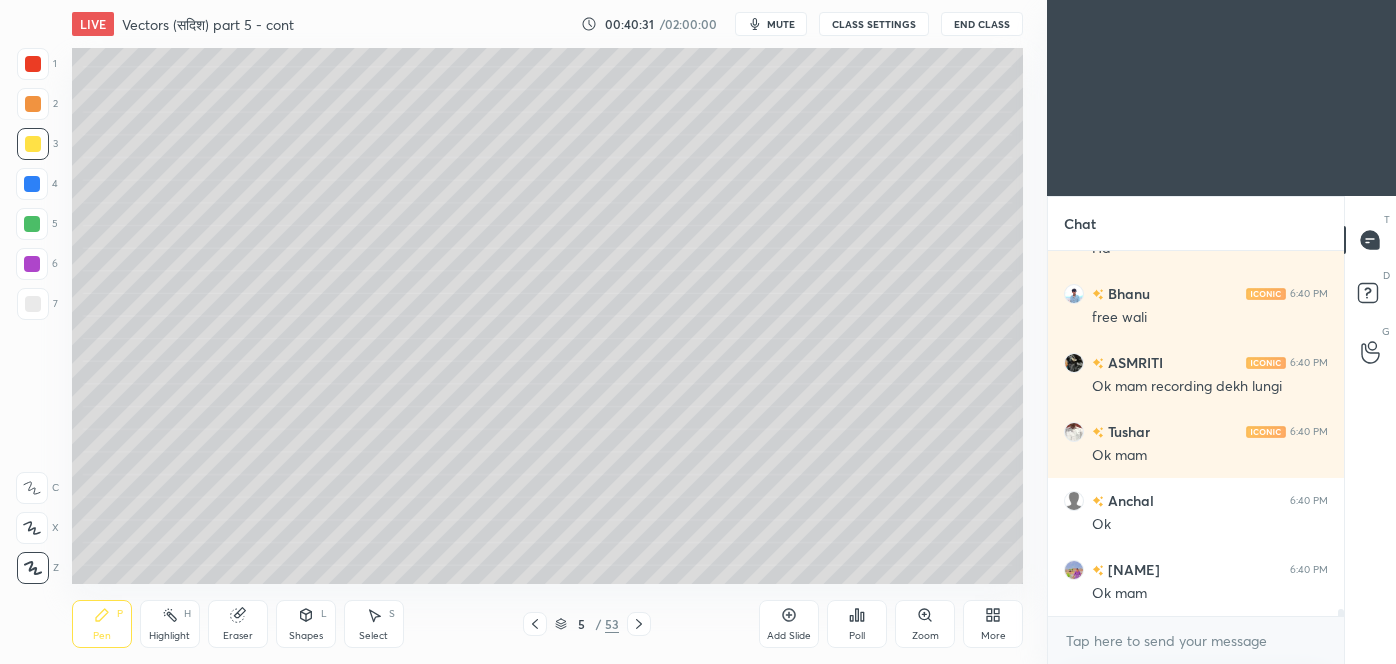 scroll, scrollTop: 18271, scrollLeft: 0, axis: vertical 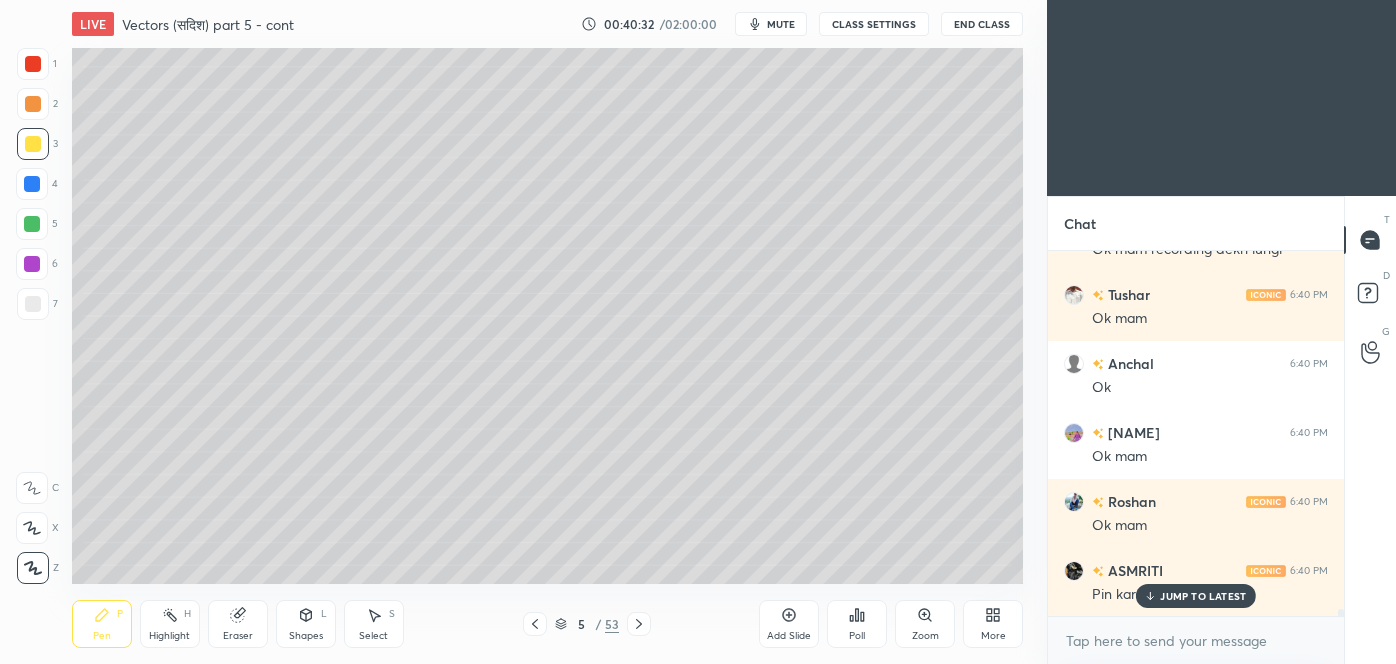 click 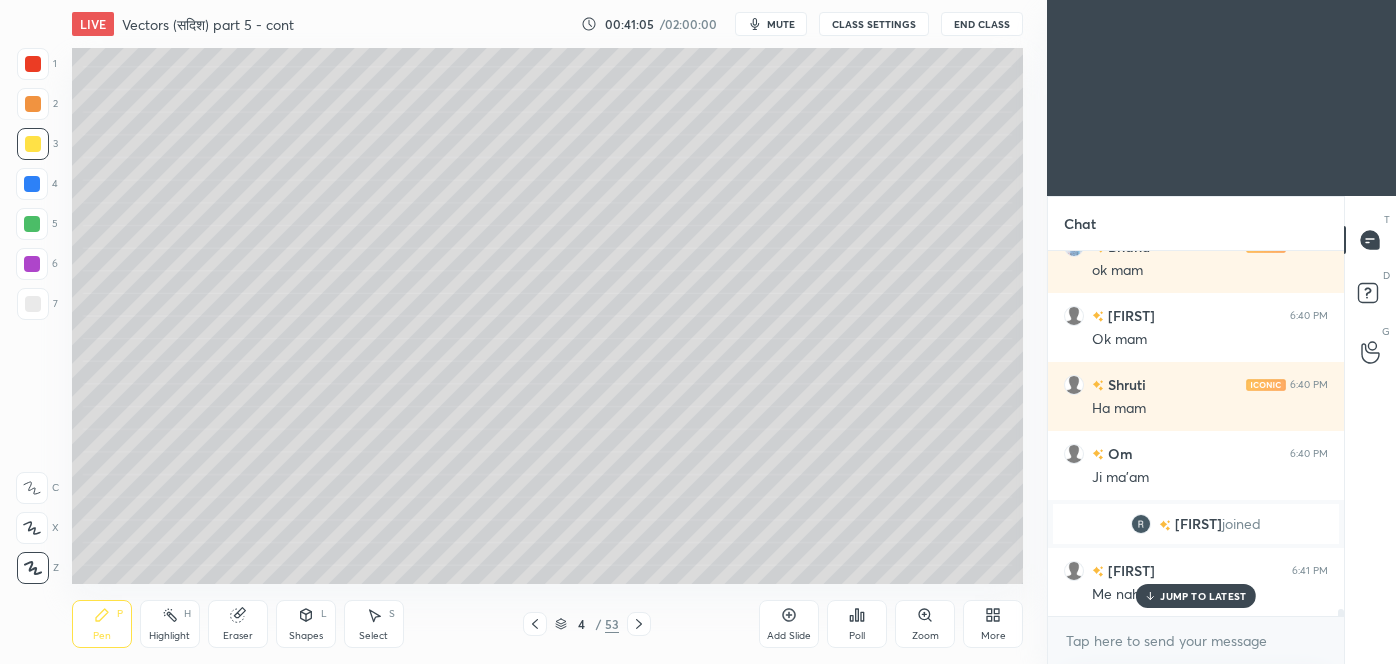 scroll, scrollTop: 19077, scrollLeft: 0, axis: vertical 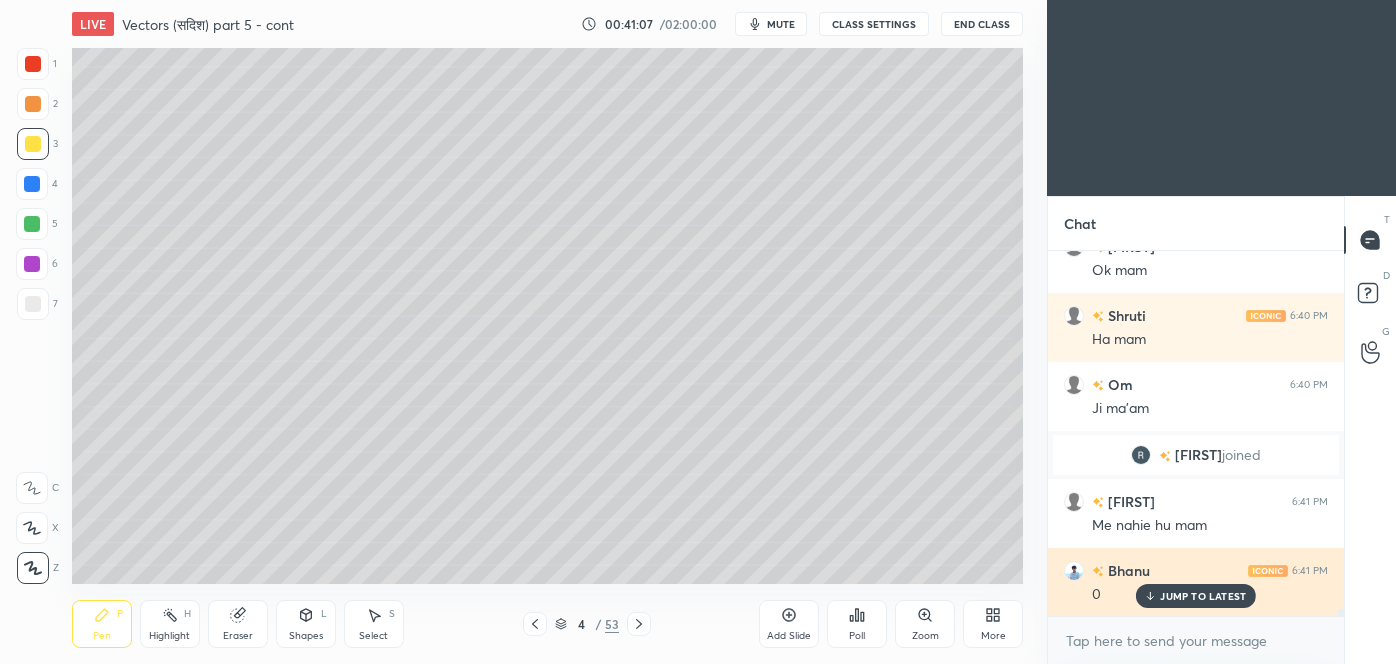 click on "JUMP TO LATEST" at bounding box center (1203, 596) 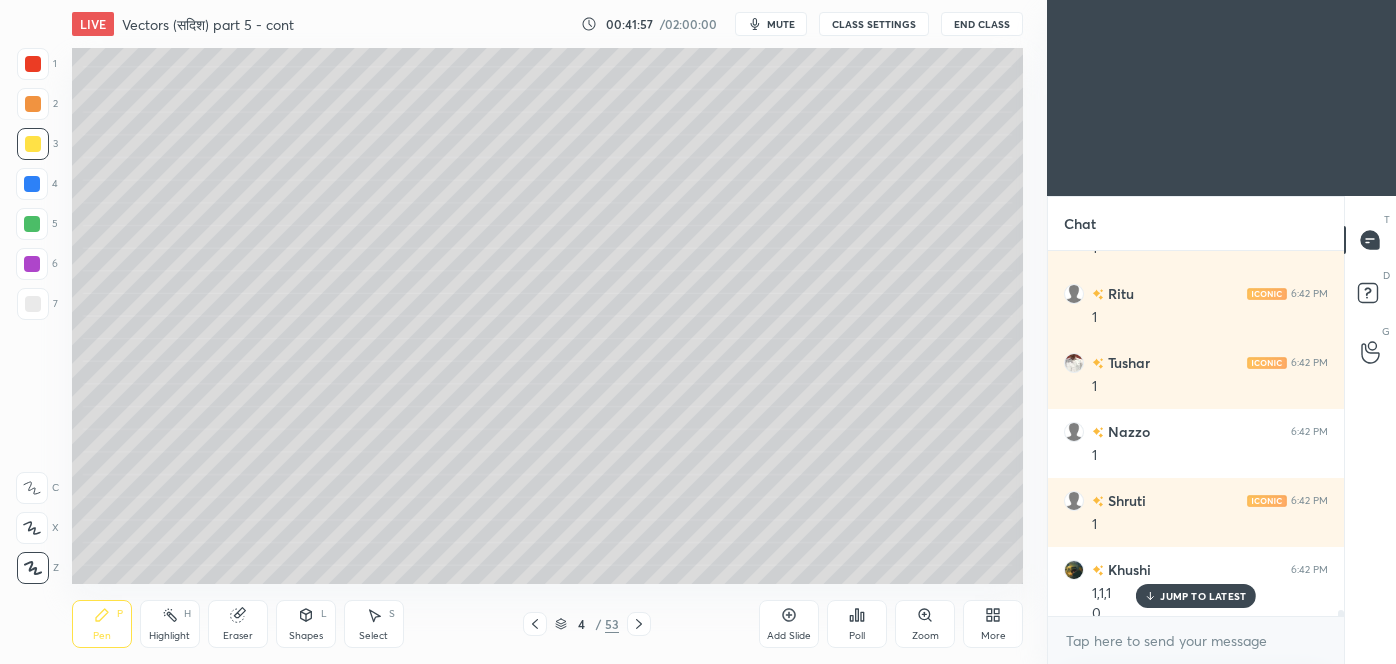 scroll, scrollTop: 20891, scrollLeft: 0, axis: vertical 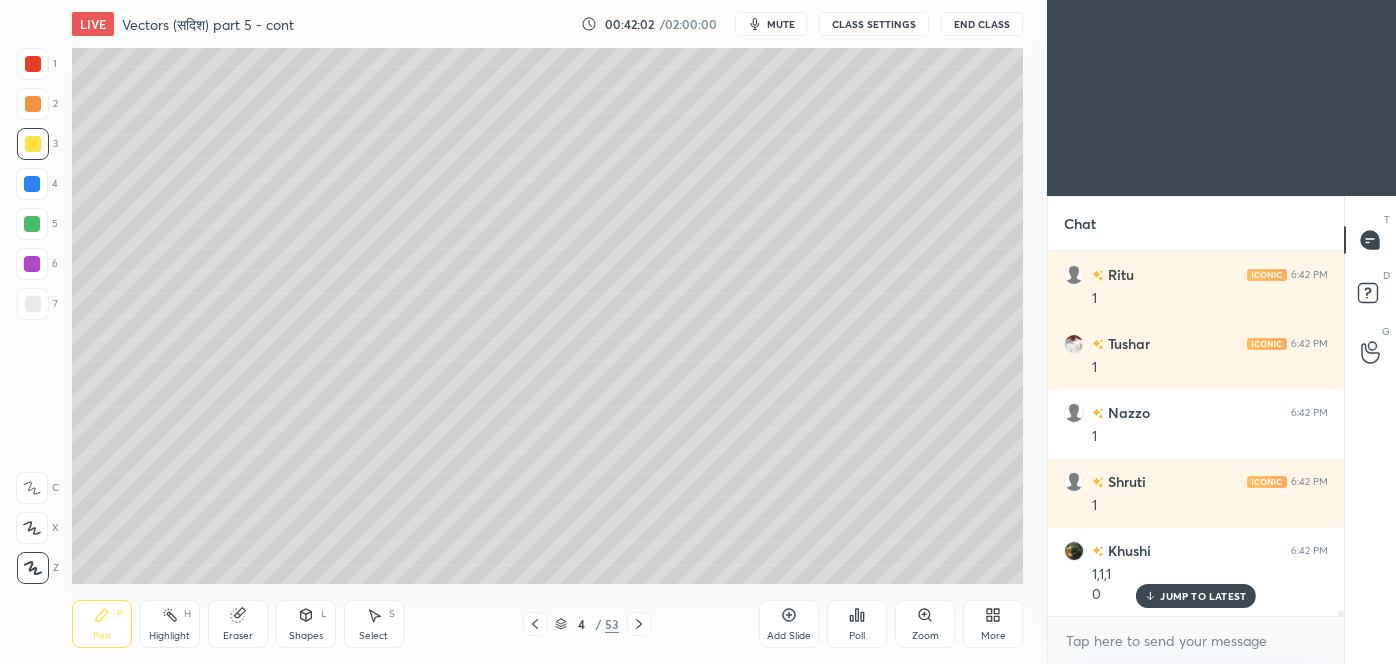 click 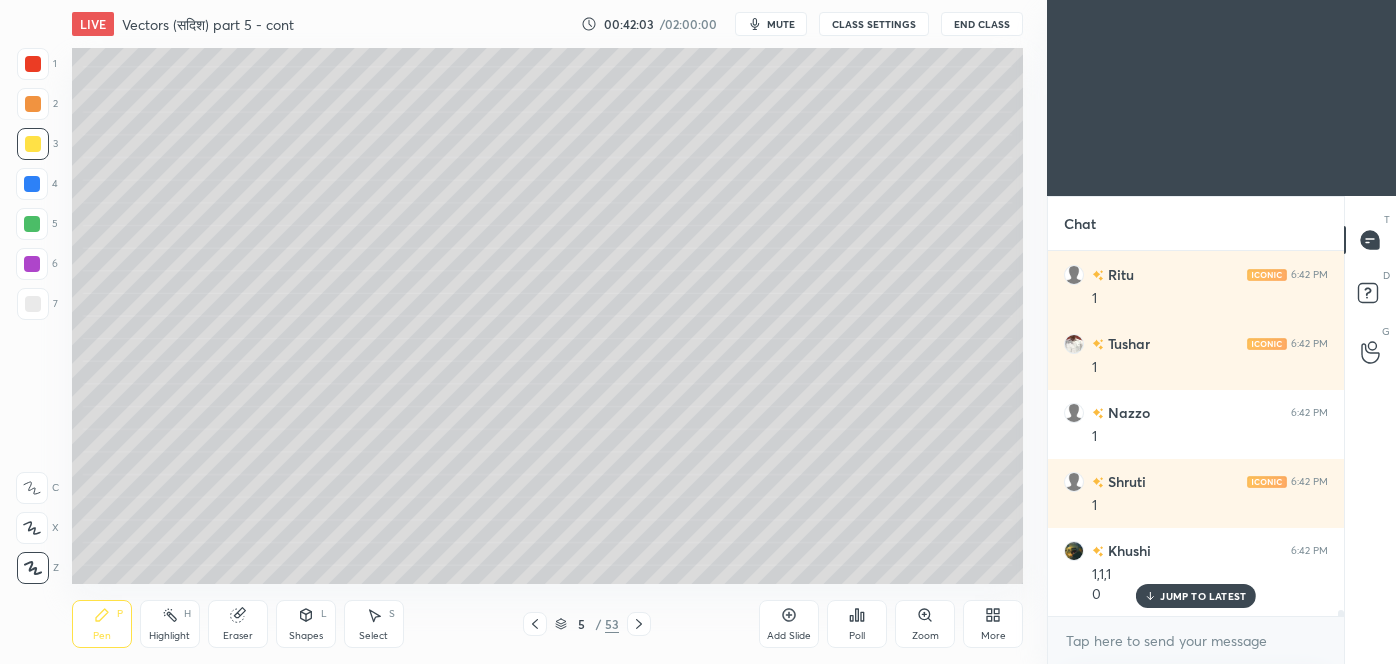 click at bounding box center [639, 624] 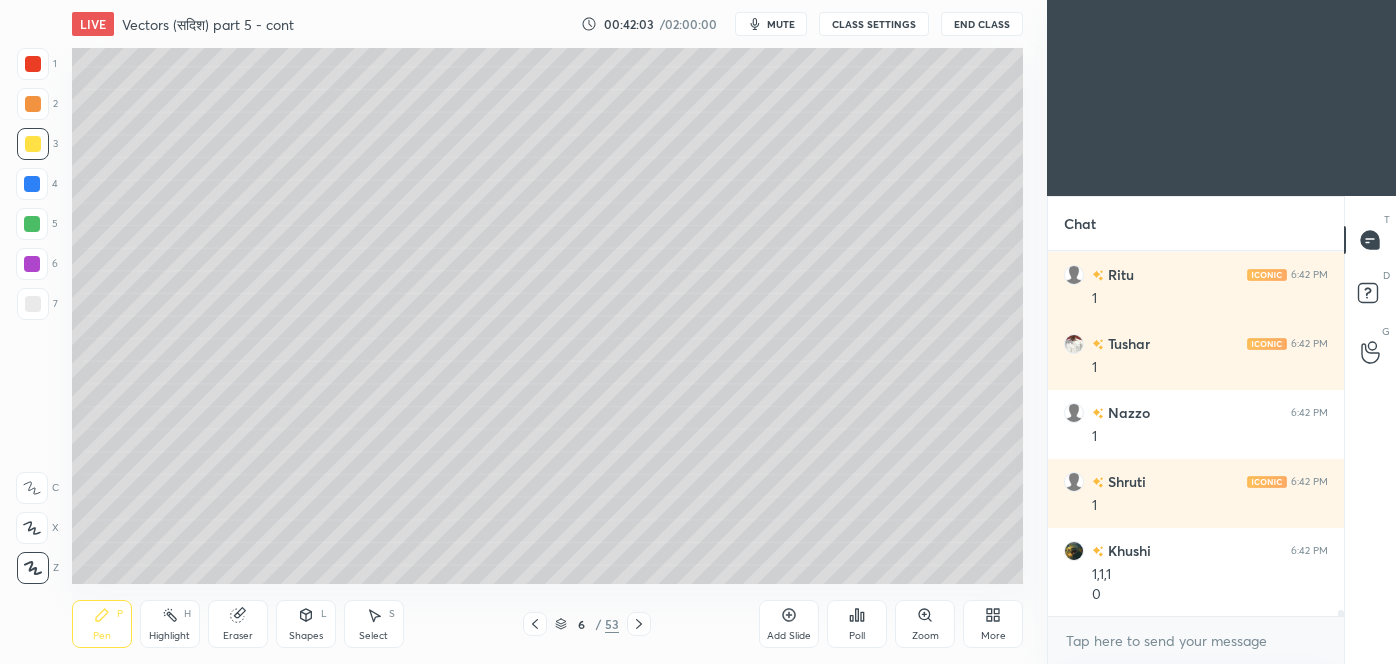 scroll, scrollTop: 20960, scrollLeft: 0, axis: vertical 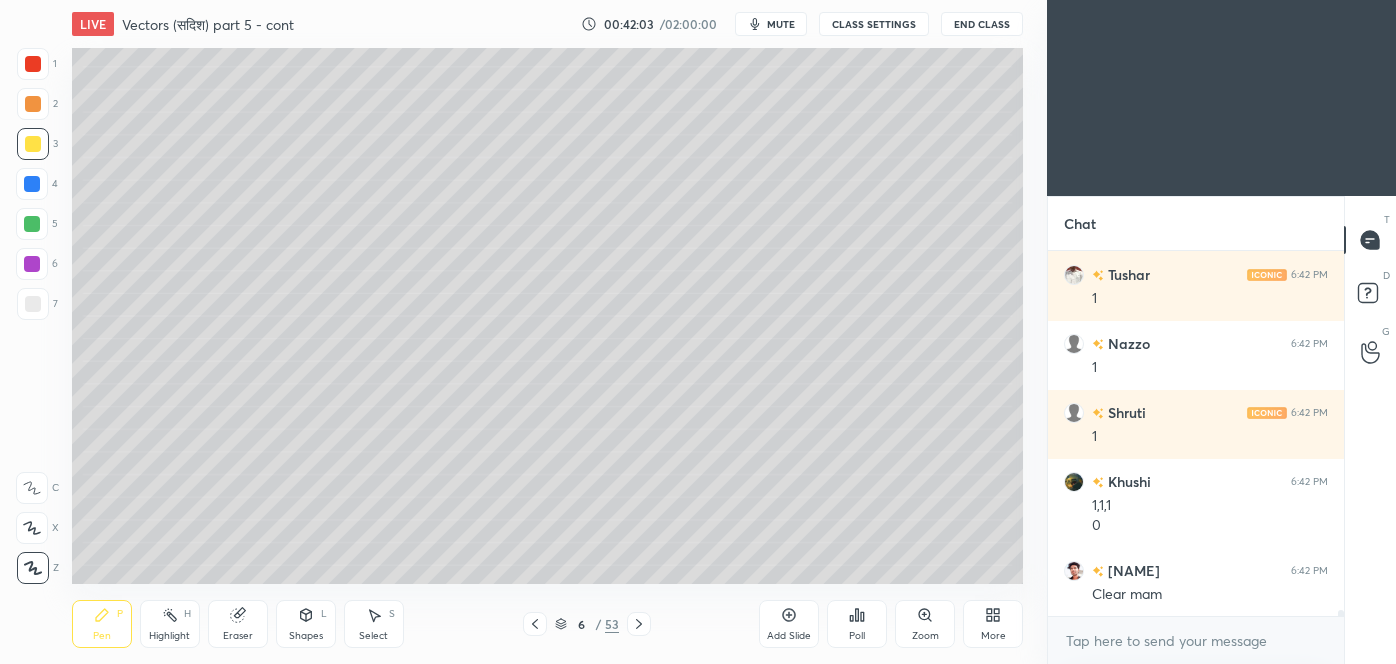 click 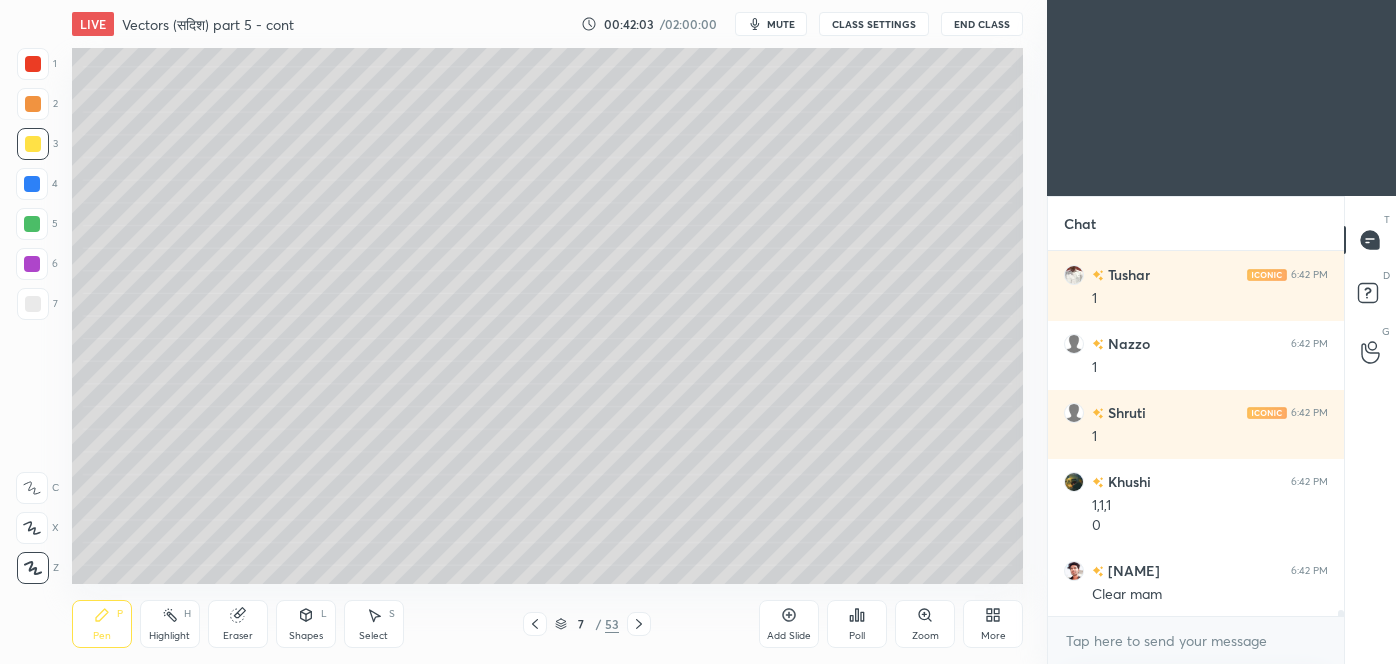 click 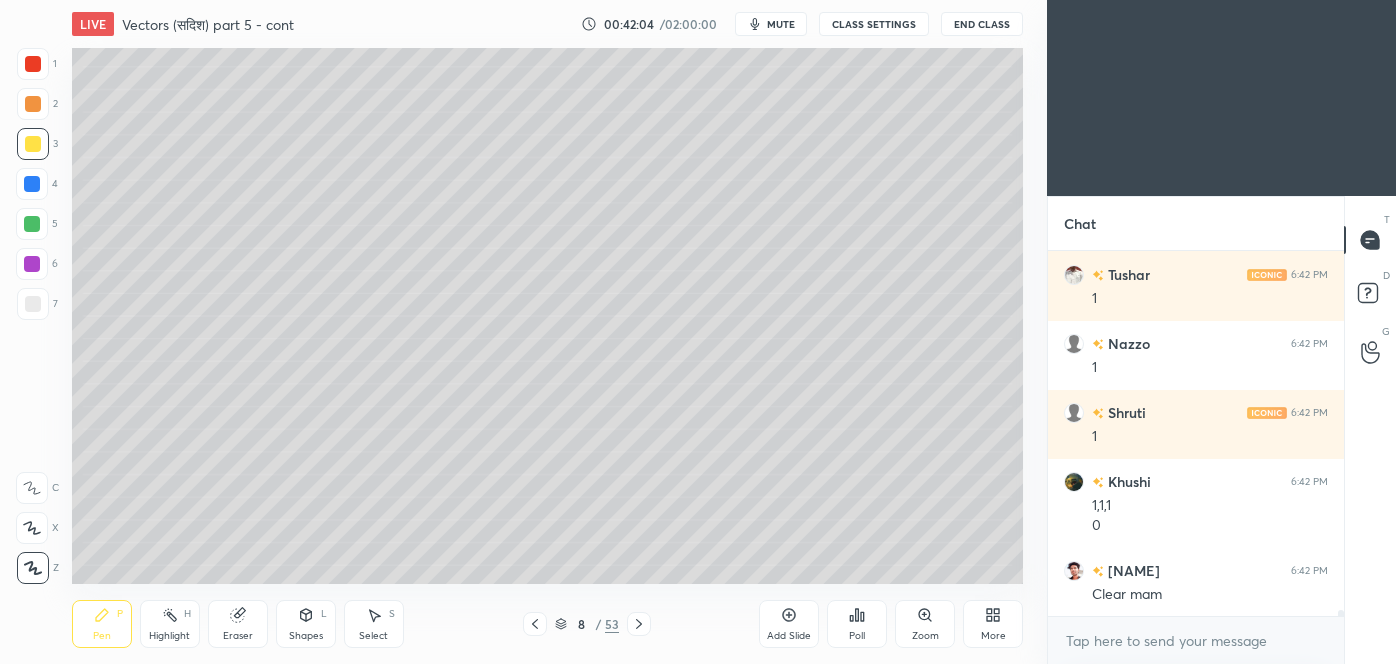 click 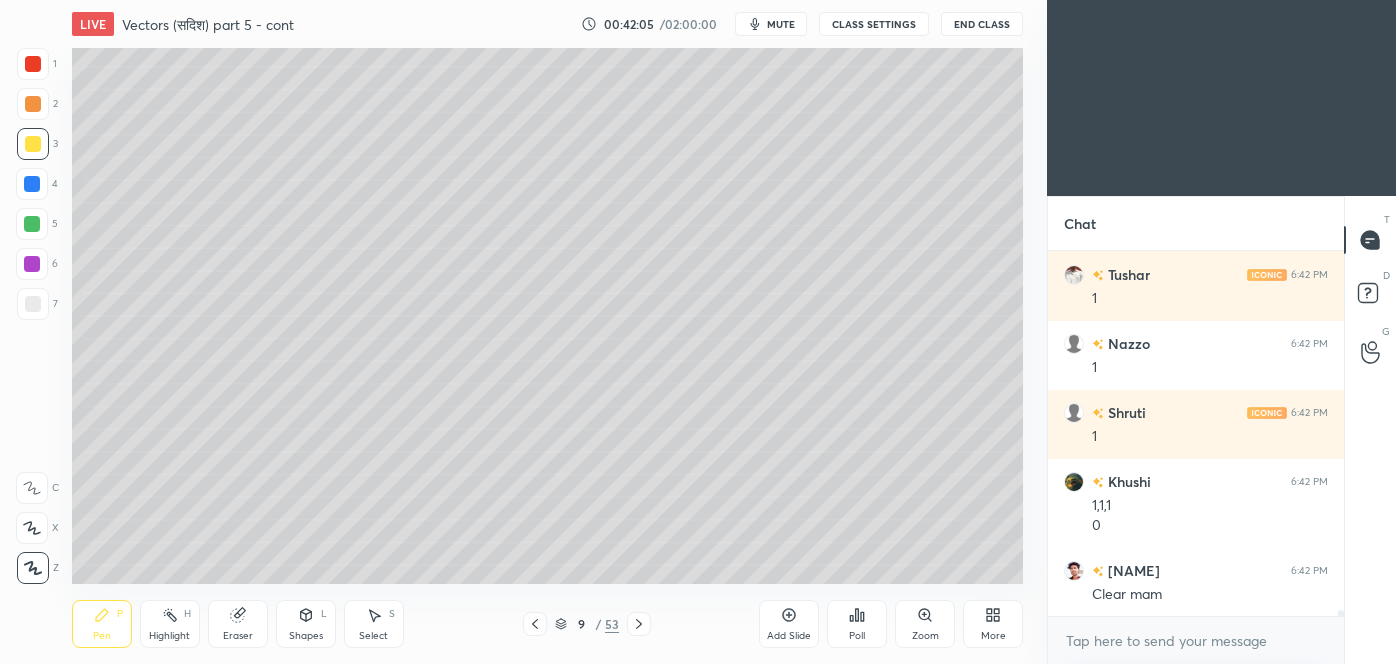 click 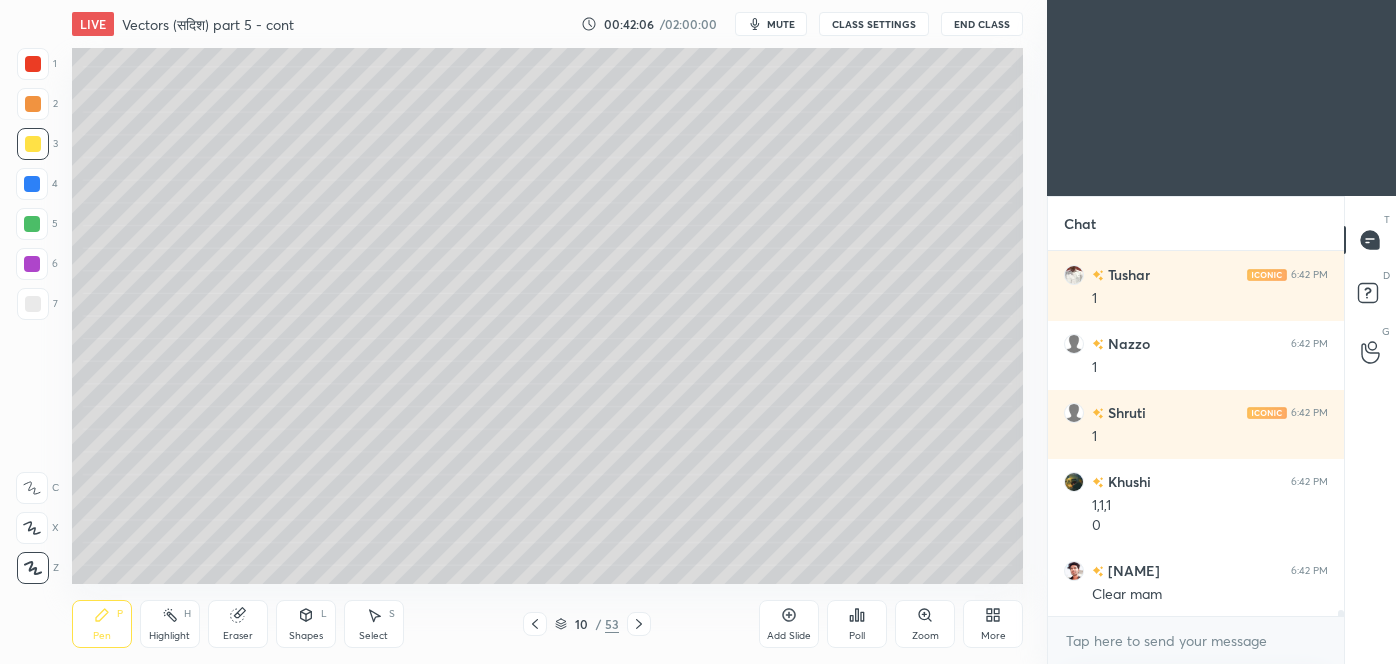 click 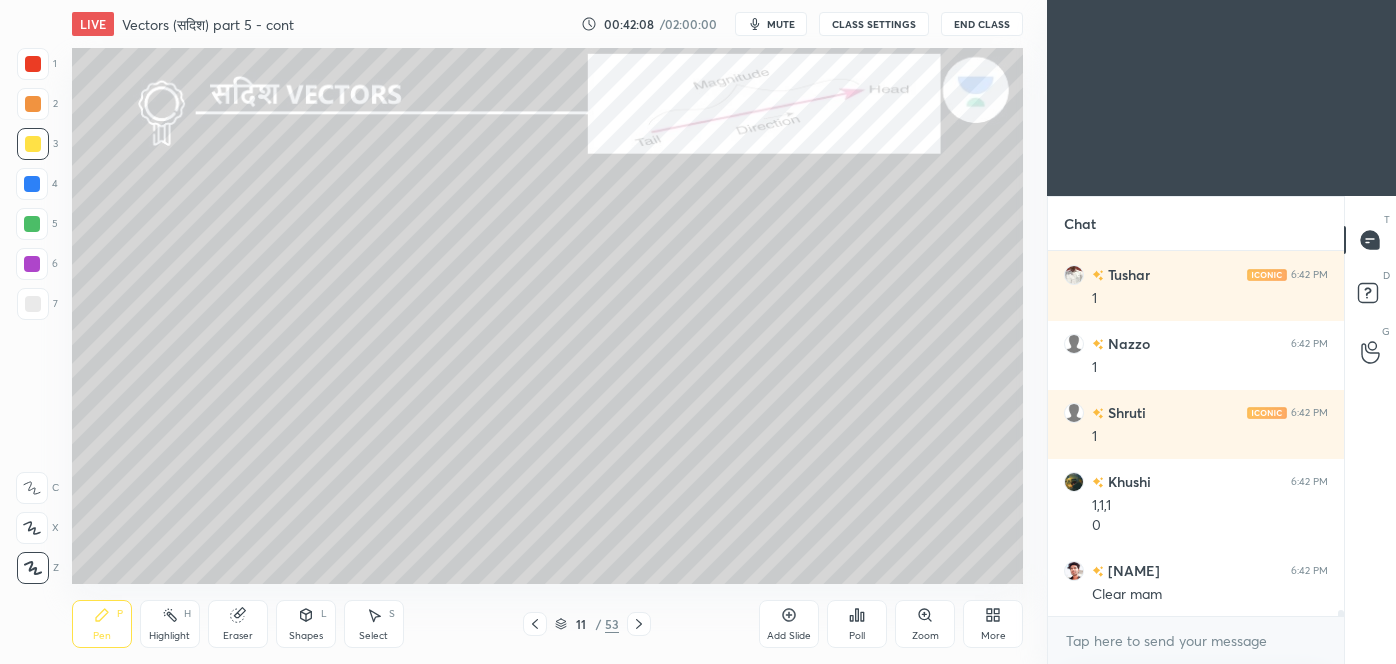 click 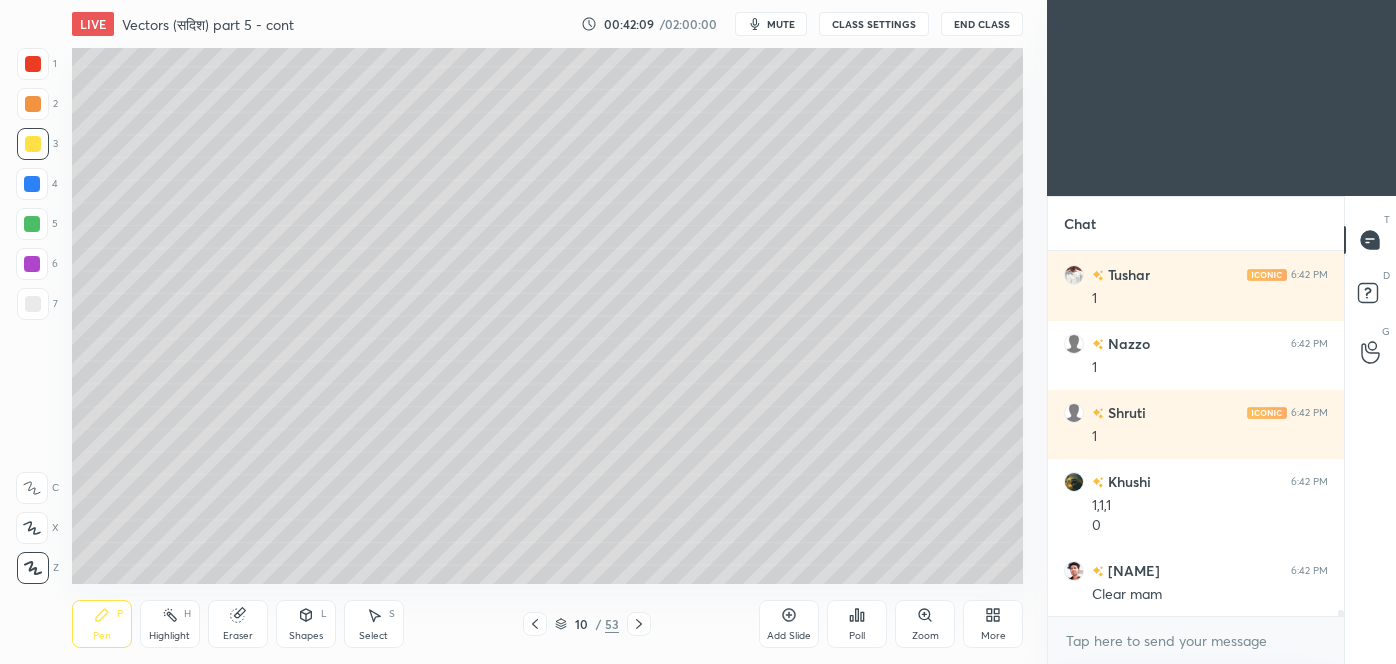 click on "Add Slide" at bounding box center (789, 624) 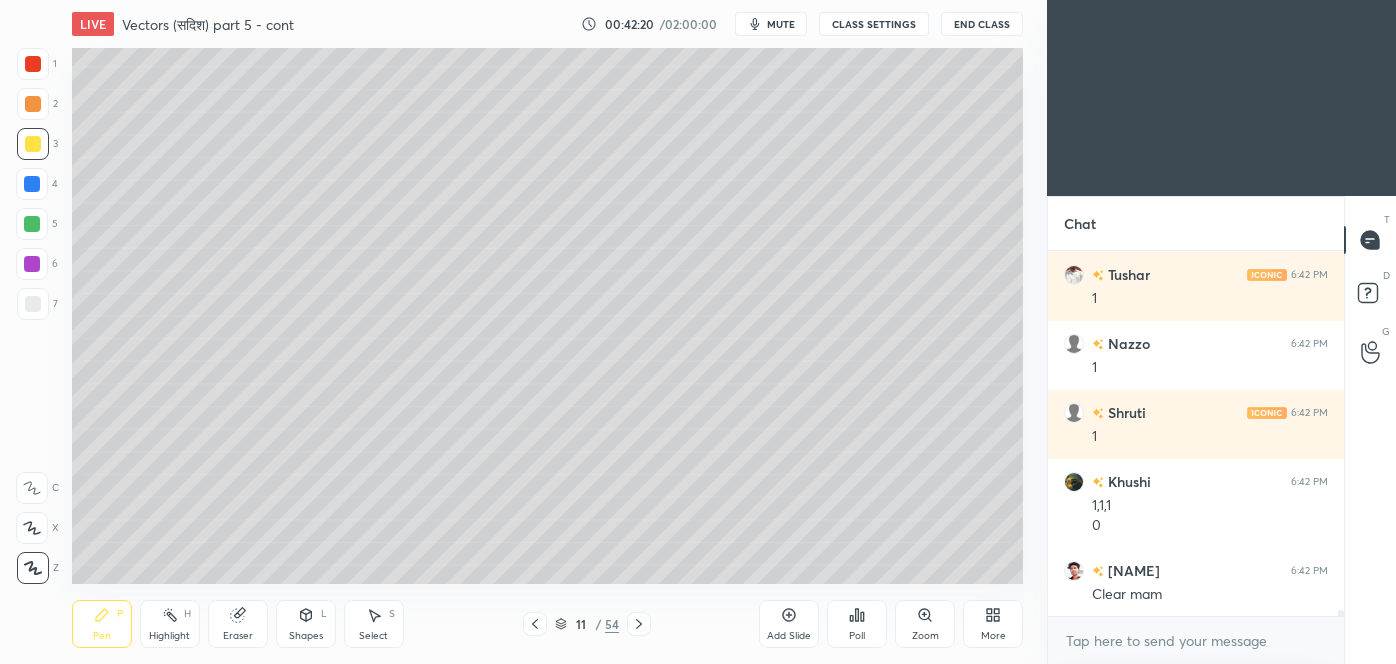 scroll, scrollTop: 21029, scrollLeft: 0, axis: vertical 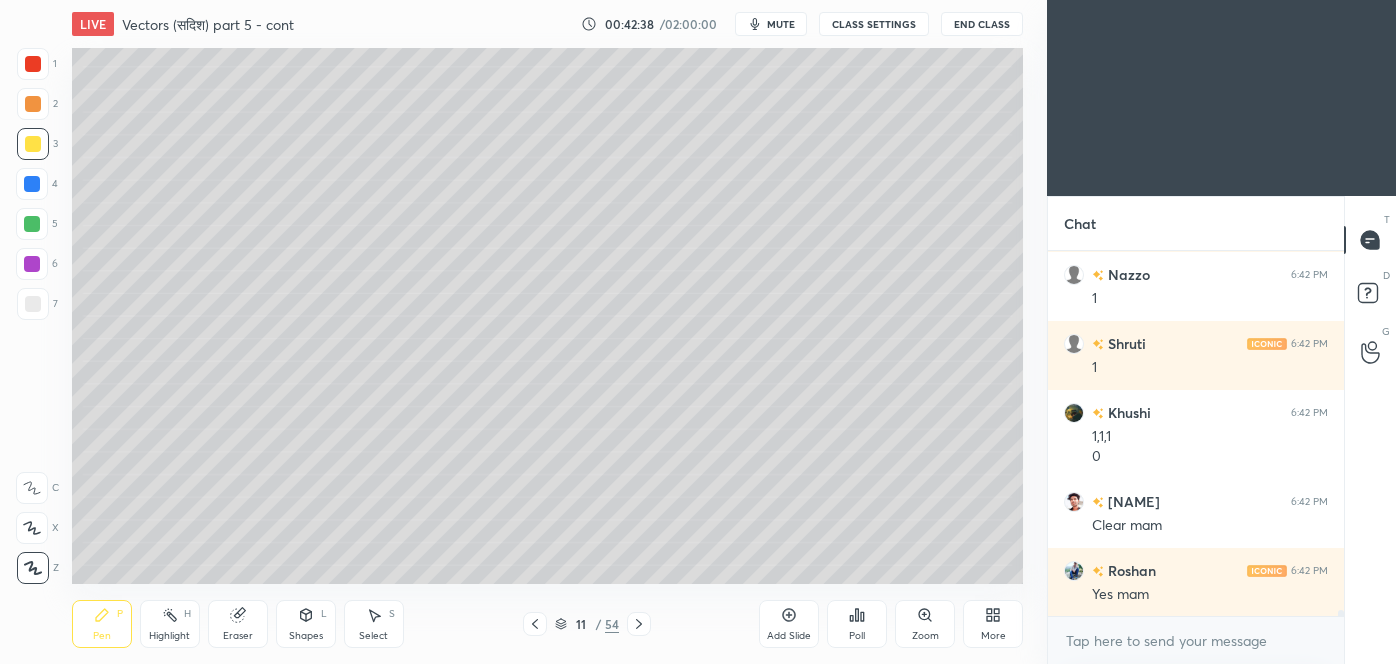 click 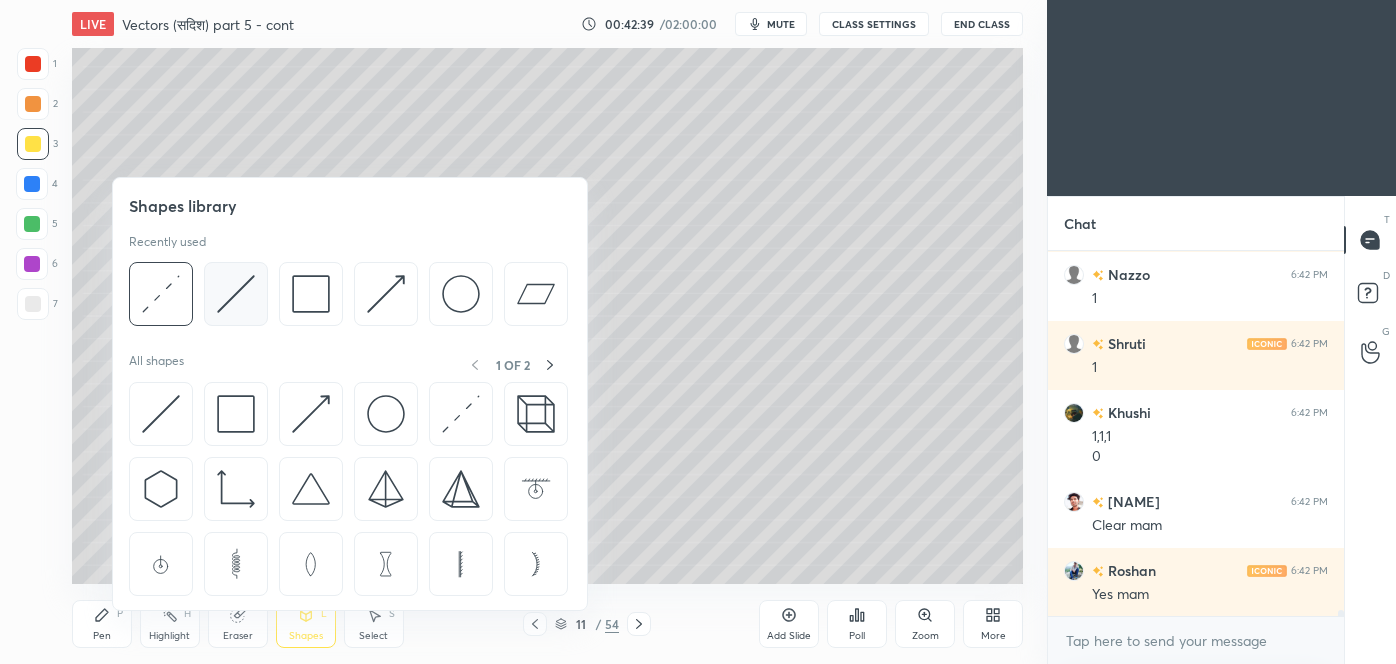click at bounding box center (236, 294) 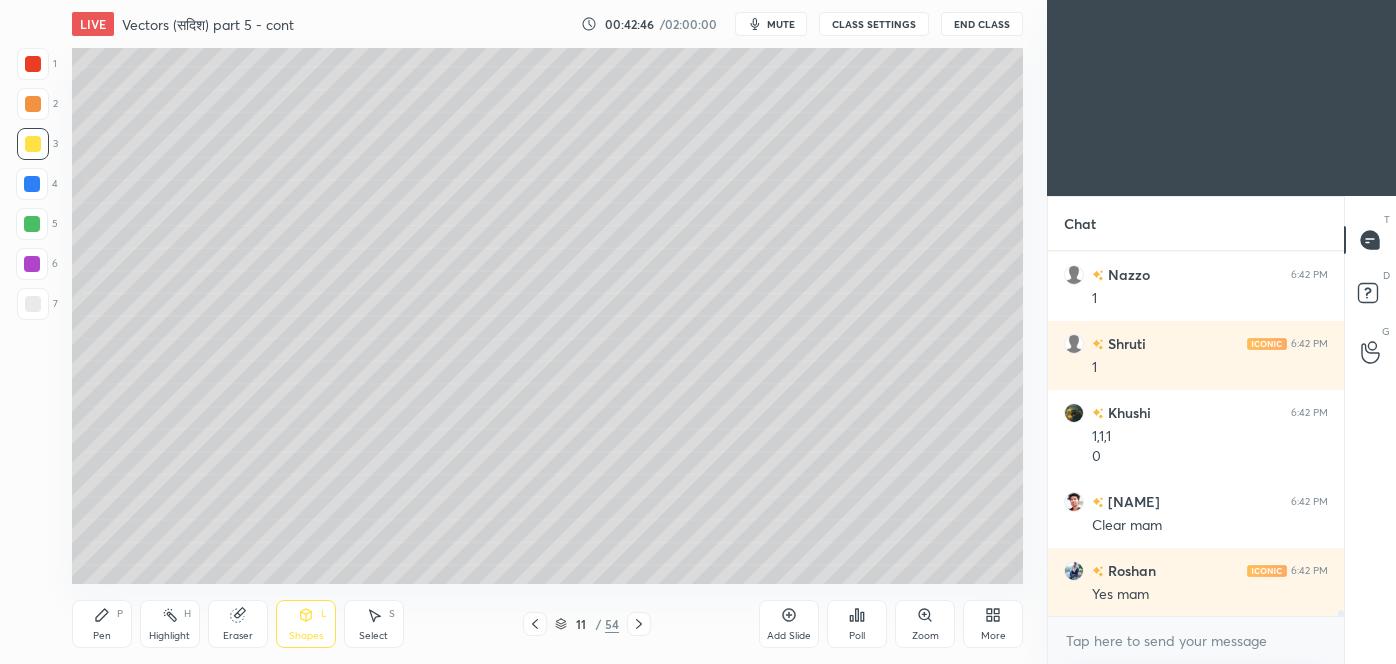 click on "Pen P" at bounding box center [102, 624] 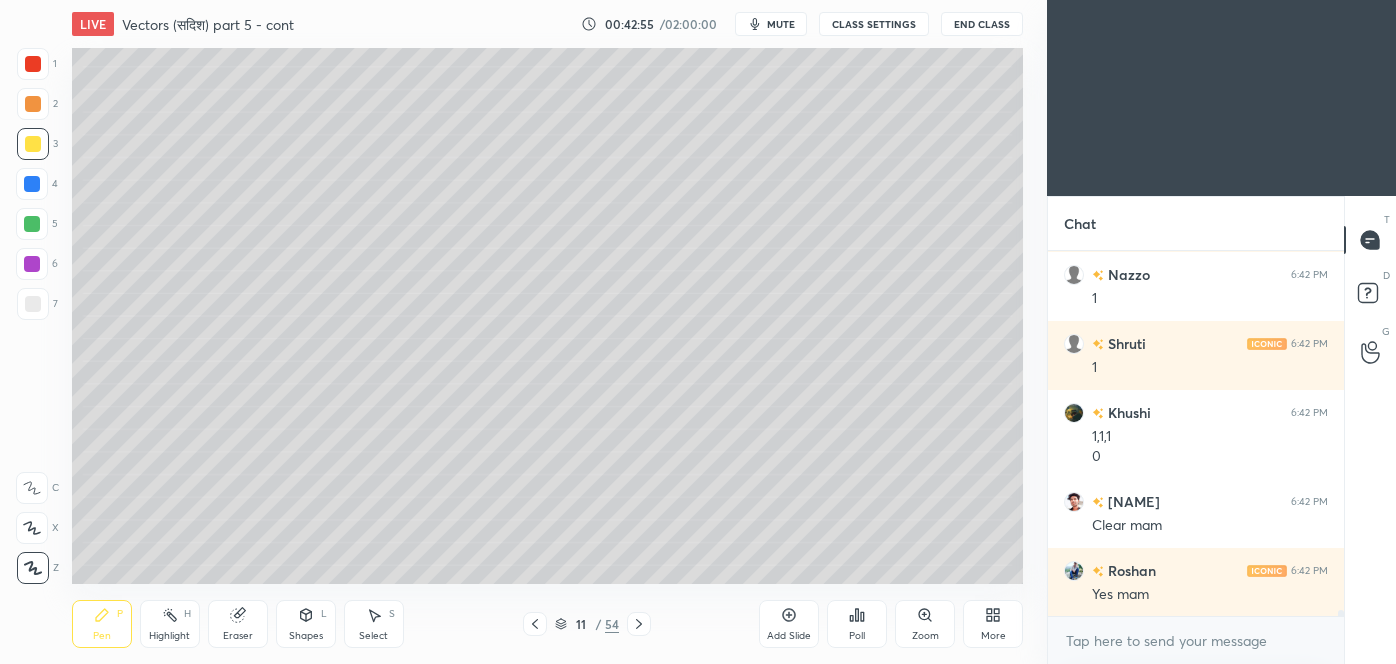 click on "Shapes" at bounding box center [306, 636] 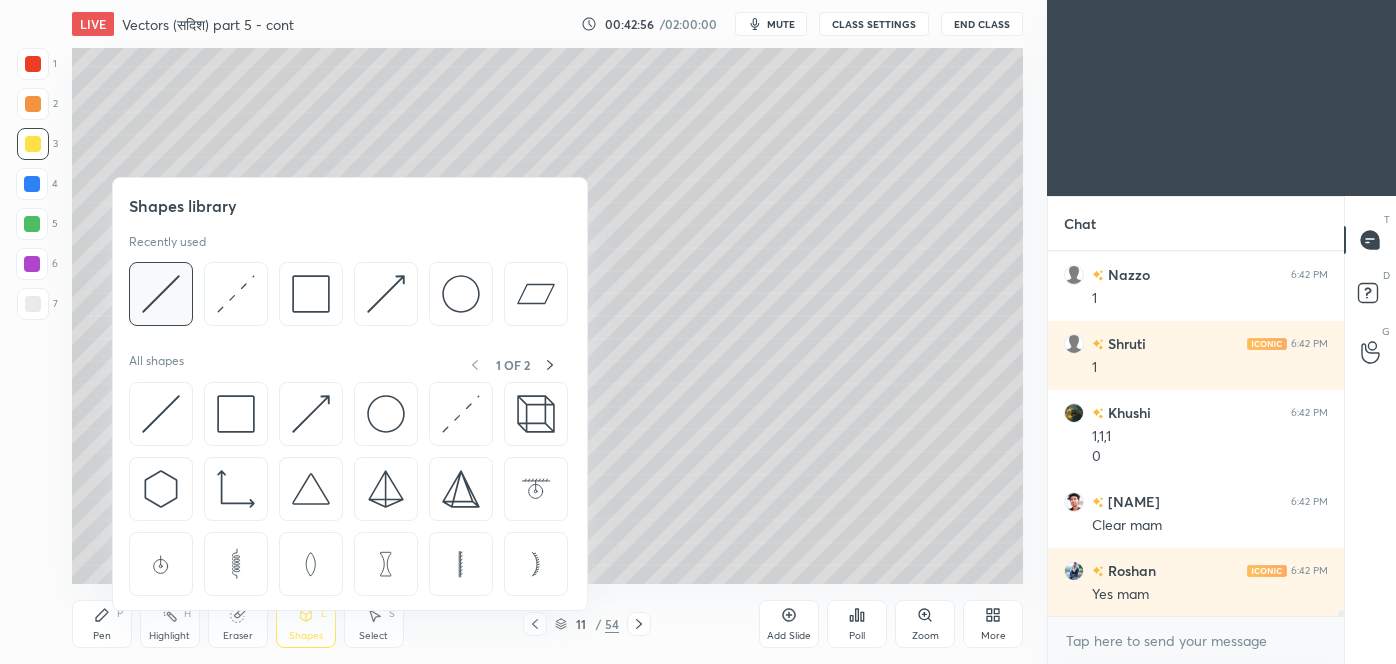 click at bounding box center [161, 294] 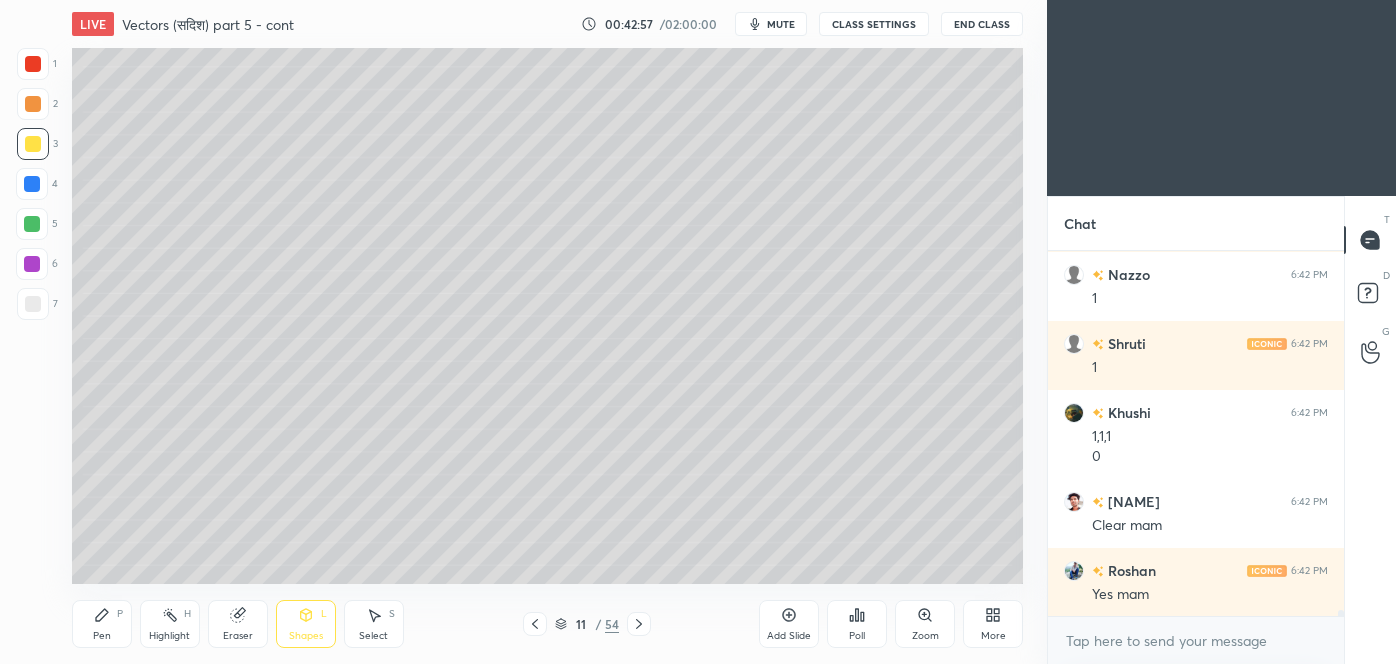click at bounding box center [33, 64] 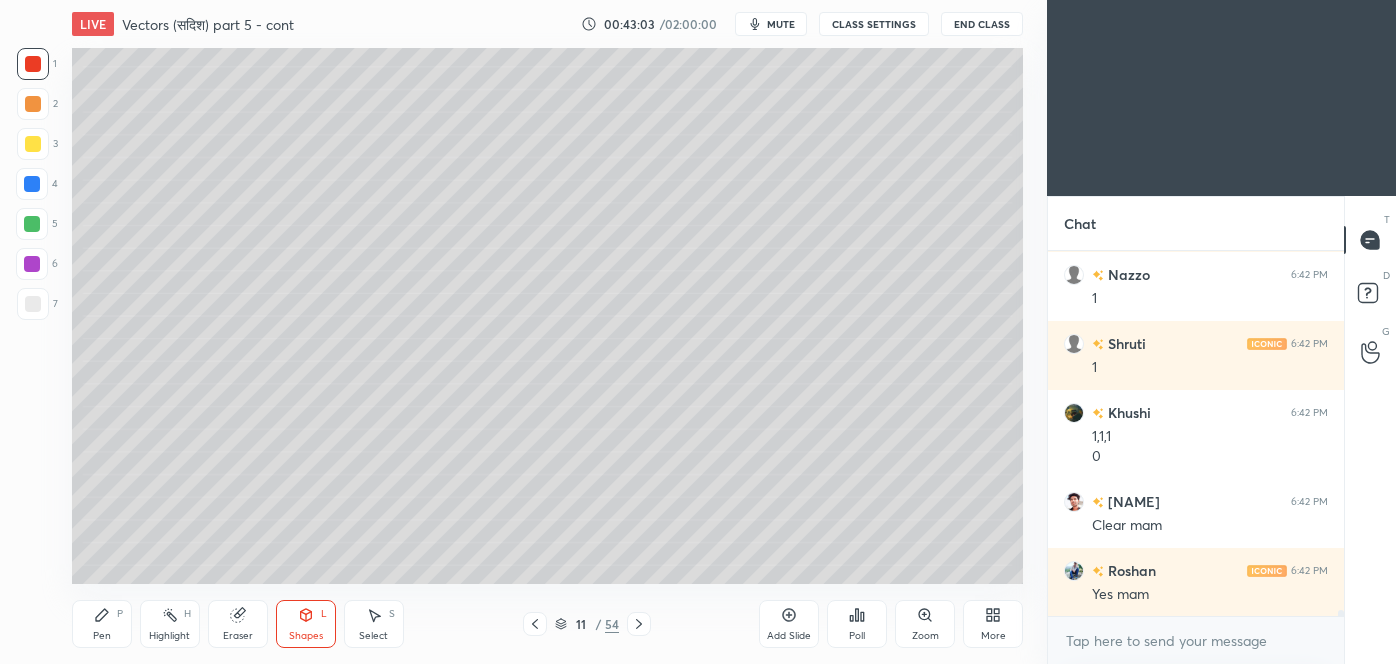 click on "Pen P" at bounding box center (102, 624) 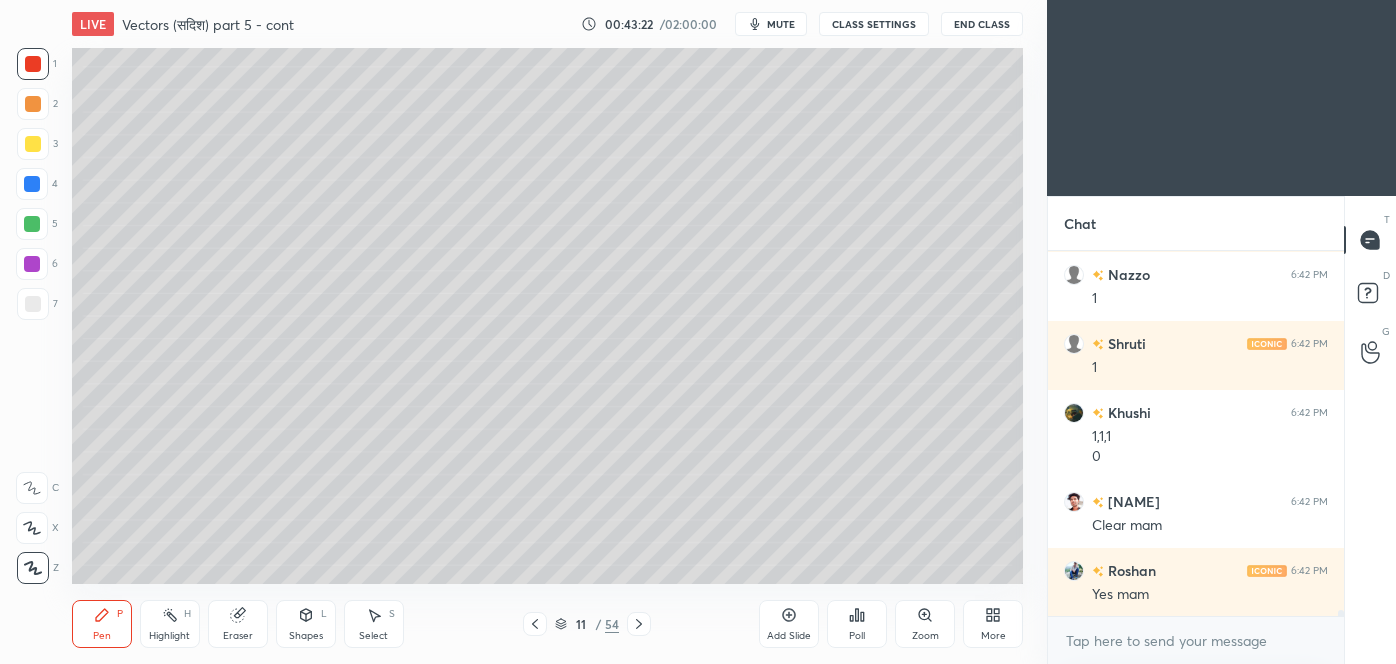 click at bounding box center (33, 144) 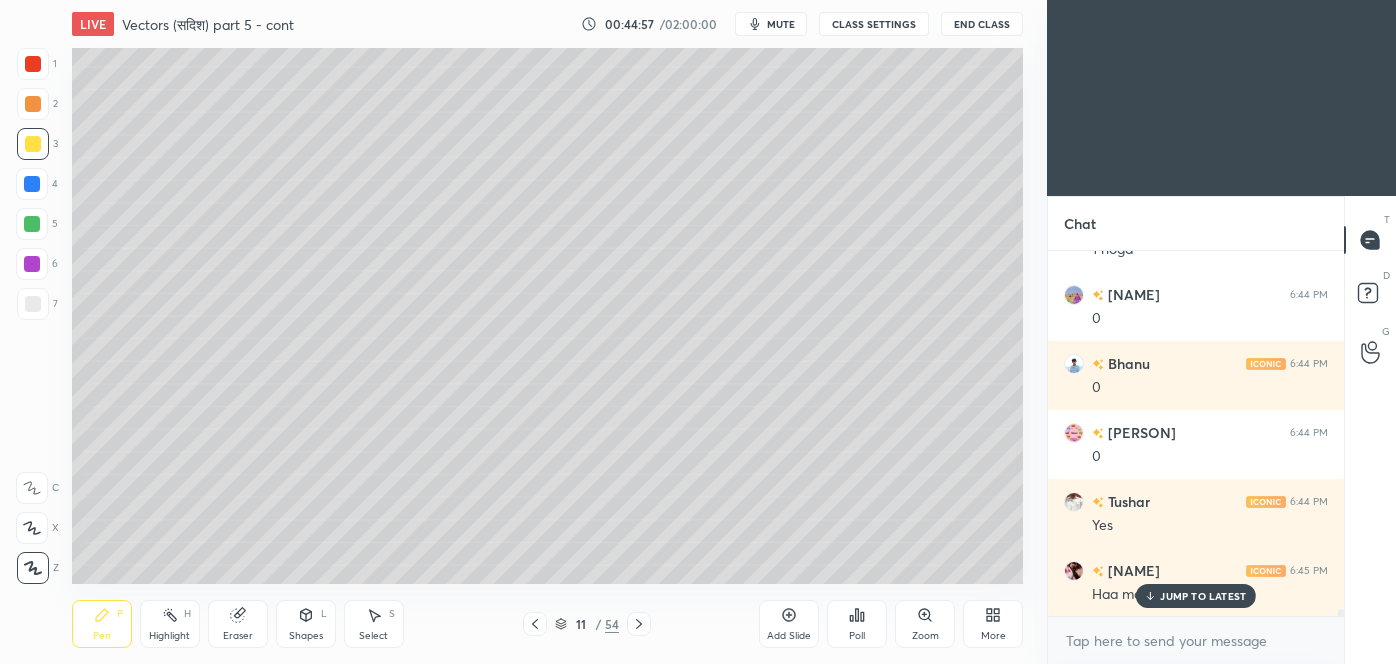 scroll, scrollTop: 17989, scrollLeft: 0, axis: vertical 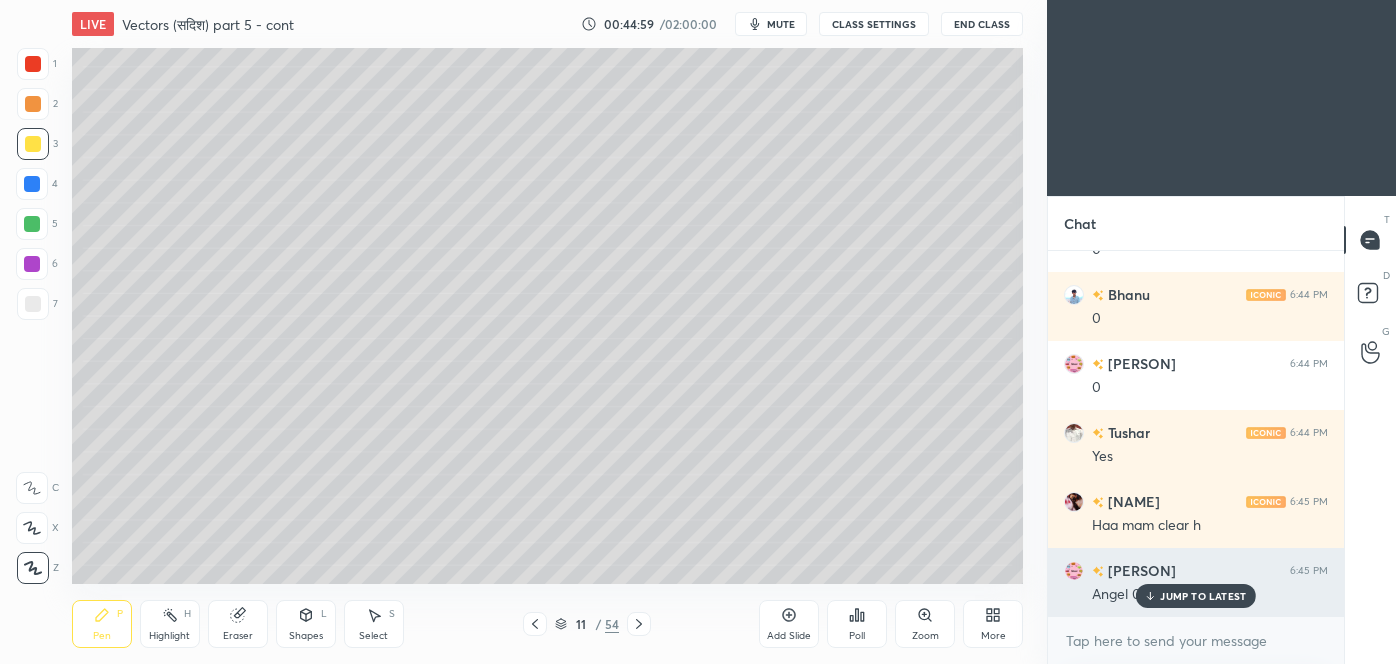 click on "JUMP TO LATEST" at bounding box center (1196, 596) 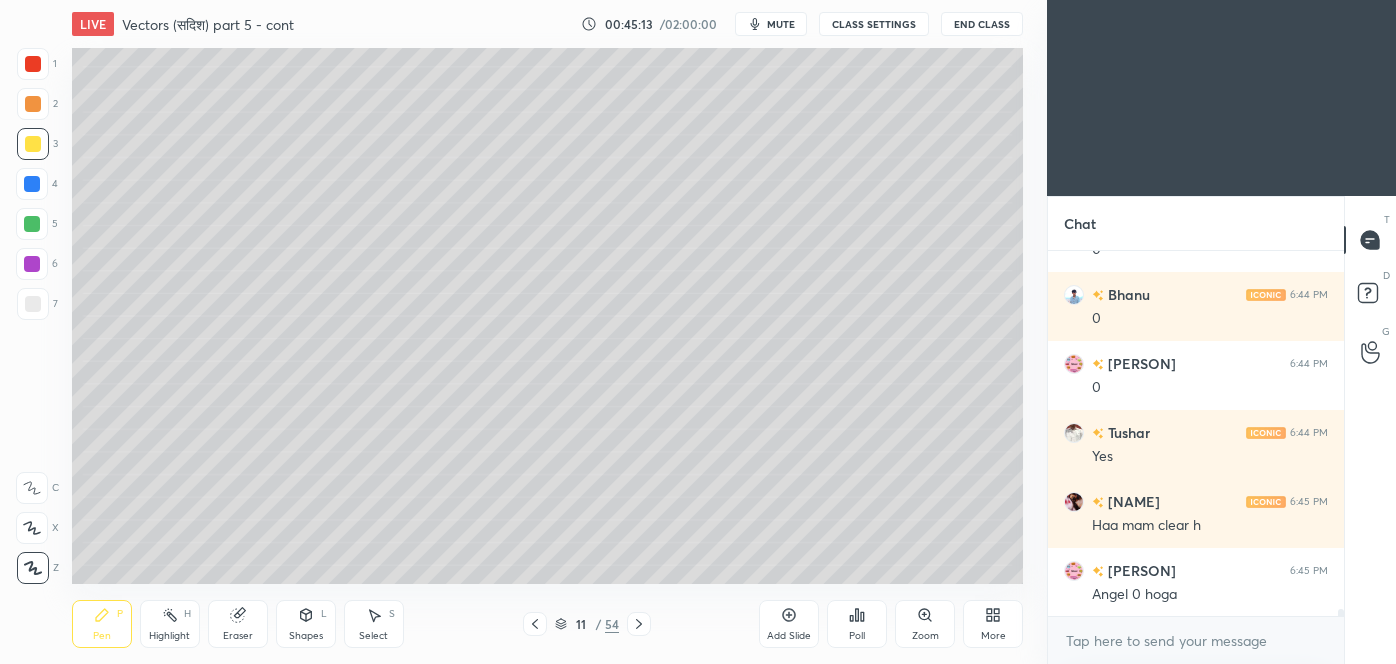 click at bounding box center (33, 304) 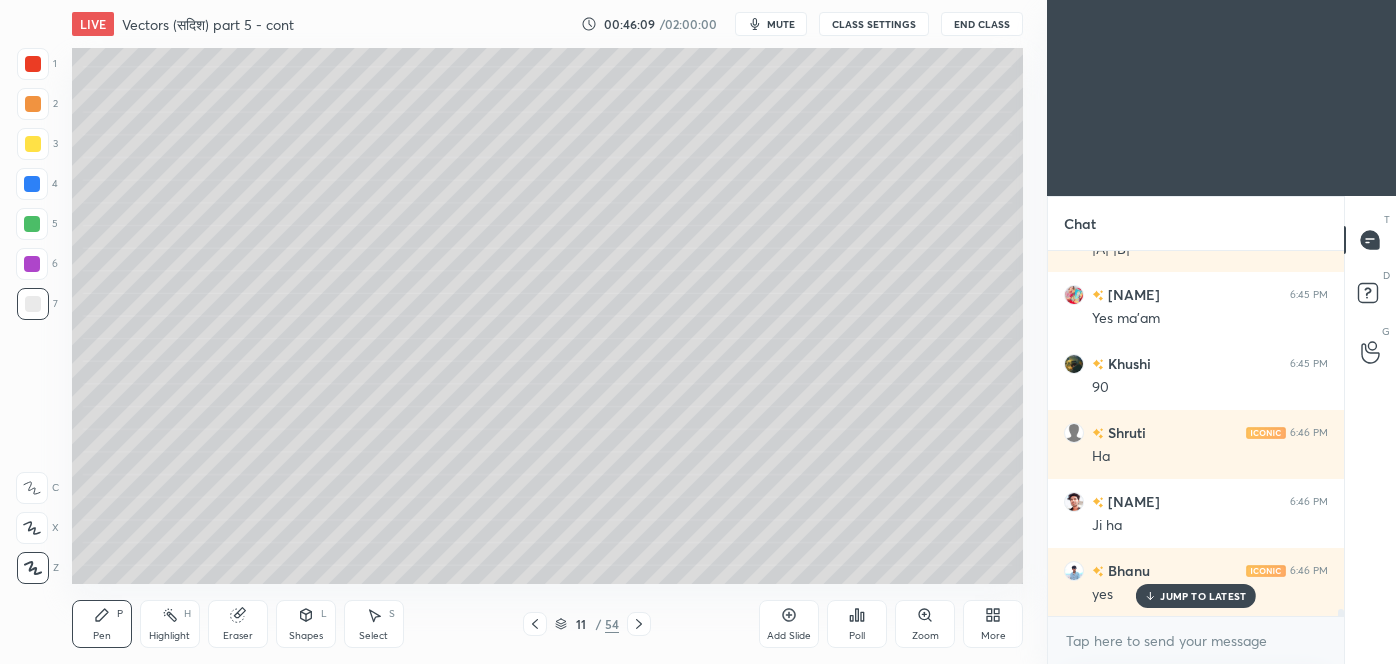 scroll, scrollTop: 18541, scrollLeft: 0, axis: vertical 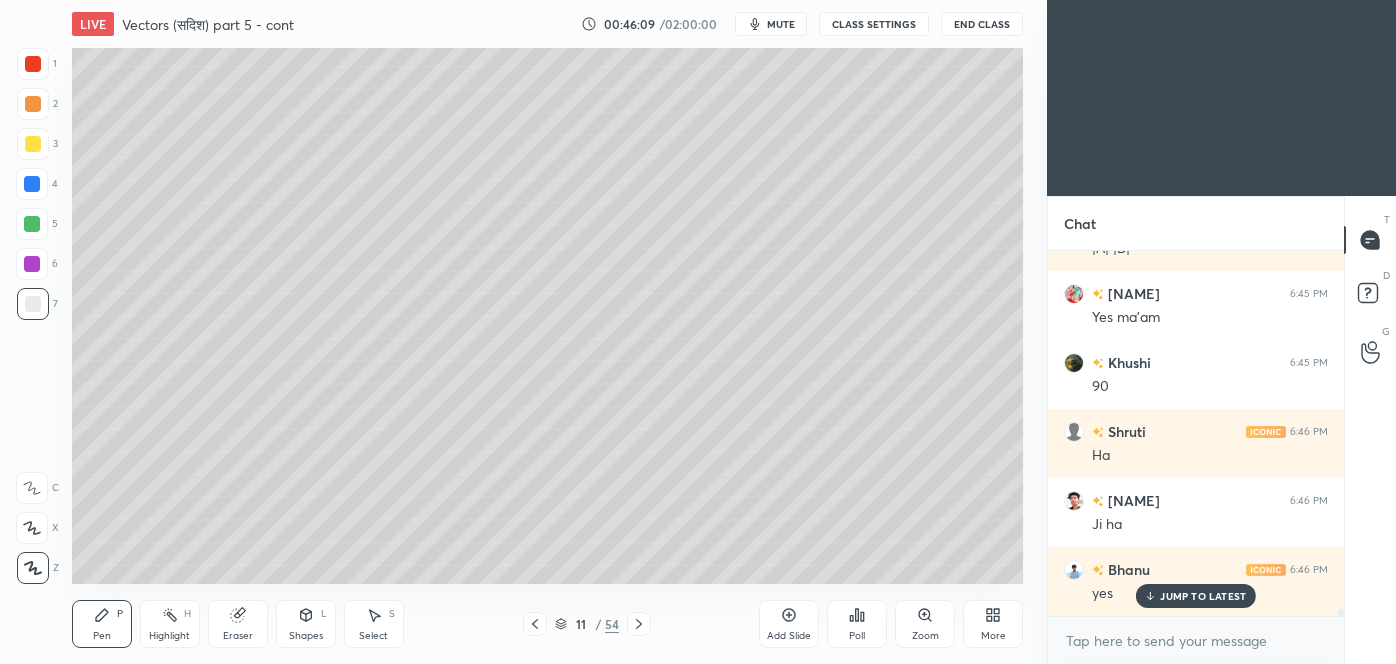 click on "JUMP TO LATEST" at bounding box center (1203, 596) 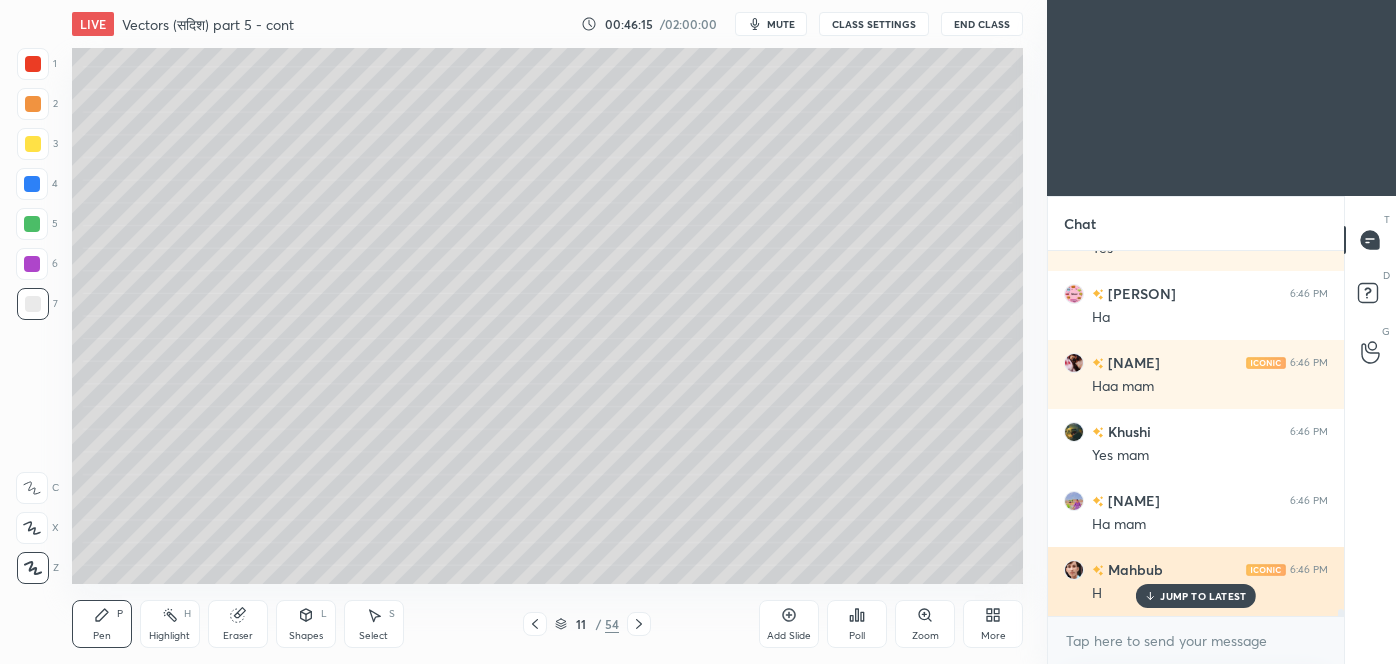 scroll, scrollTop: 18955, scrollLeft: 0, axis: vertical 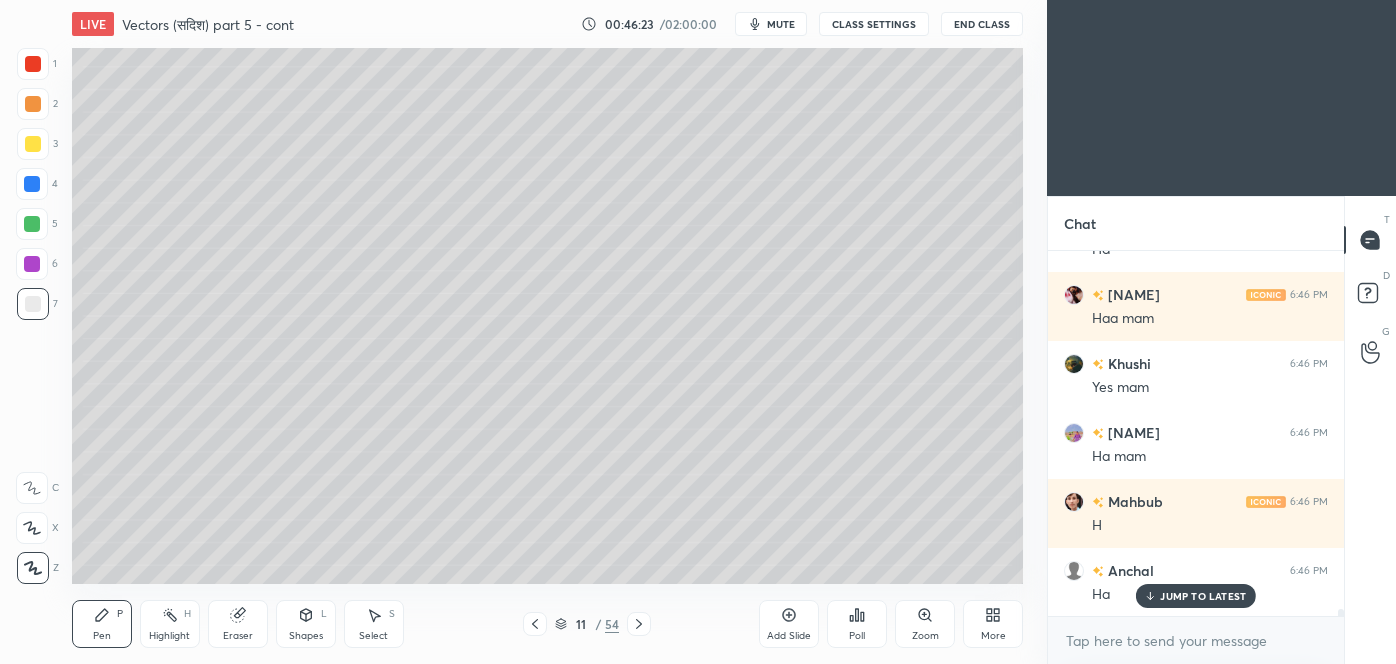 click 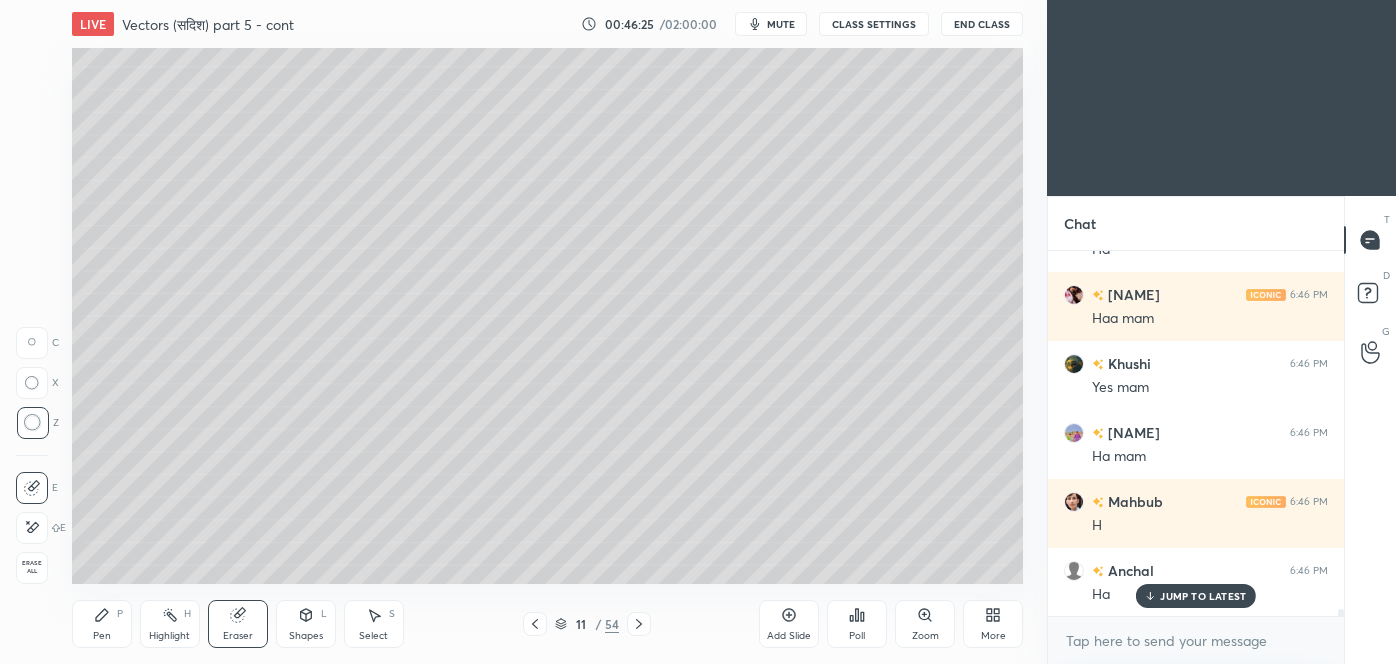 click on "Pen P" at bounding box center (102, 624) 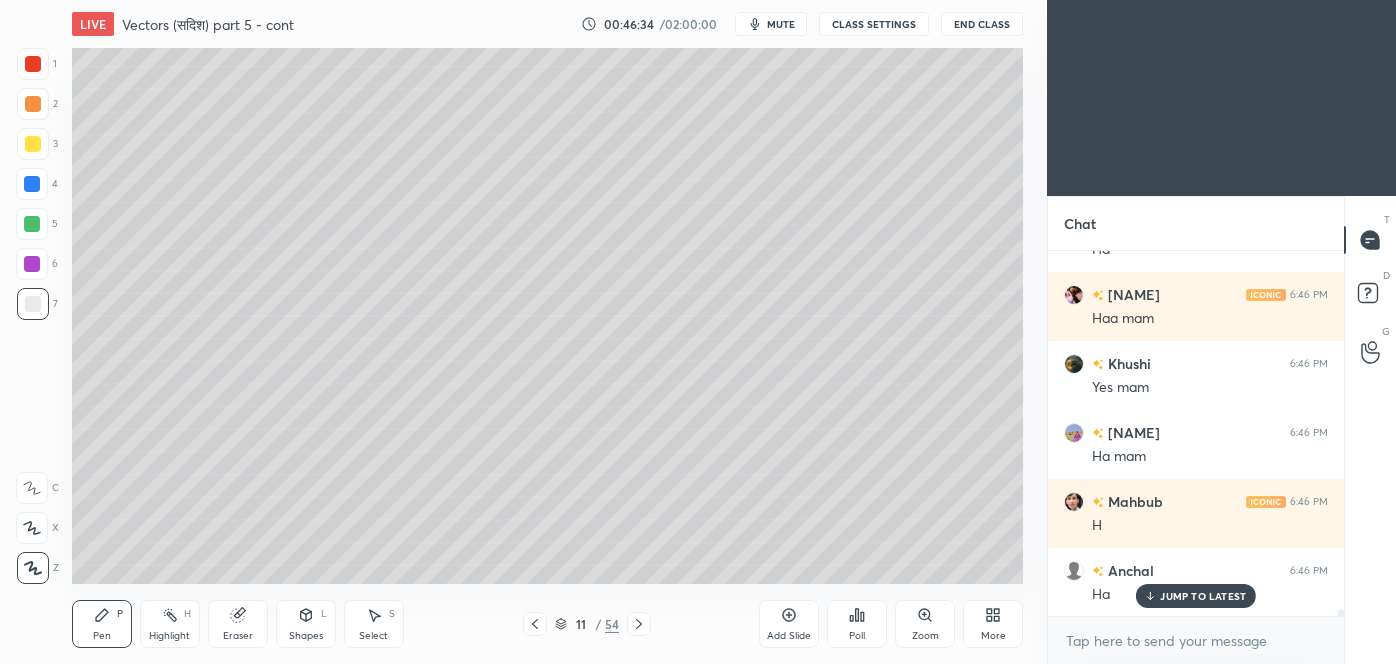 scroll, scrollTop: 19024, scrollLeft: 0, axis: vertical 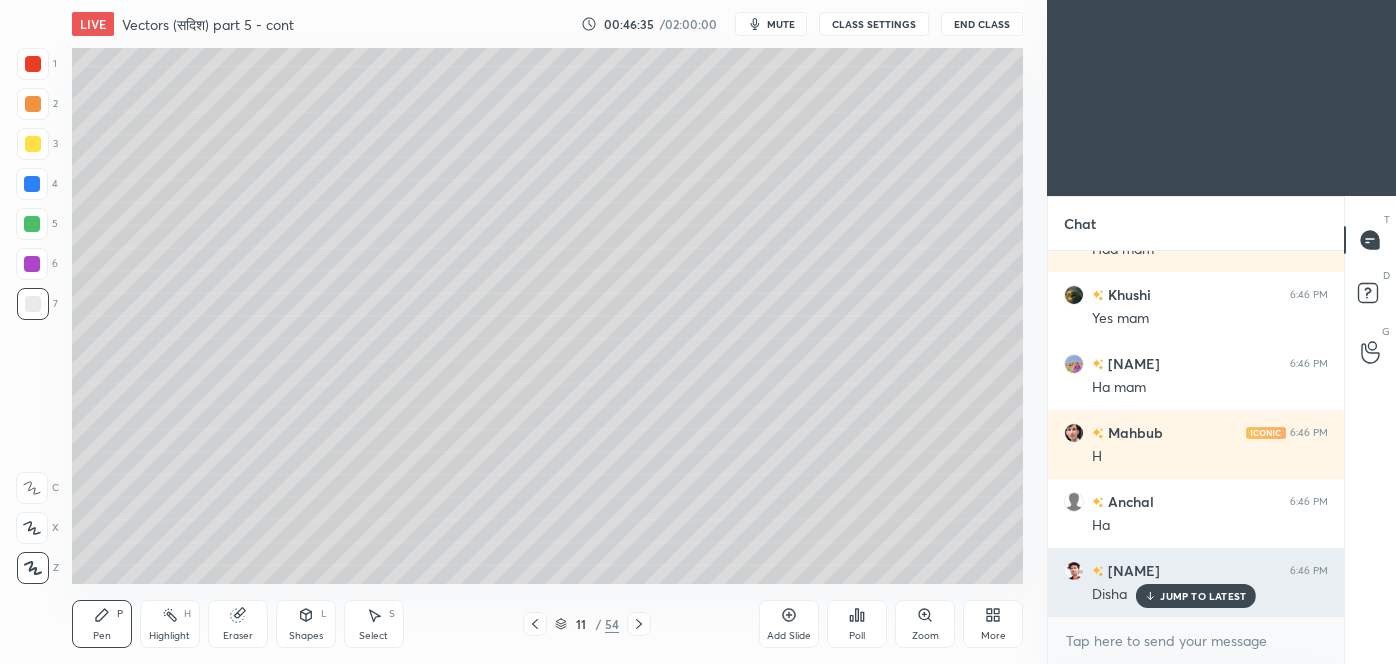 click on "JUMP TO LATEST" at bounding box center [1196, 596] 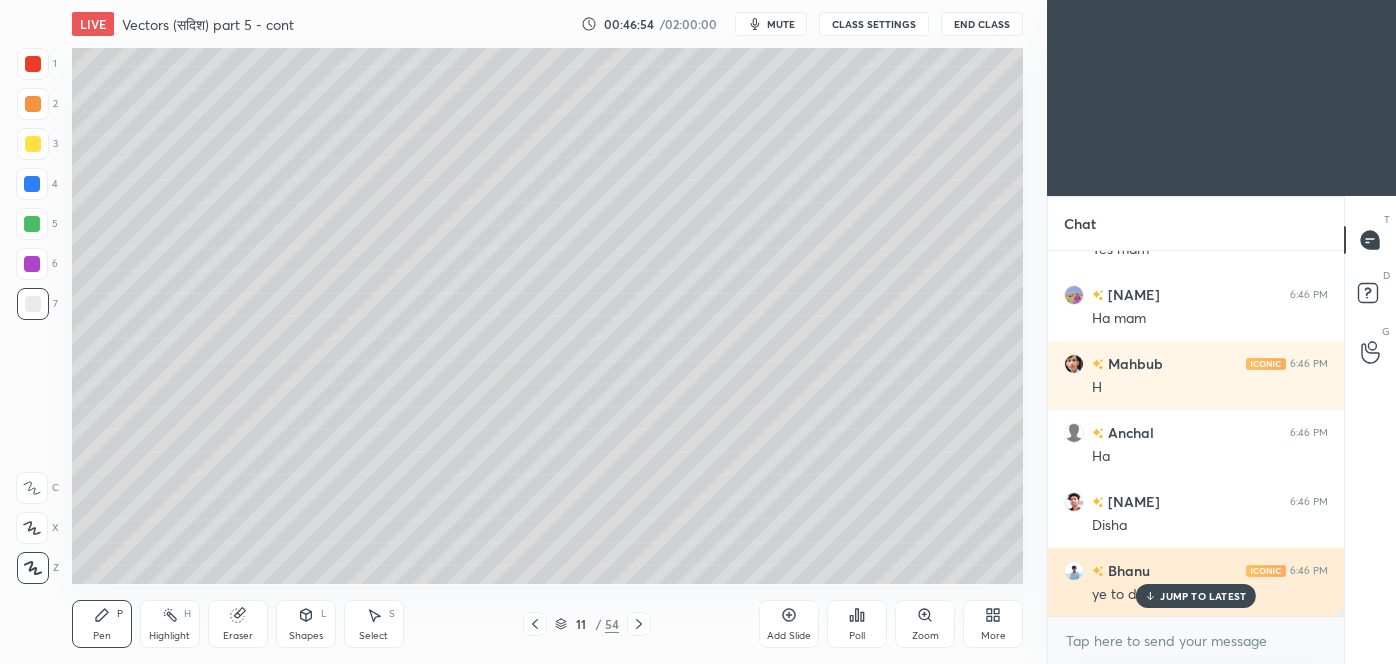 scroll, scrollTop: 19162, scrollLeft: 0, axis: vertical 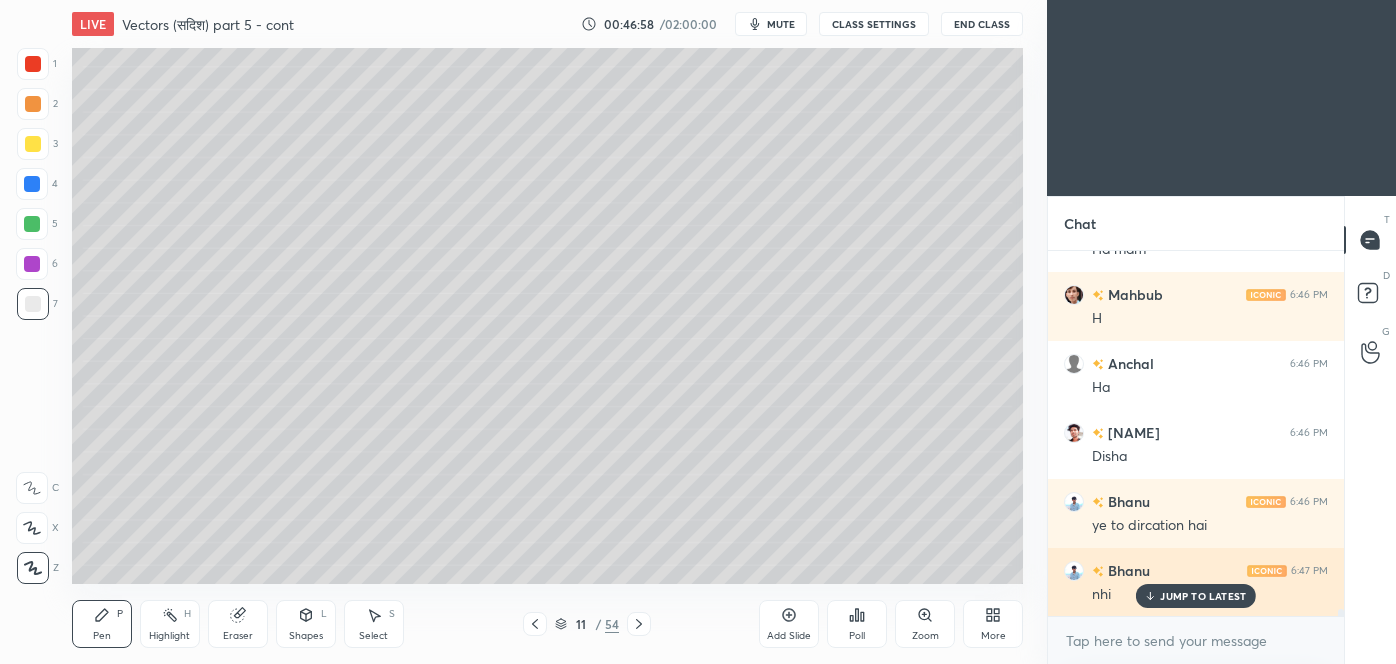 click on "JUMP TO LATEST" at bounding box center [1203, 596] 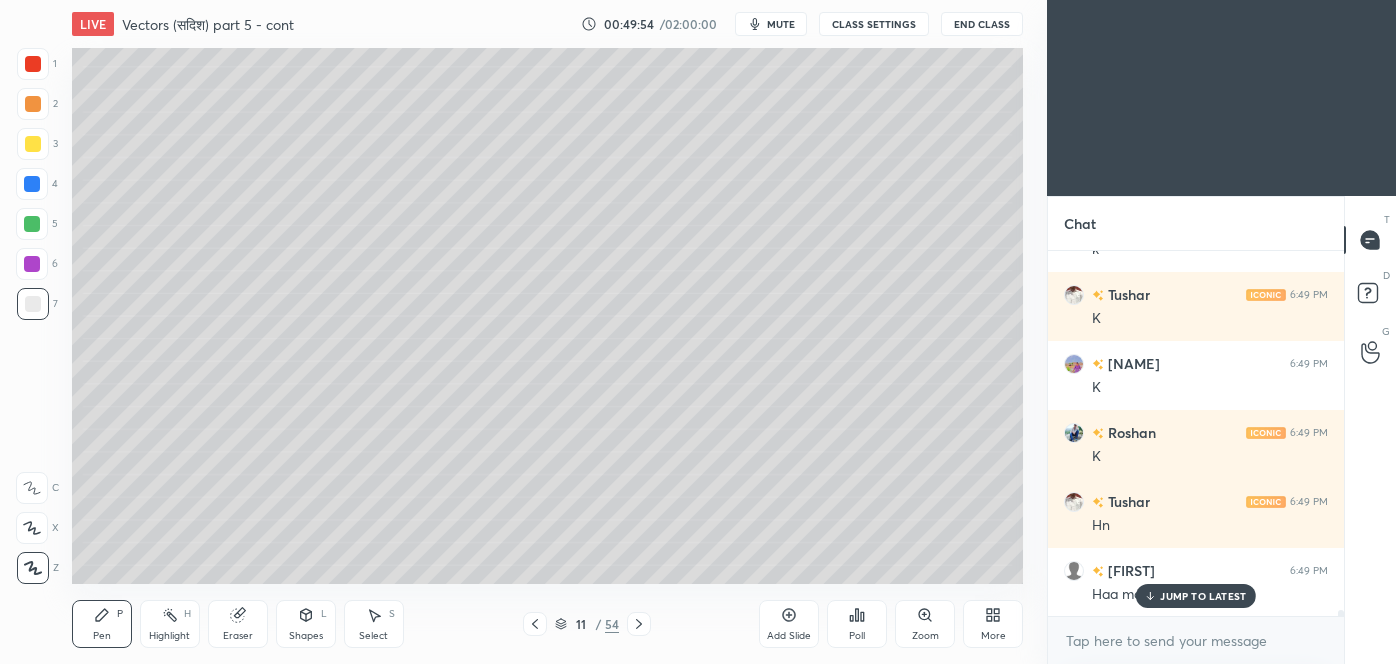 scroll, scrollTop: 20680, scrollLeft: 0, axis: vertical 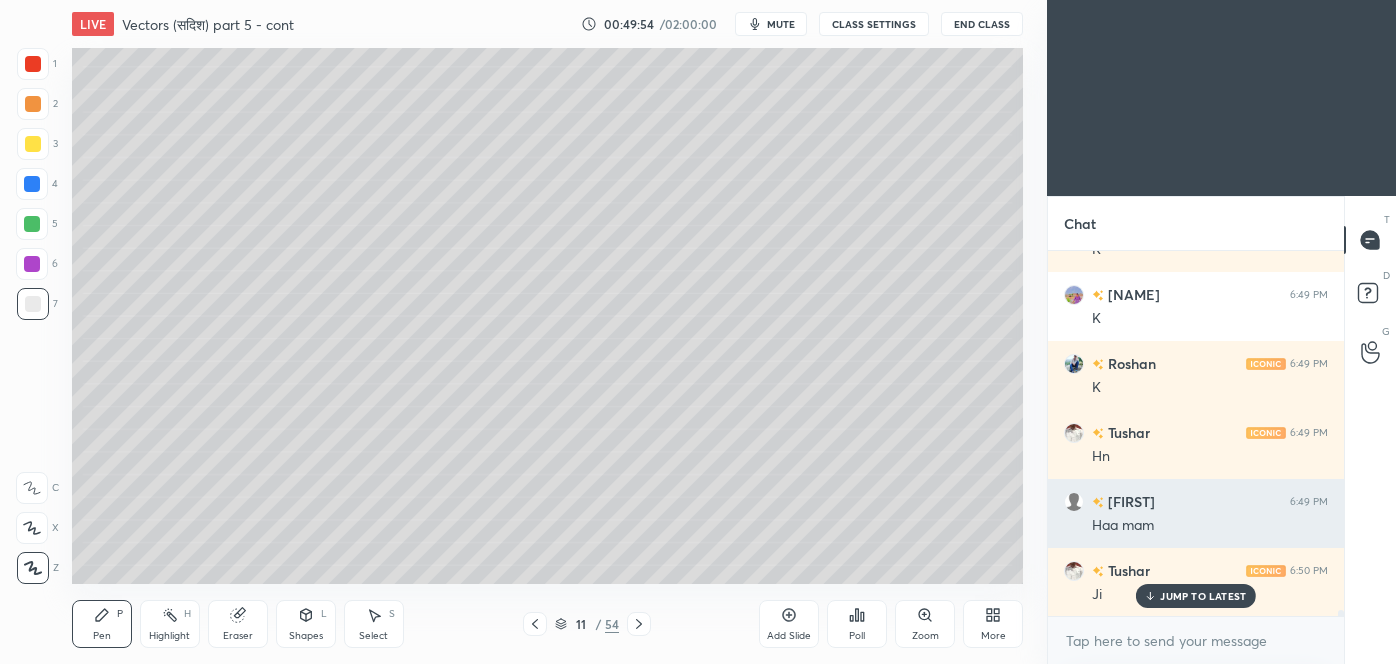 click on "Haa mam" at bounding box center [1210, 526] 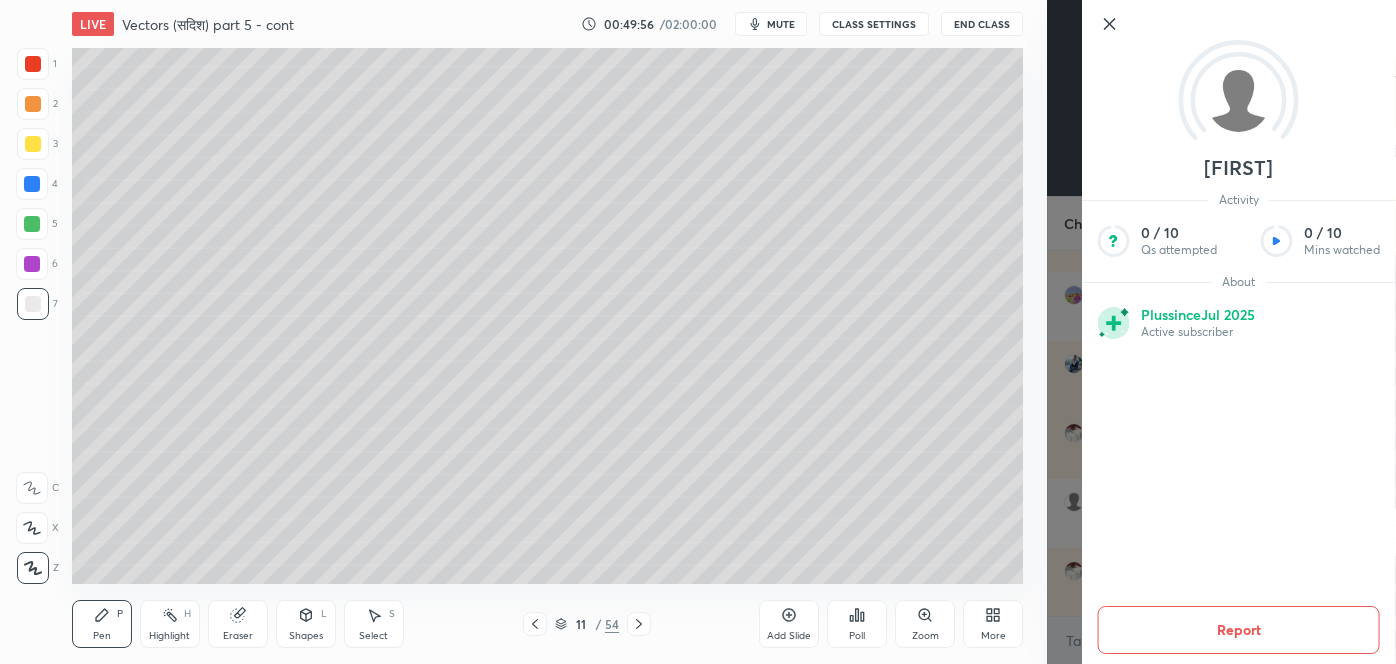 click on "1 2 3 4 5 6 7 C X Z C X Z E E Erase all   H H LIVE Vectors (सदिश) part 5 - cont 00:49:56 /  02:00:00 mute CLASS SETTINGS End Class Setting up your live class Poll for   secs No correct answer Start poll Back Vectors (सदिश) part 5 - cont • L7 of Vectors ( सदिश) [NAME] Pen P Highlight H Eraser Shapes L Select S 11 / 54 Add Slide Poll Zoom More" at bounding box center [523, 332] 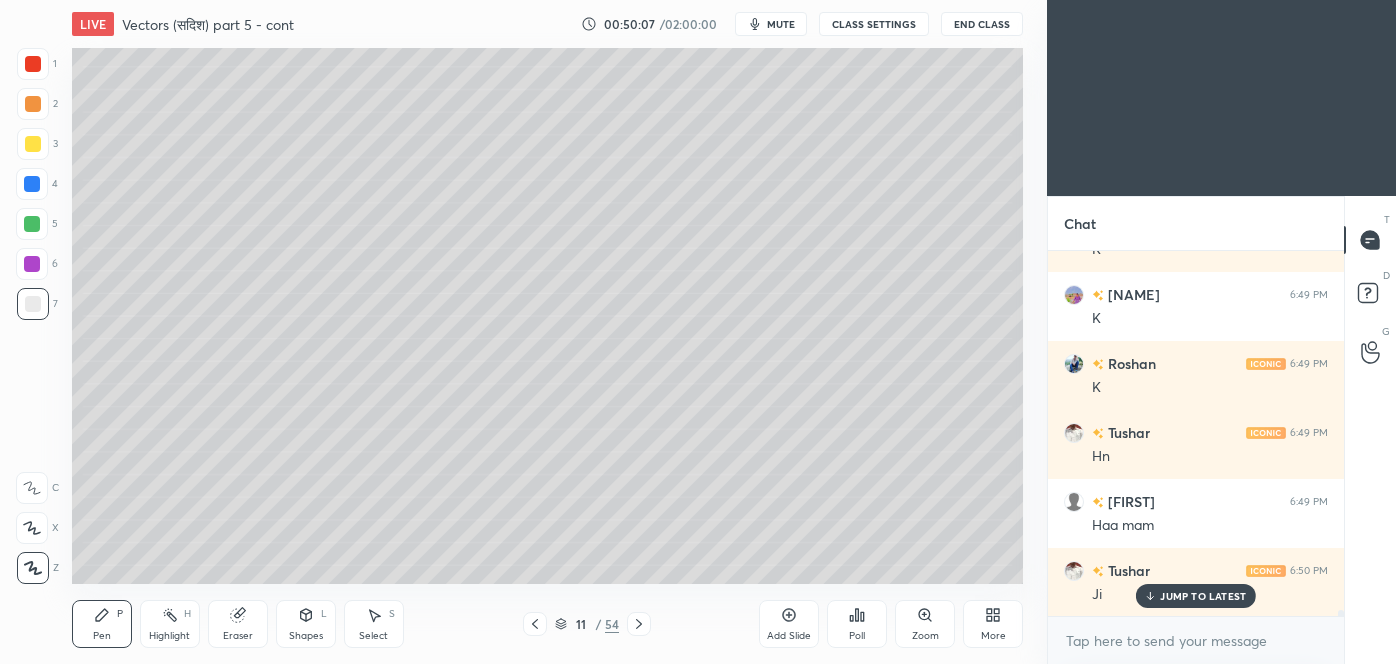 scroll, scrollTop: 20749, scrollLeft: 0, axis: vertical 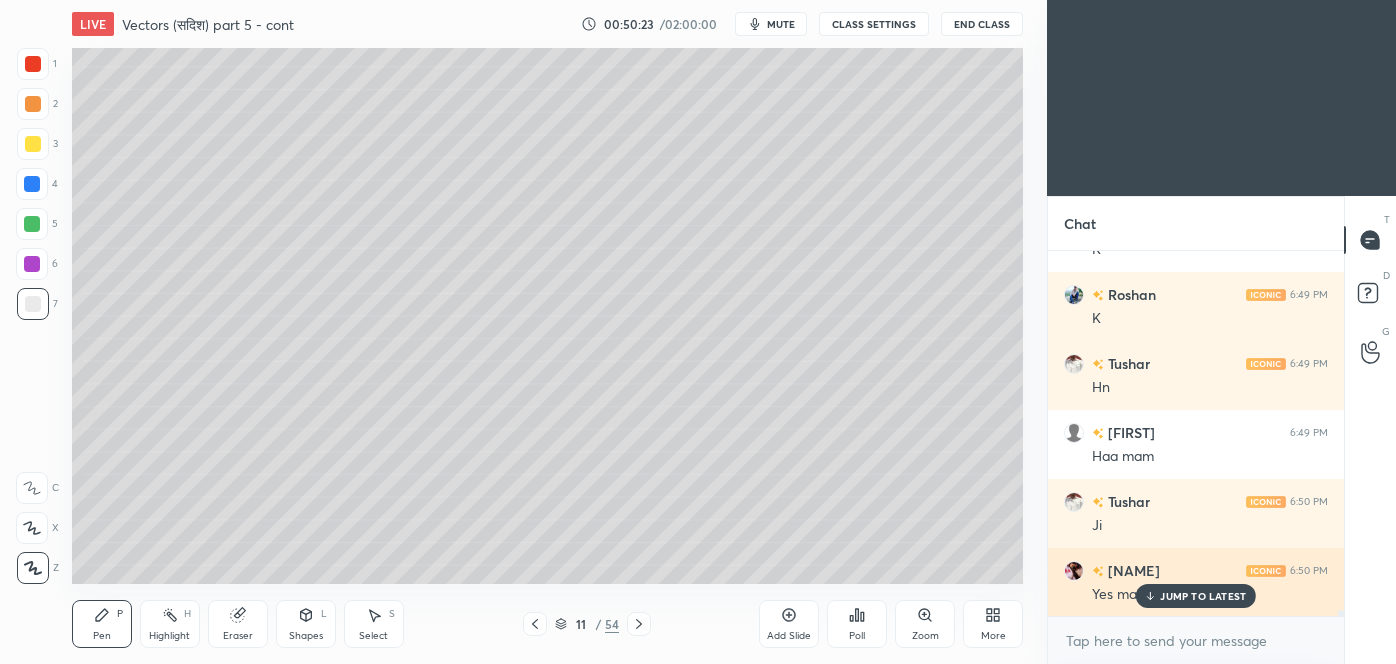 click on "JUMP TO LATEST" at bounding box center [1203, 596] 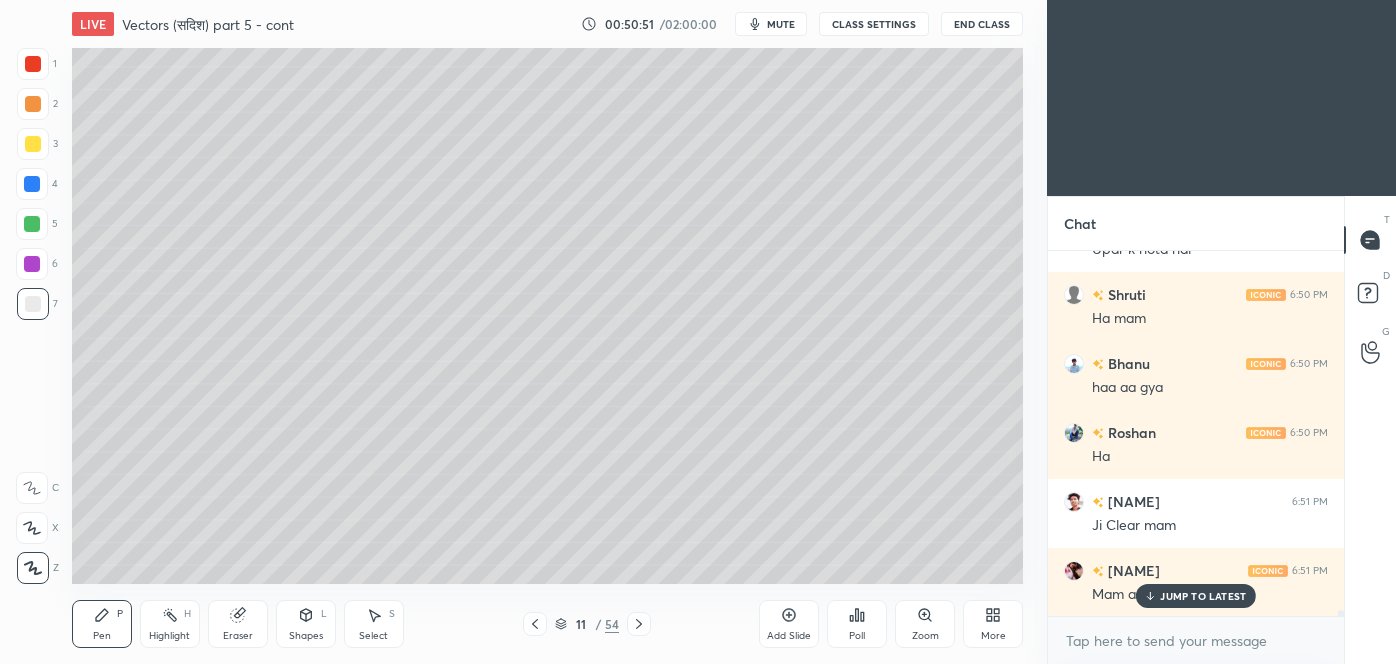scroll, scrollTop: 21232, scrollLeft: 0, axis: vertical 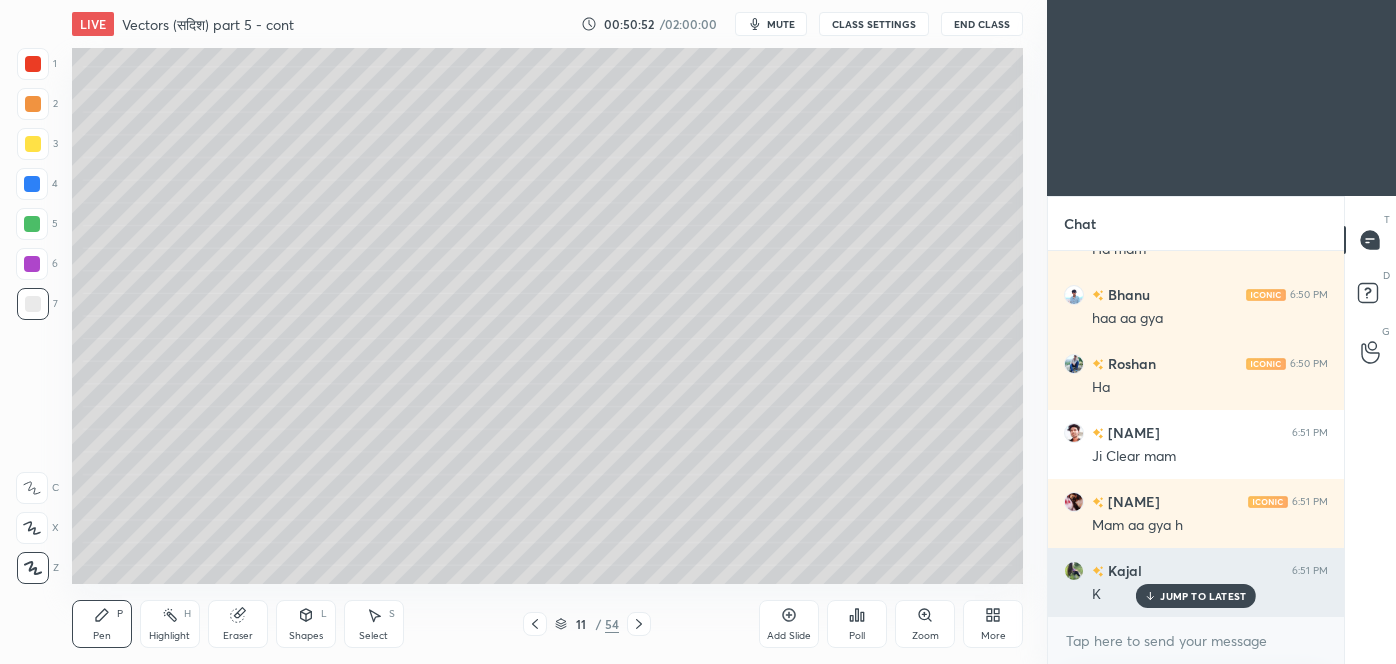 click on "JUMP TO LATEST" at bounding box center [1203, 596] 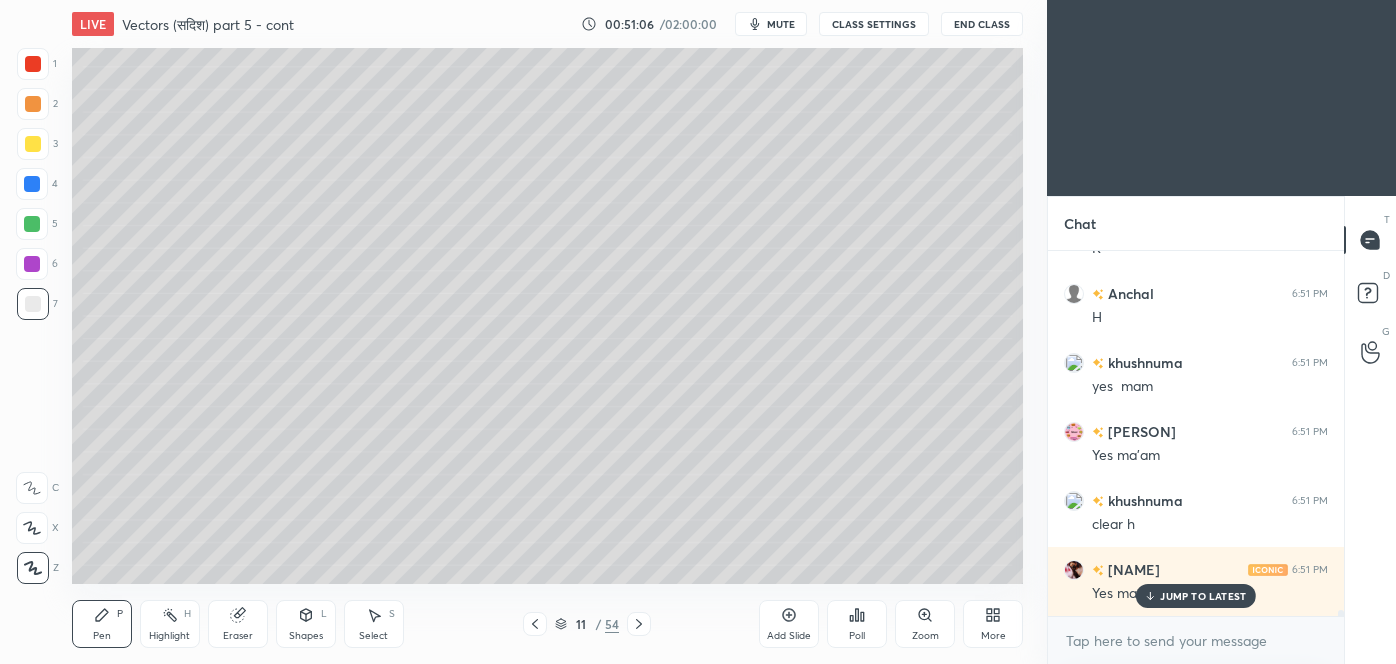 scroll, scrollTop: 21715, scrollLeft: 0, axis: vertical 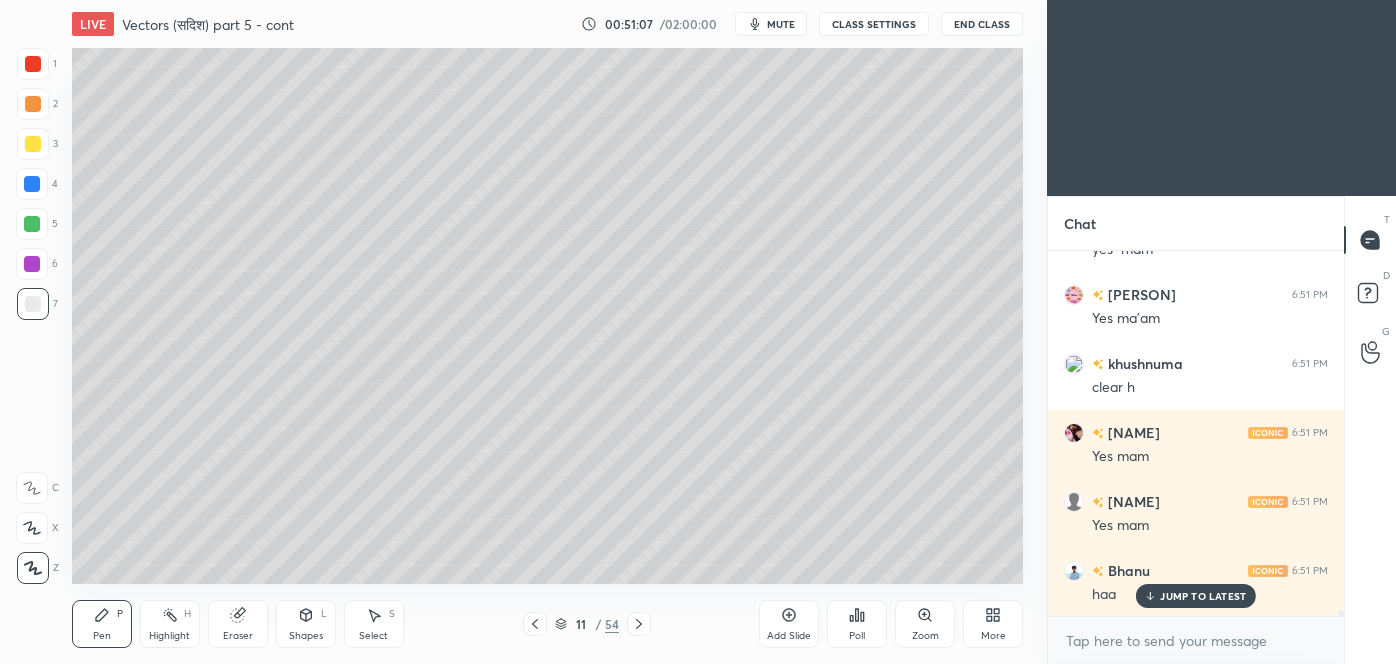 click on "Add Slide" at bounding box center [789, 624] 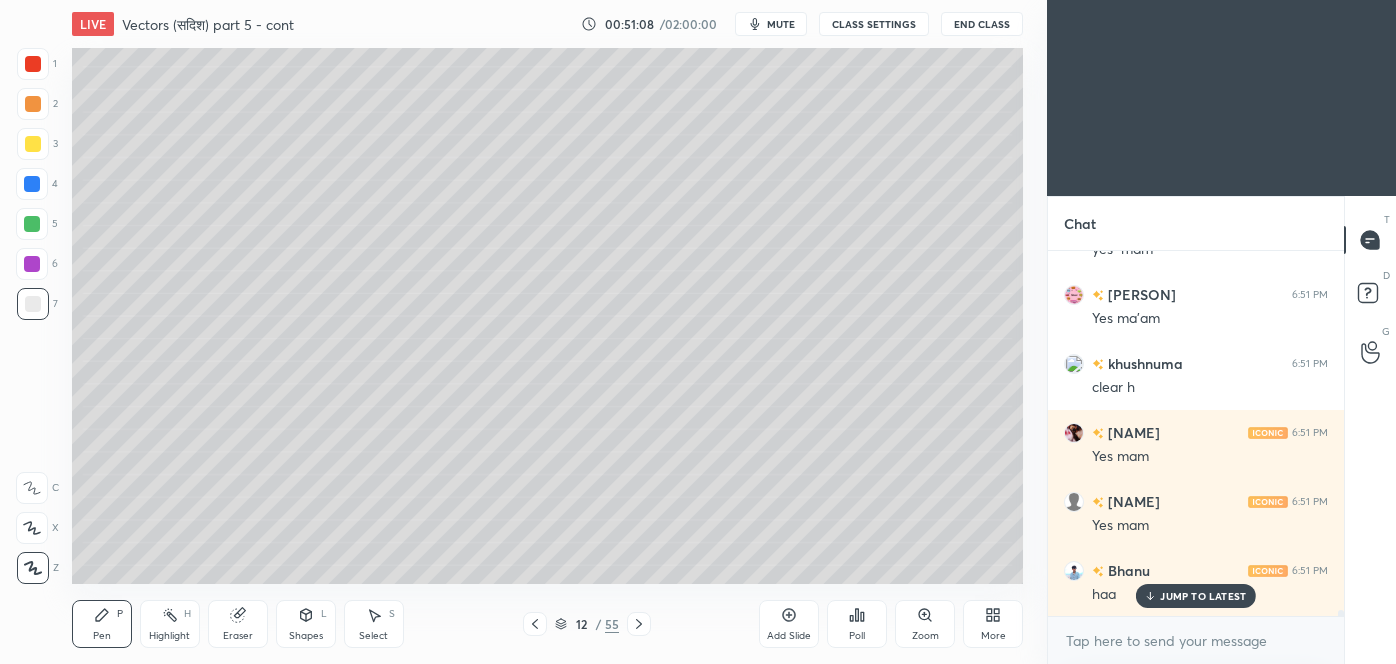 scroll, scrollTop: 21784, scrollLeft: 0, axis: vertical 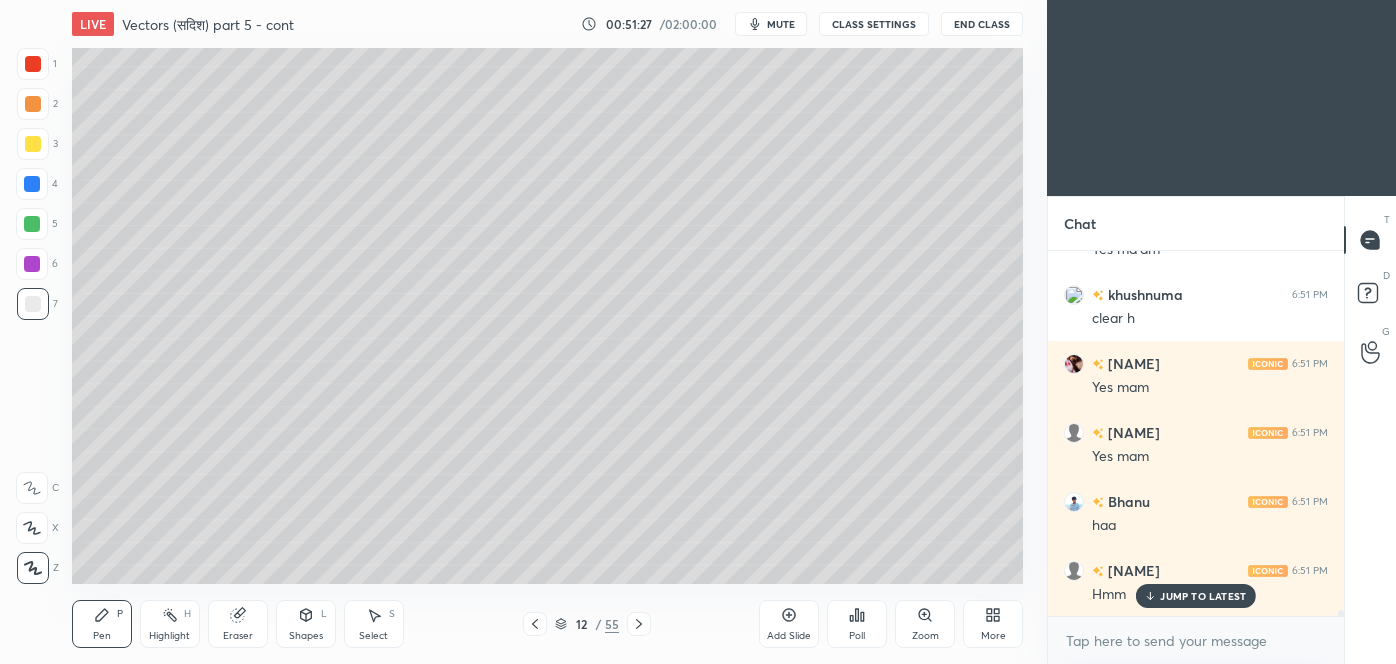 click at bounding box center [33, 144] 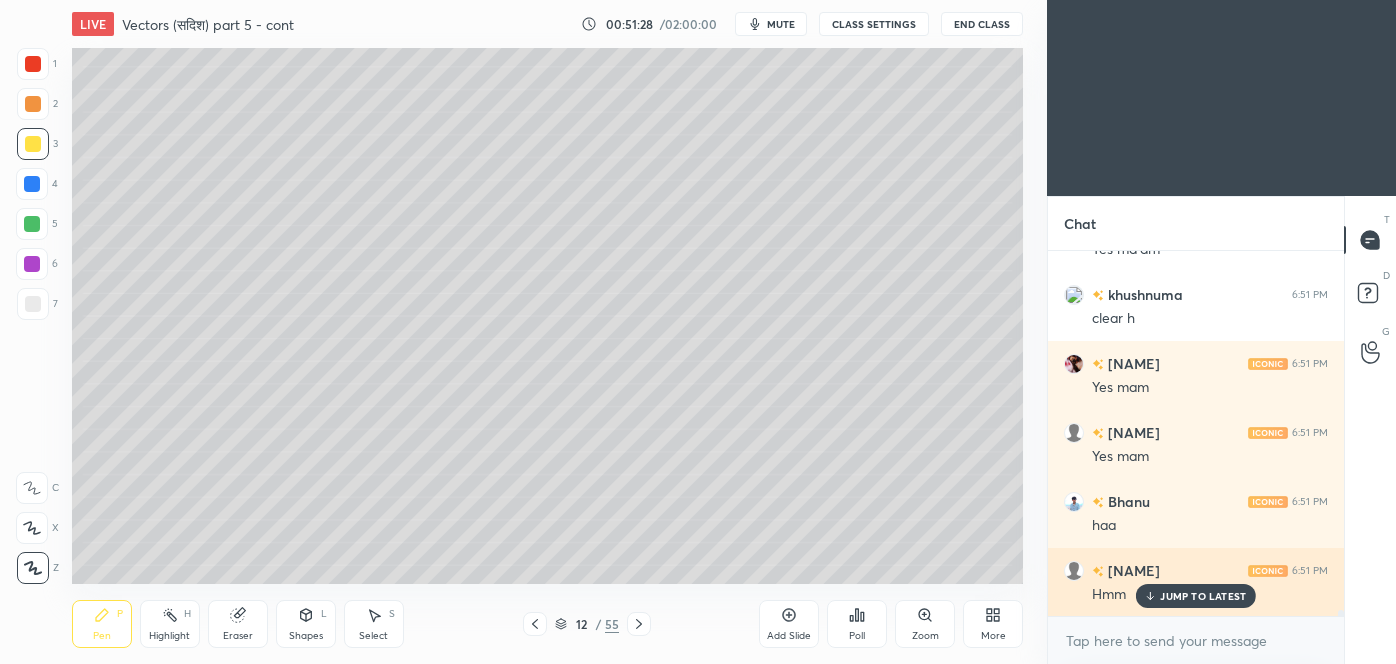click on "JUMP TO LATEST" at bounding box center [1203, 596] 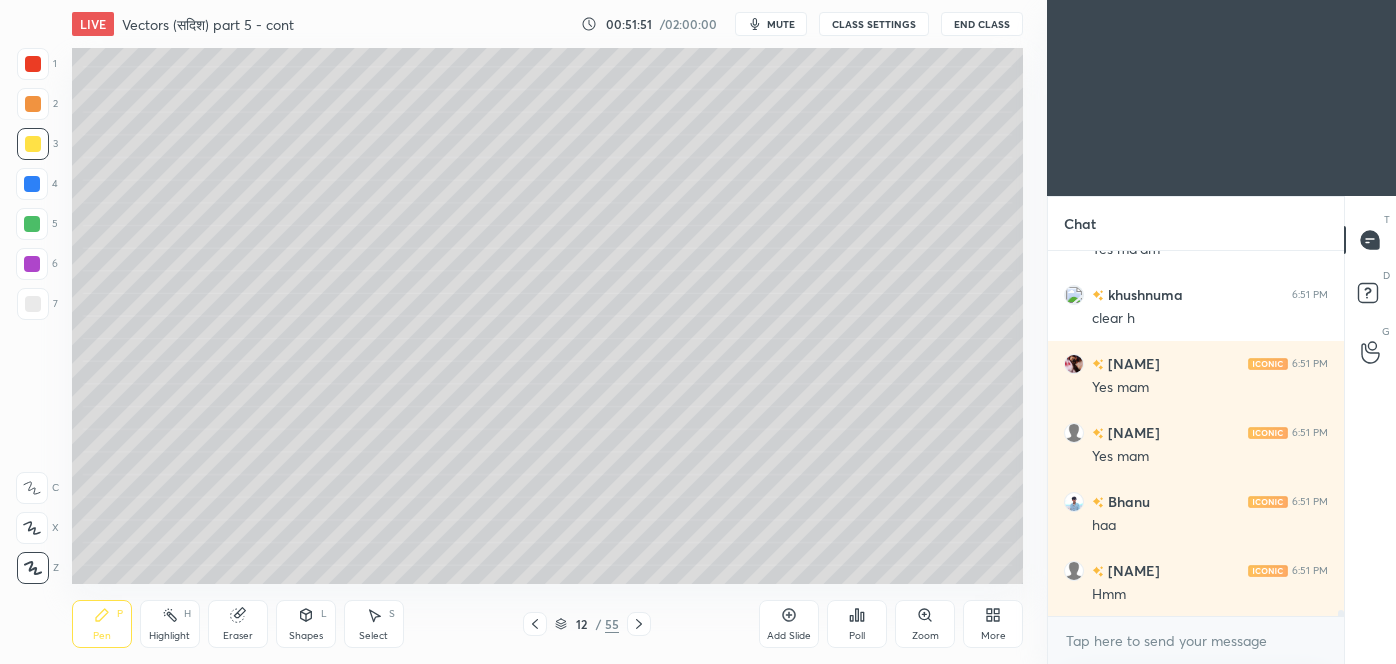 click 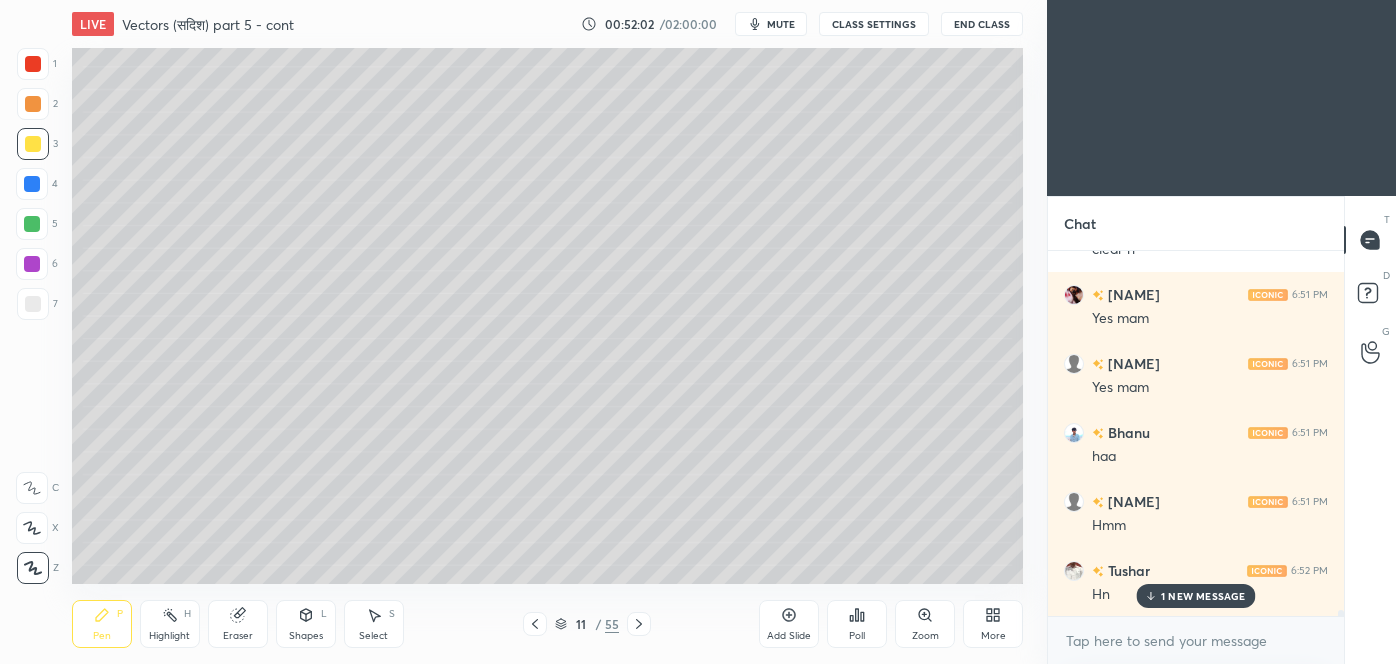 scroll, scrollTop: 21922, scrollLeft: 0, axis: vertical 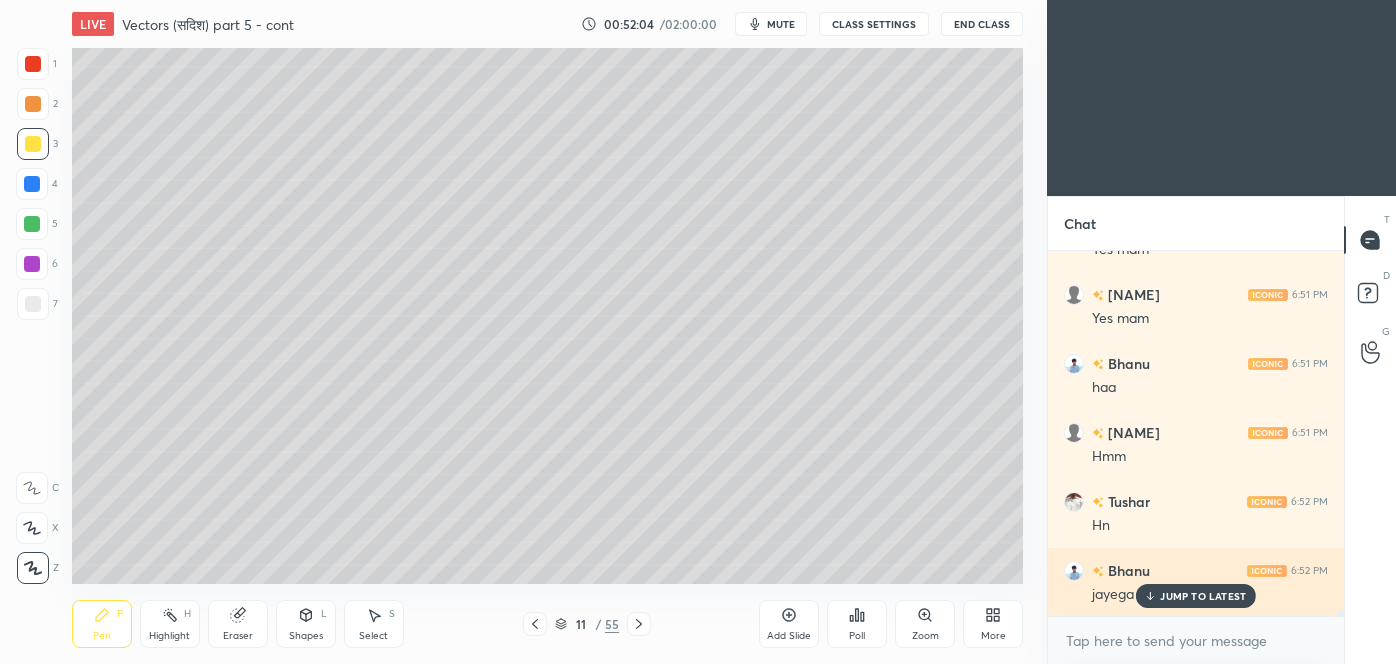 click on "JUMP TO LATEST" at bounding box center [1203, 596] 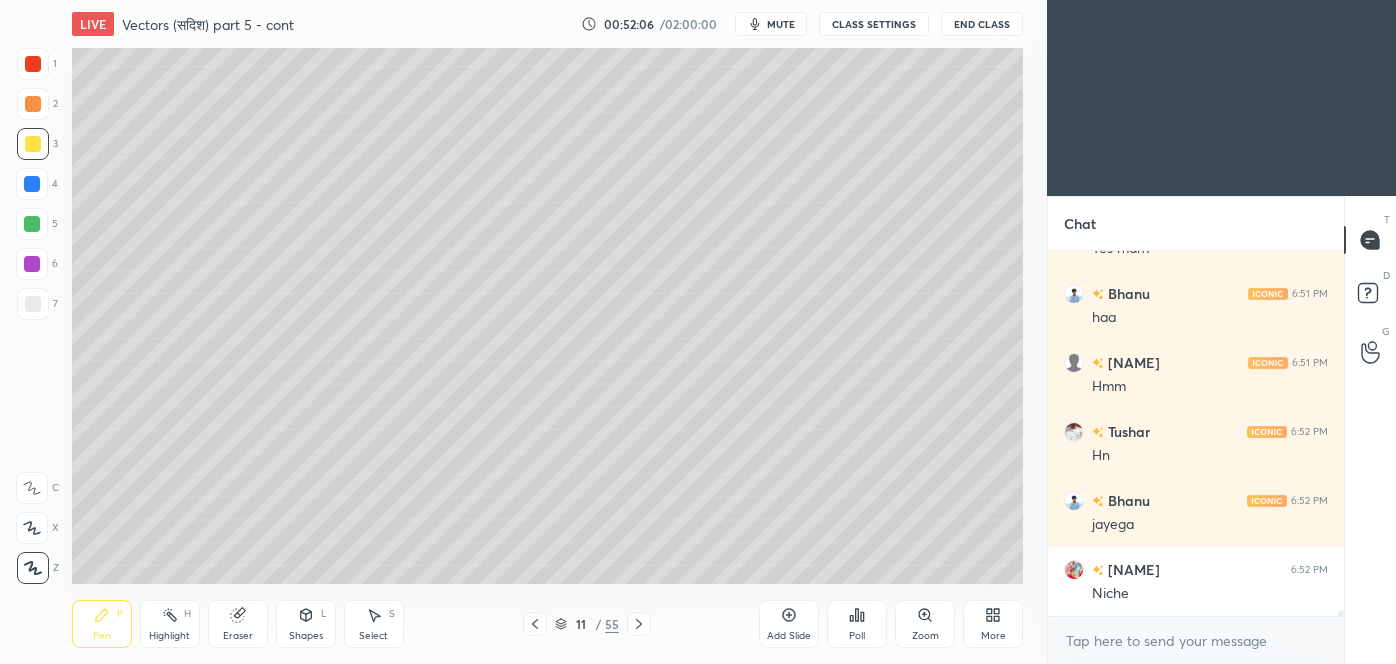 click 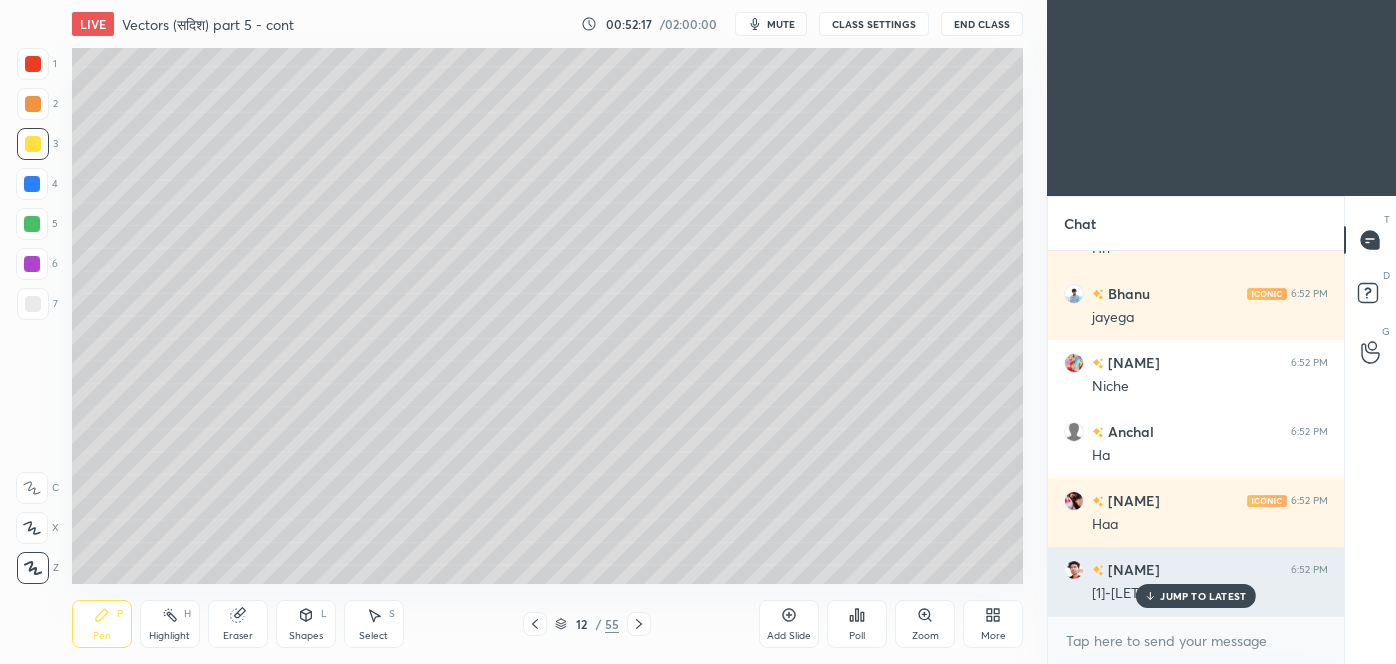 scroll, scrollTop: 22267, scrollLeft: 0, axis: vertical 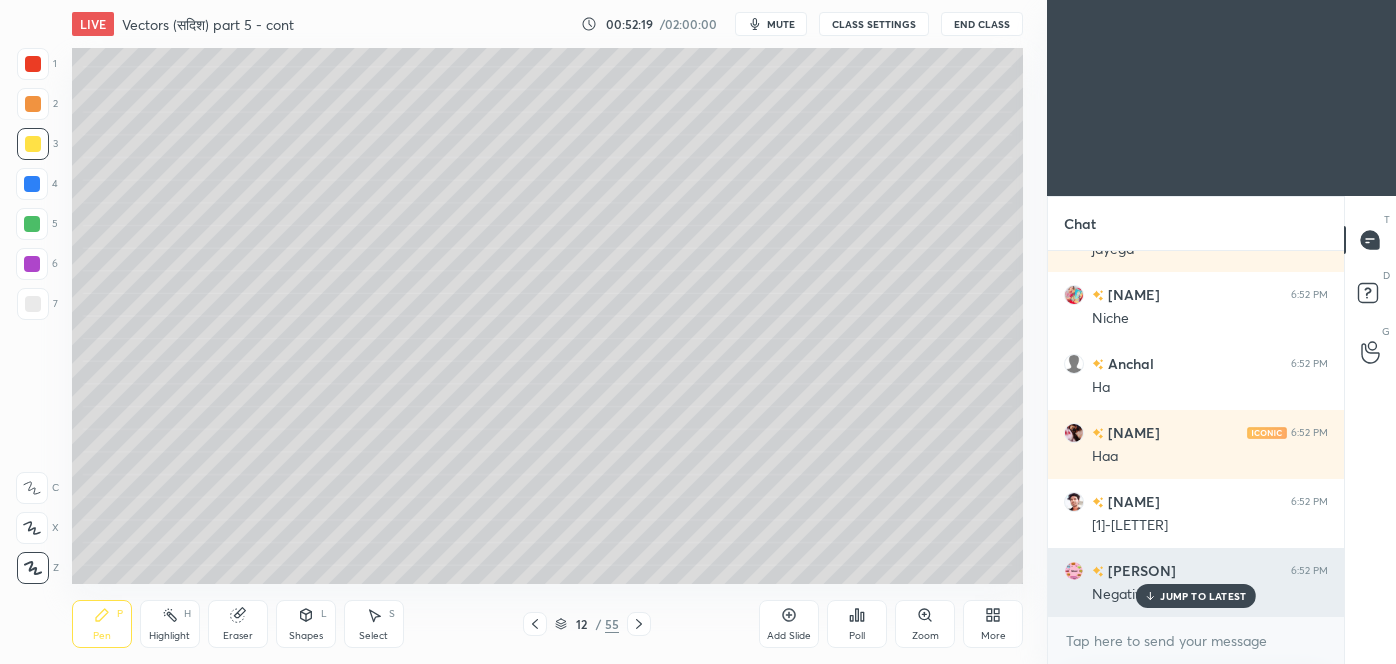 click on "JUMP TO LATEST" at bounding box center [1203, 596] 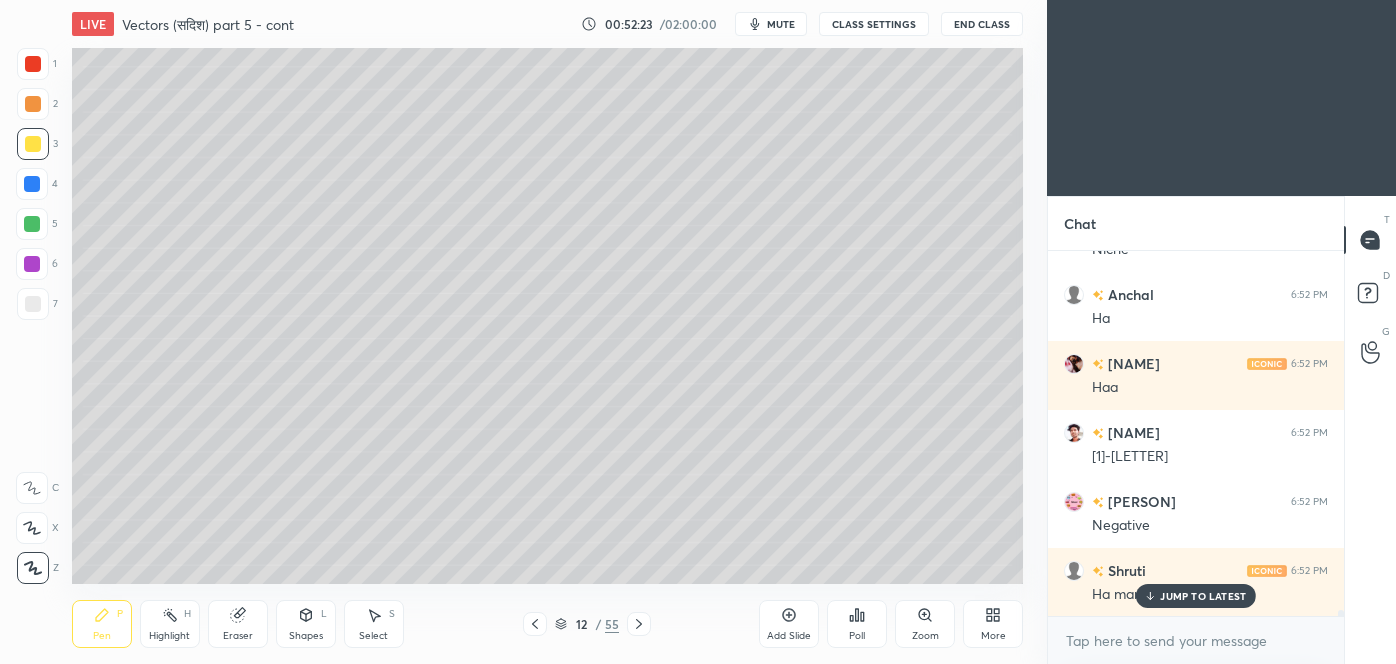 scroll, scrollTop: 22405, scrollLeft: 0, axis: vertical 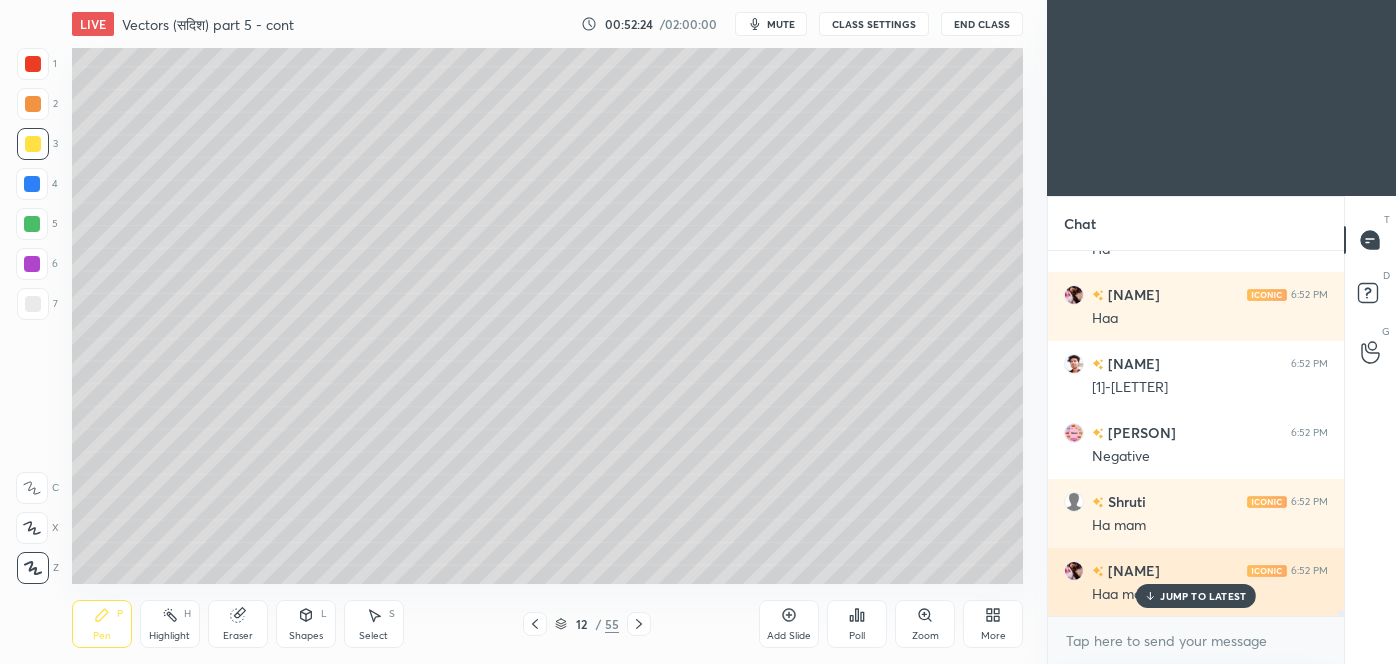 click on "JUMP TO LATEST" at bounding box center (1203, 596) 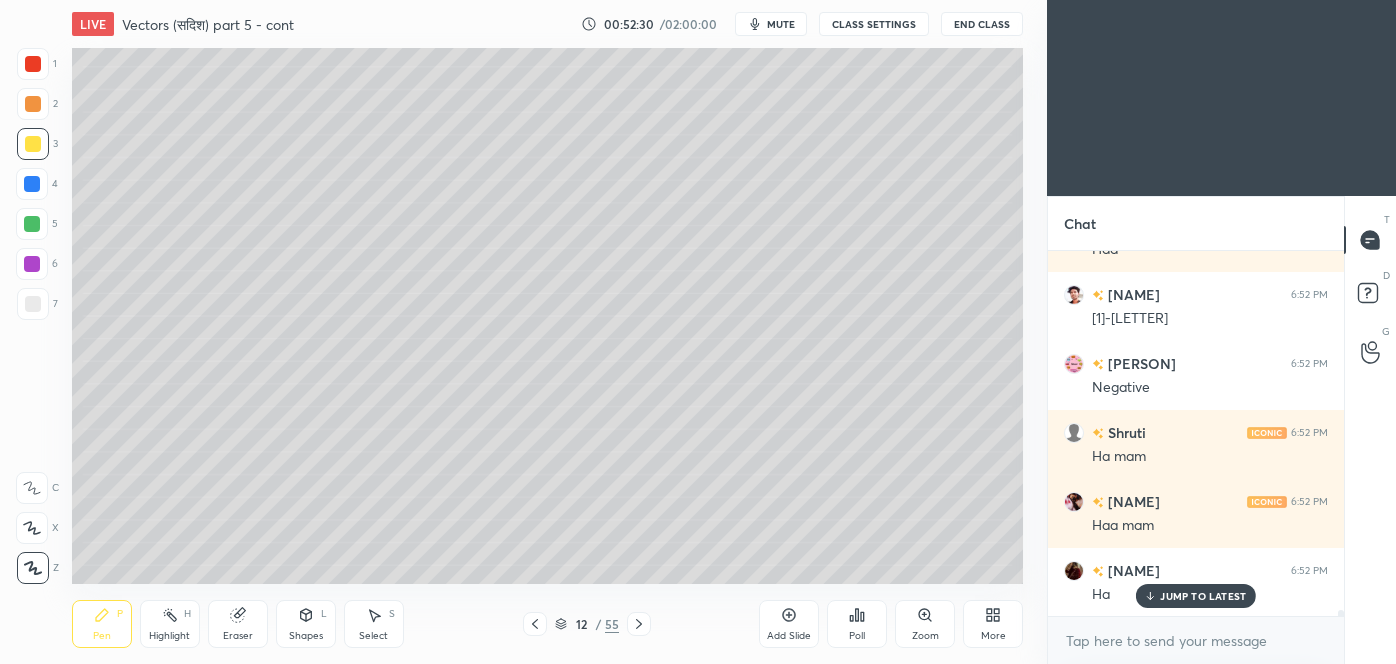 click 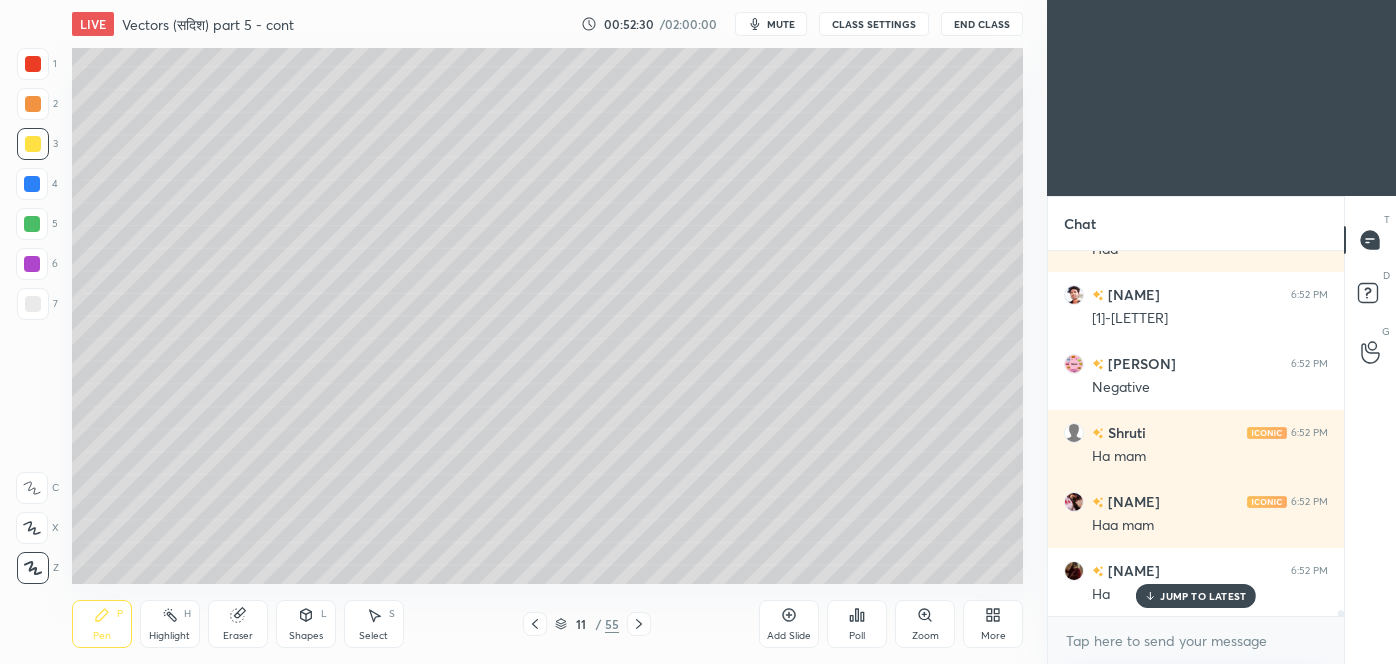 scroll, scrollTop: 22544, scrollLeft: 0, axis: vertical 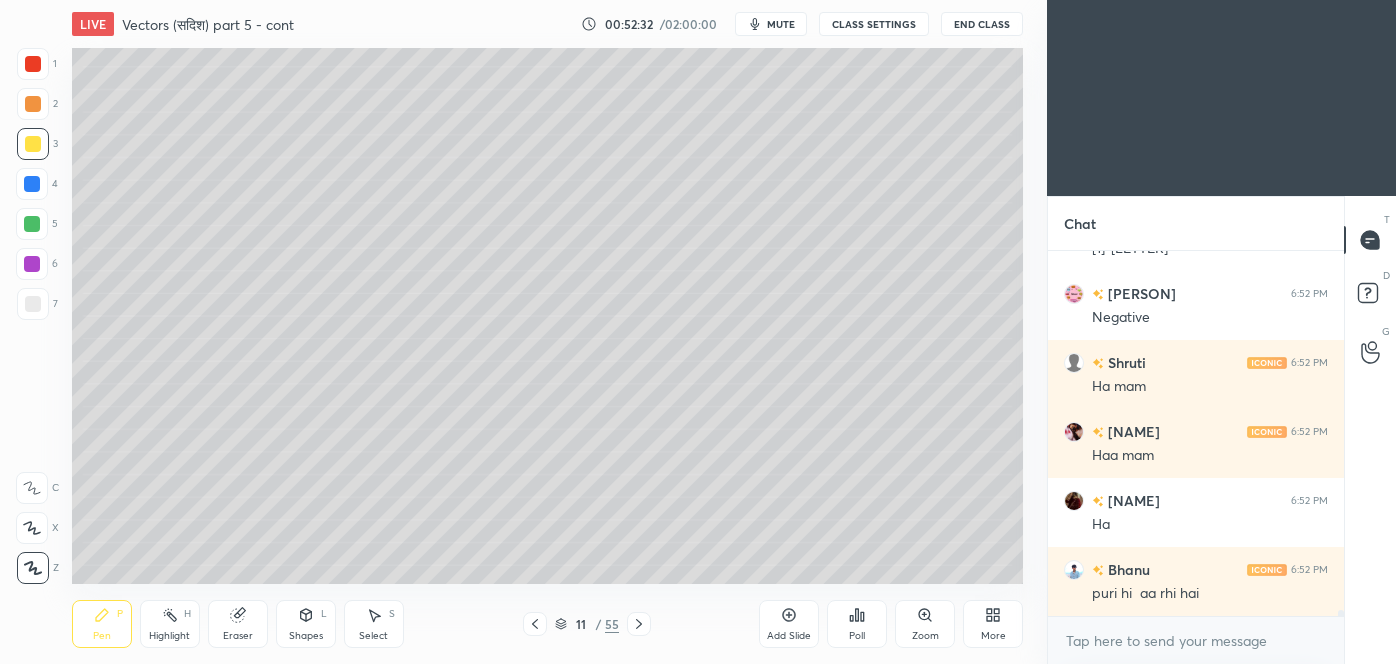 click 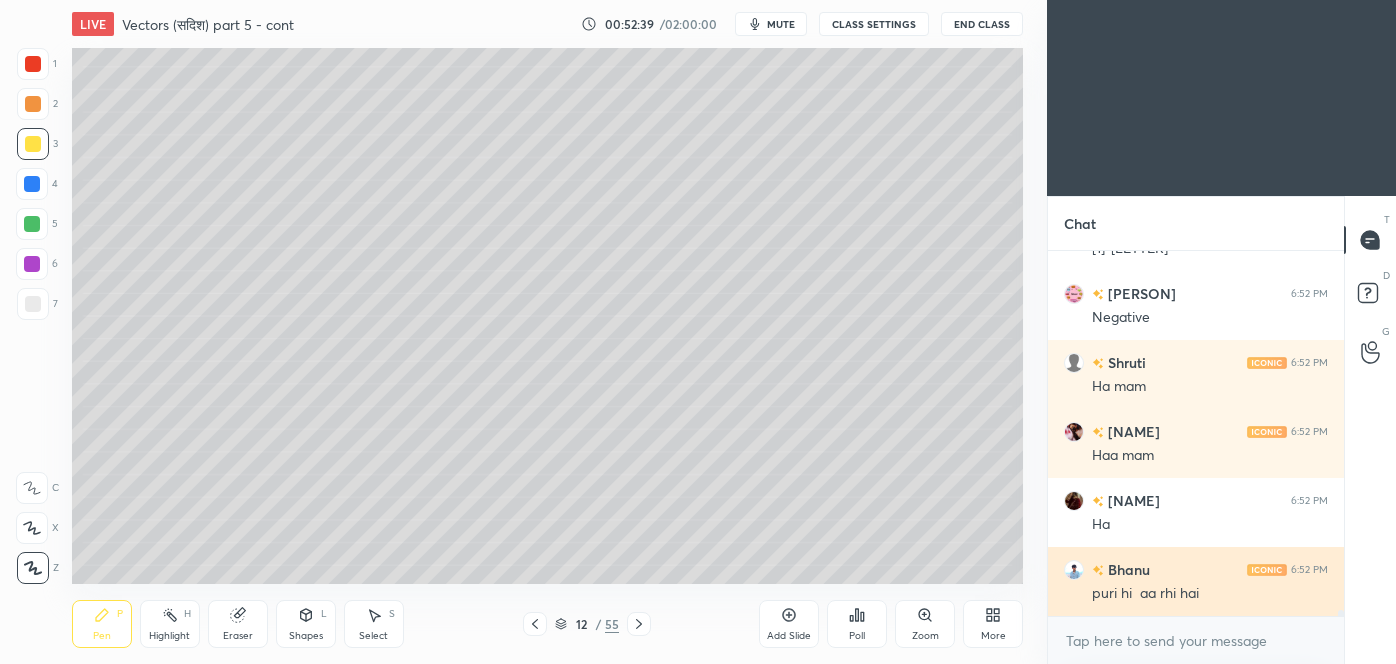 scroll, scrollTop: 22613, scrollLeft: 0, axis: vertical 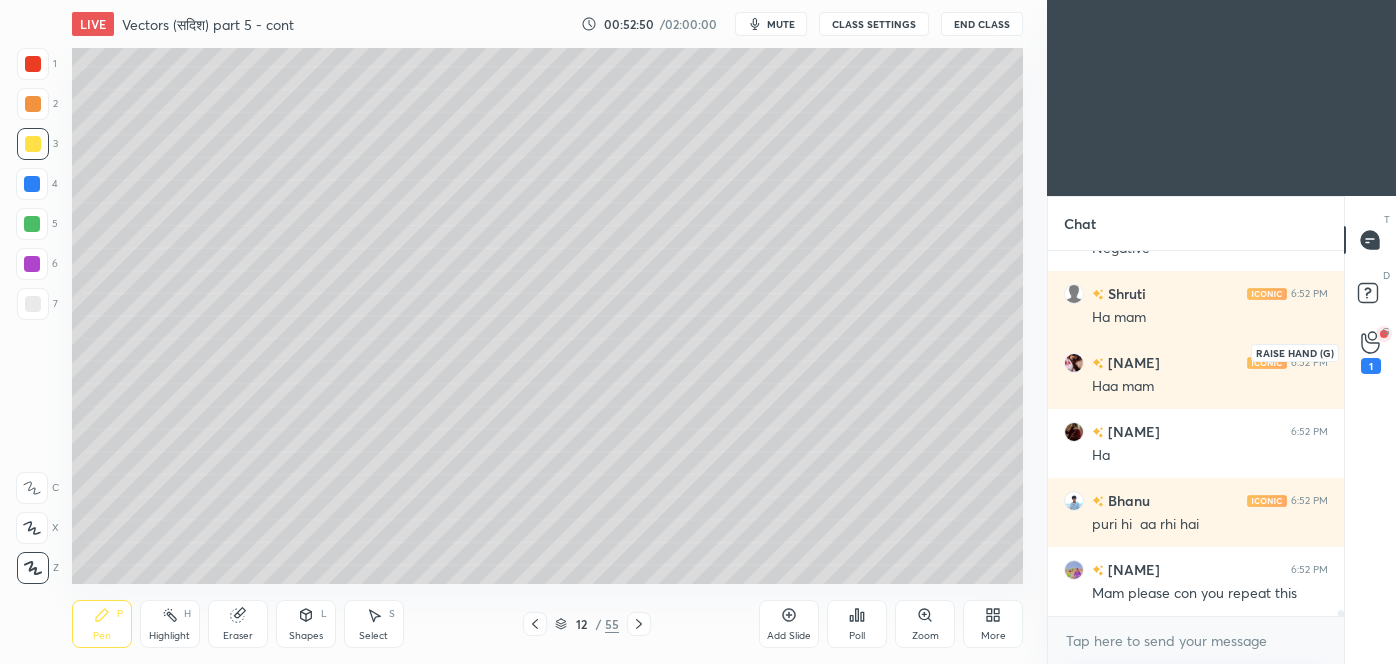 click 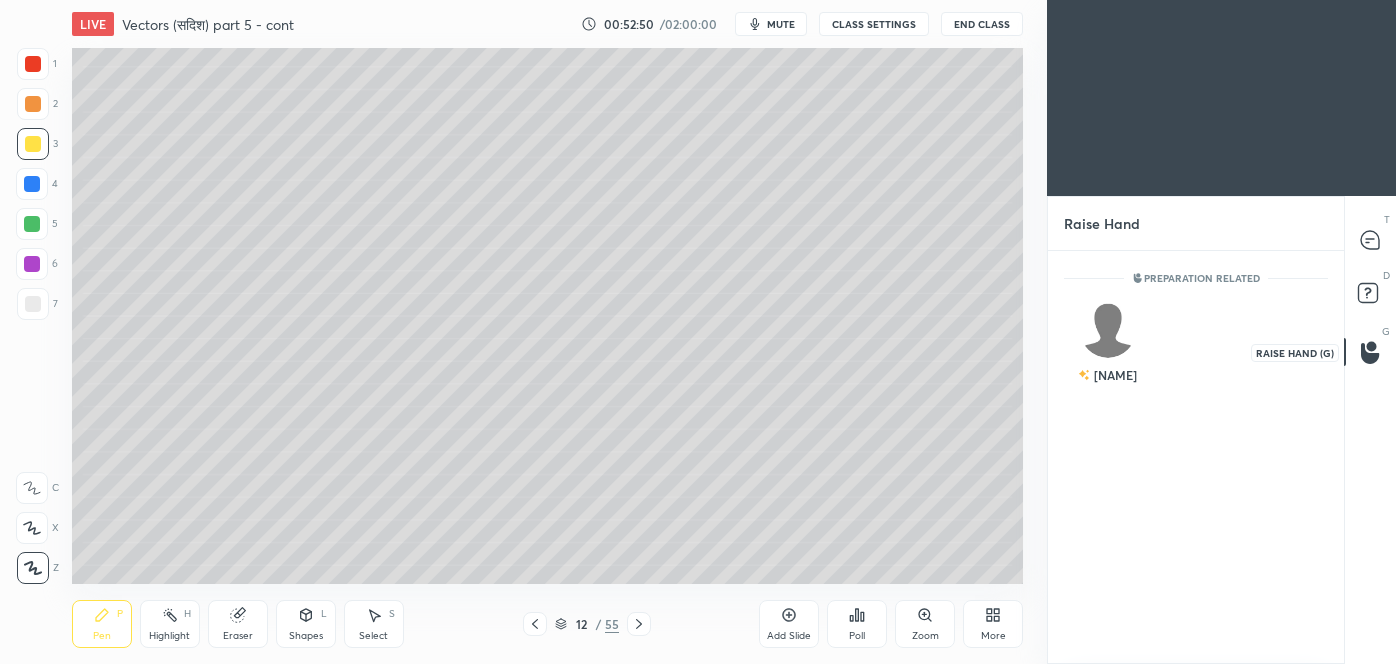 scroll, scrollTop: 407, scrollLeft: 290, axis: both 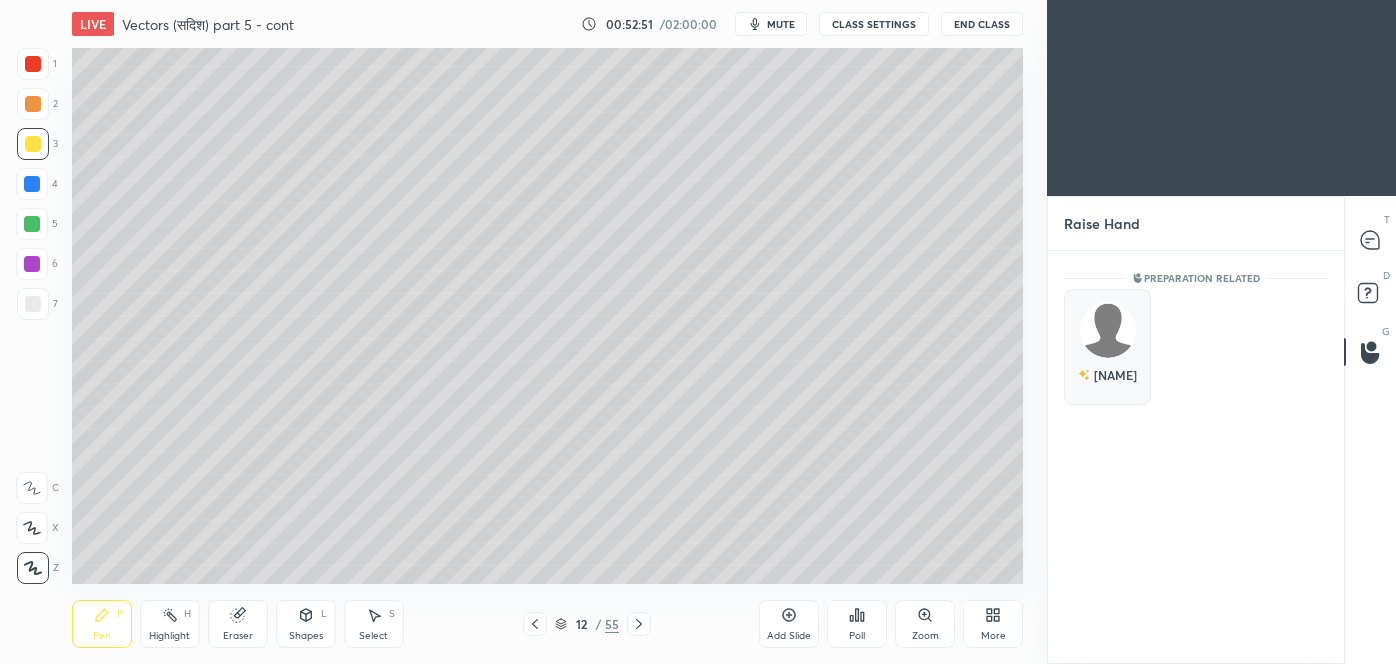 click on "[NAME]" at bounding box center (1107, 347) 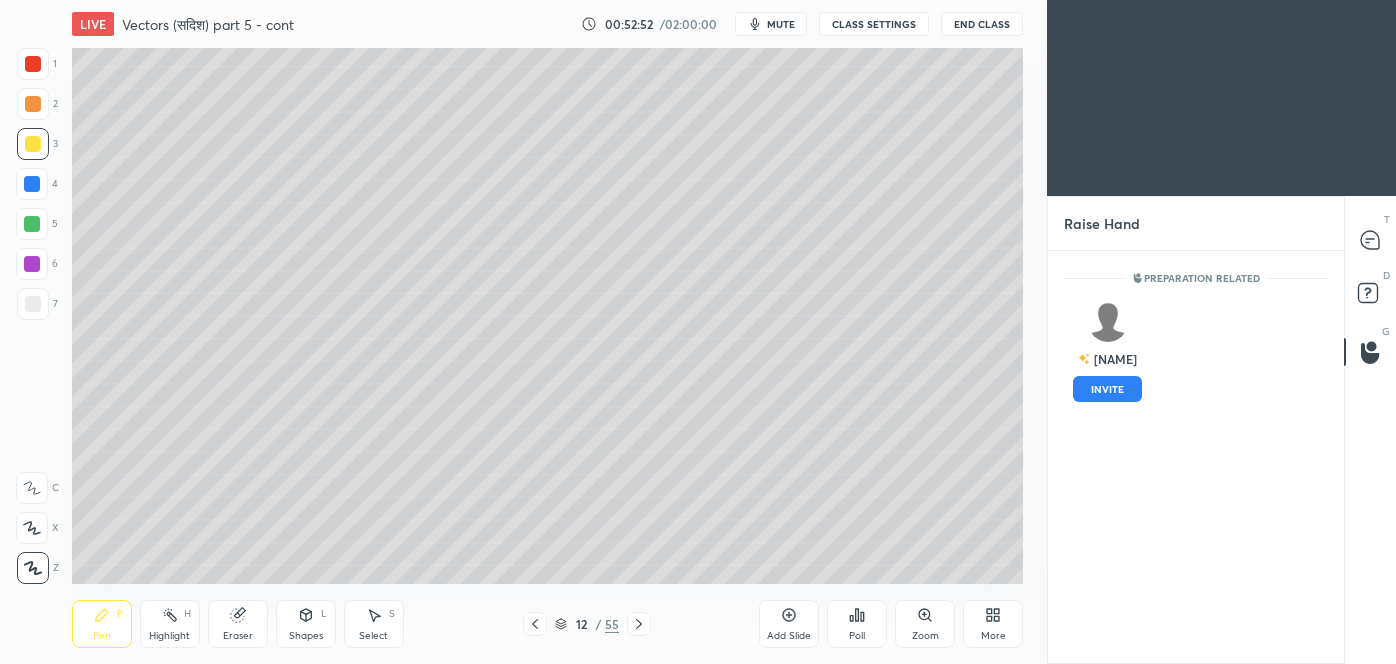 click on "INVITE" at bounding box center [1107, 389] 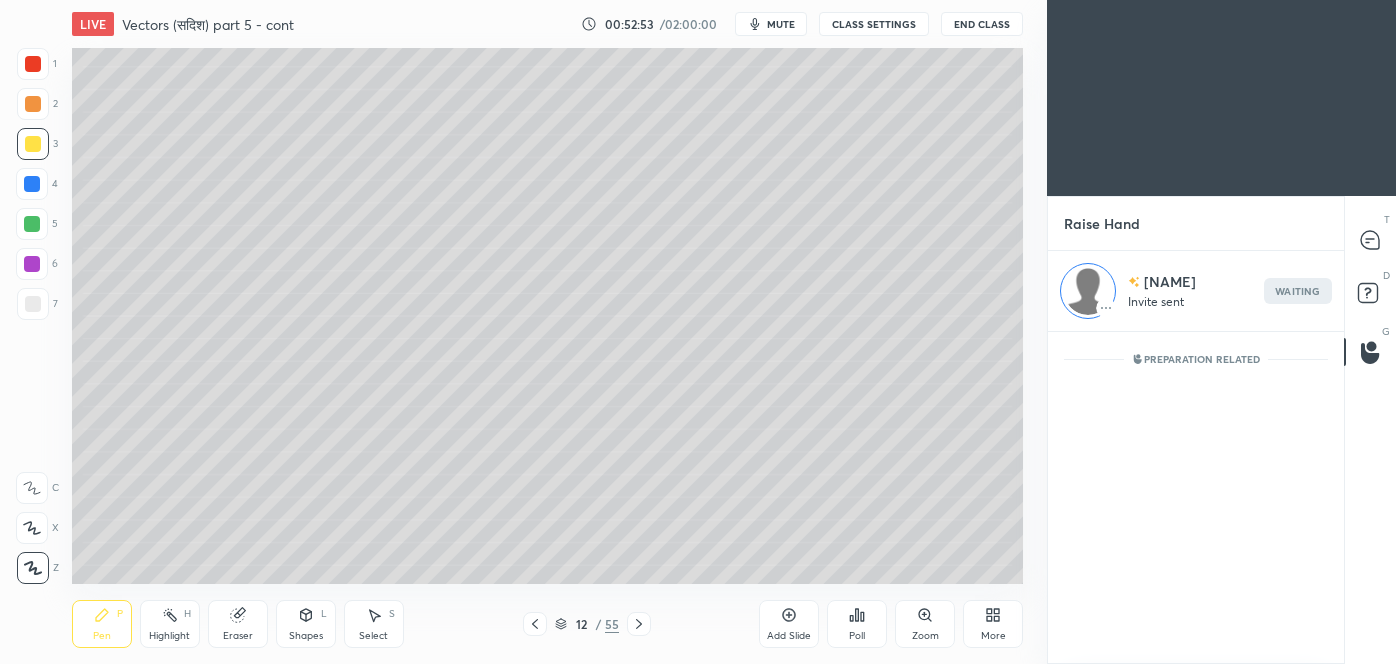 scroll, scrollTop: 326, scrollLeft: 290, axis: both 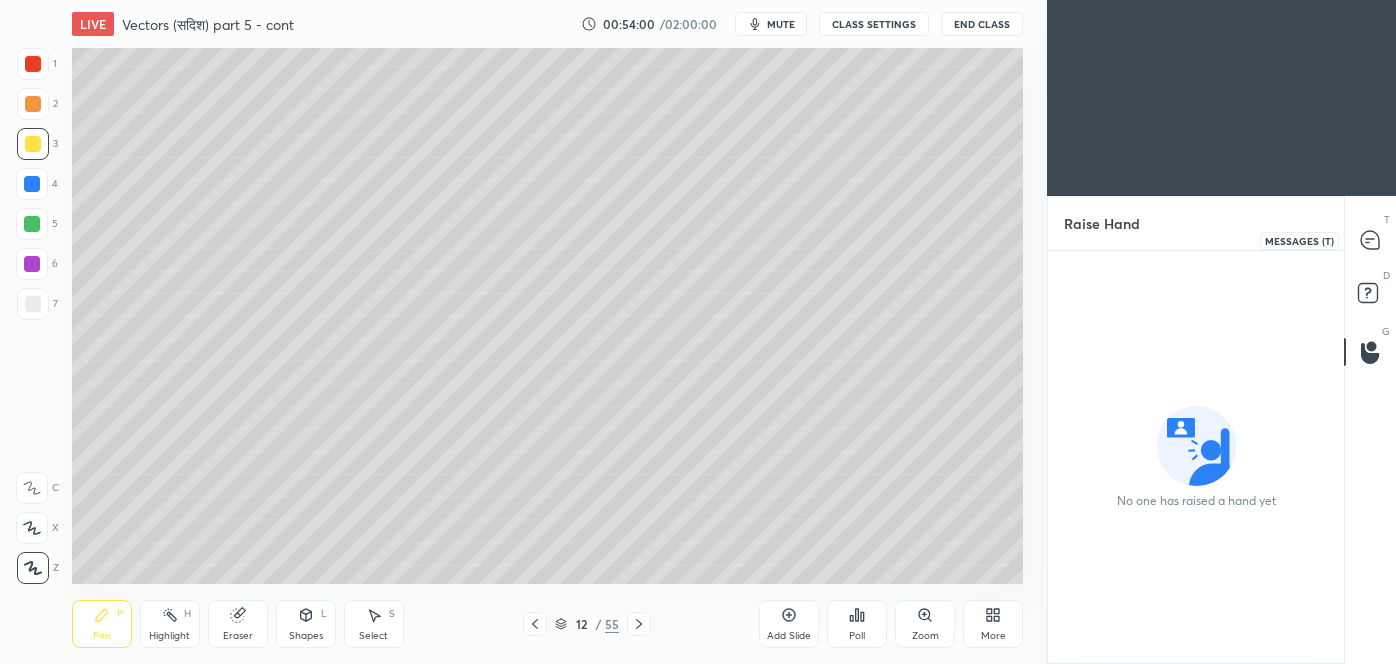 click 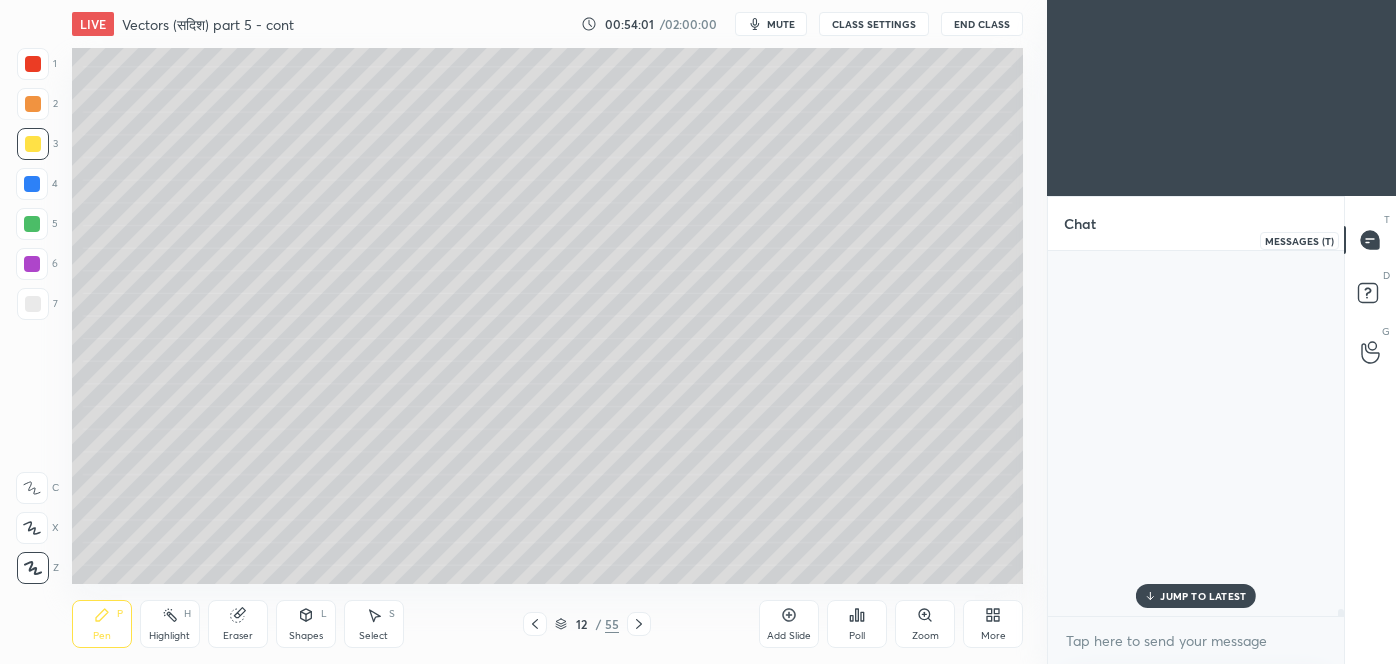 scroll, scrollTop: 23005, scrollLeft: 0, axis: vertical 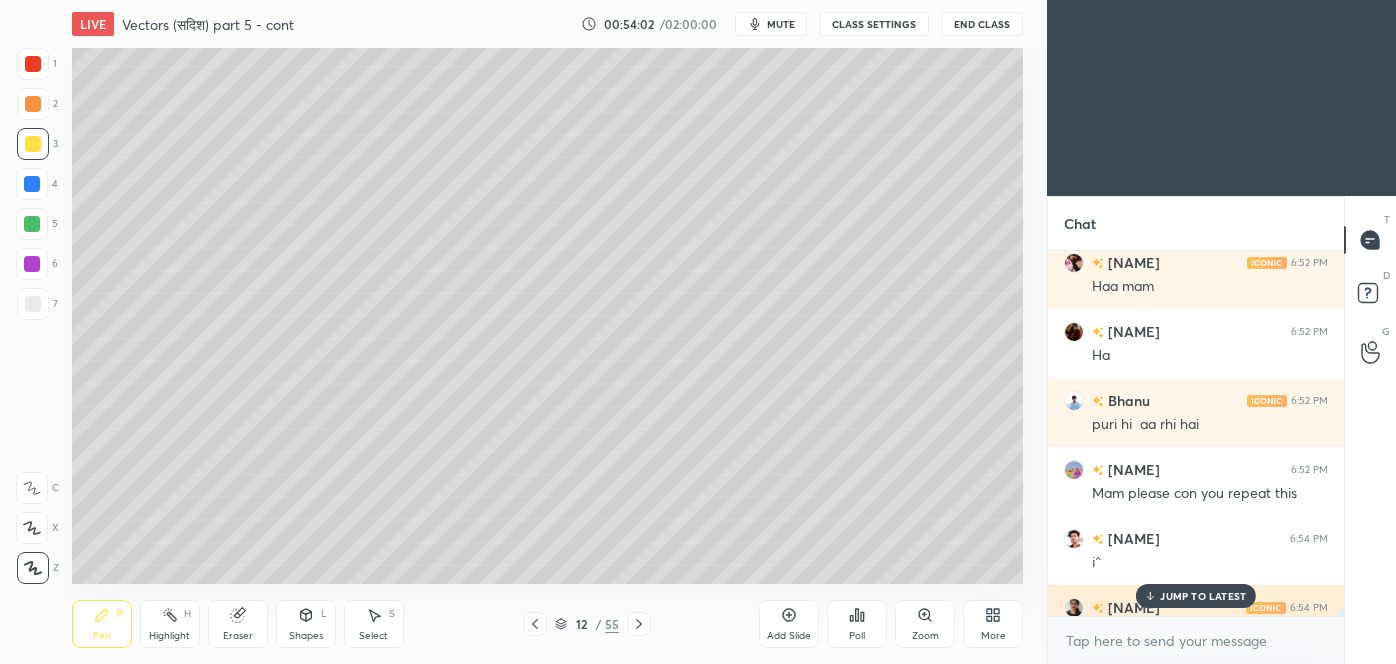 click on "JUMP TO LATEST" at bounding box center (1203, 596) 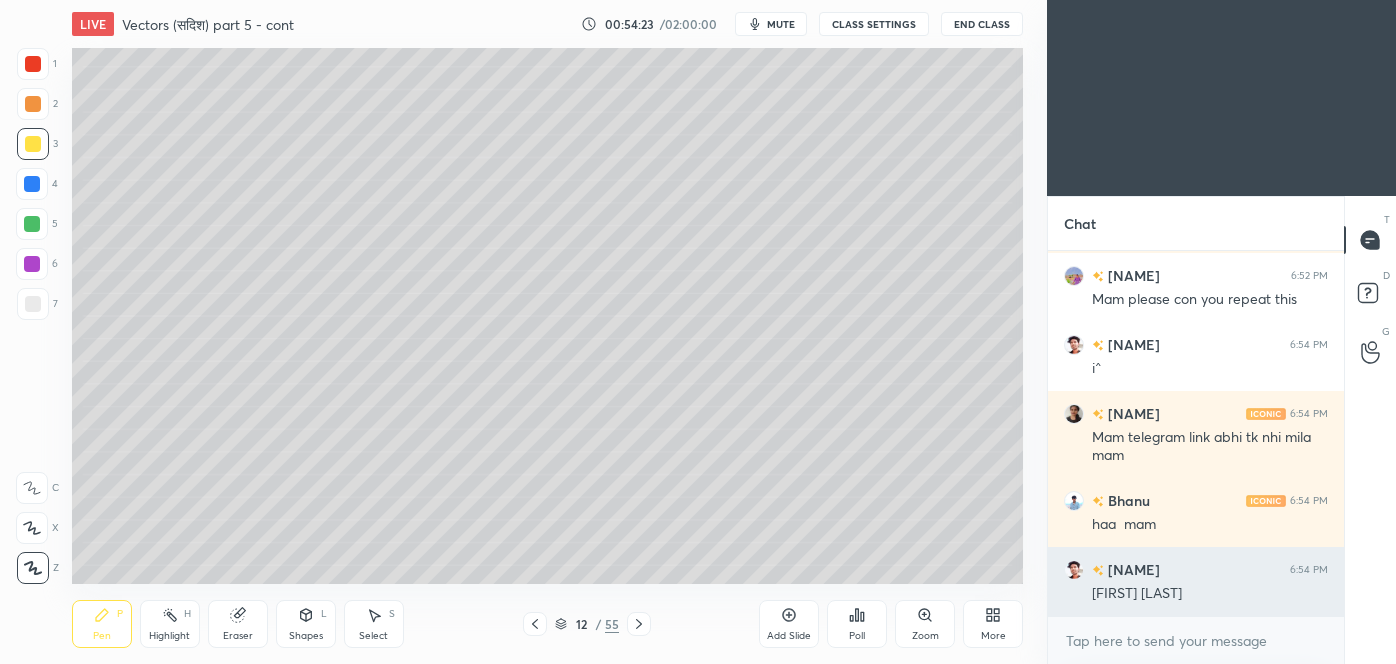scroll, scrollTop: 23267, scrollLeft: 0, axis: vertical 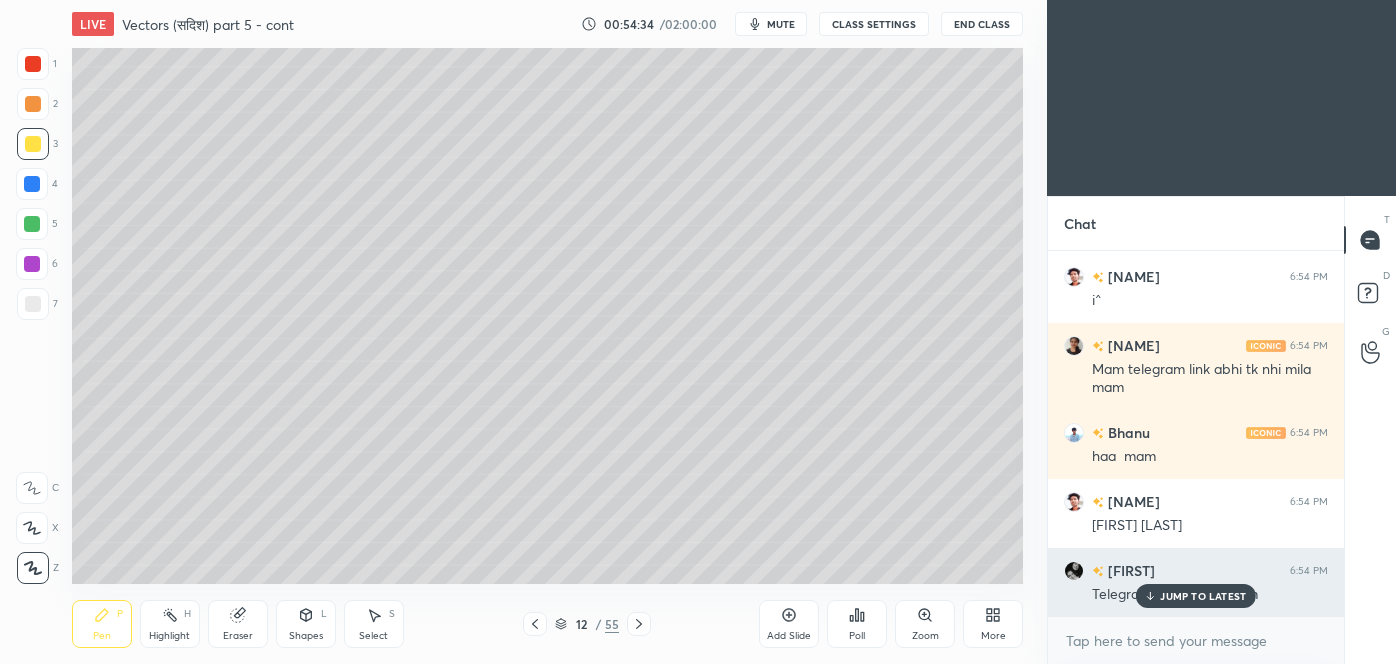 click on "JUMP TO LATEST" at bounding box center [1203, 596] 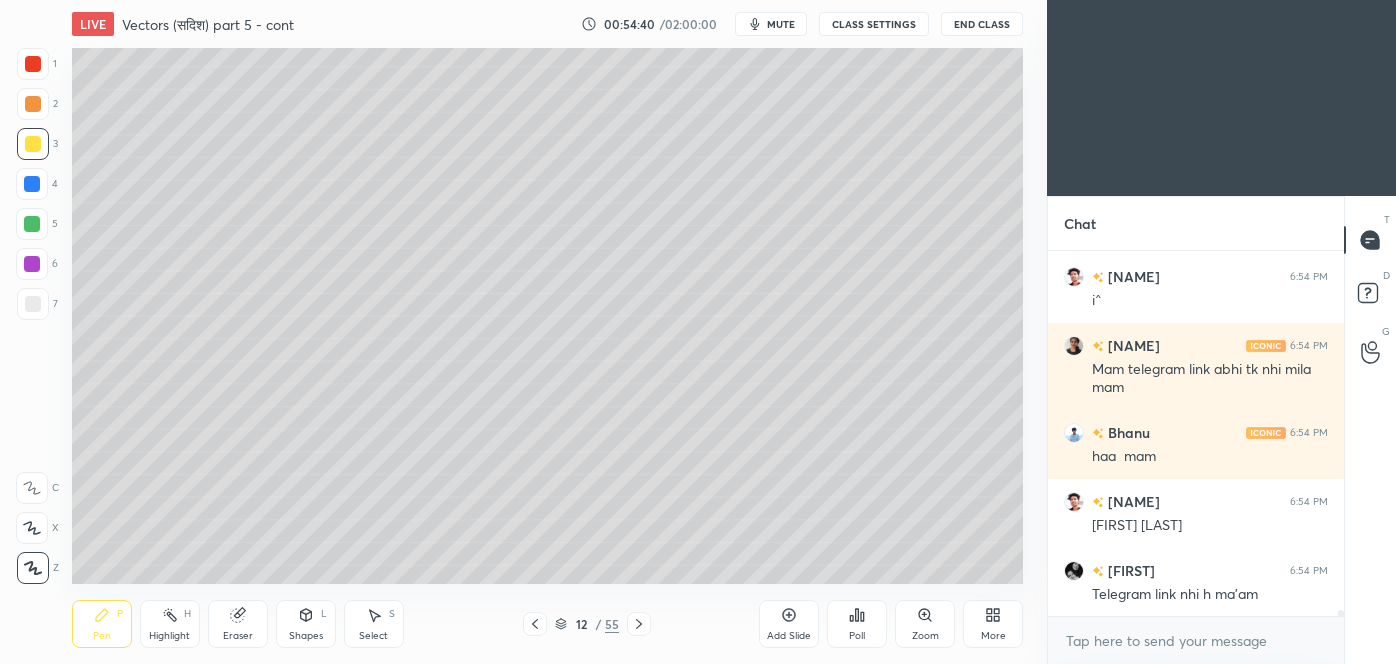 click 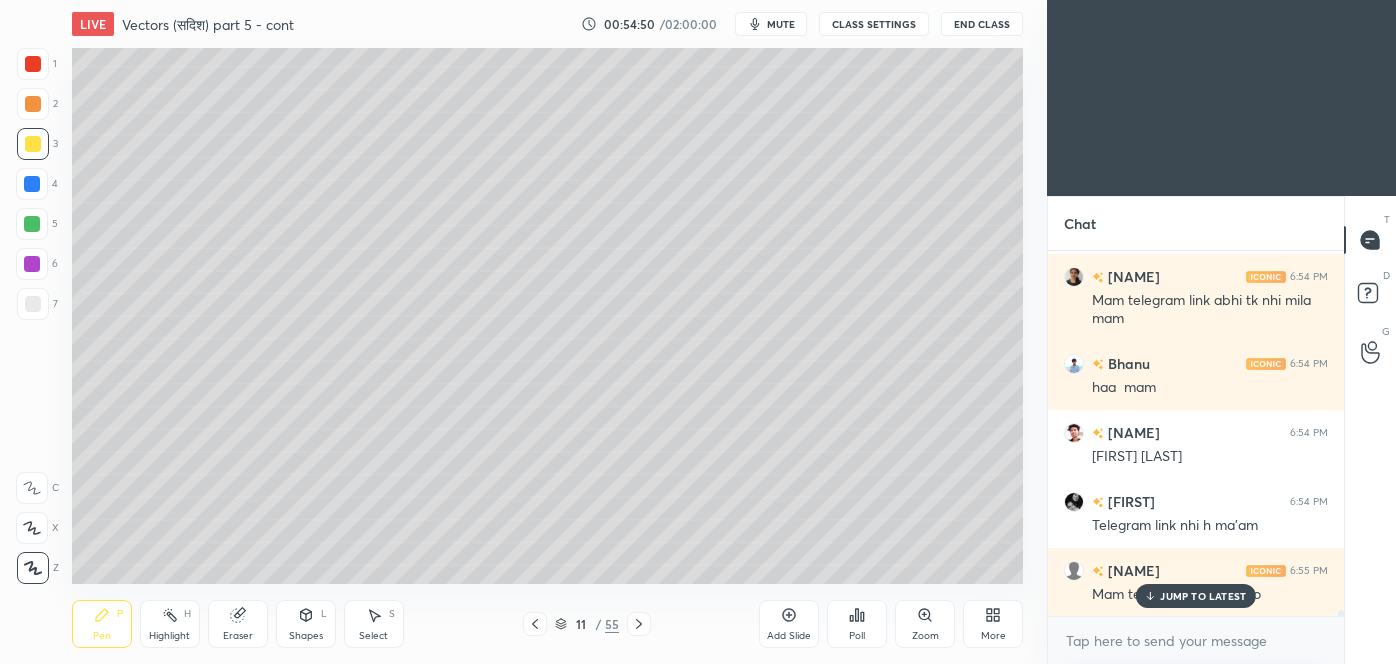 scroll, scrollTop: 23405, scrollLeft: 0, axis: vertical 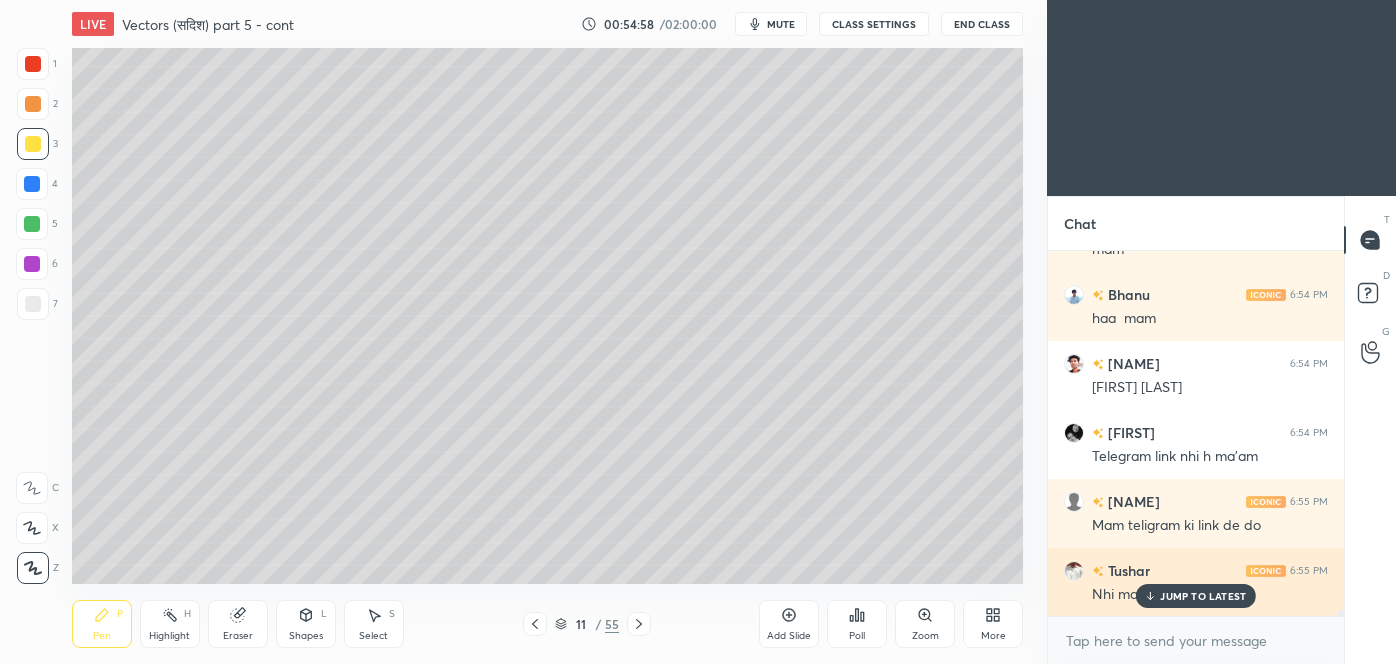 click on "JUMP TO LATEST" at bounding box center [1203, 596] 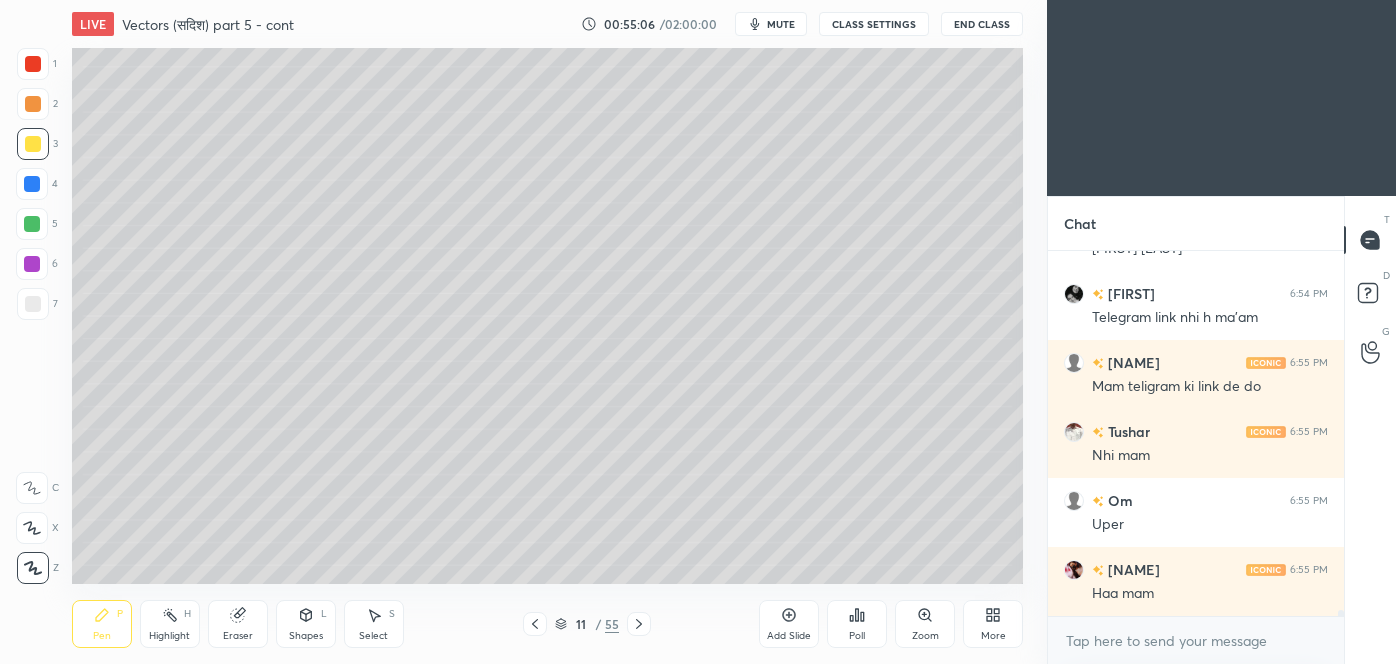 scroll, scrollTop: 23613, scrollLeft: 0, axis: vertical 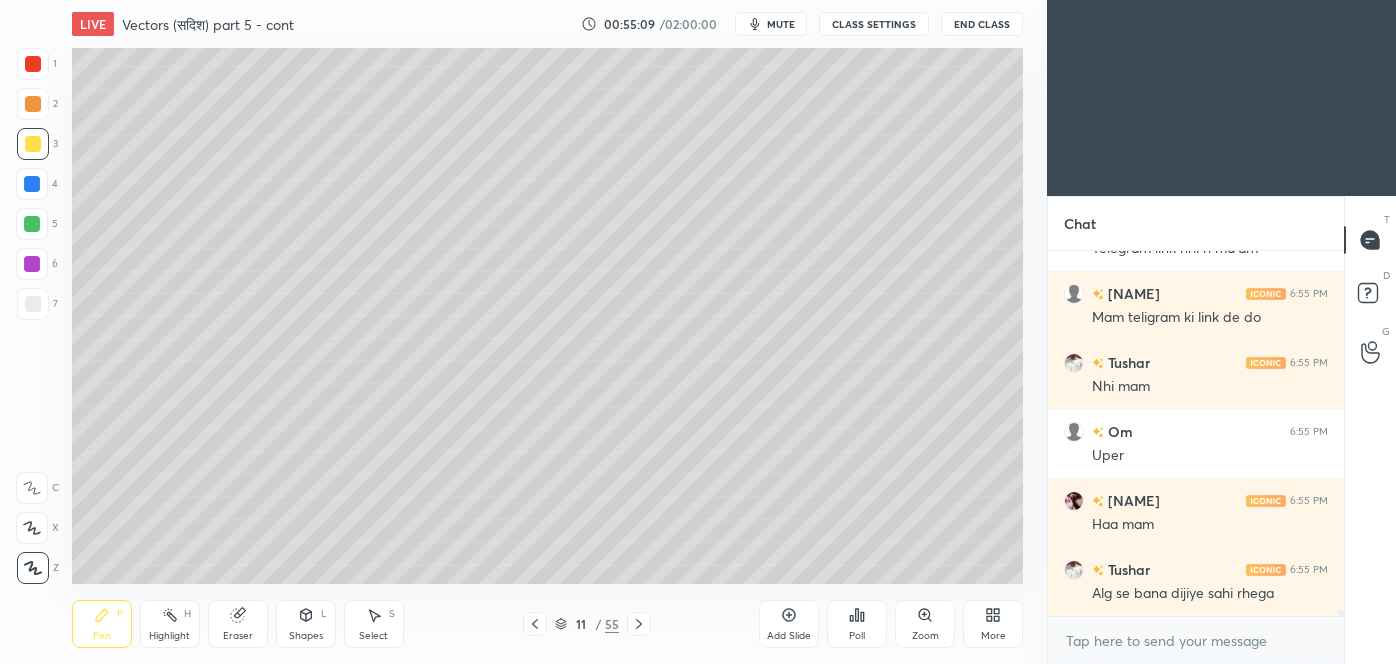 click 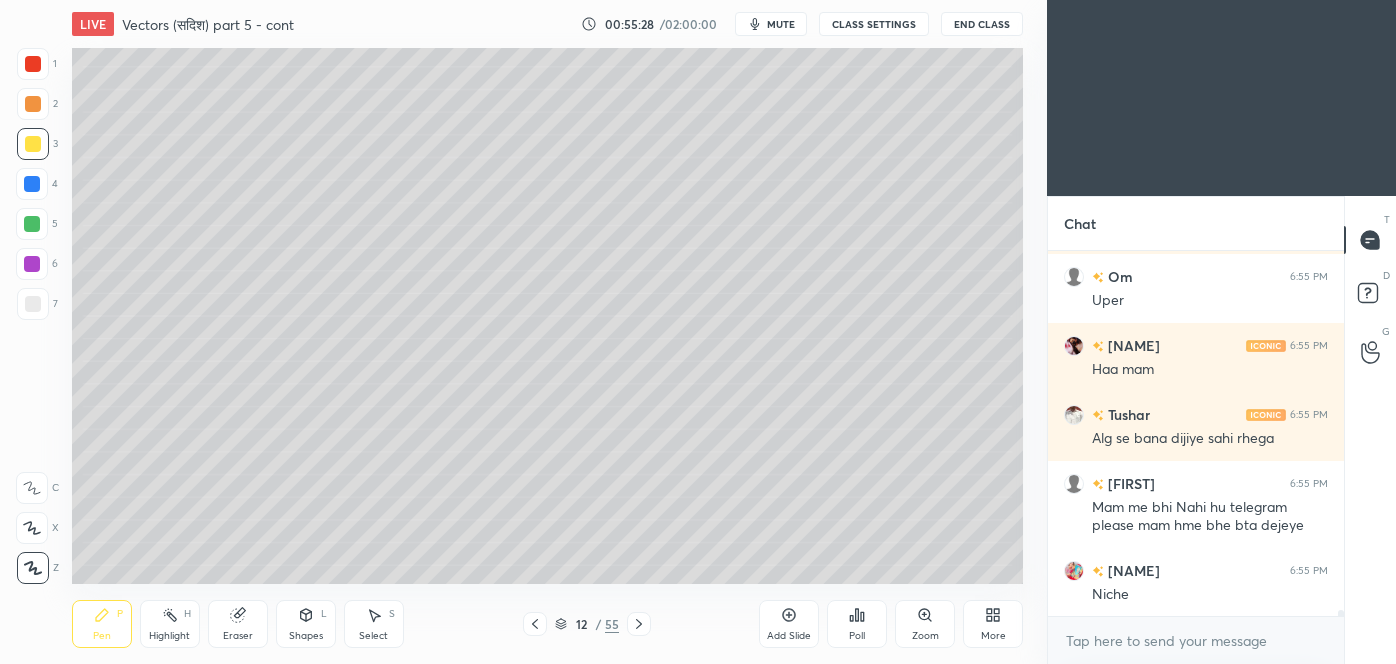 scroll, scrollTop: 23837, scrollLeft: 0, axis: vertical 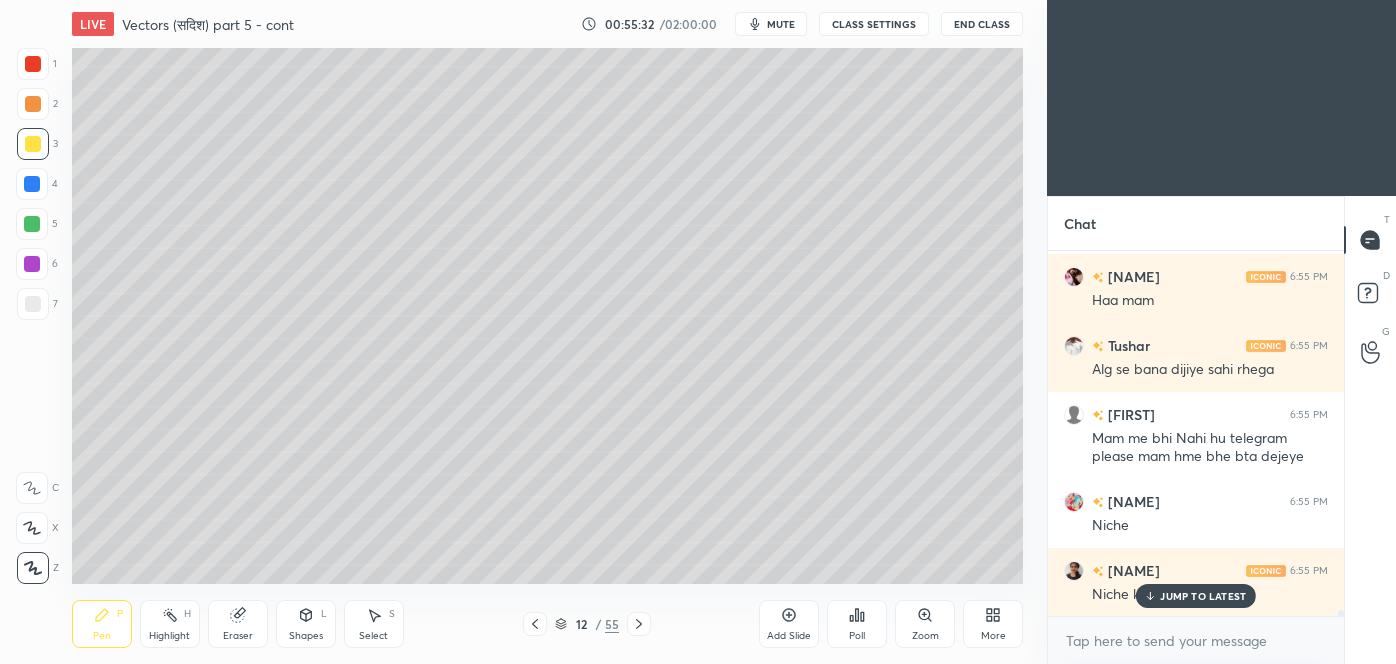 click on "Eraser" at bounding box center [238, 624] 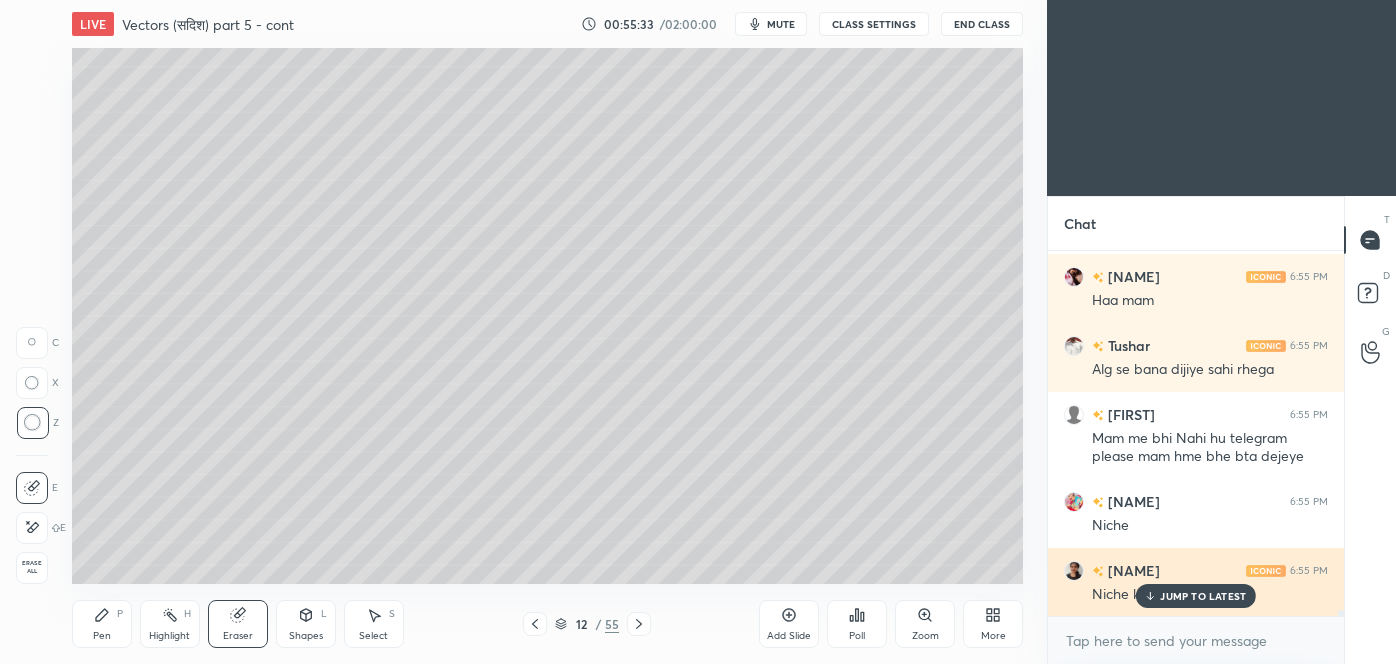 click on "JUMP TO LATEST" at bounding box center [1203, 596] 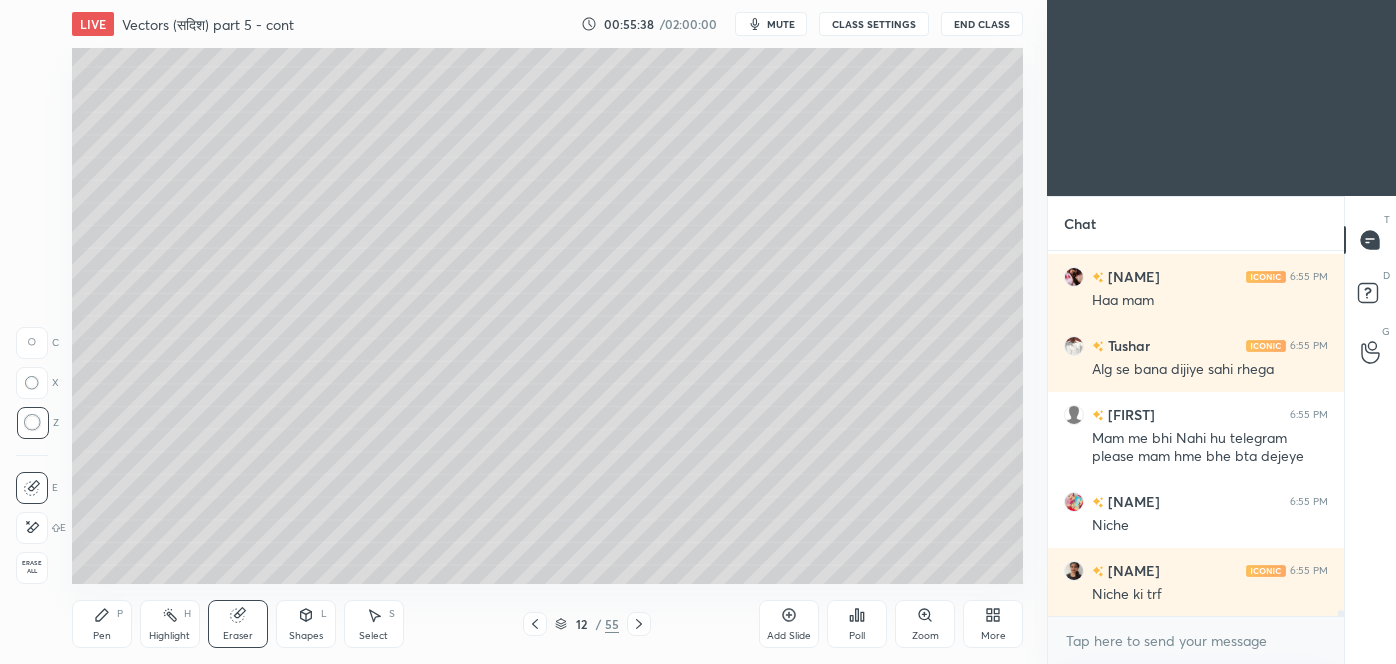 click on "Shapes L" at bounding box center [306, 624] 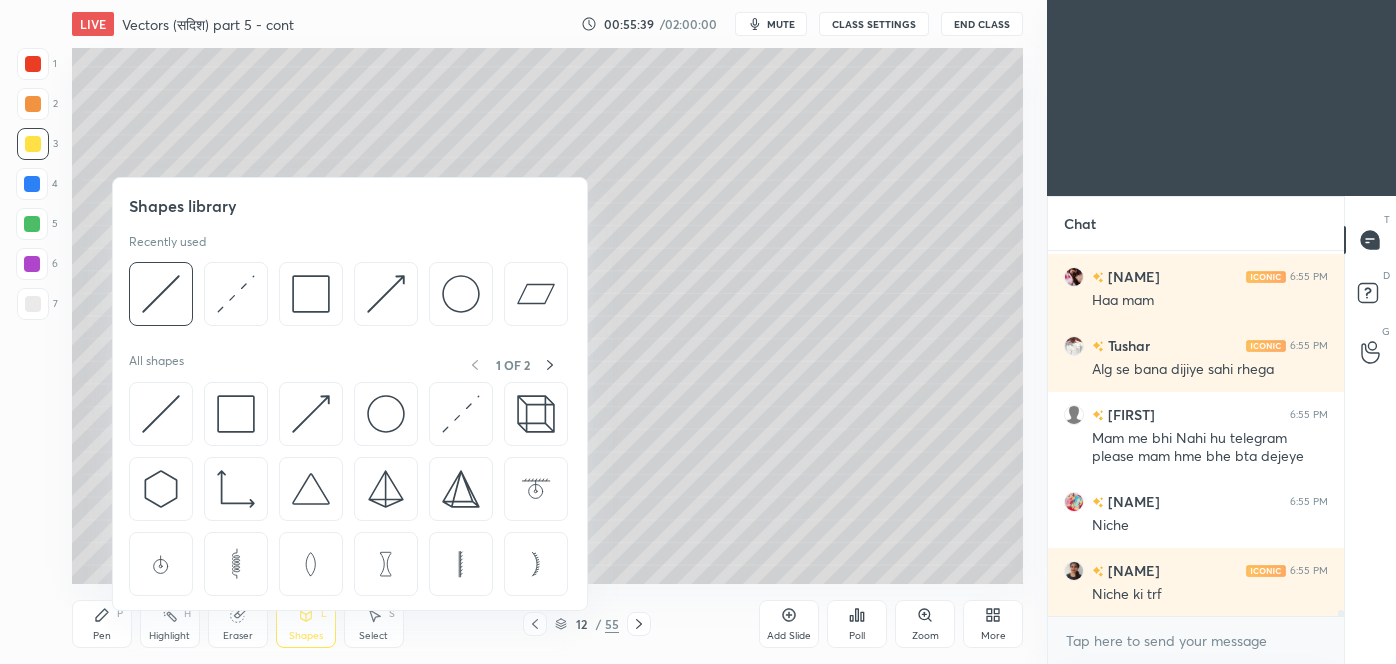 click at bounding box center (161, 294) 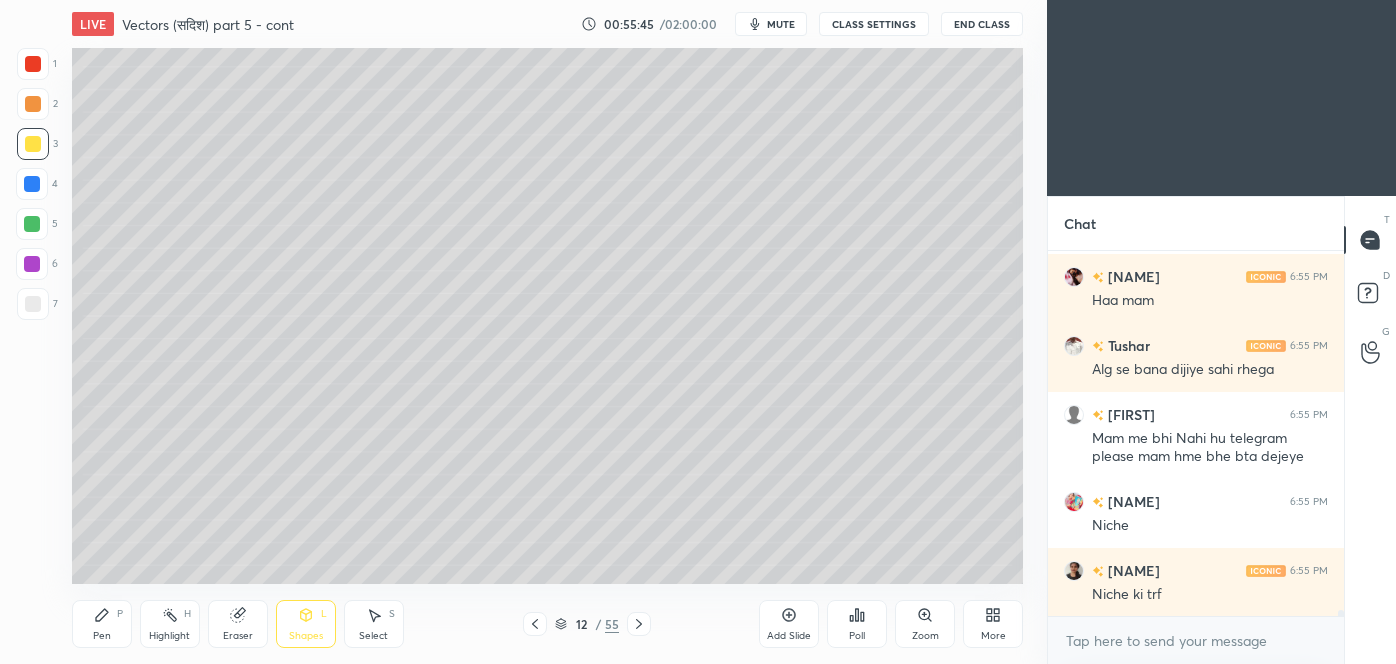 click on "Pen" at bounding box center [102, 636] 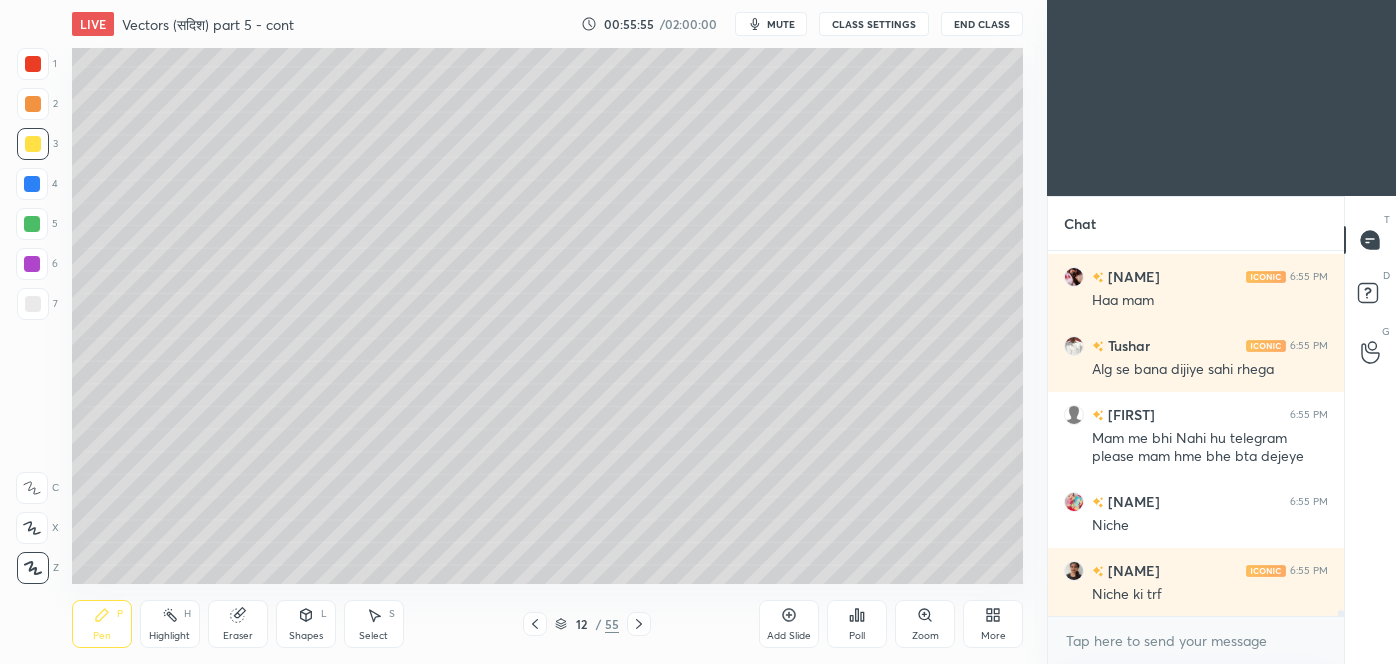 click at bounding box center (32, 264) 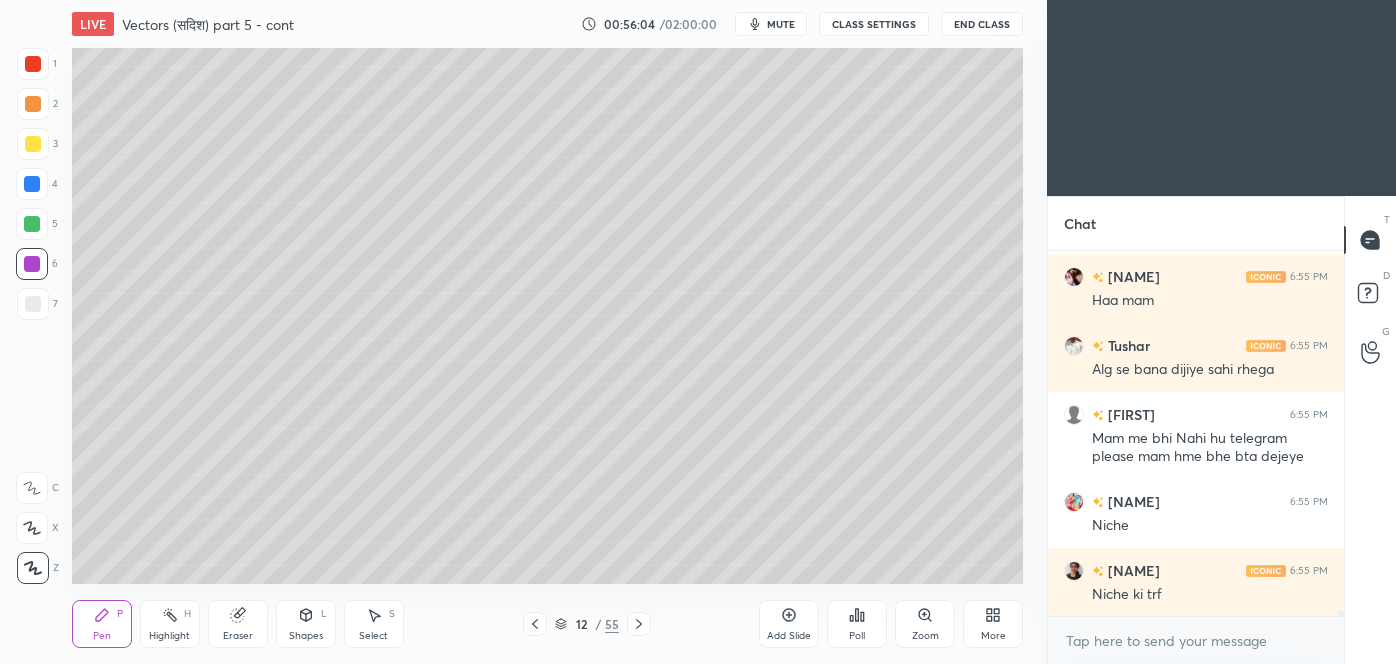 click on "1 2 3 4 5 6 7 C X Z C X Z E E Erase all   H H" at bounding box center [32, 315] 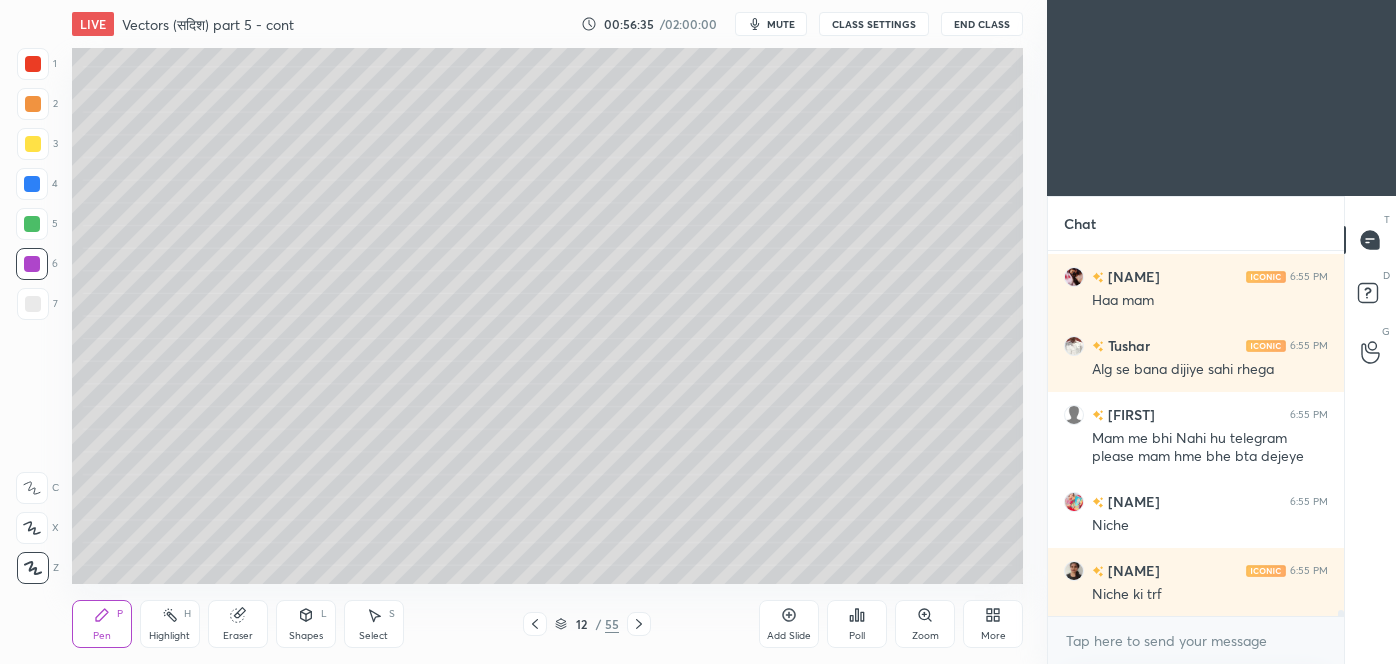 scroll, scrollTop: 23906, scrollLeft: 0, axis: vertical 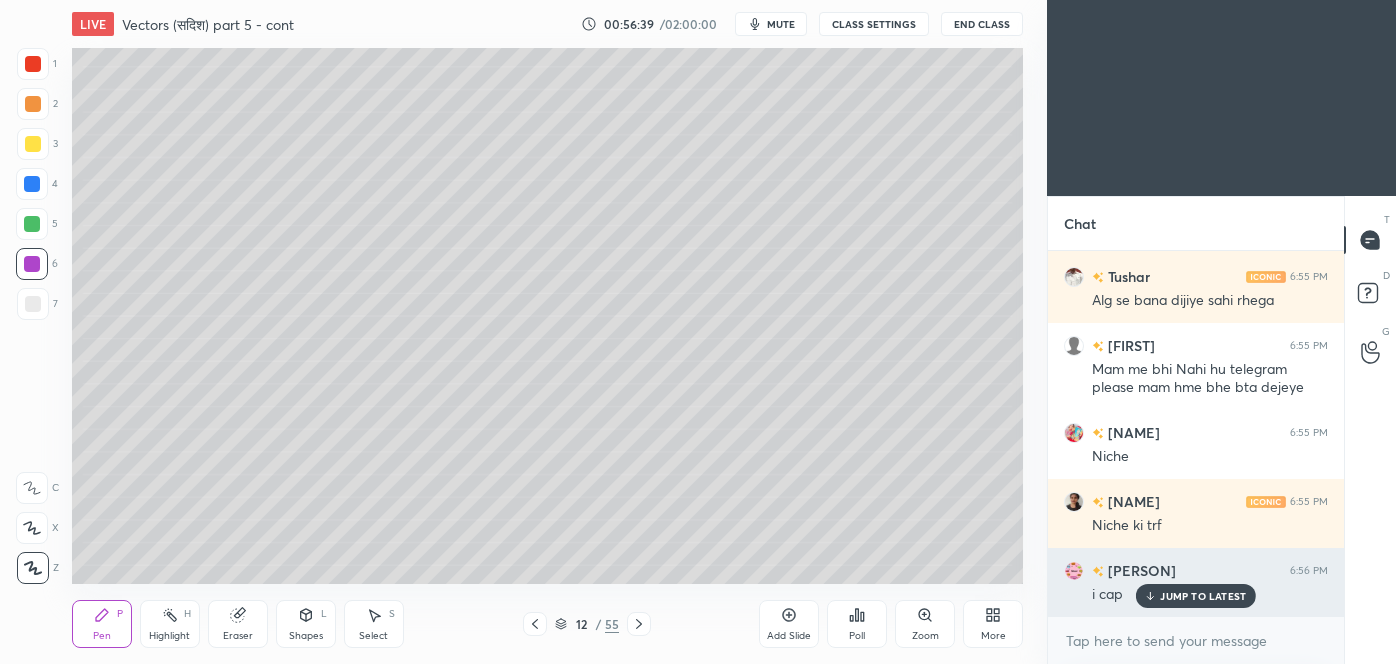 click on "JUMP TO LATEST" at bounding box center (1196, 596) 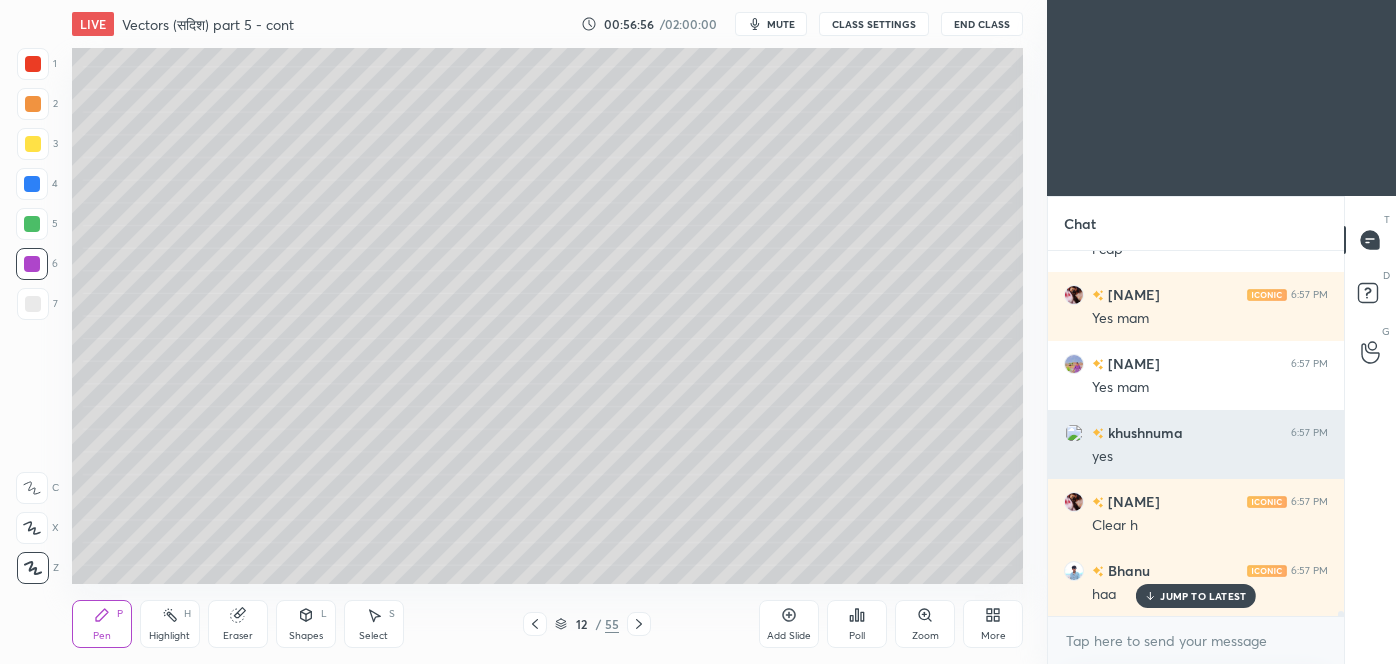scroll, scrollTop: 24320, scrollLeft: 0, axis: vertical 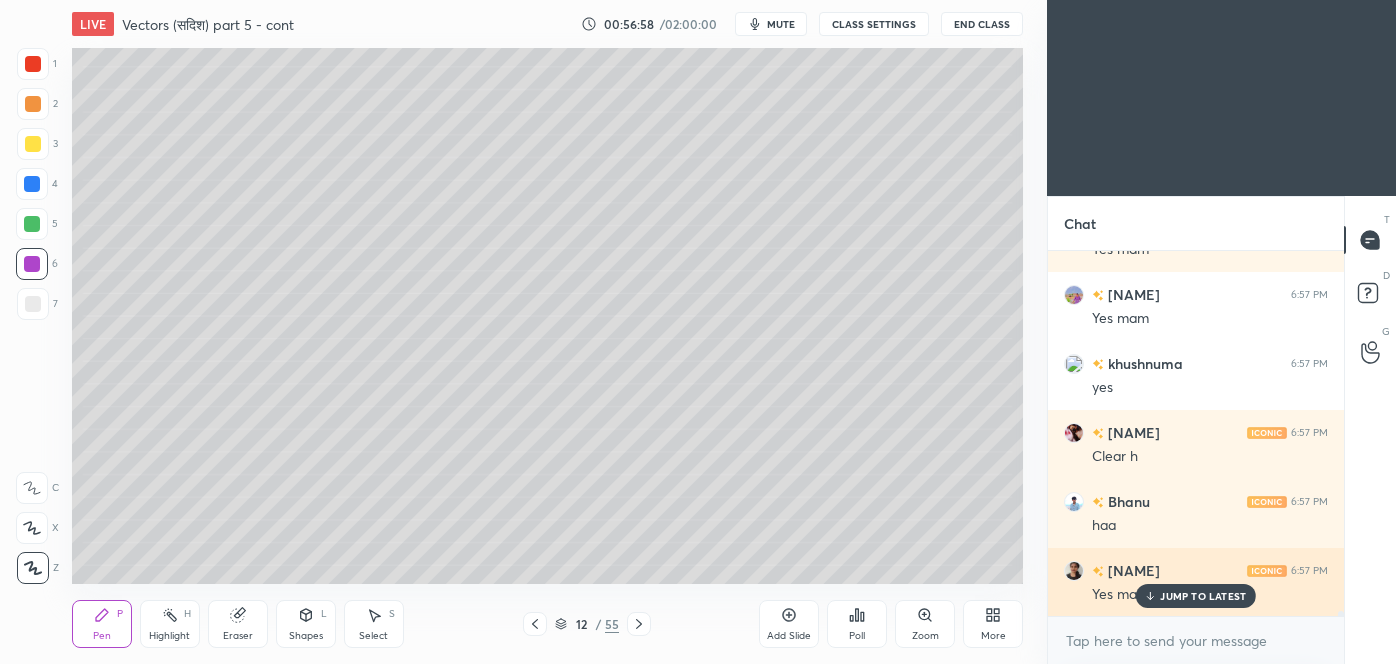 click on "JUMP TO LATEST" at bounding box center [1196, 596] 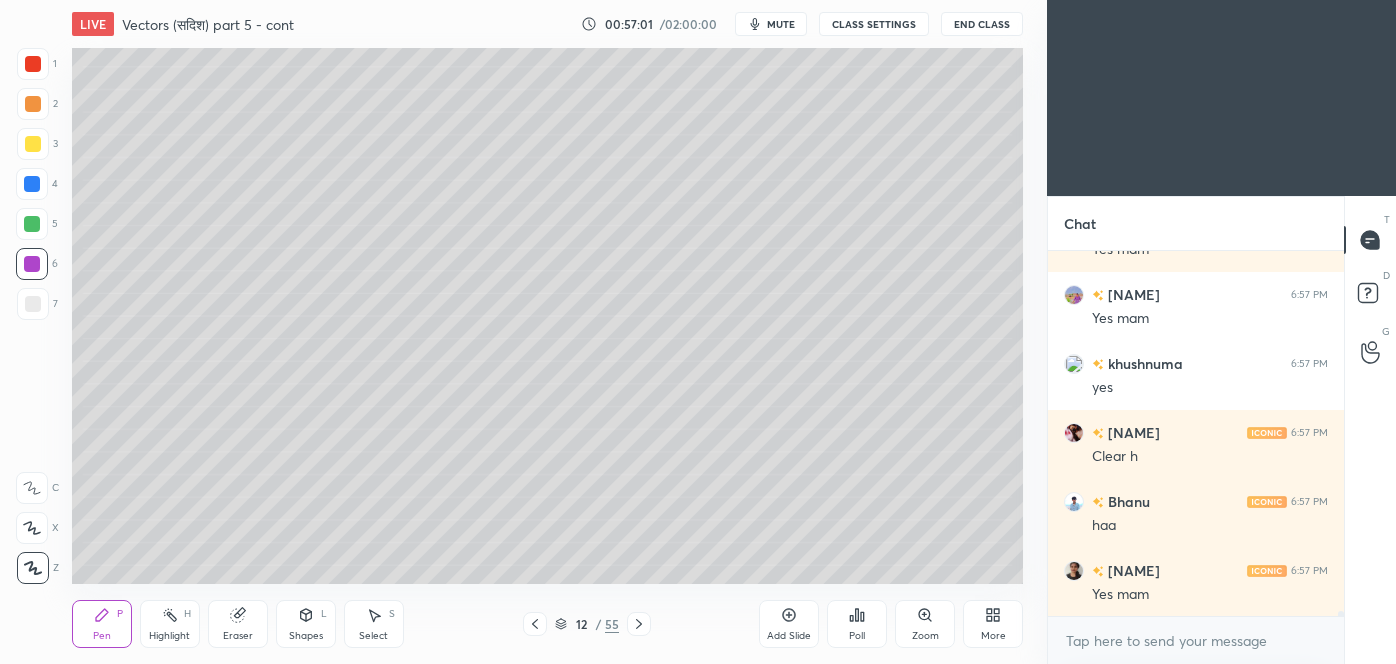 scroll, scrollTop: 24389, scrollLeft: 0, axis: vertical 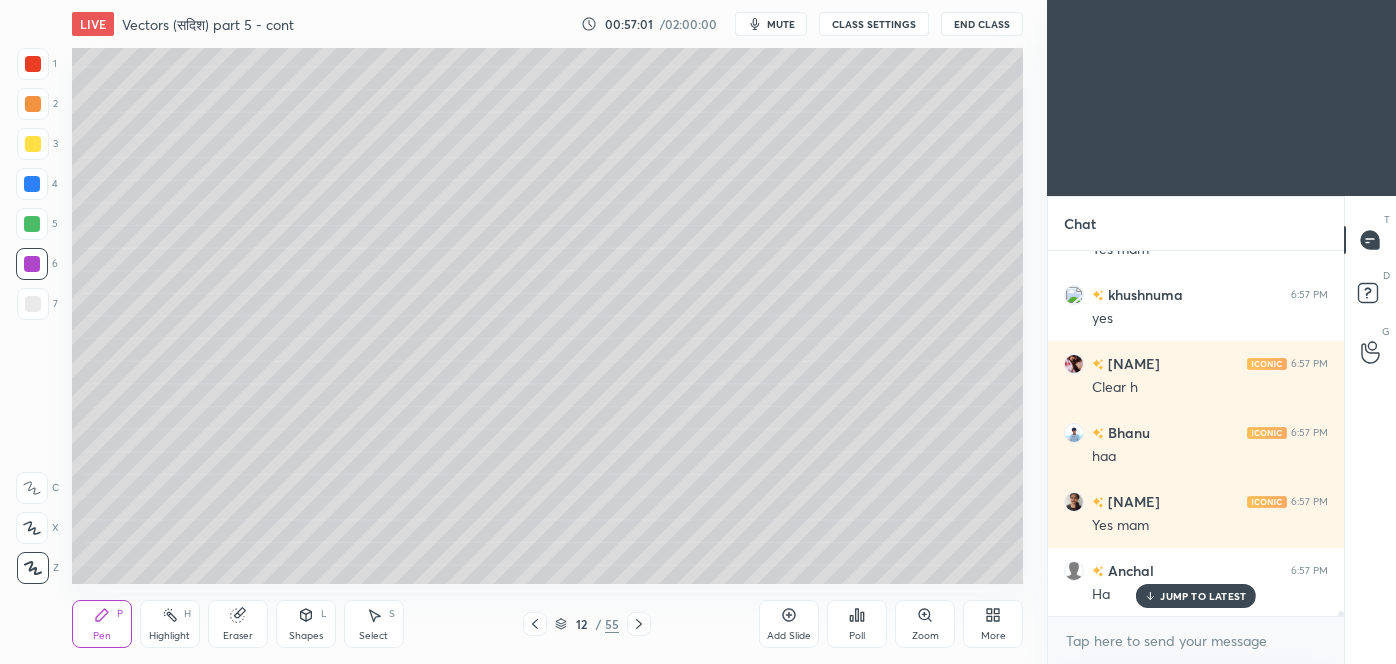 click 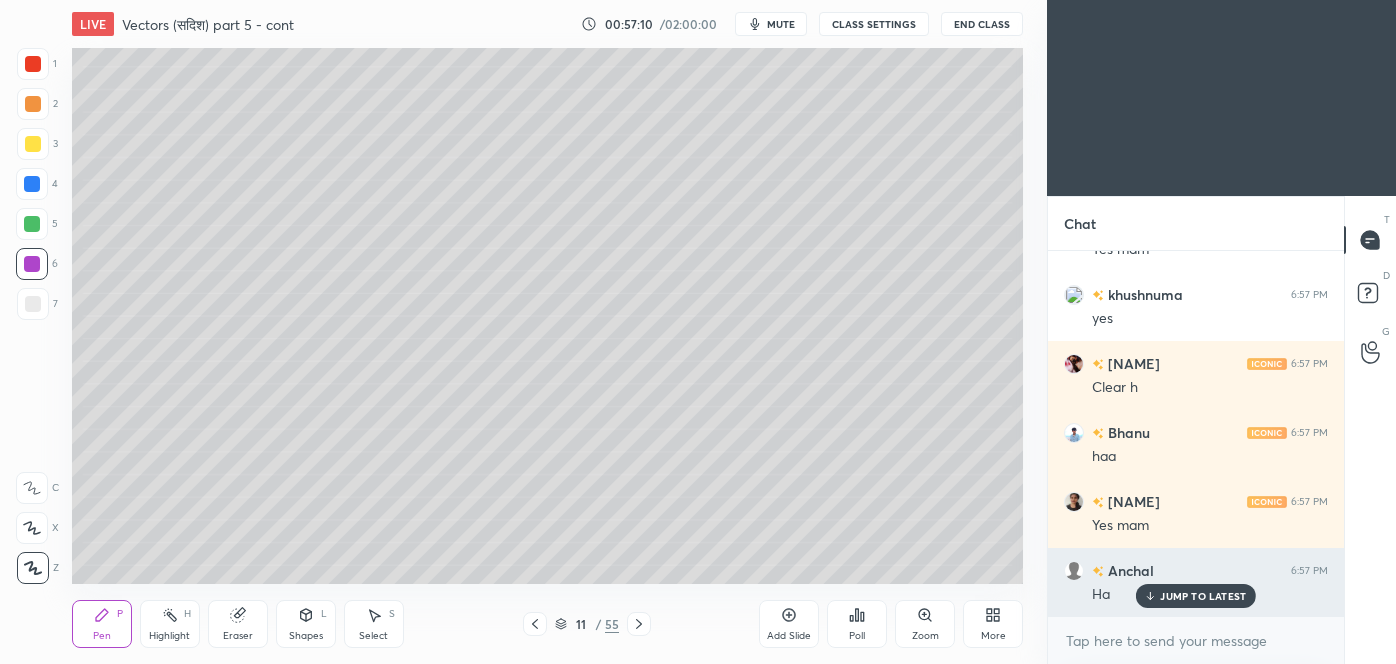click on "JUMP TO LATEST" at bounding box center (1203, 596) 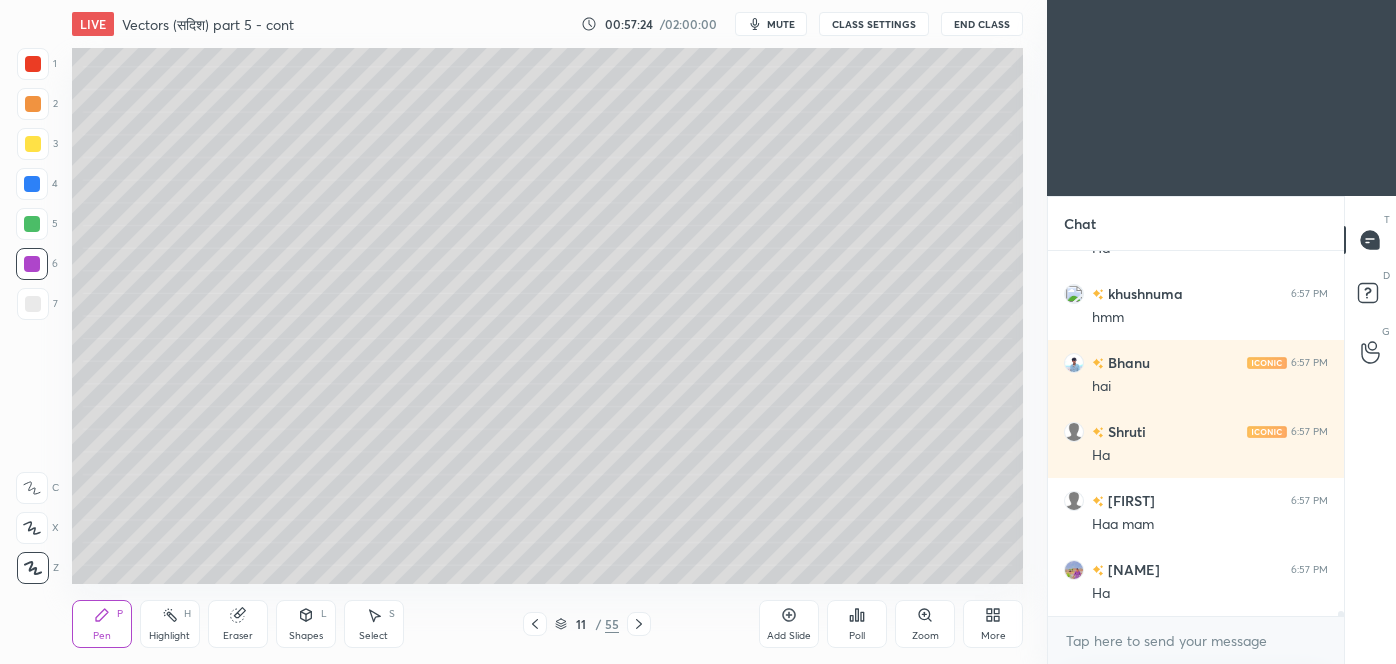scroll, scrollTop: 24803, scrollLeft: 0, axis: vertical 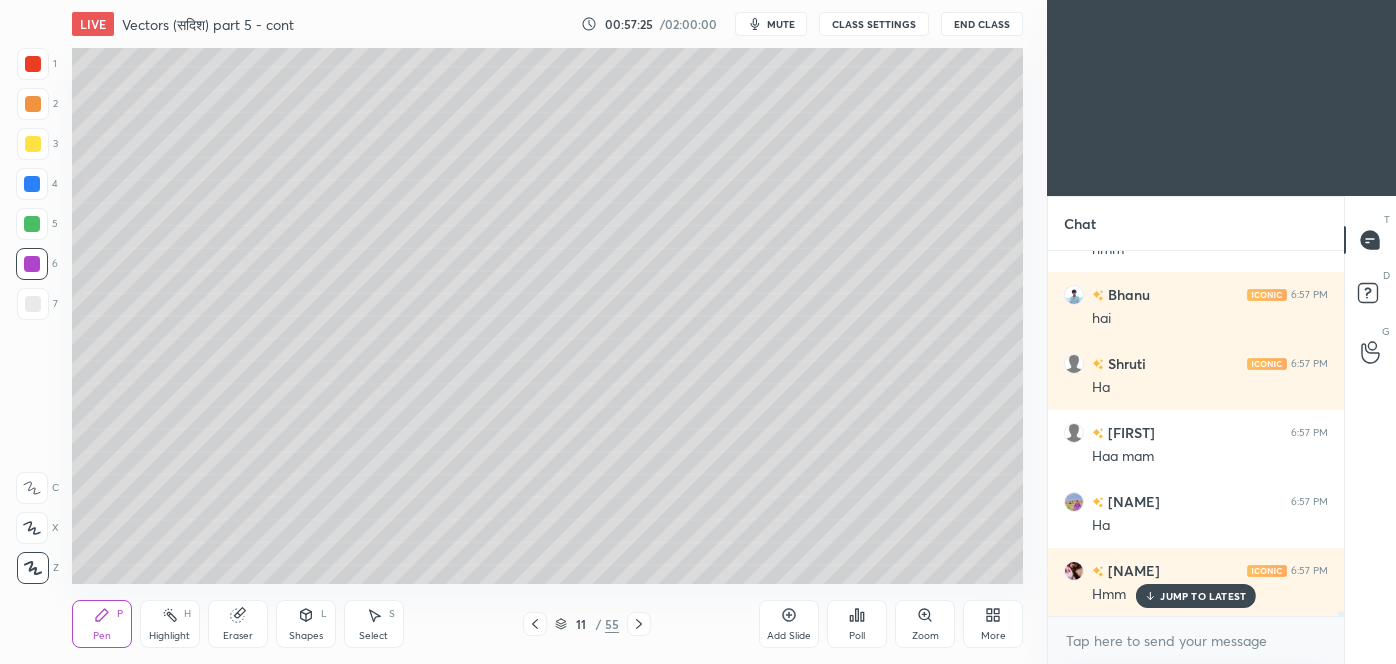 click 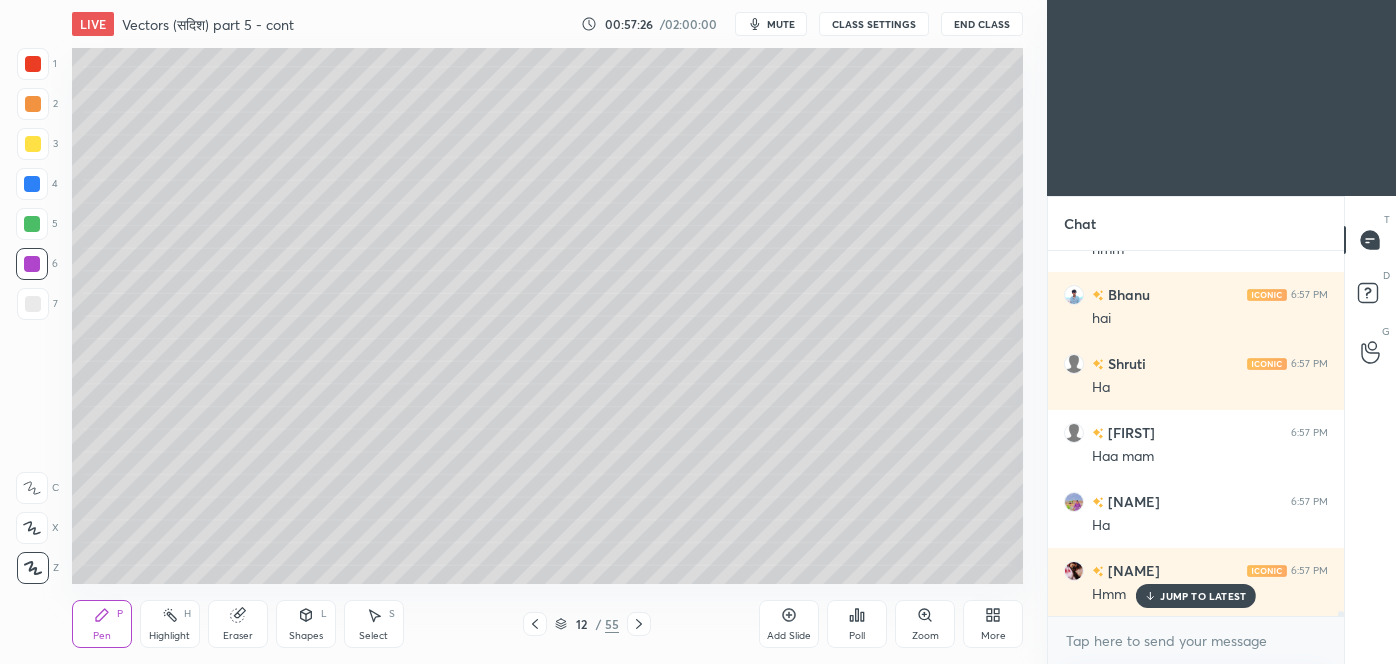 scroll, scrollTop: 24872, scrollLeft: 0, axis: vertical 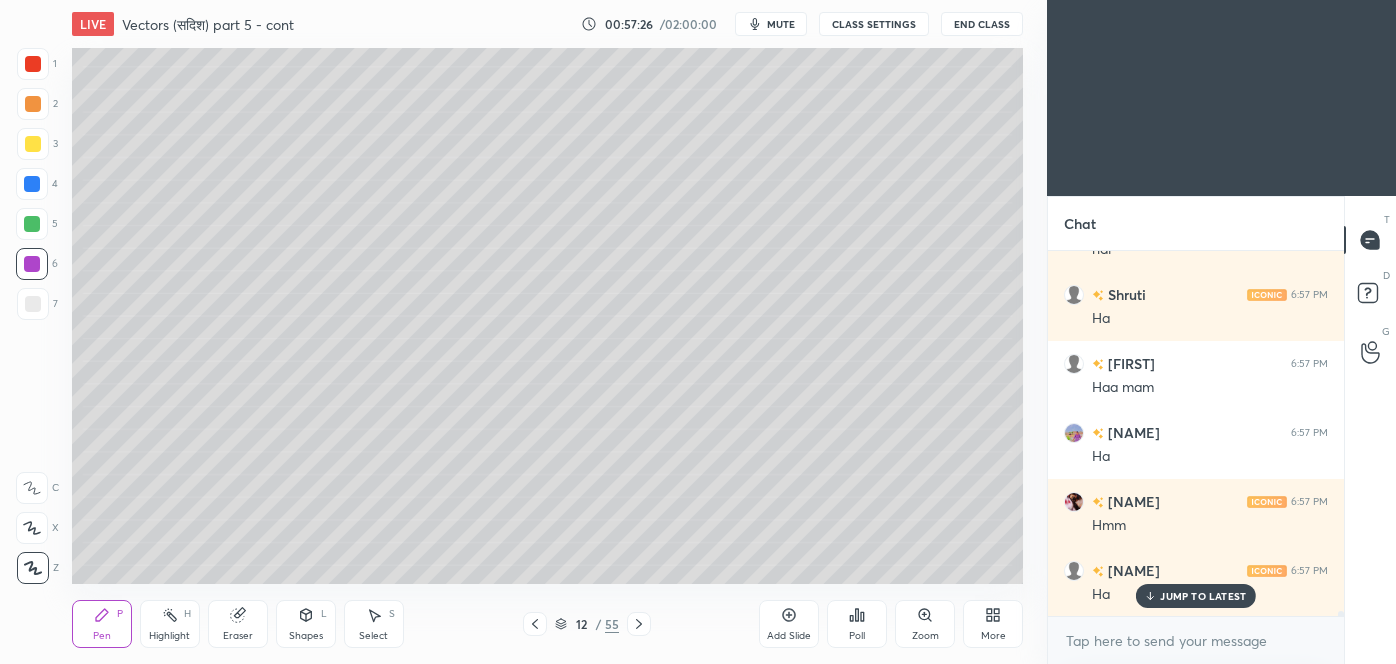 click 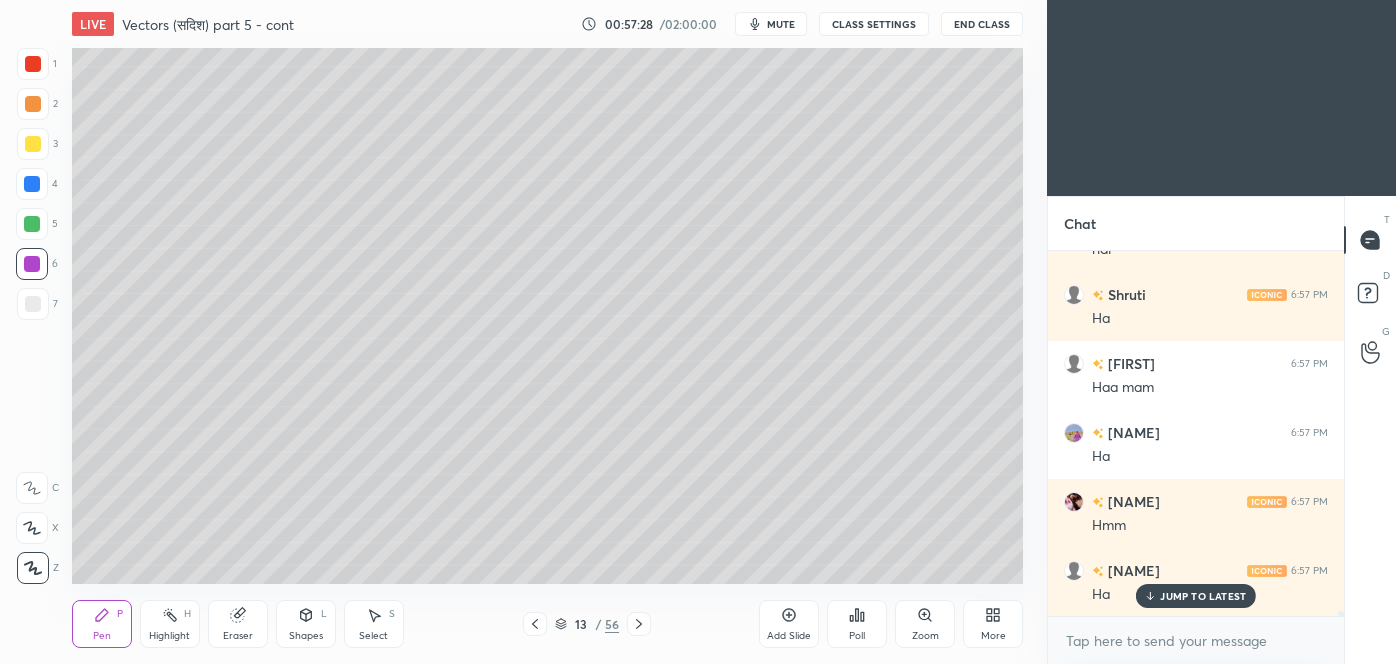 scroll, scrollTop: 24941, scrollLeft: 0, axis: vertical 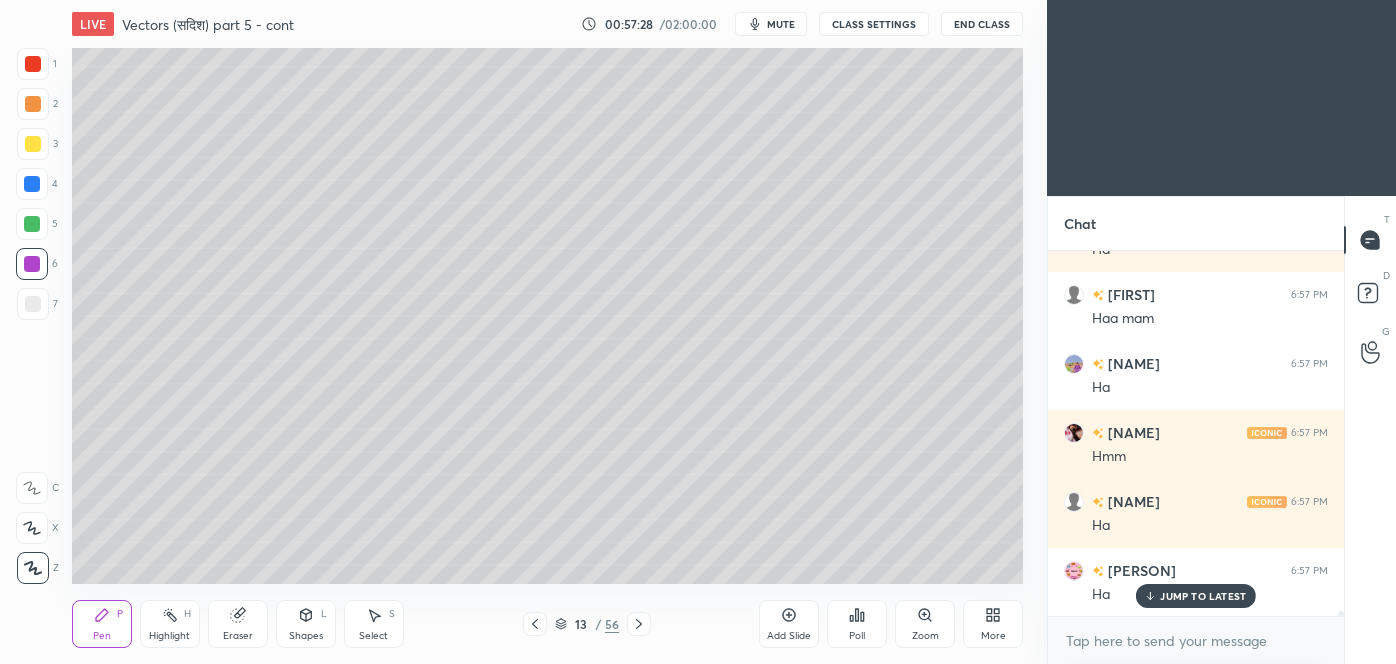 click at bounding box center [33, 144] 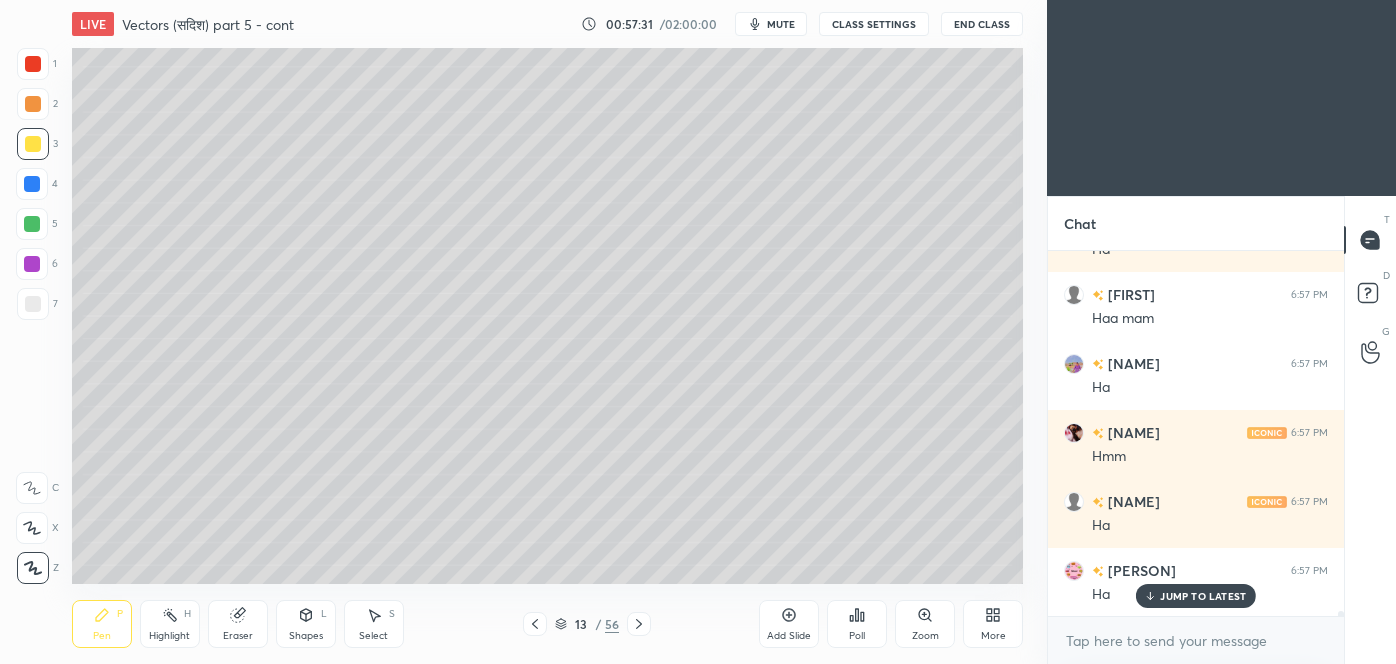 scroll, scrollTop: 25010, scrollLeft: 0, axis: vertical 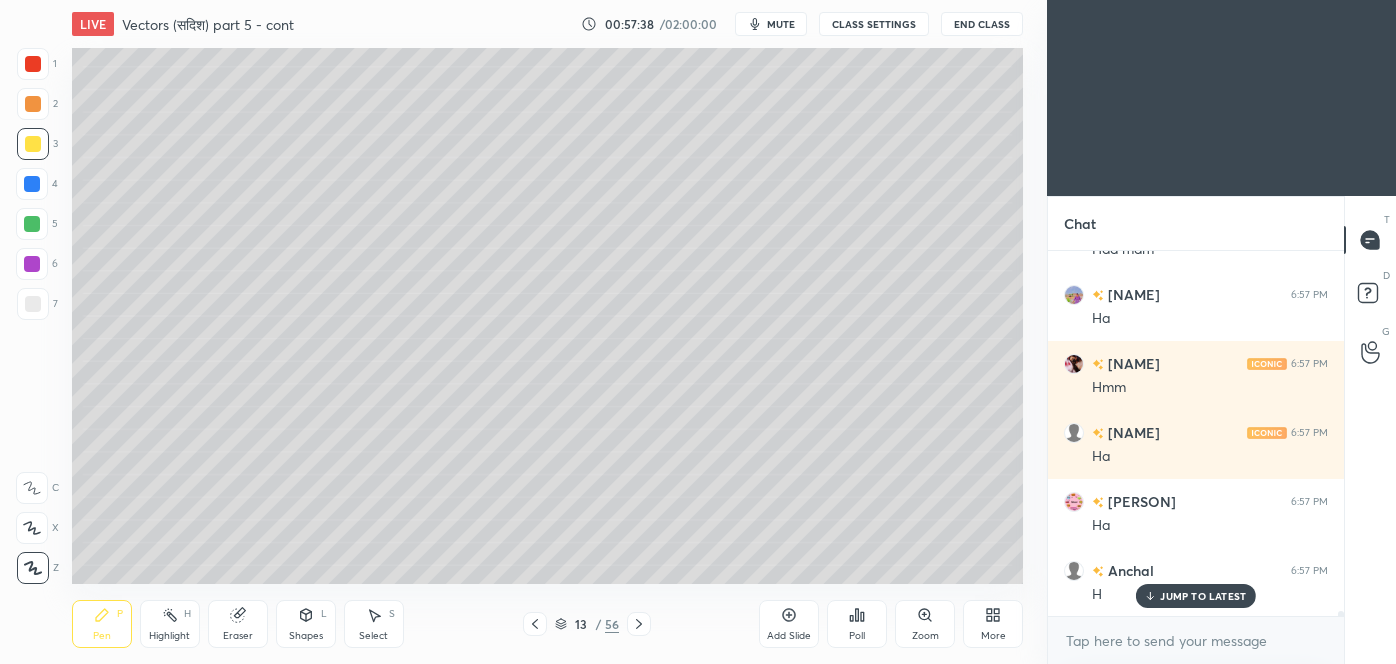 click on "Eraser" at bounding box center [238, 636] 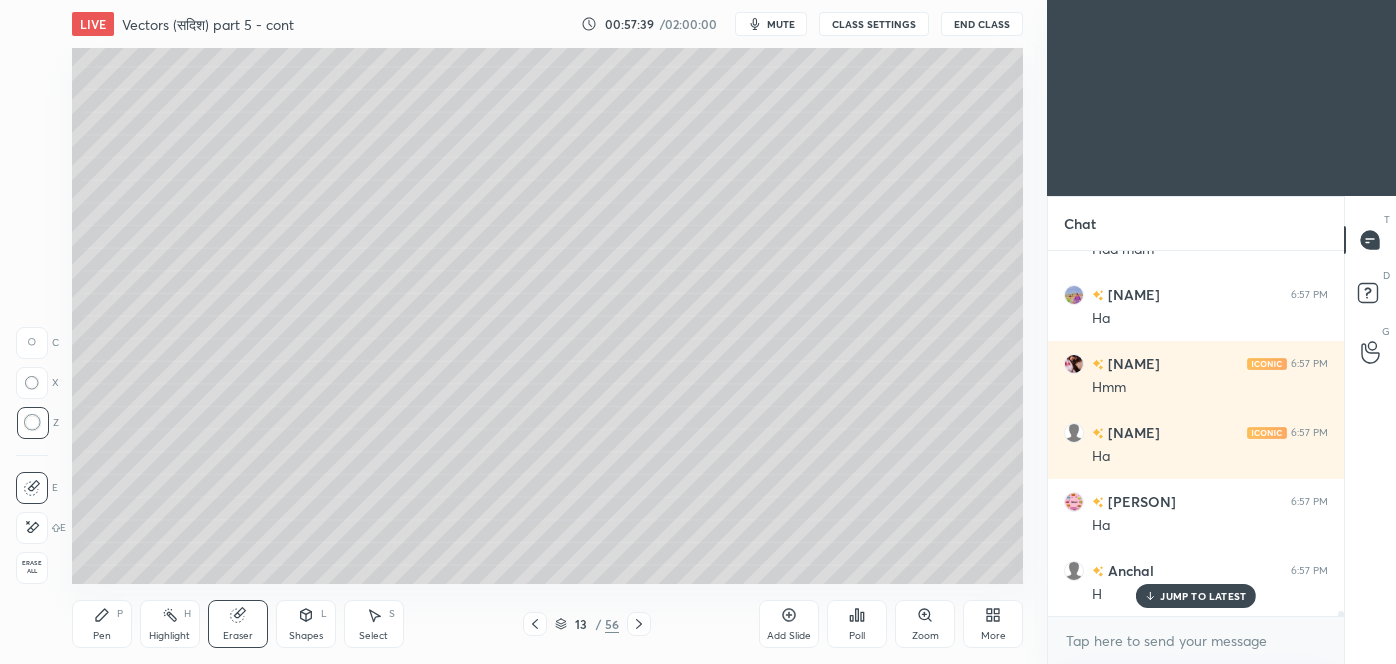 click on "Erase all" at bounding box center [32, 567] 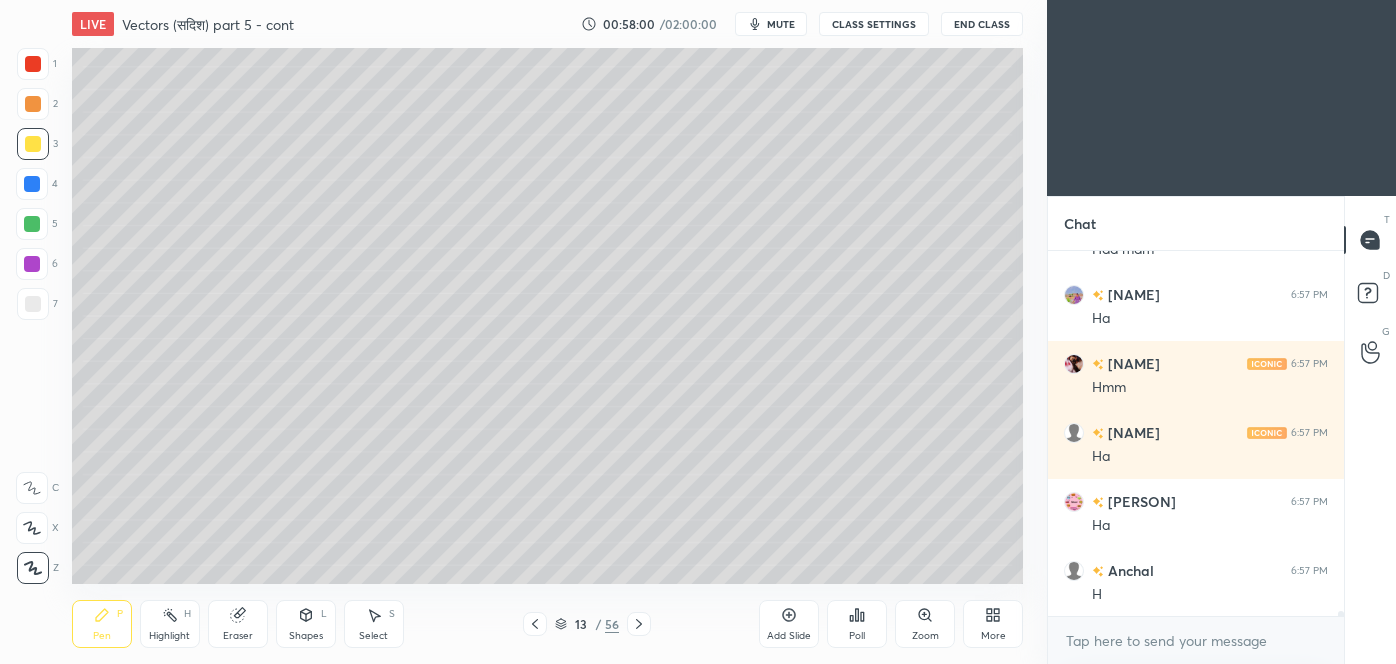 scroll, scrollTop: 25080, scrollLeft: 0, axis: vertical 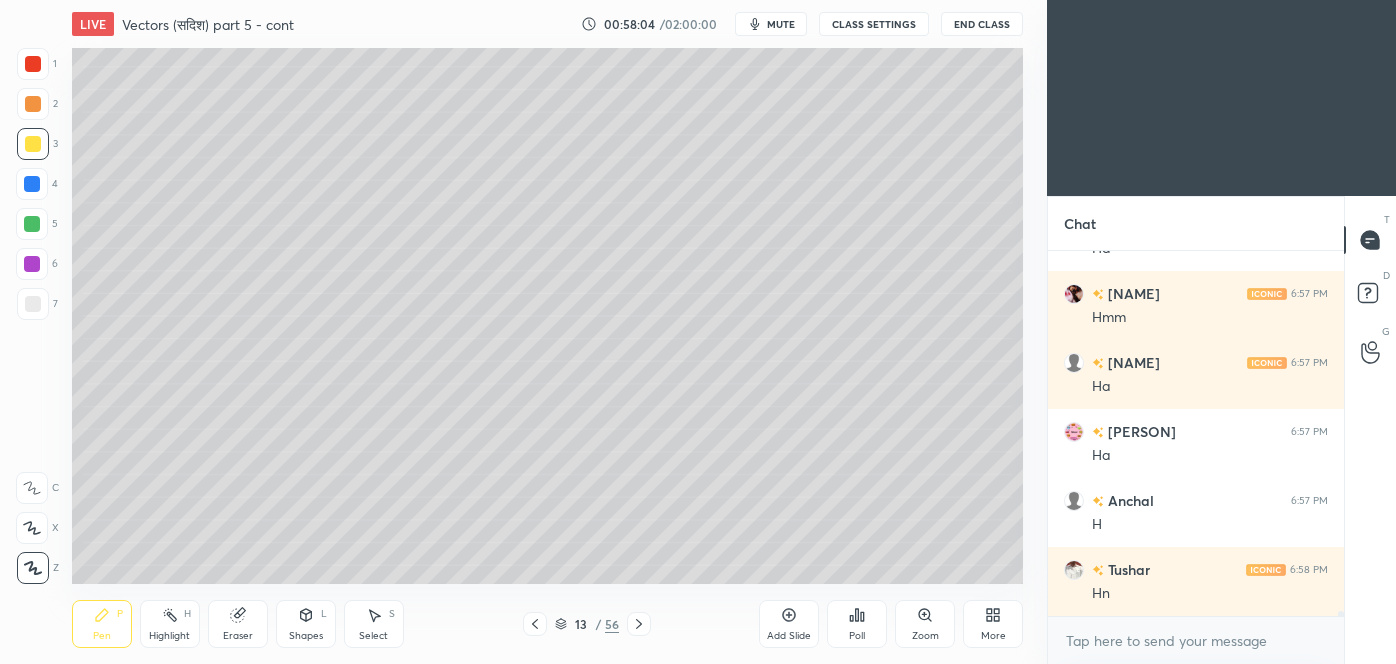 click at bounding box center [33, 304] 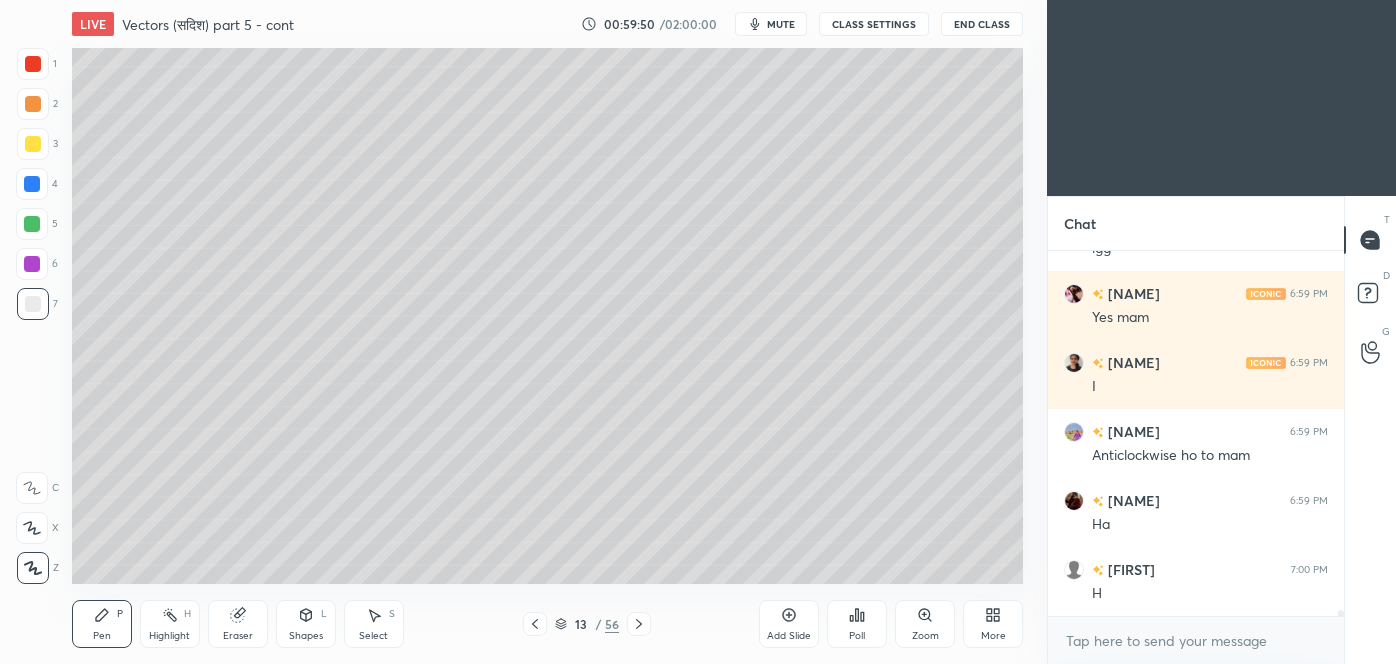 scroll, scrollTop: 23461, scrollLeft: 0, axis: vertical 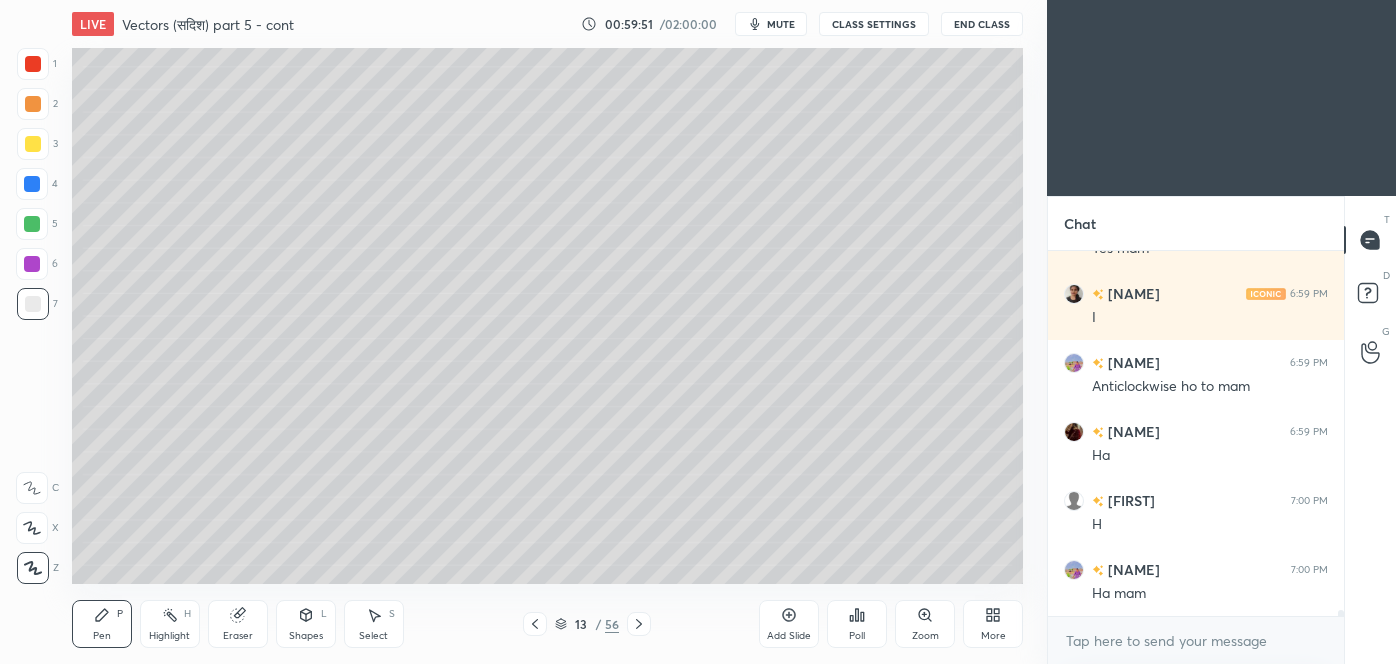 click at bounding box center [33, 144] 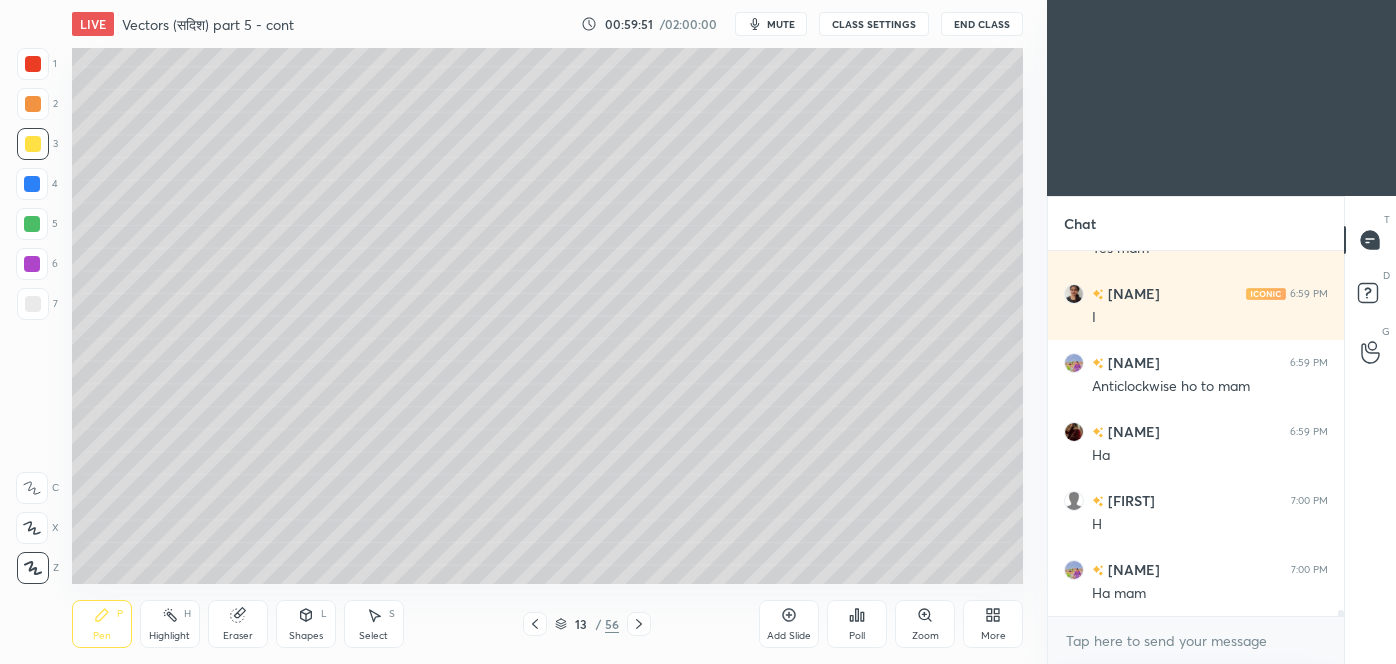 scroll, scrollTop: 23530, scrollLeft: 0, axis: vertical 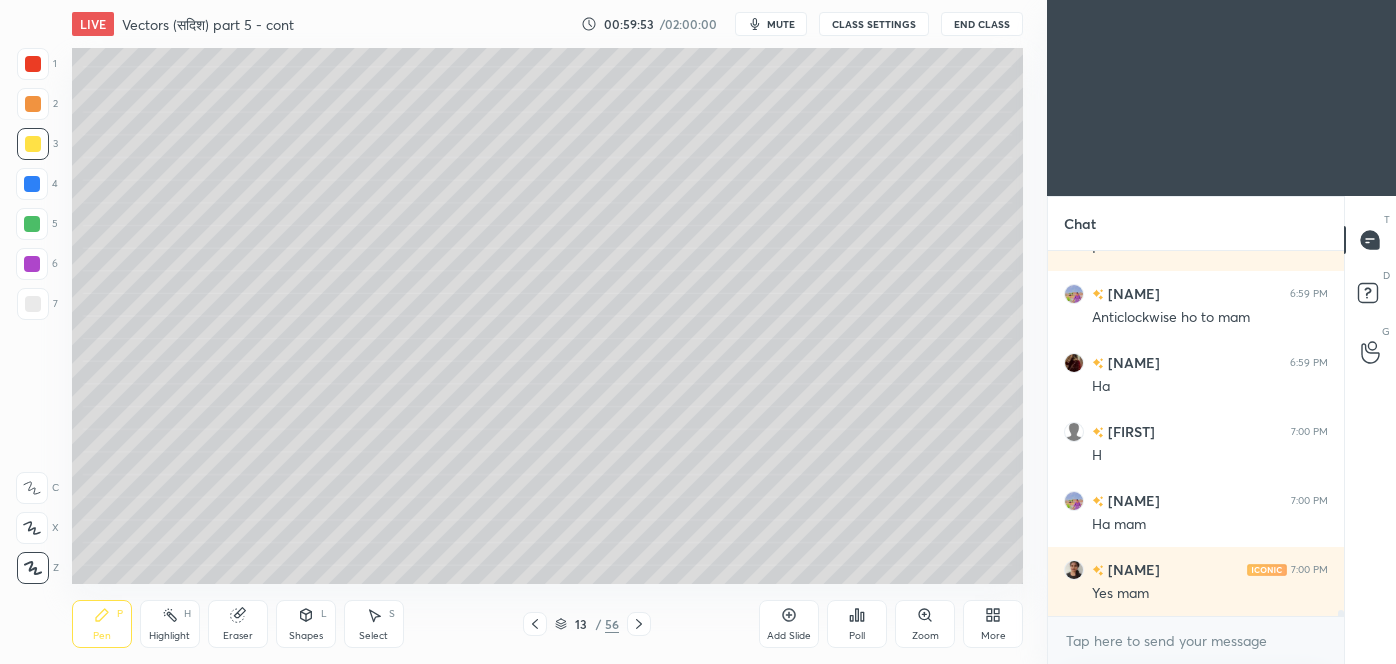 click at bounding box center [33, 104] 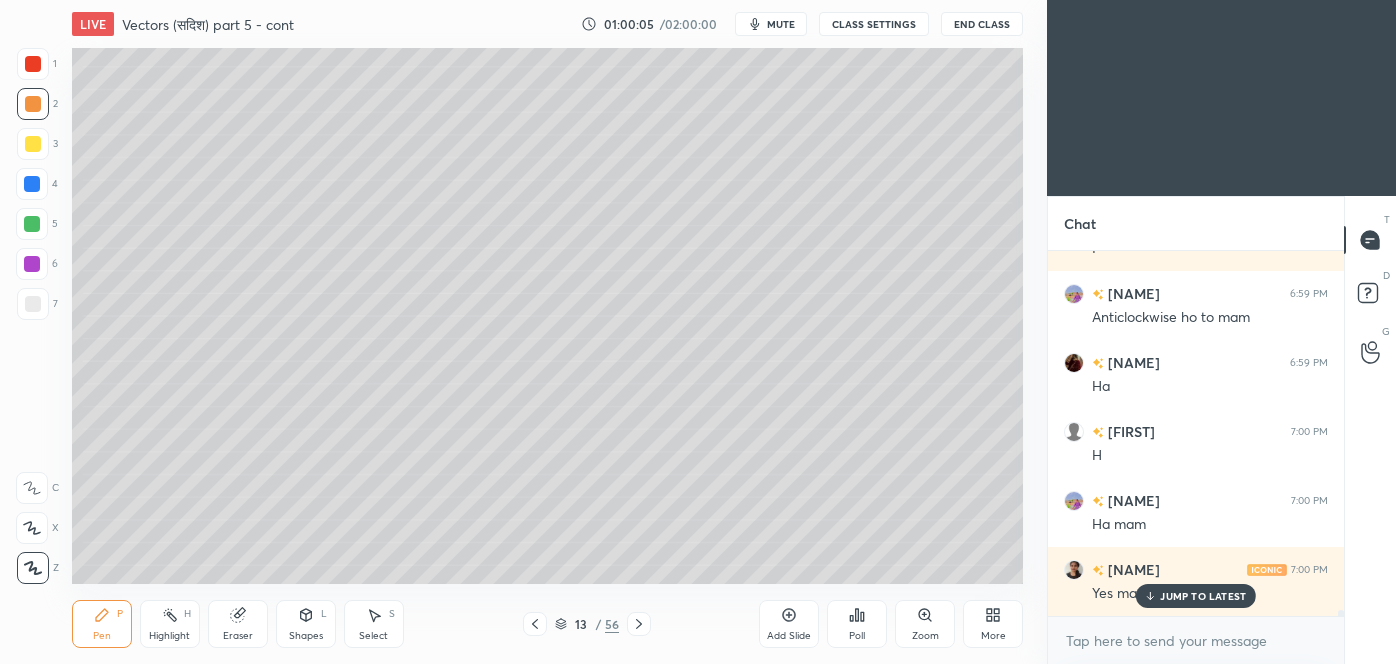 scroll, scrollTop: 23616, scrollLeft: 0, axis: vertical 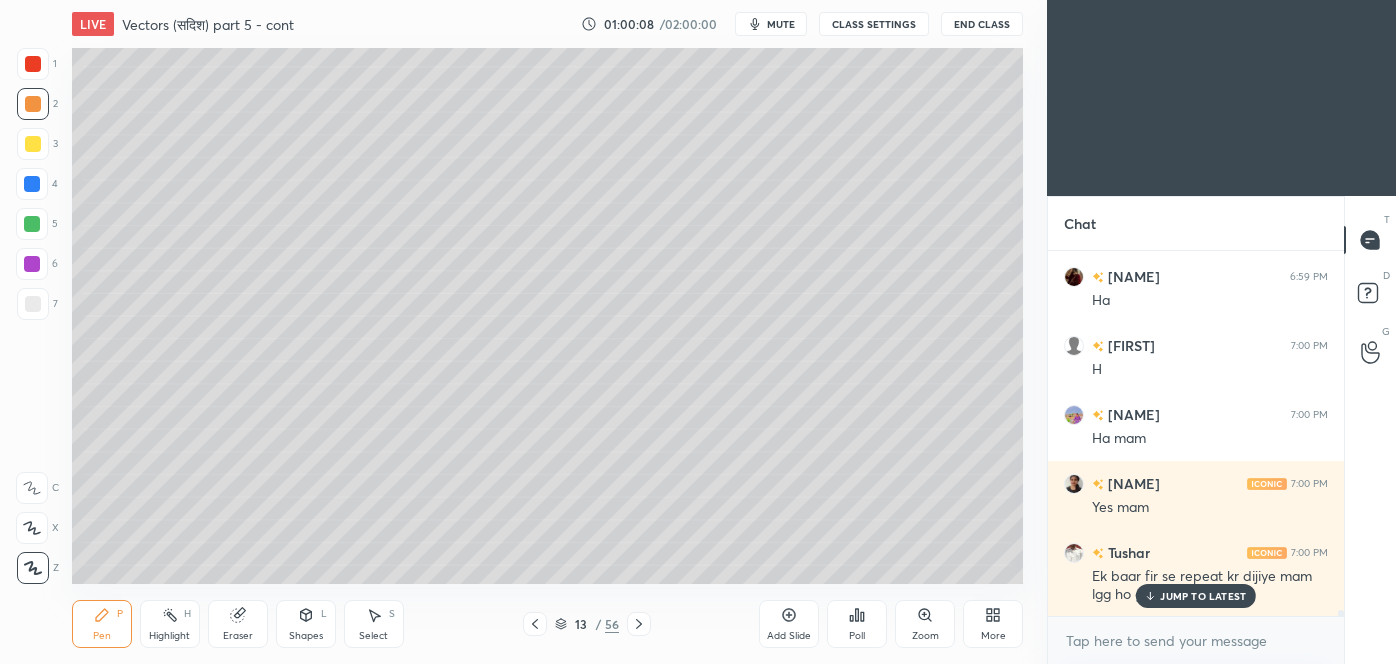 click on "JUMP TO LATEST" at bounding box center (1203, 596) 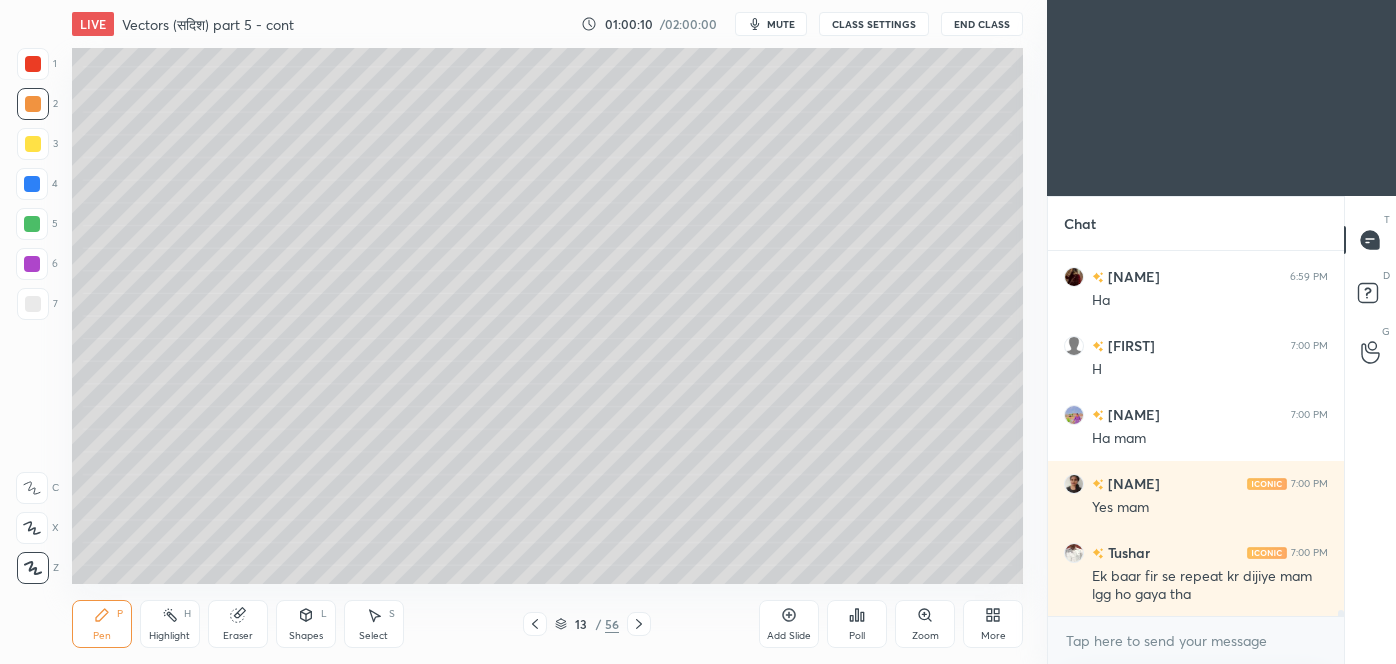 click at bounding box center (33, 304) 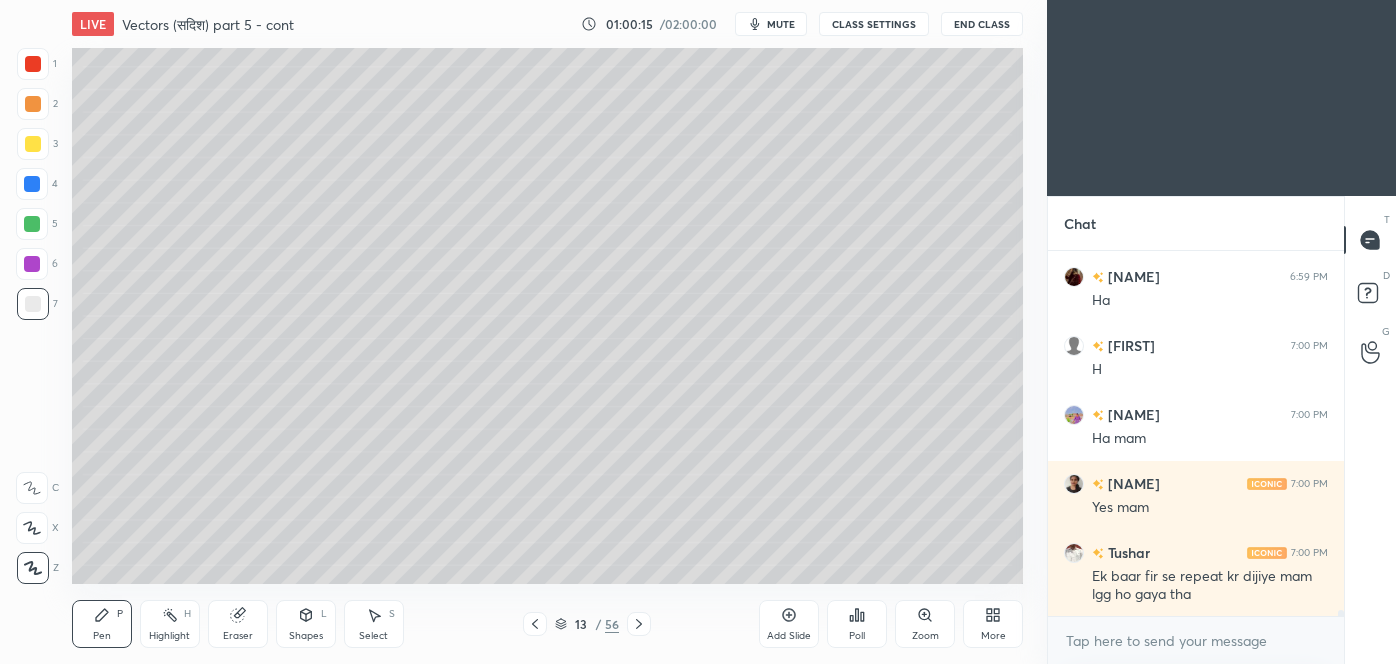 click at bounding box center [33, 304] 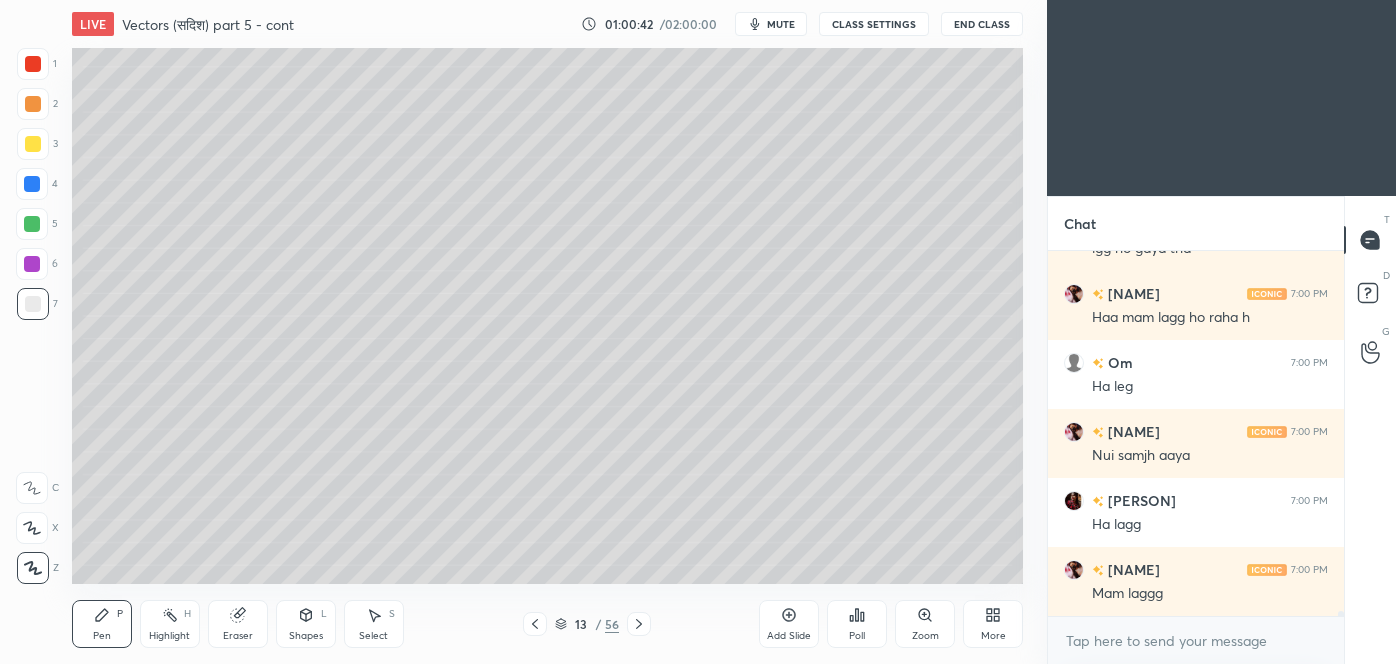 scroll, scrollTop: 24031, scrollLeft: 0, axis: vertical 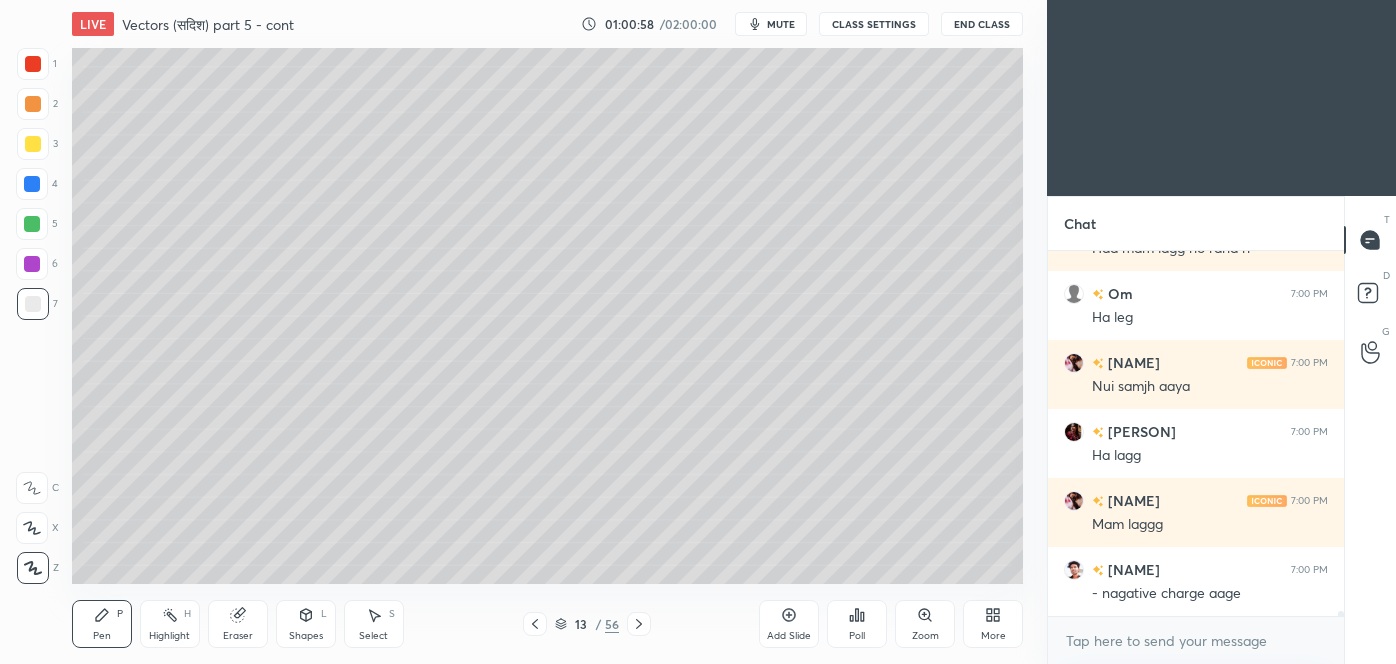 click at bounding box center [33, 144] 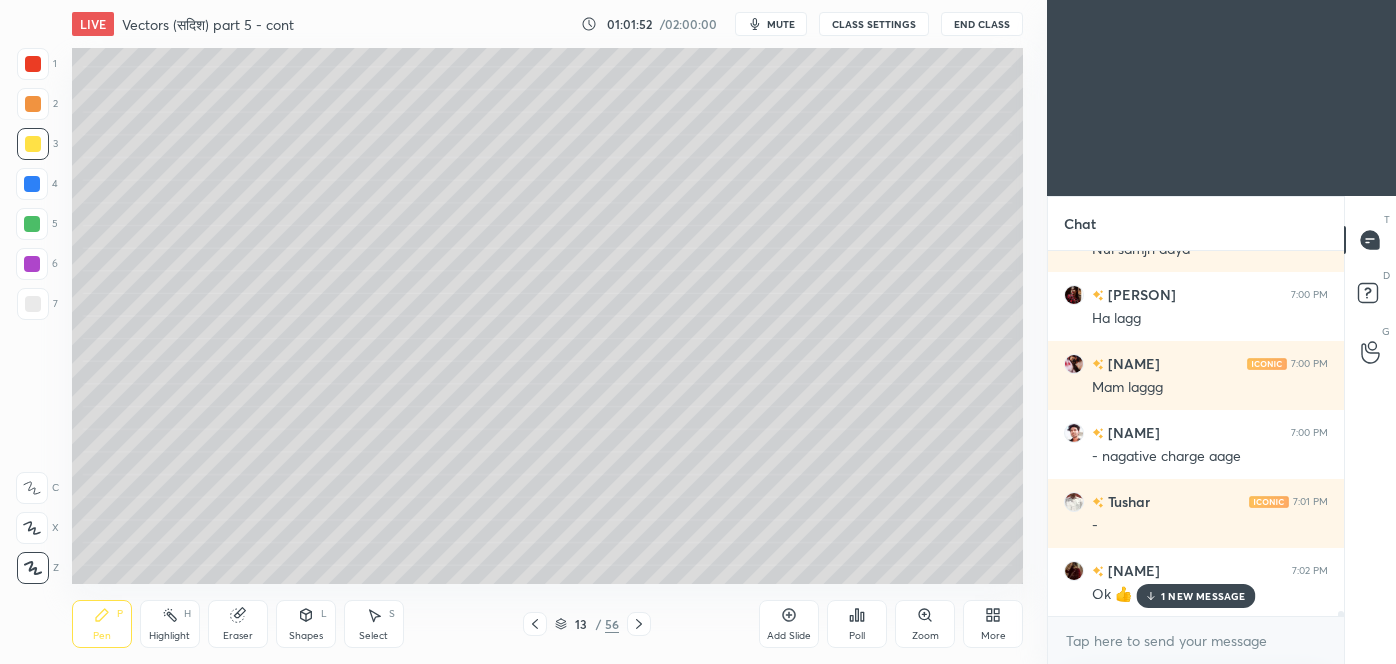 scroll, scrollTop: 24237, scrollLeft: 0, axis: vertical 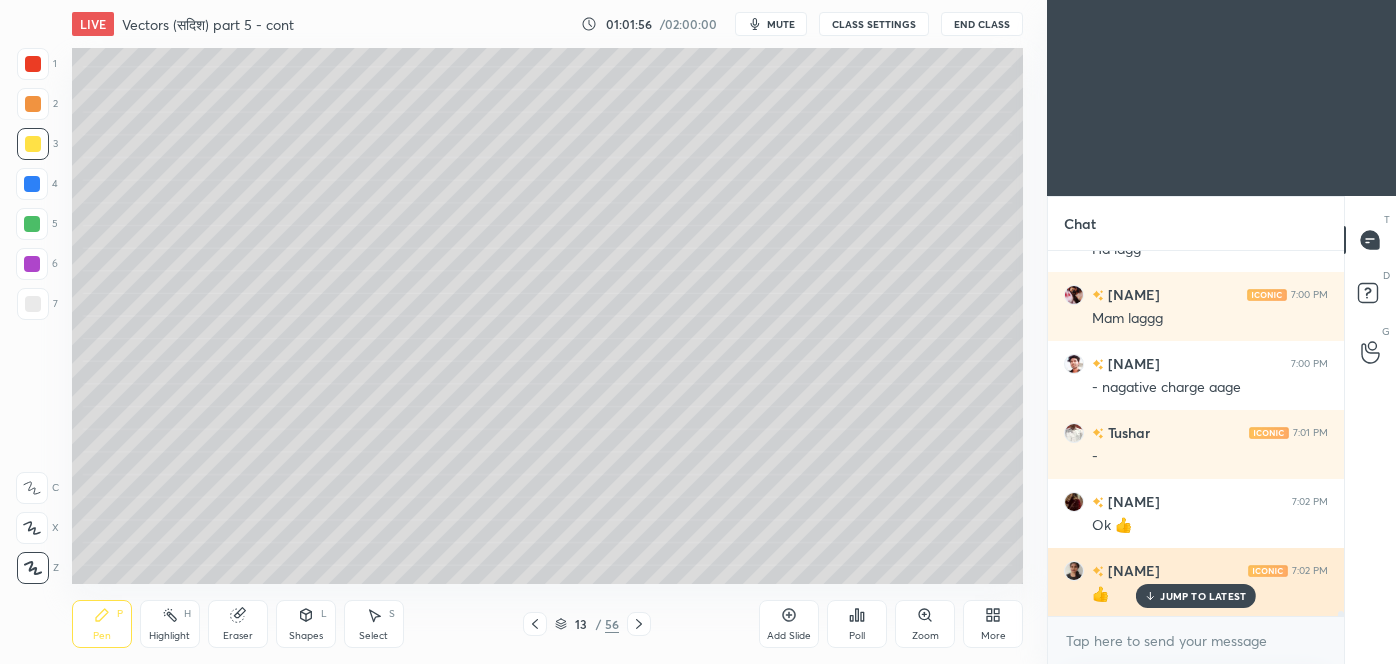 click on "JUMP TO LATEST" at bounding box center (1203, 596) 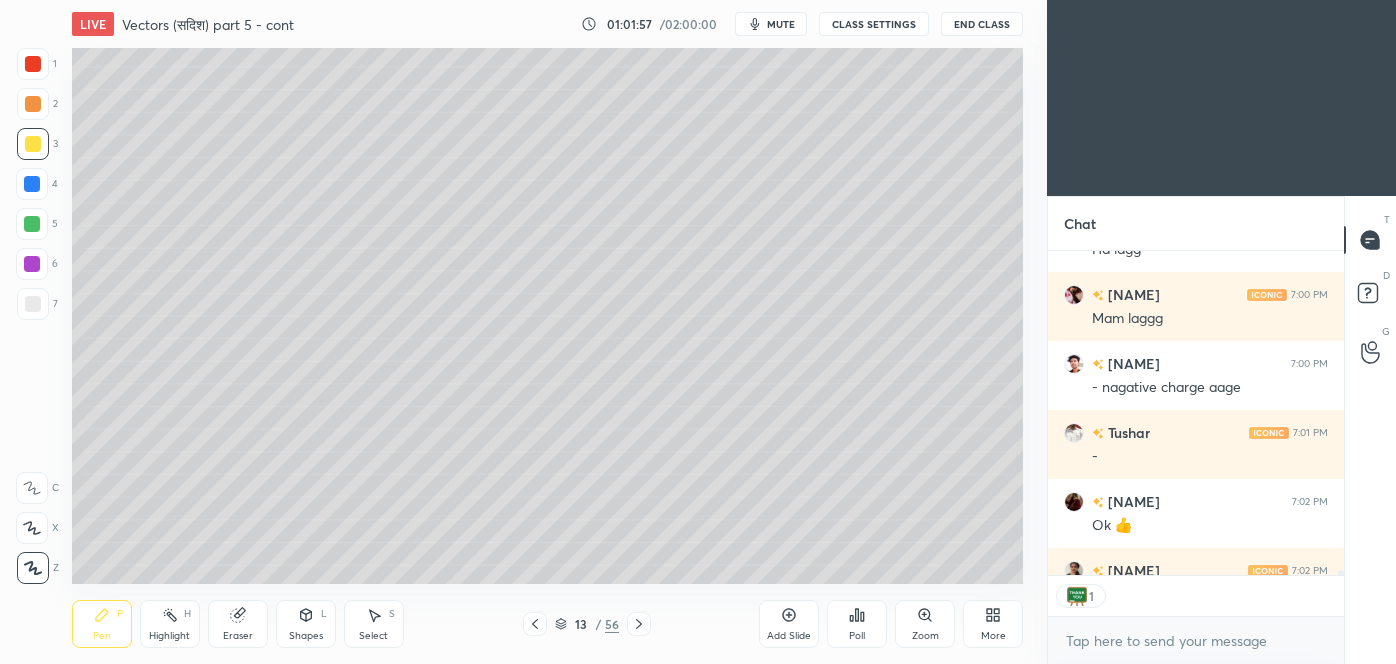 scroll, scrollTop: 318, scrollLeft: 290, axis: both 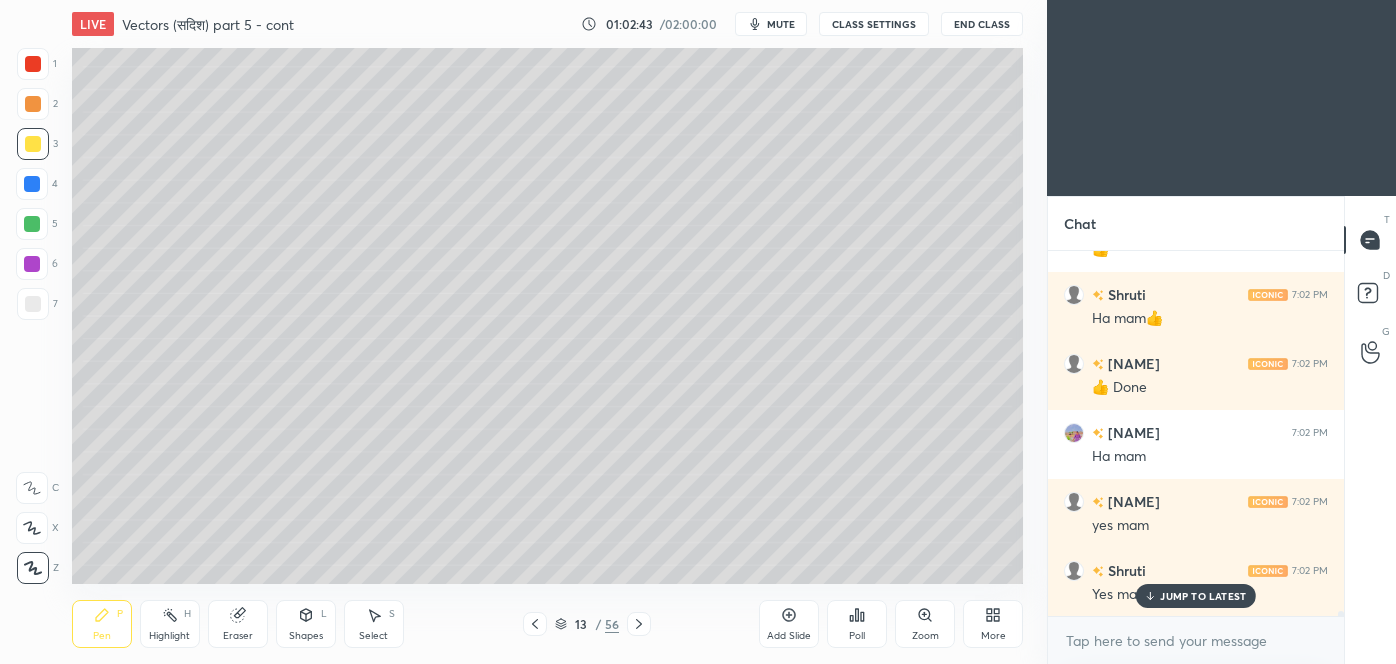 click on "JUMP TO LATEST" at bounding box center [1203, 596] 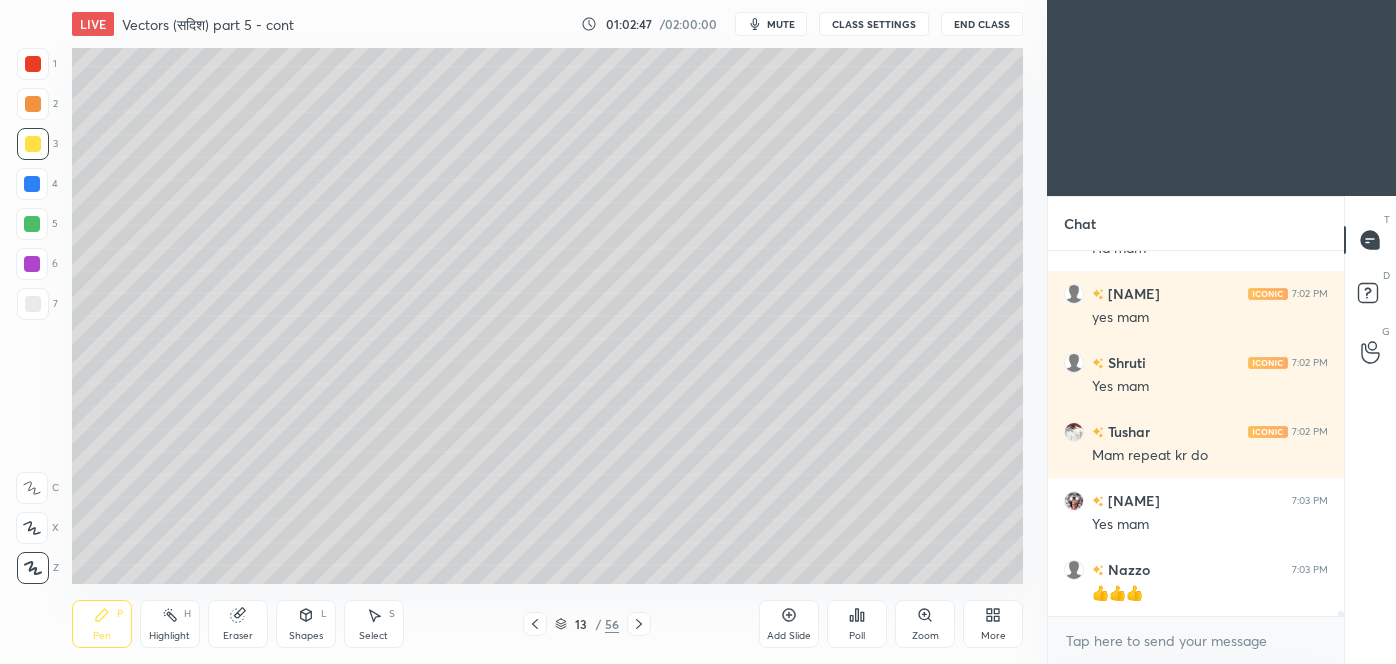 scroll, scrollTop: 25066, scrollLeft: 0, axis: vertical 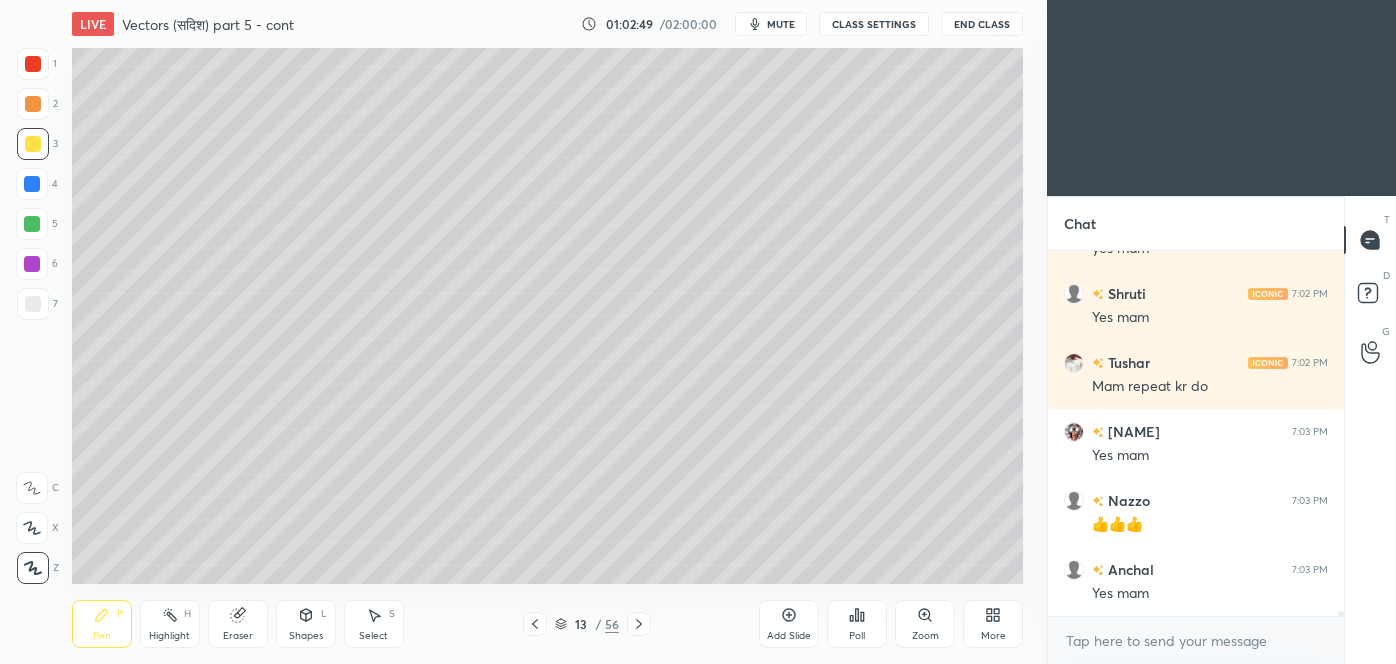 click 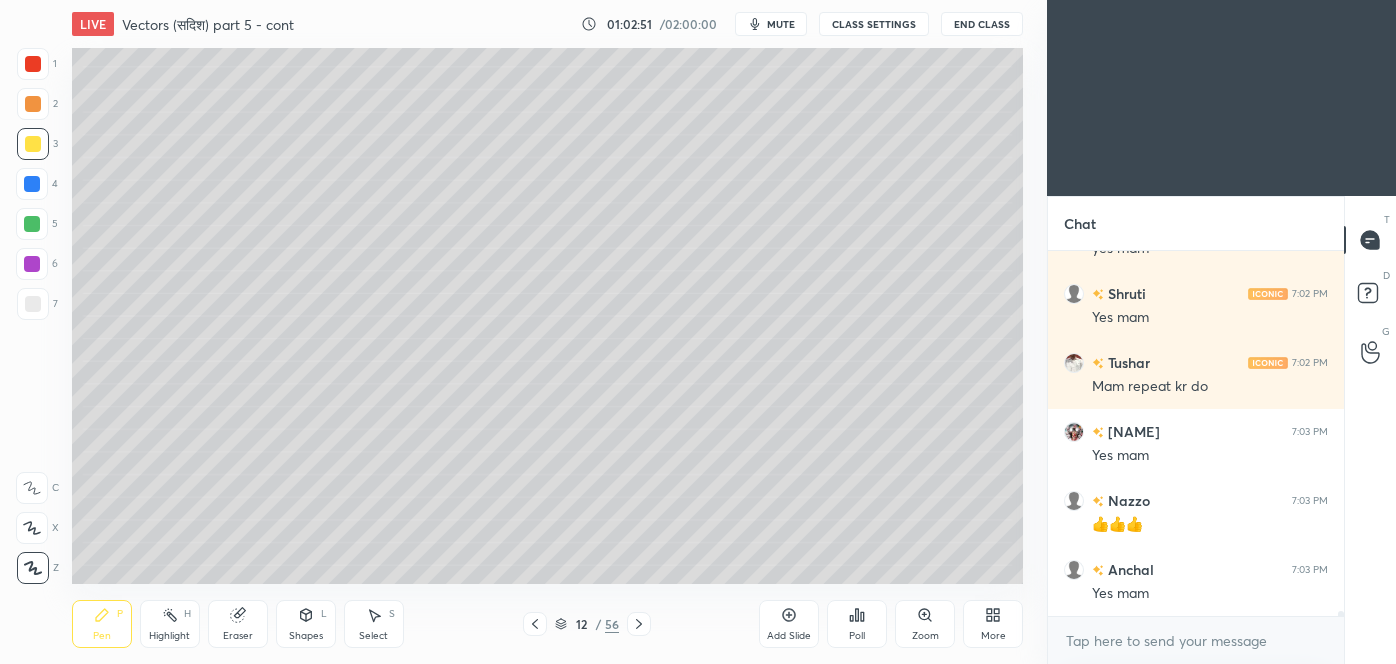 click 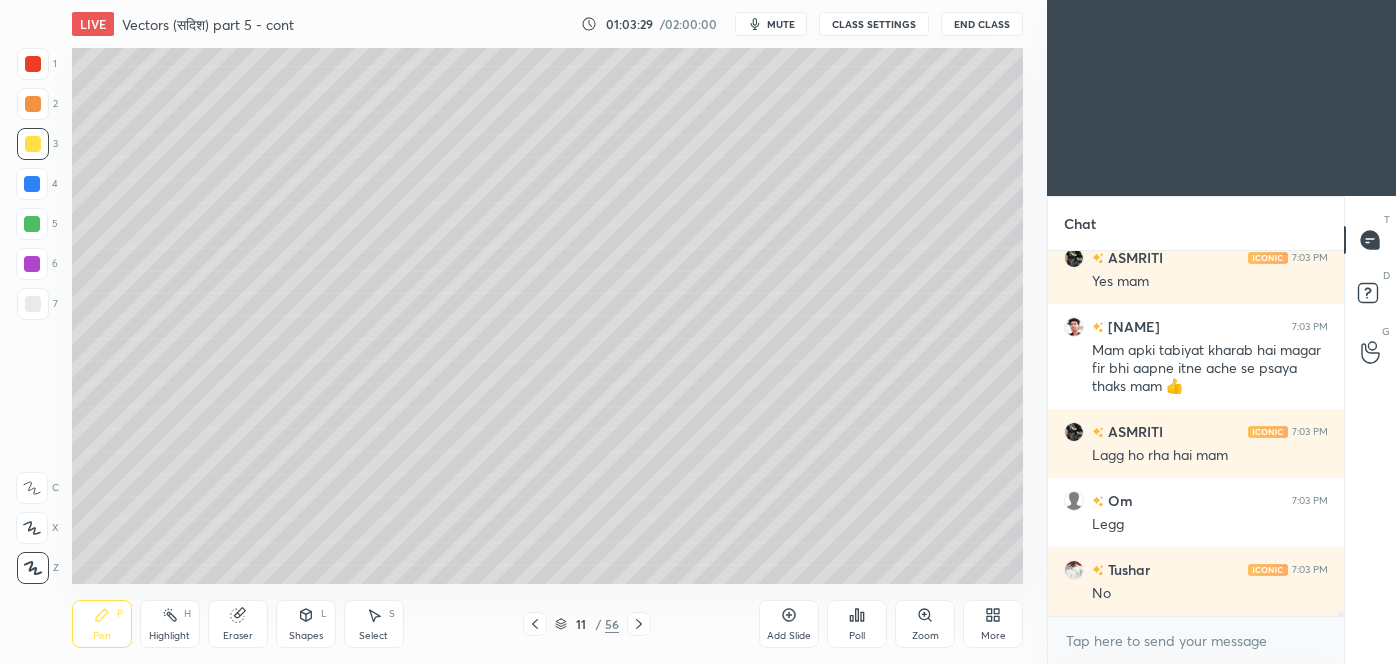 scroll, scrollTop: 25515, scrollLeft: 0, axis: vertical 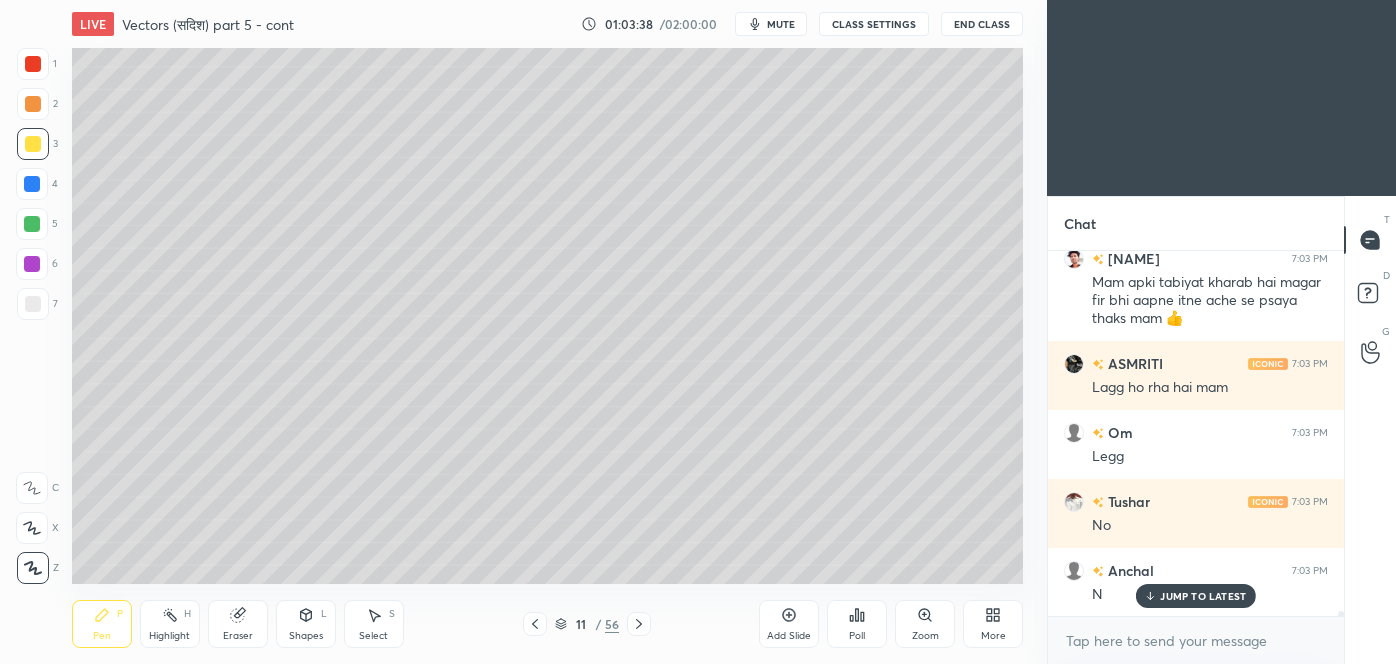 click 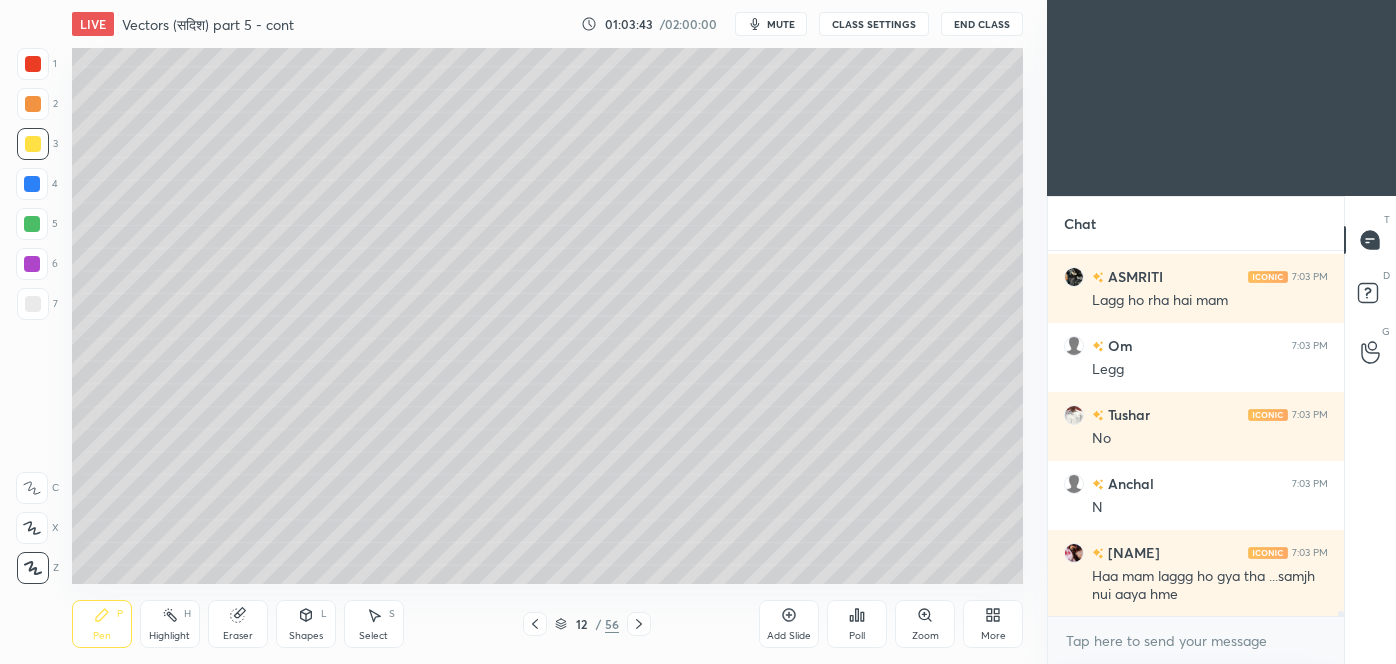 scroll, scrollTop: 25672, scrollLeft: 0, axis: vertical 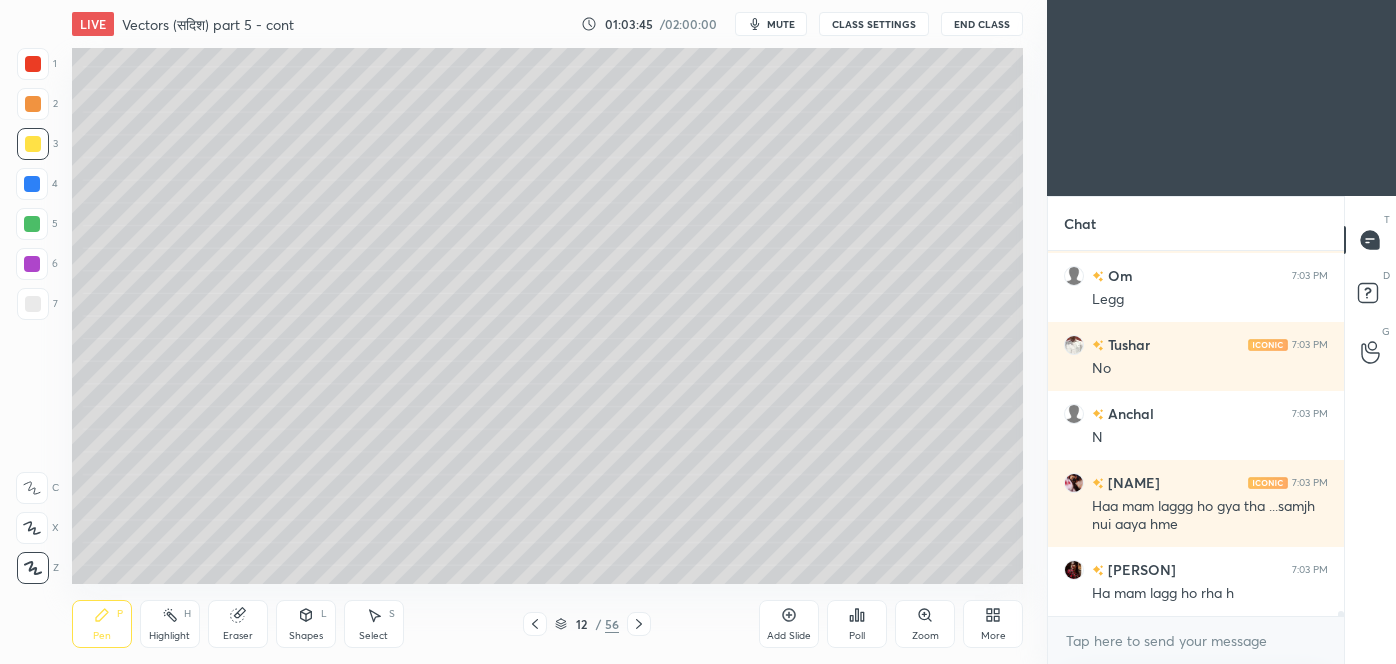 click 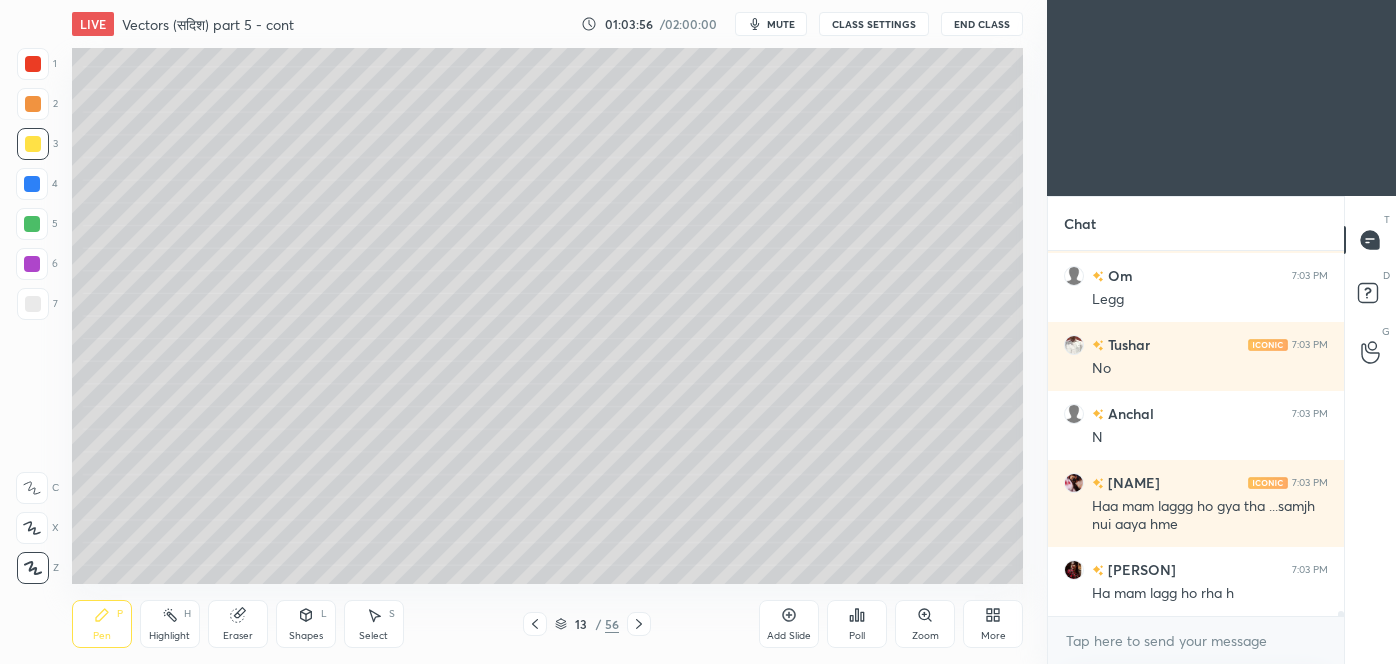 click 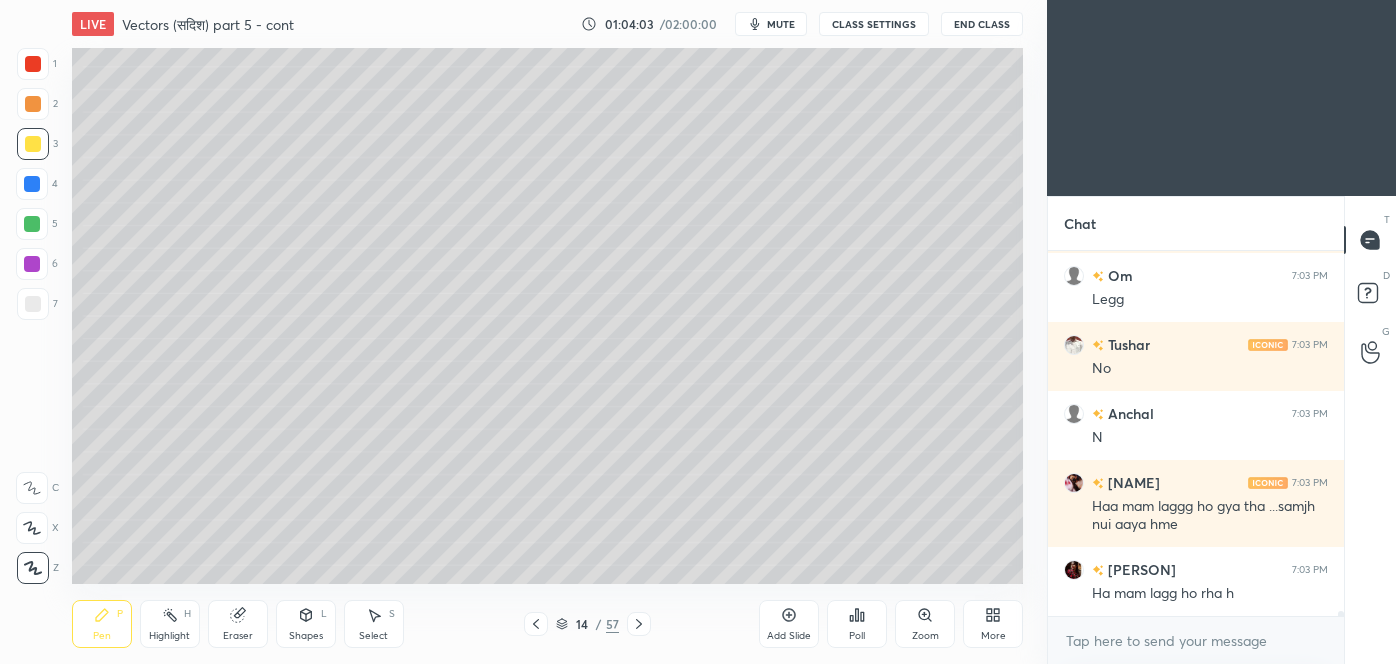 click 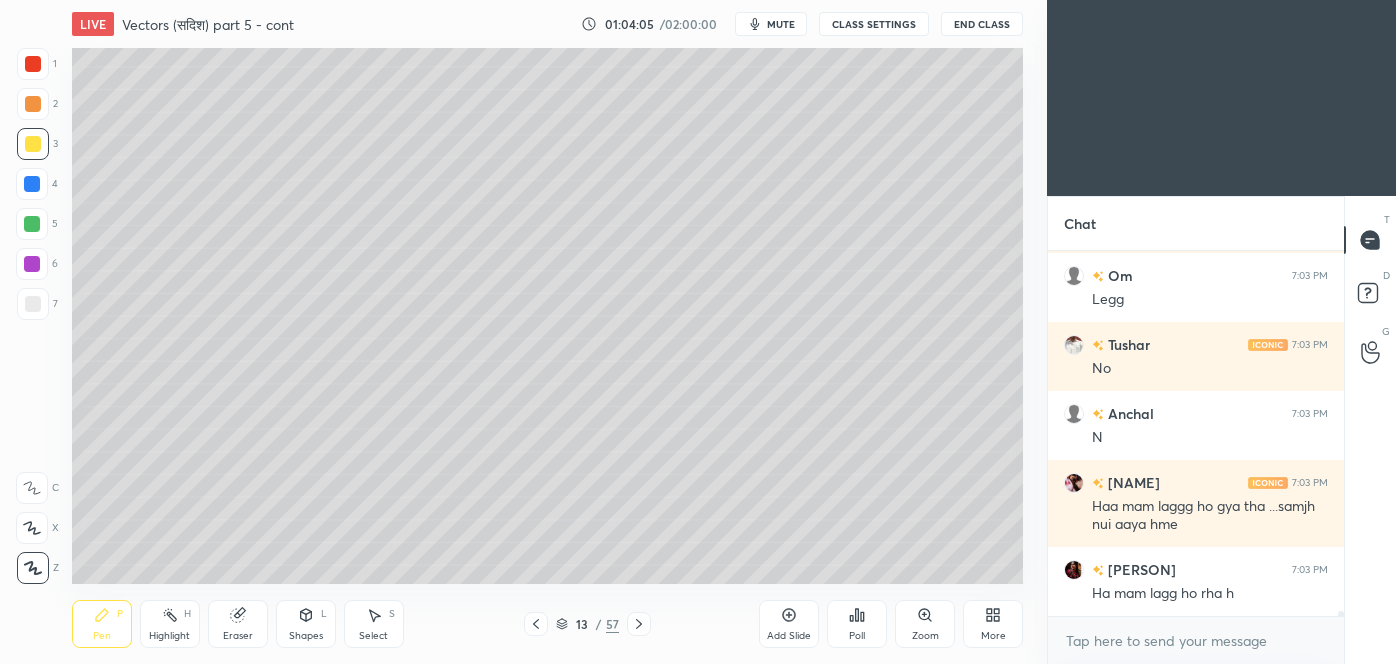 click on "13 / 57" at bounding box center (588, 624) 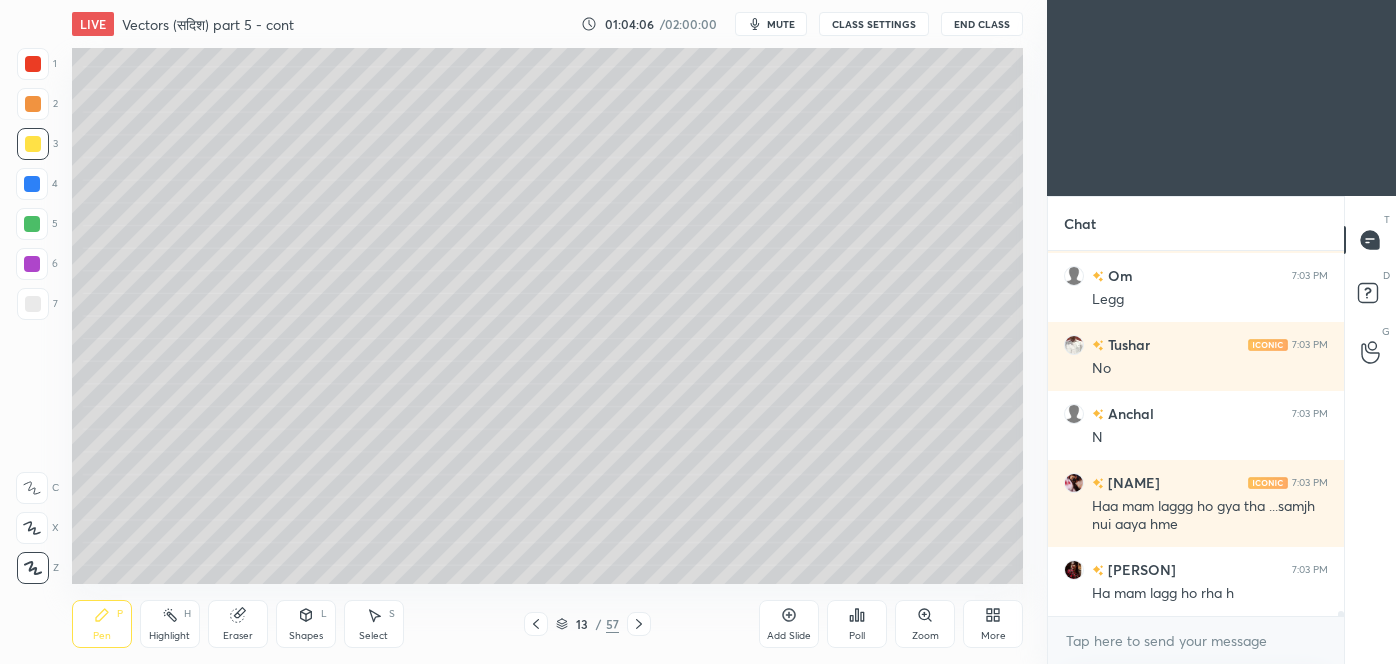 click at bounding box center [639, 624] 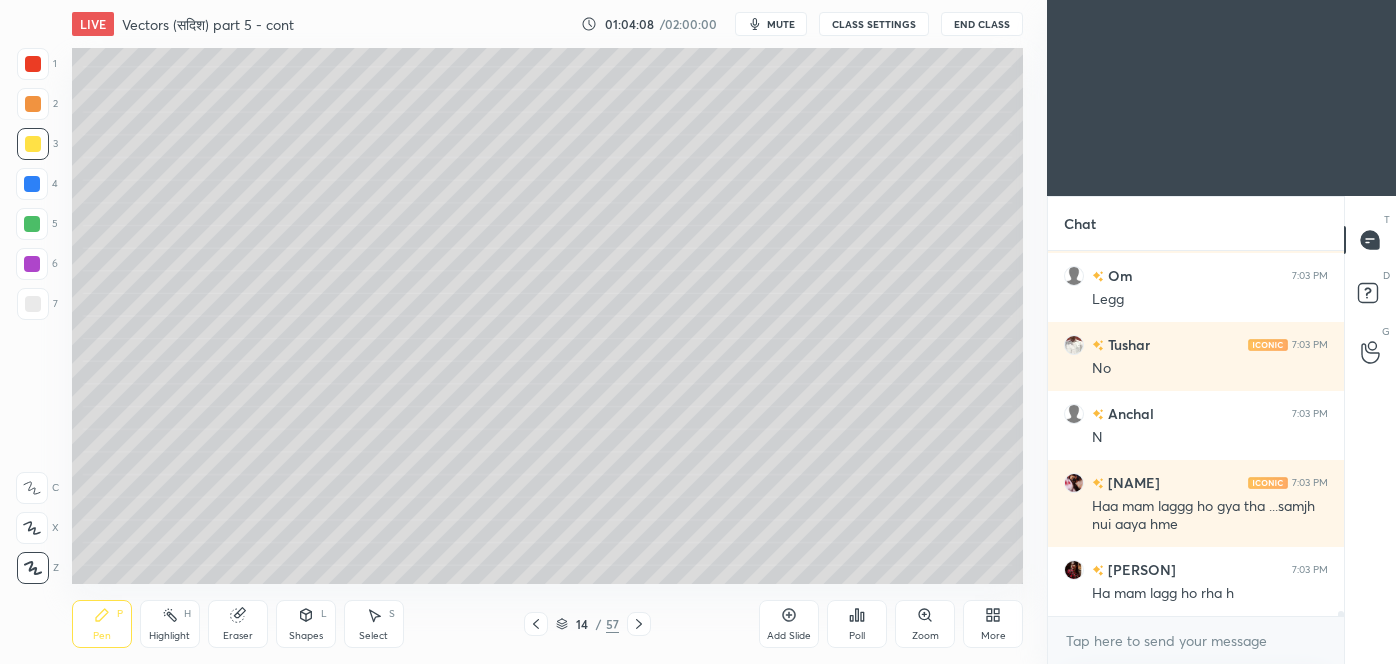scroll, scrollTop: 25741, scrollLeft: 0, axis: vertical 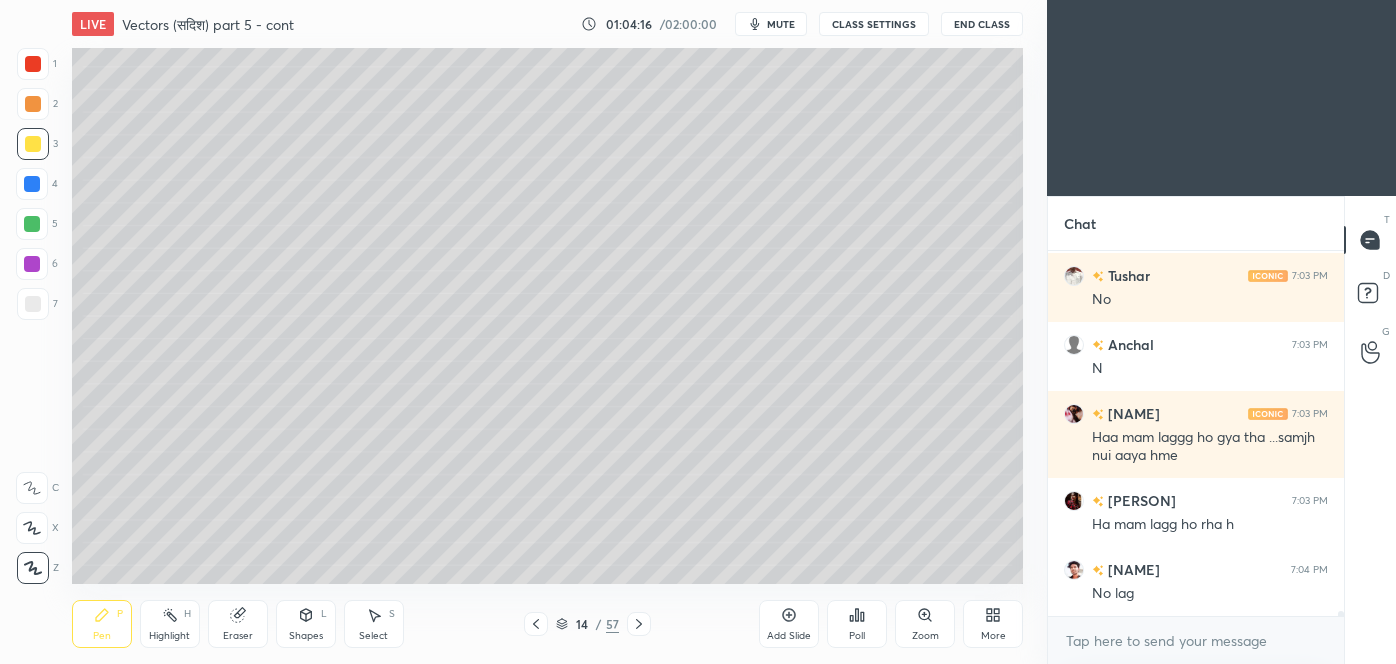 click 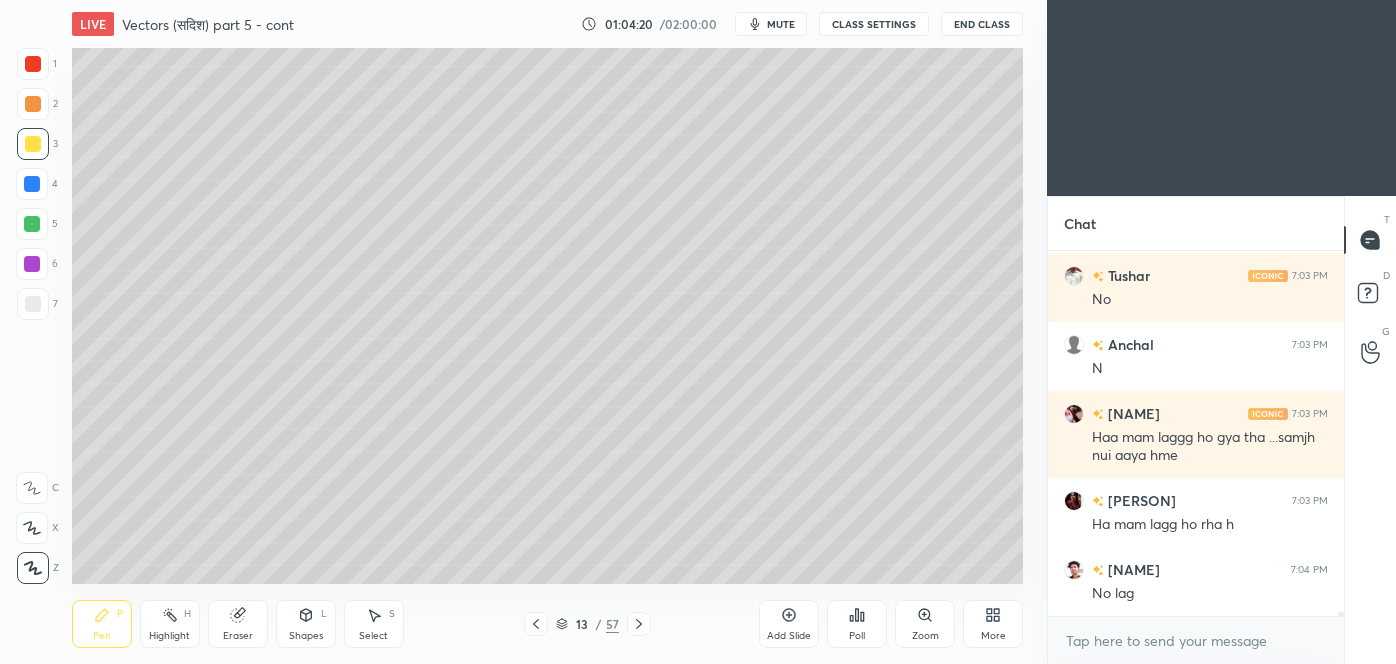 click at bounding box center (639, 624) 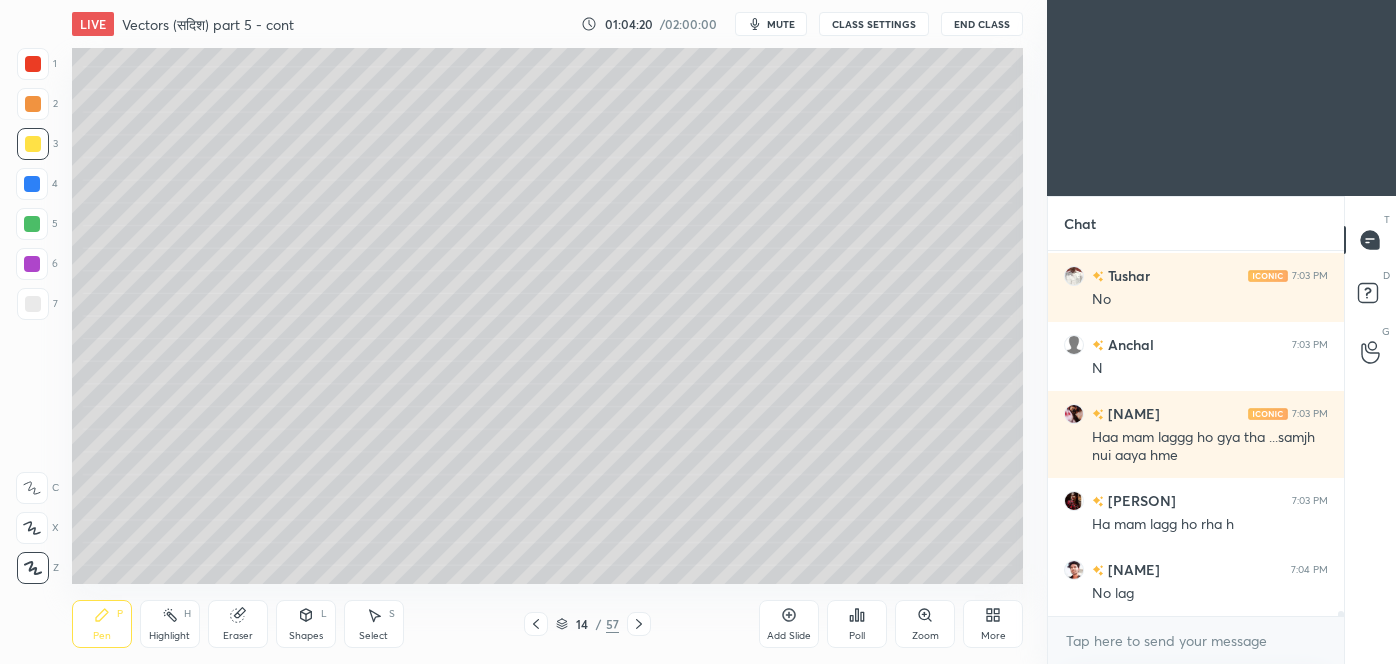 scroll, scrollTop: 25810, scrollLeft: 0, axis: vertical 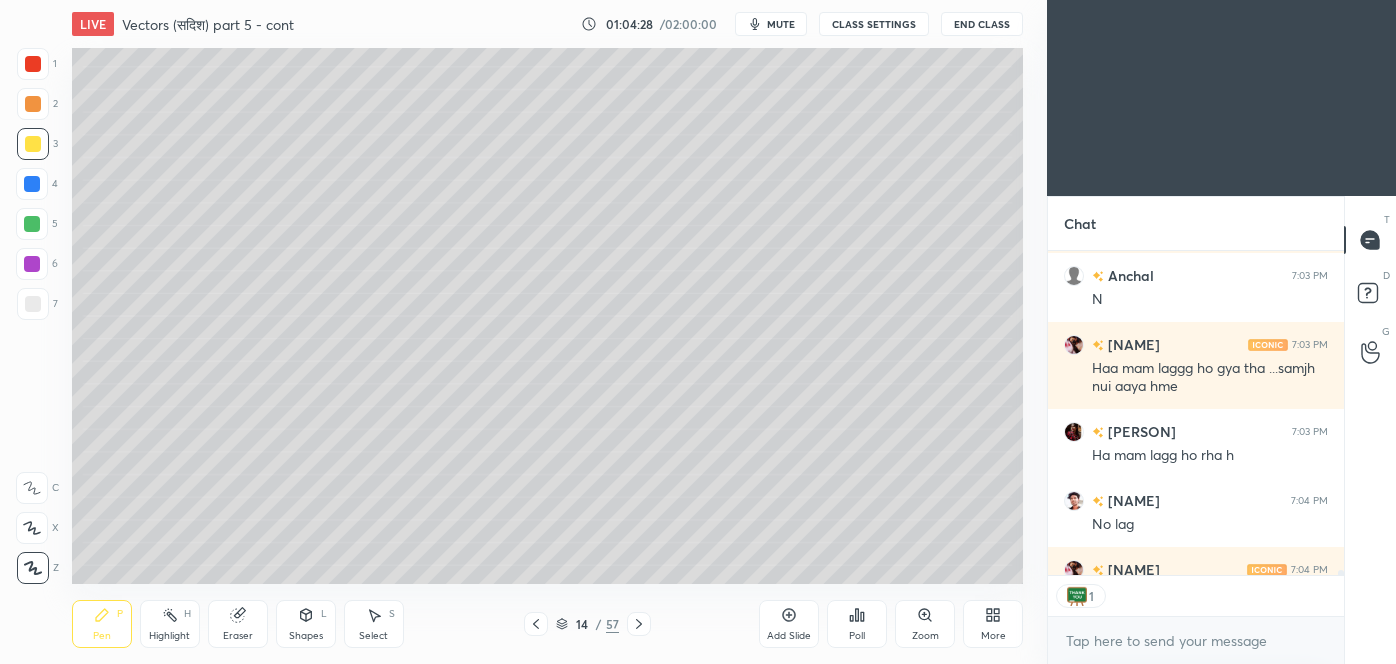 click 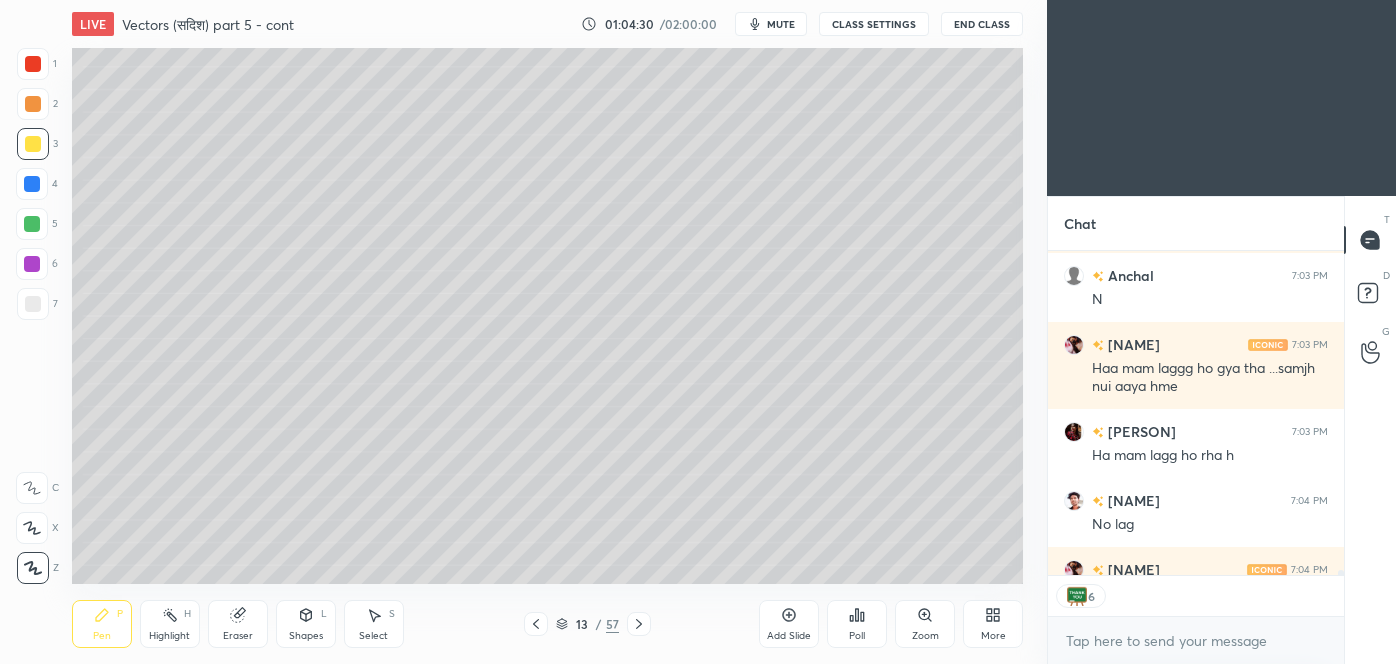 click on "Pen P Highlight H Eraser Shapes L Select S 13 / 57 Add Slide Poll Zoom More" at bounding box center [547, 624] 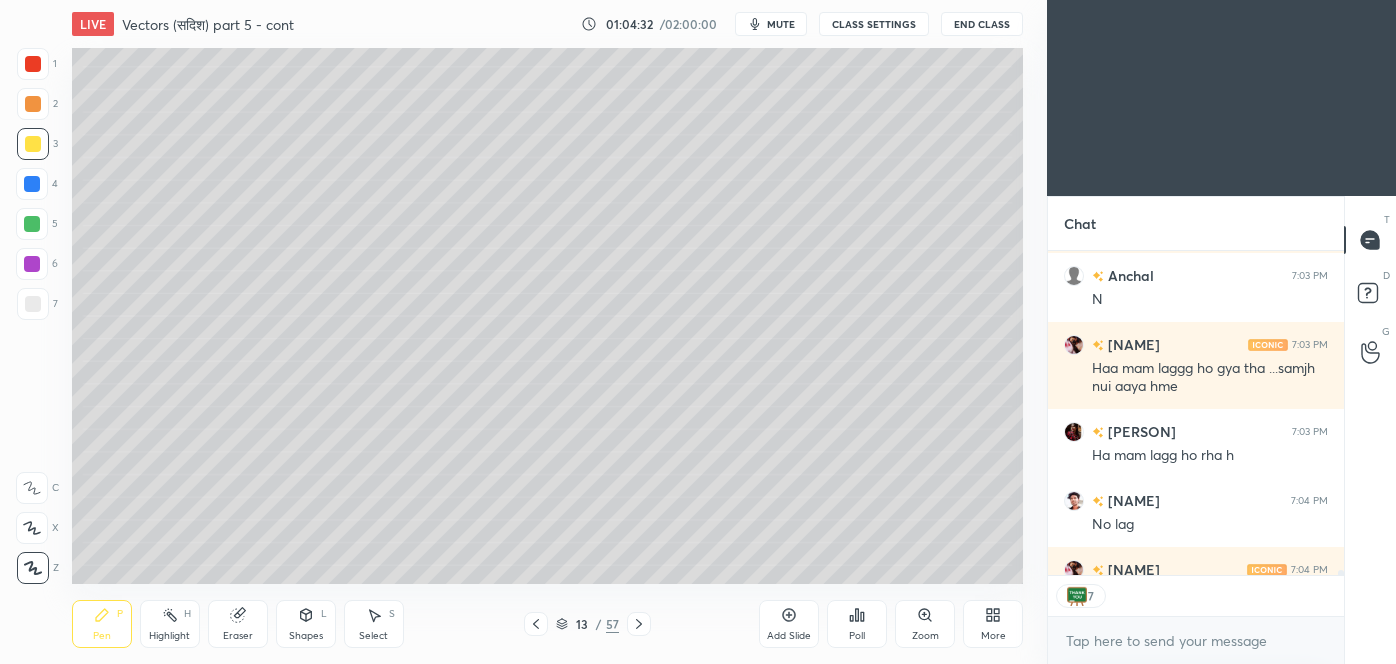 click at bounding box center [639, 624] 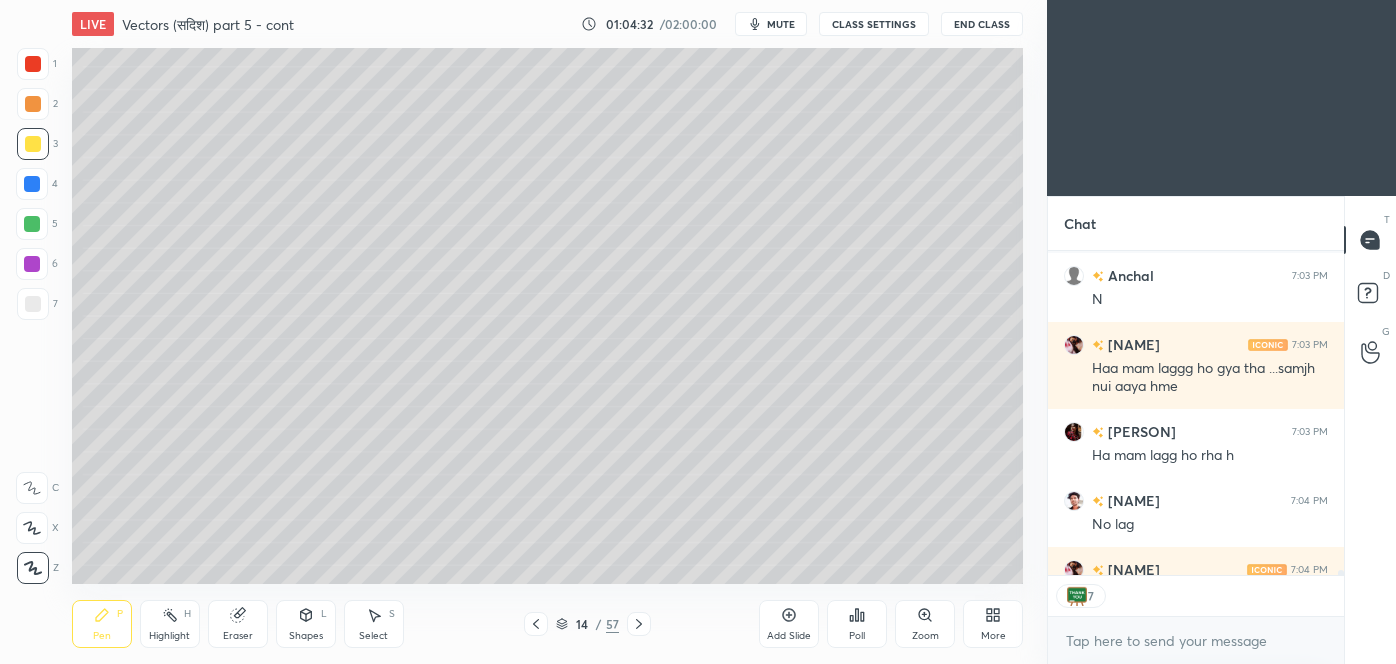 scroll, scrollTop: 25920, scrollLeft: 0, axis: vertical 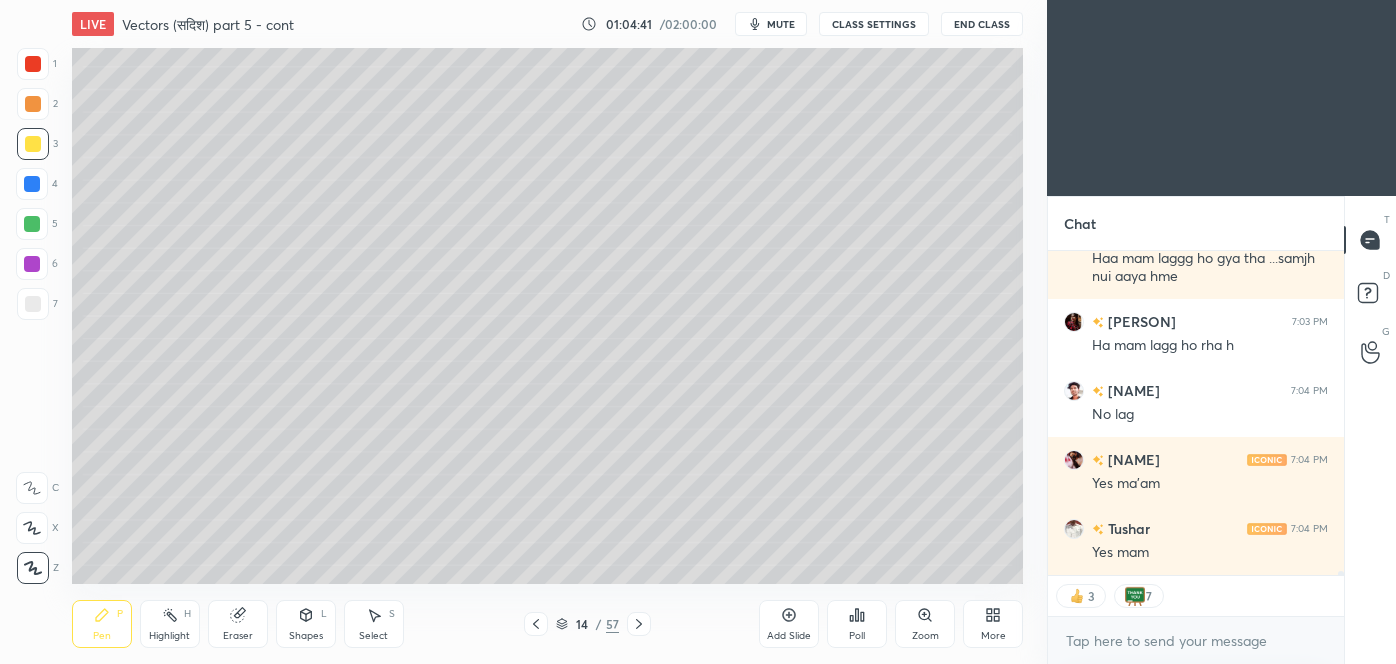 click at bounding box center [536, 624] 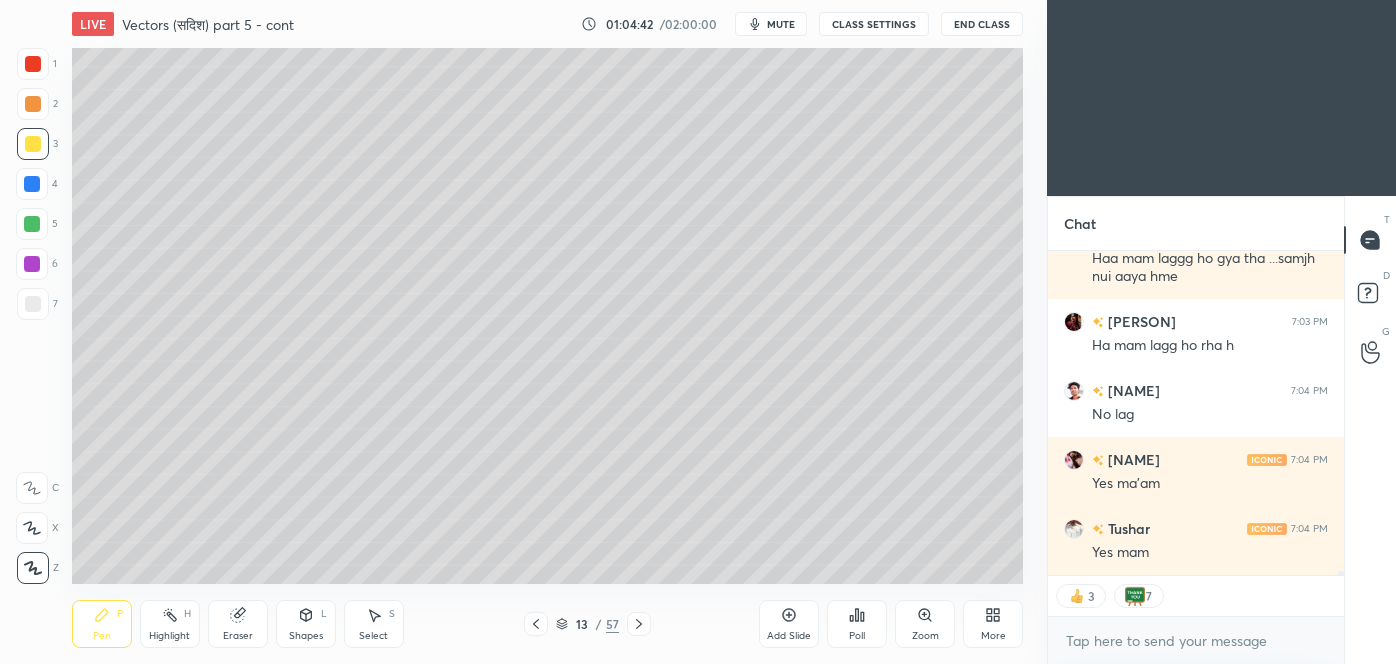 scroll, scrollTop: 25939, scrollLeft: 0, axis: vertical 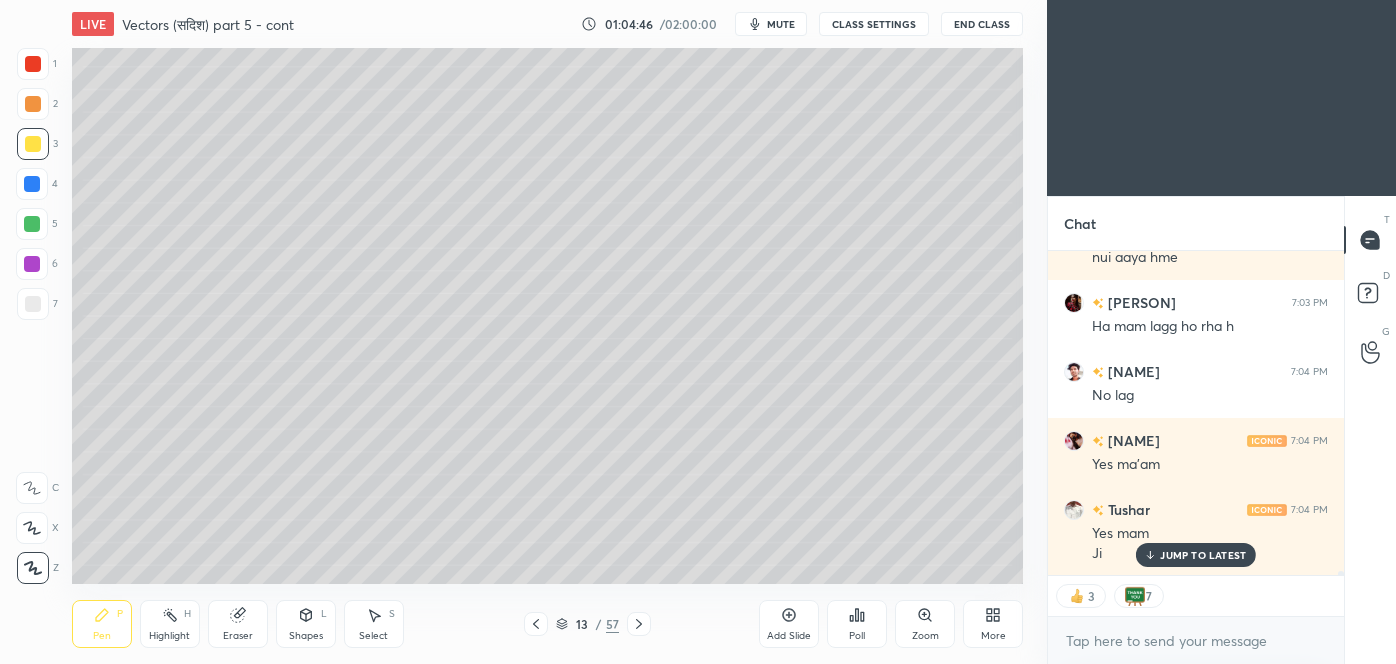 click 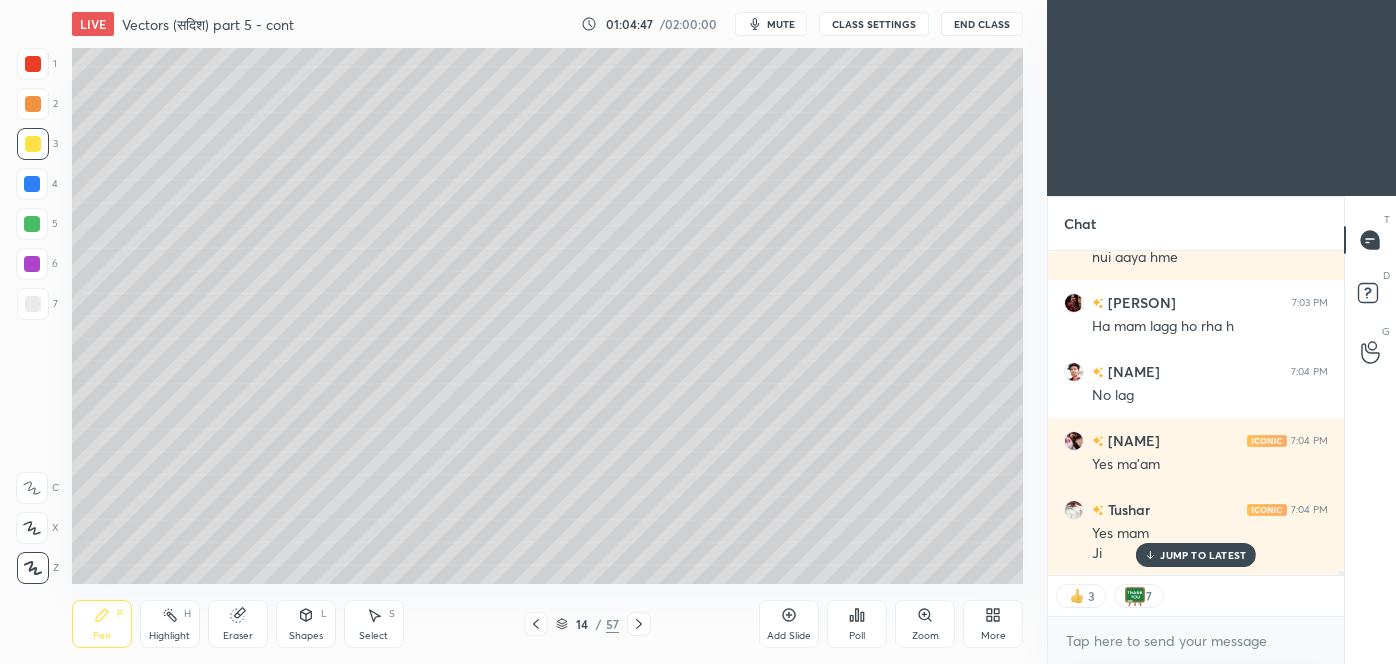 click on "1" at bounding box center [37, 68] 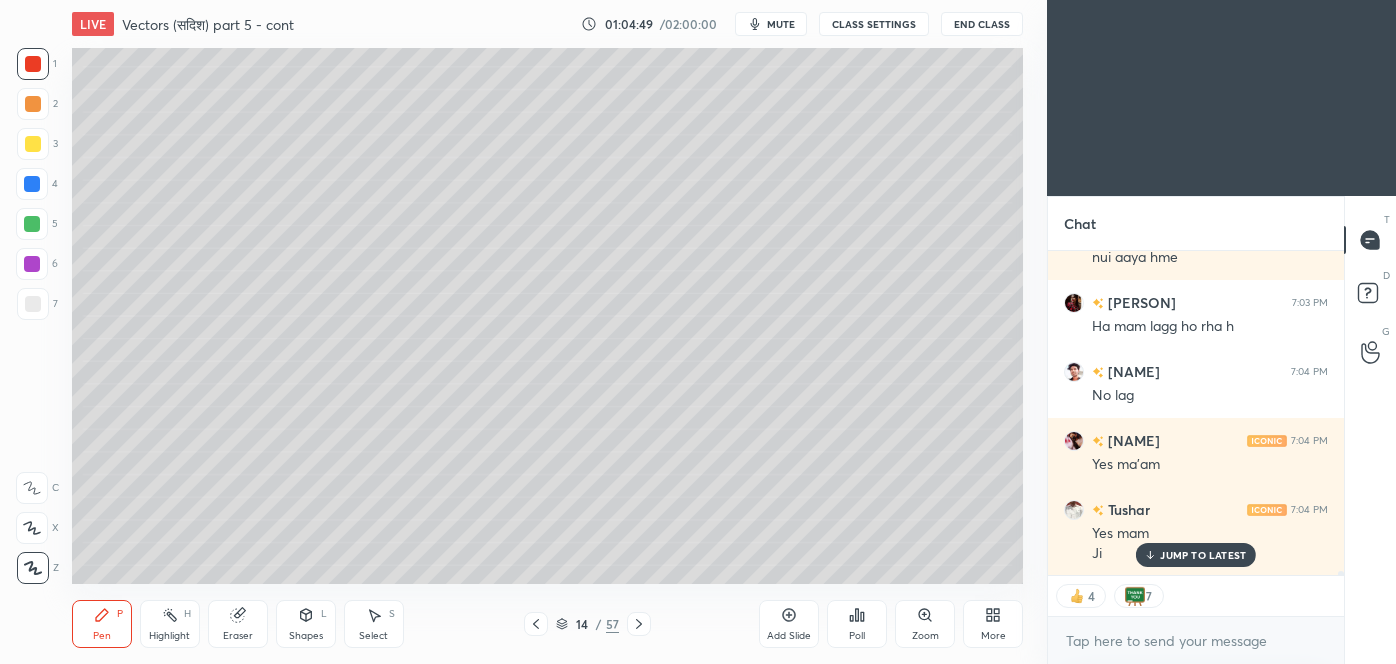 scroll, scrollTop: 26008, scrollLeft: 0, axis: vertical 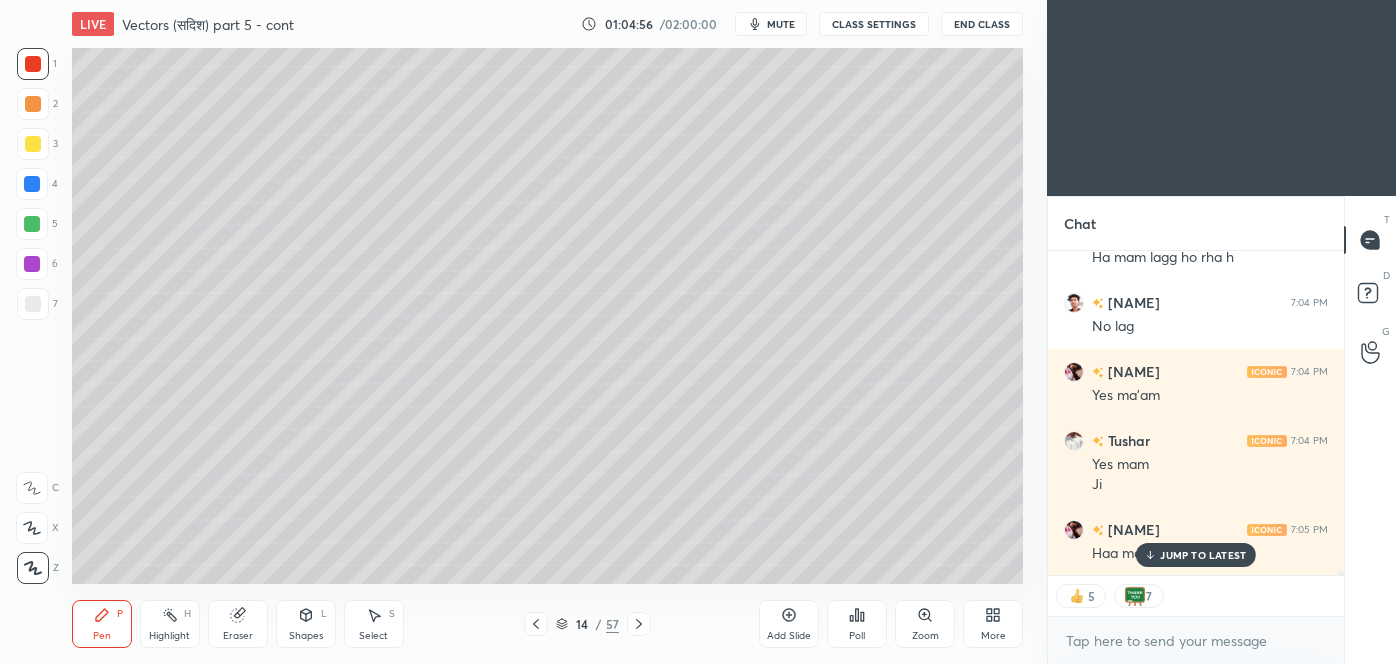 click at bounding box center (536, 624) 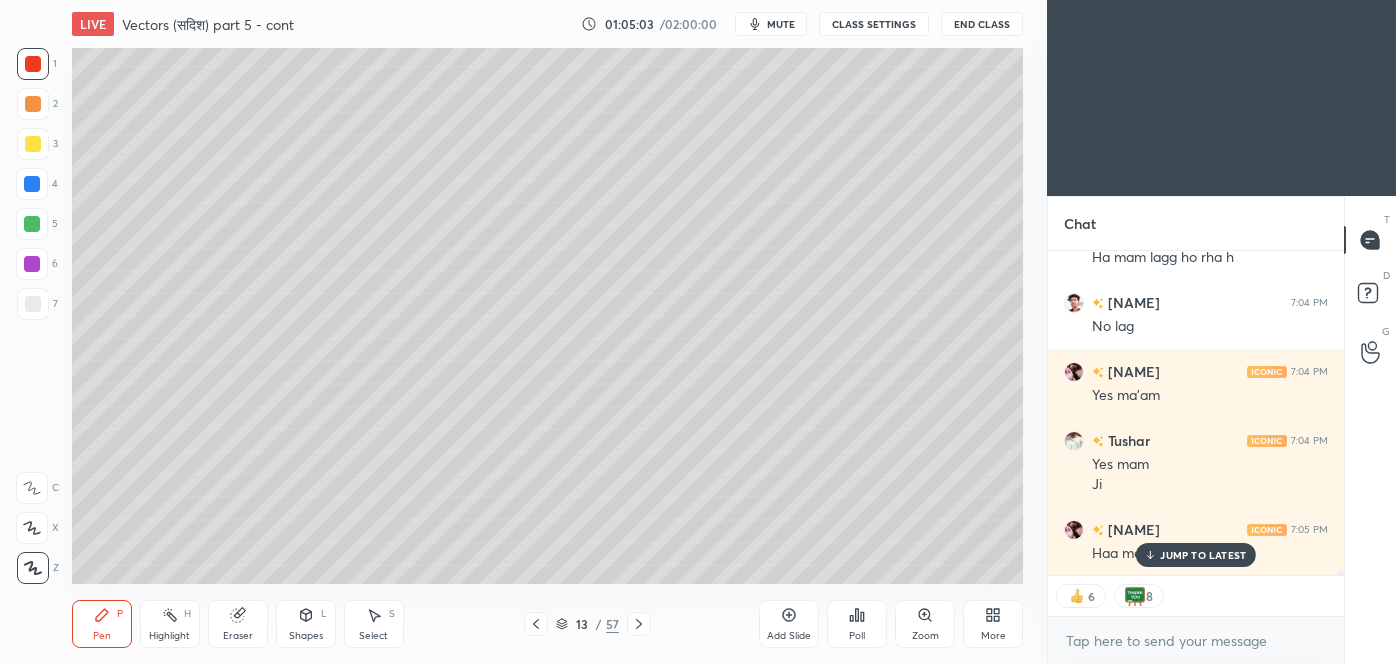 scroll, scrollTop: 26077, scrollLeft: 0, axis: vertical 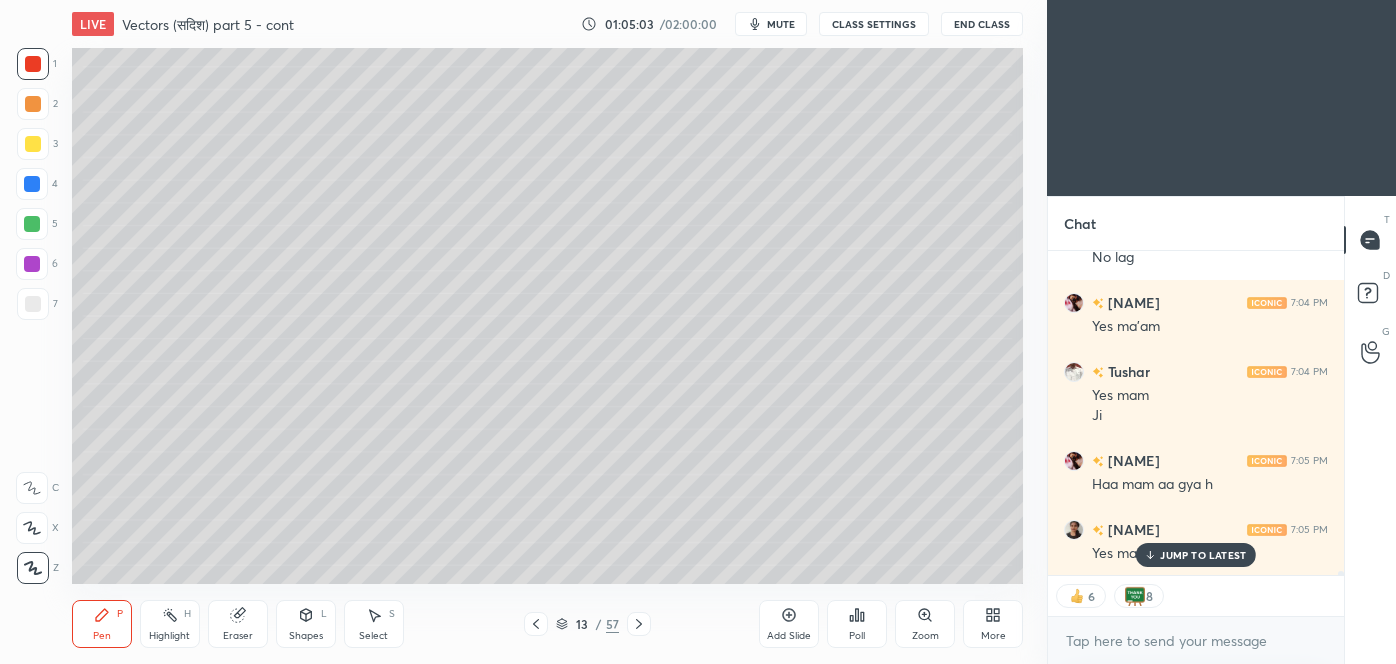 click 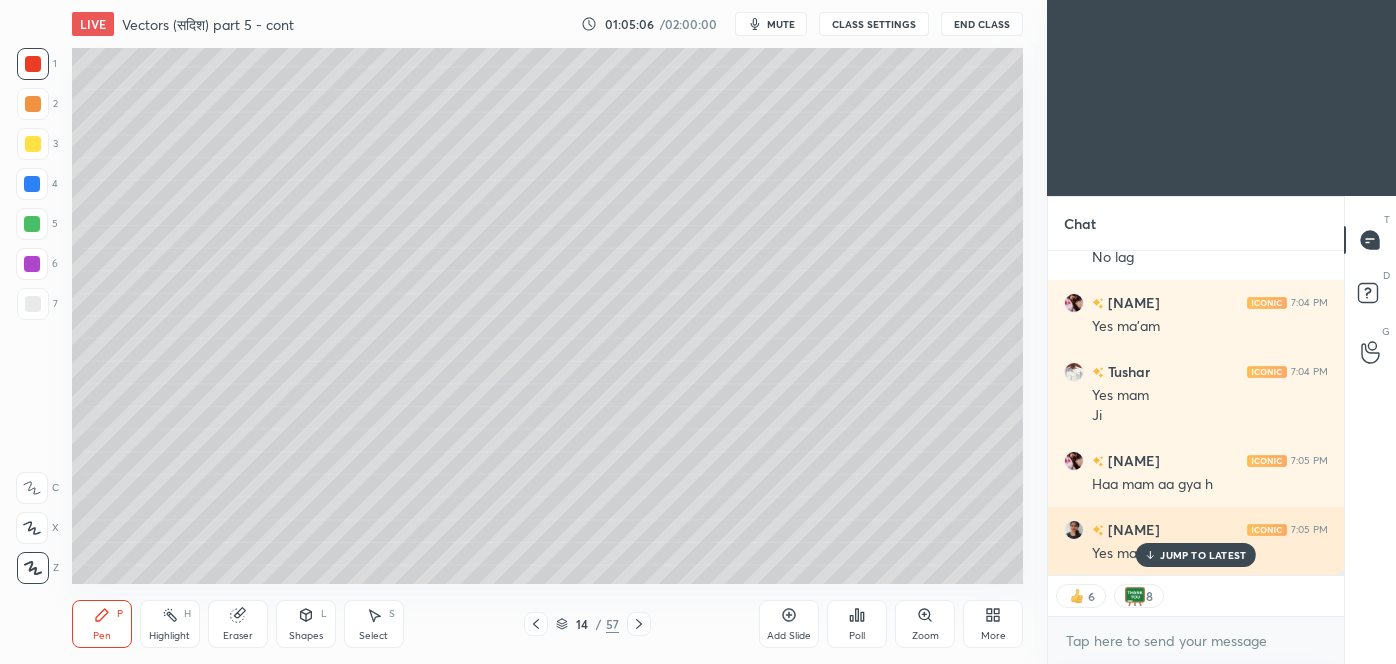 click on "JUMP TO LATEST" at bounding box center [1203, 555] 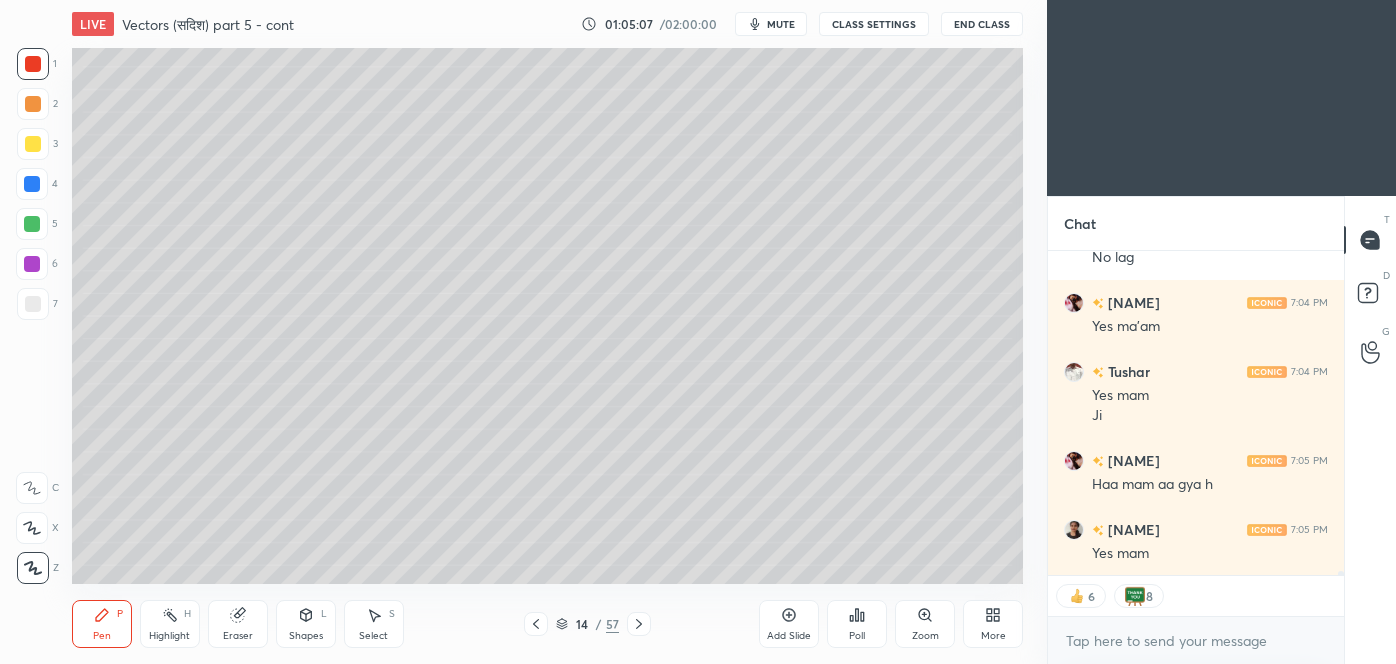 scroll, scrollTop: 26146, scrollLeft: 0, axis: vertical 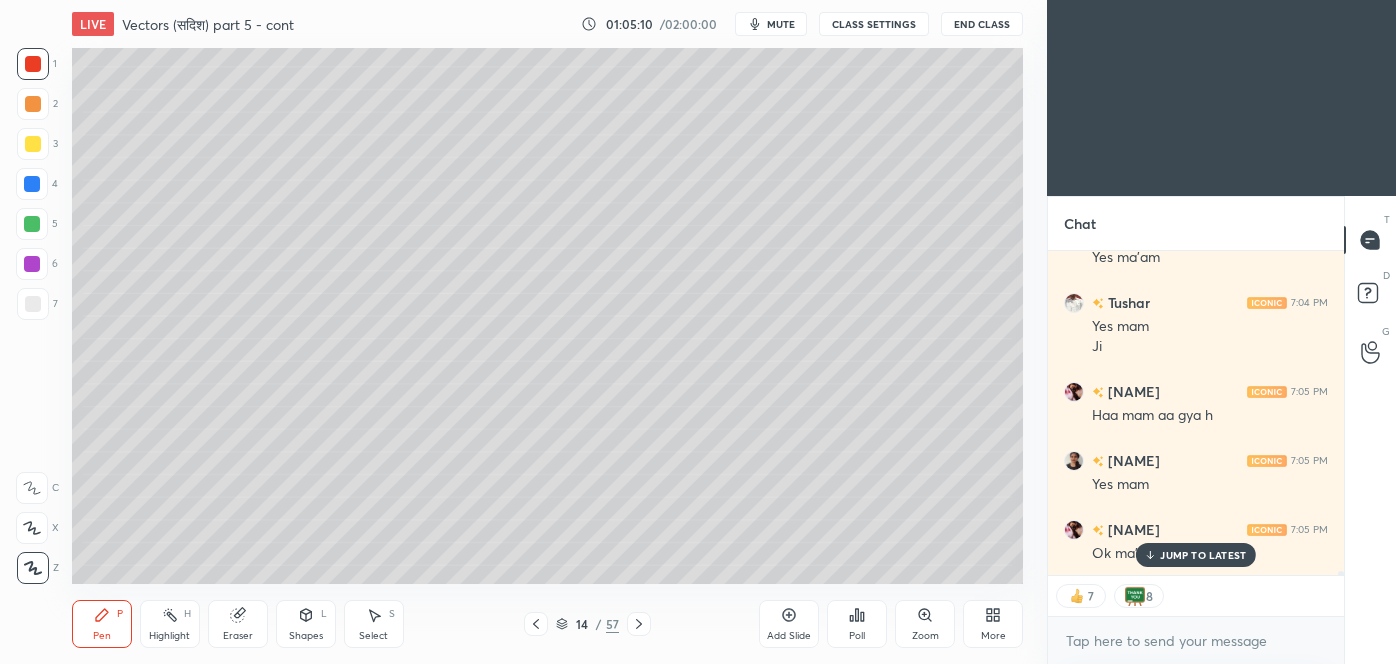 click at bounding box center [536, 624] 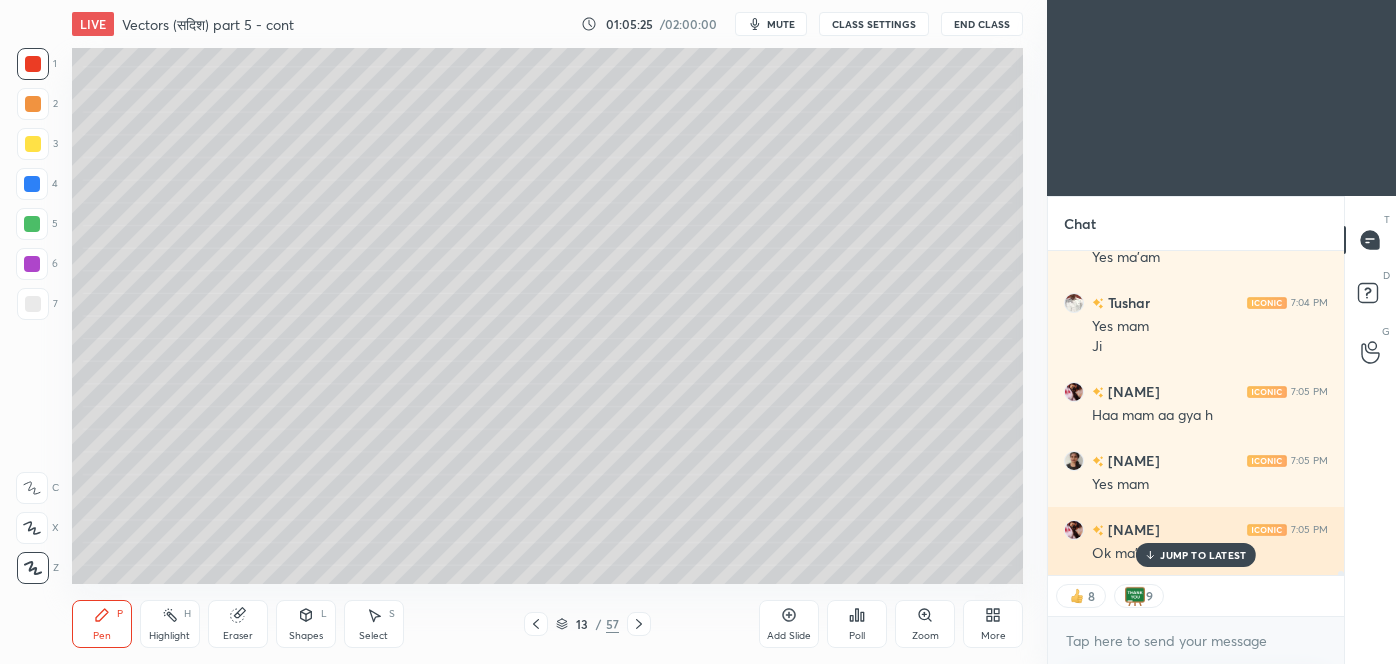 click on "JUMP TO LATEST" at bounding box center (1203, 555) 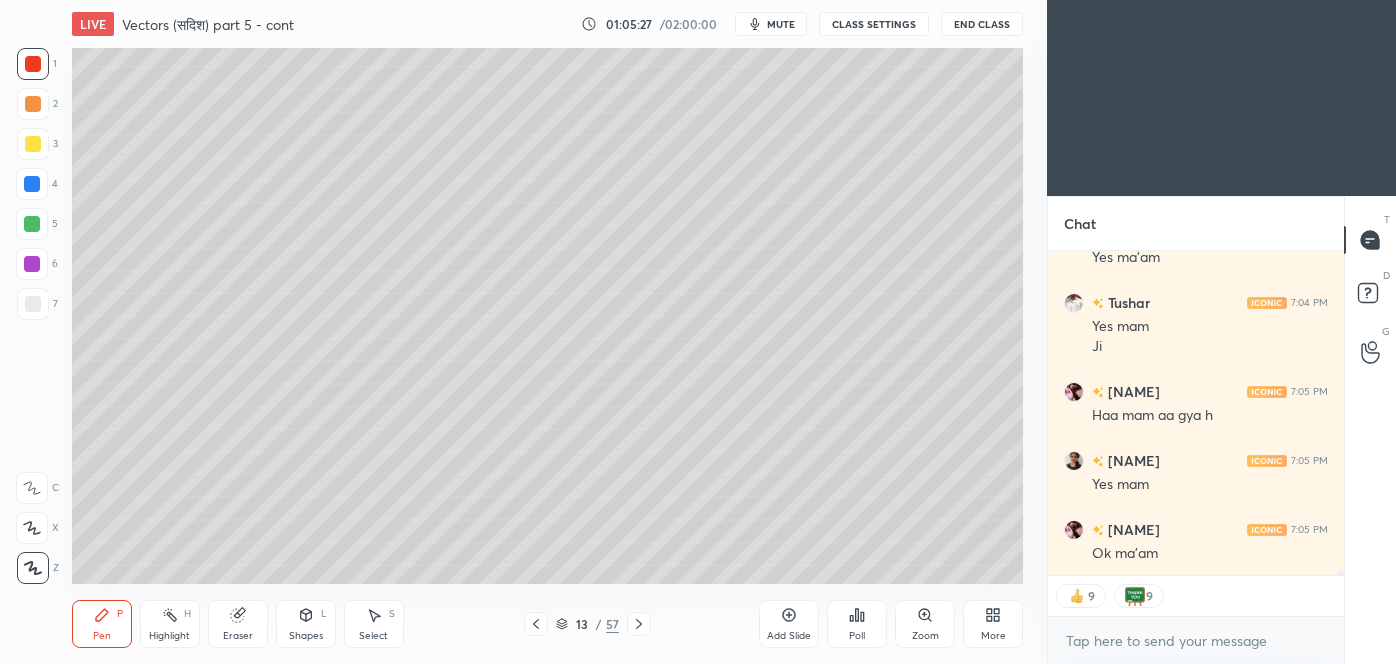 click 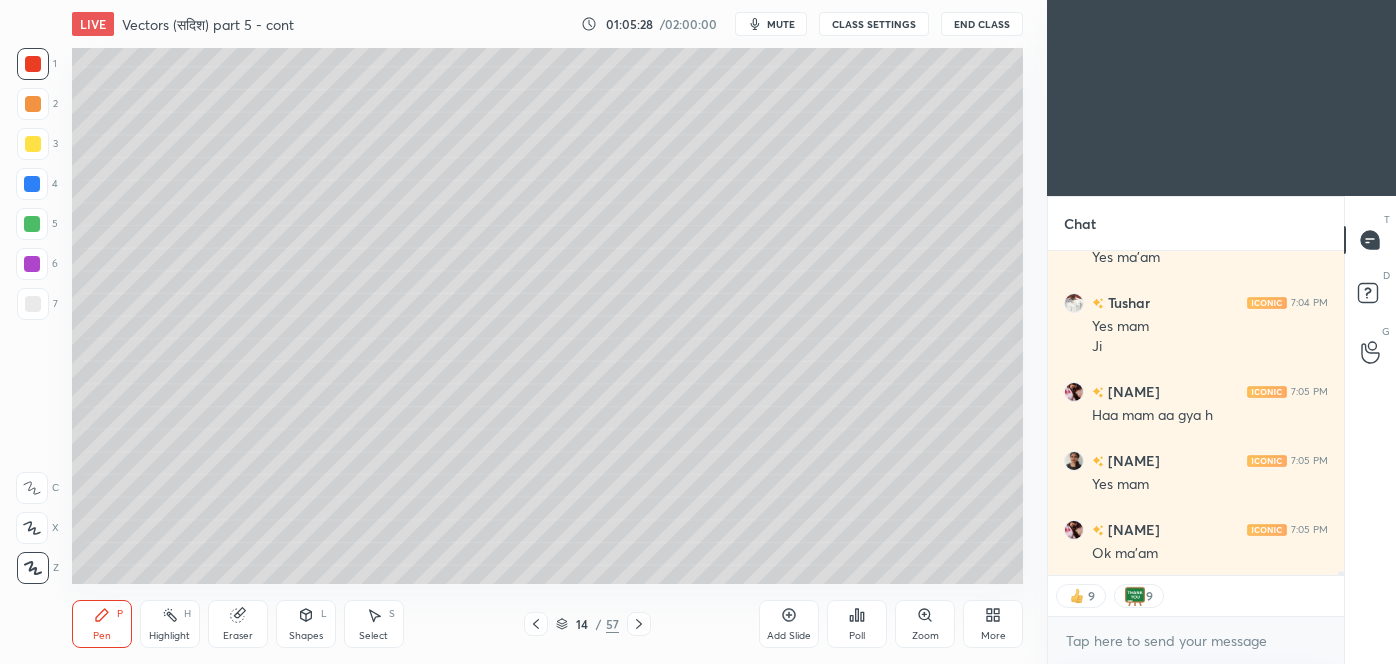 click 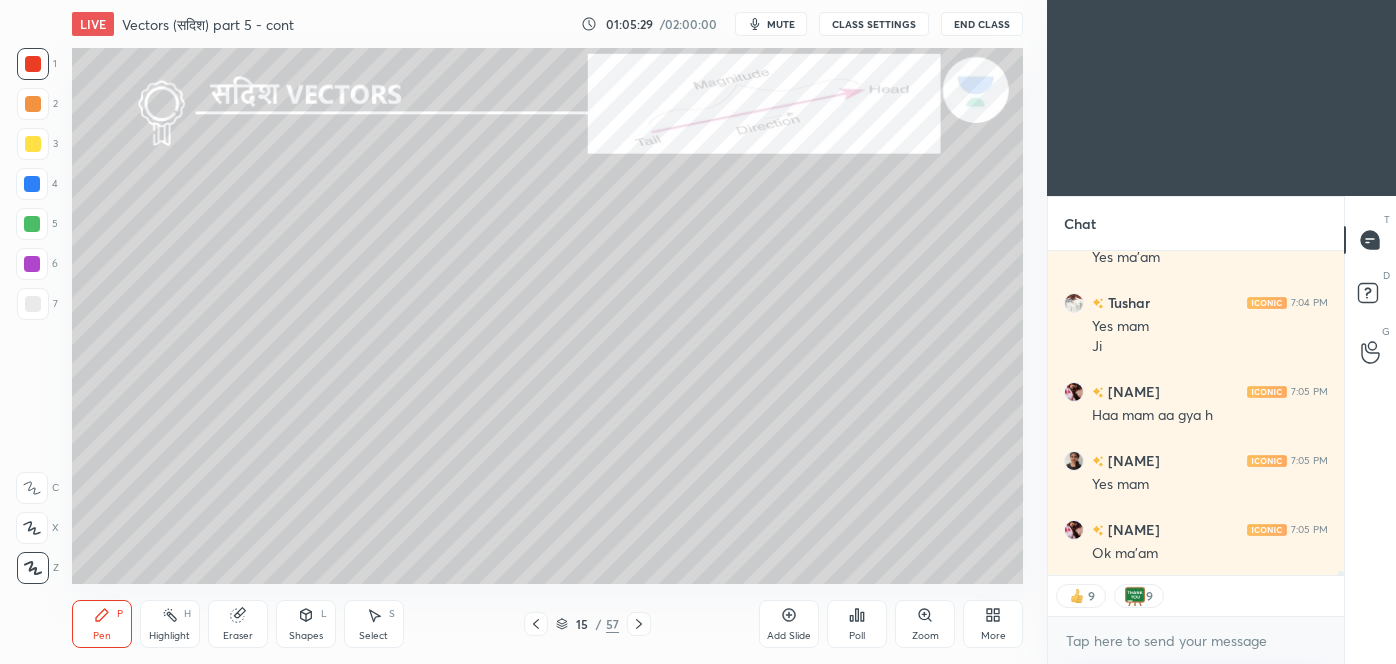 click on "15 / 57" at bounding box center [587, 624] 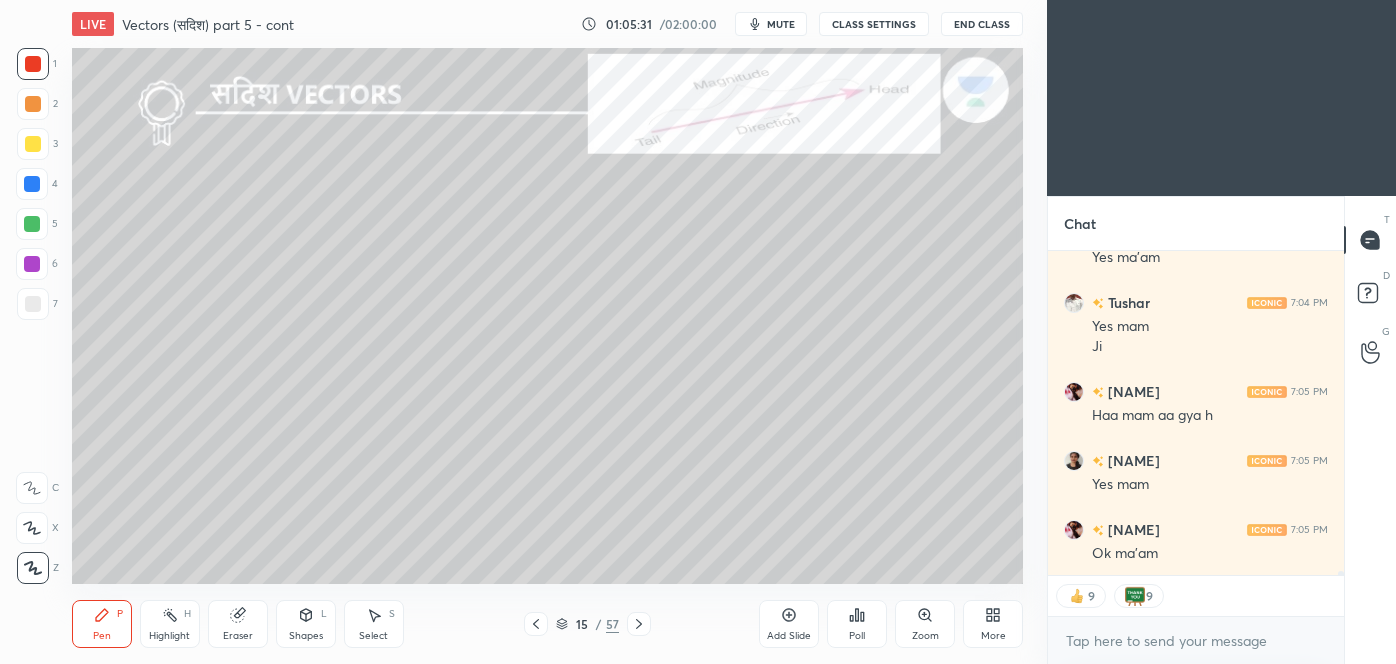 click 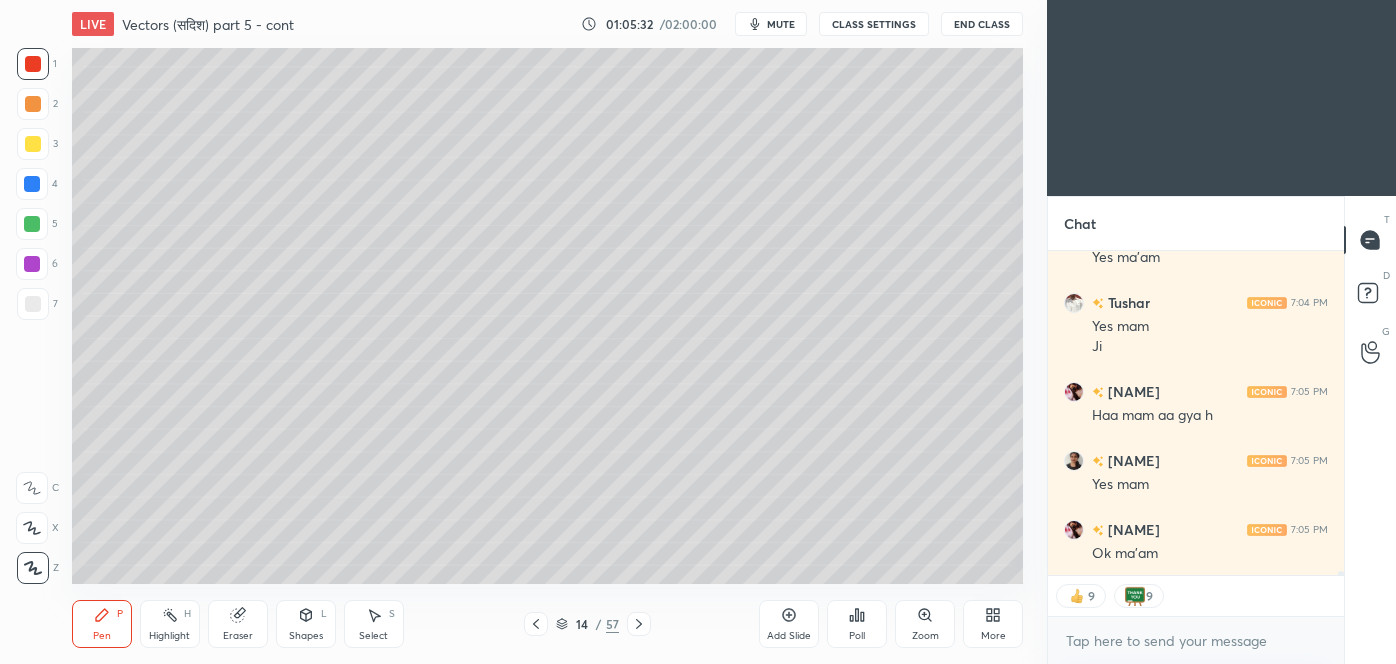 click 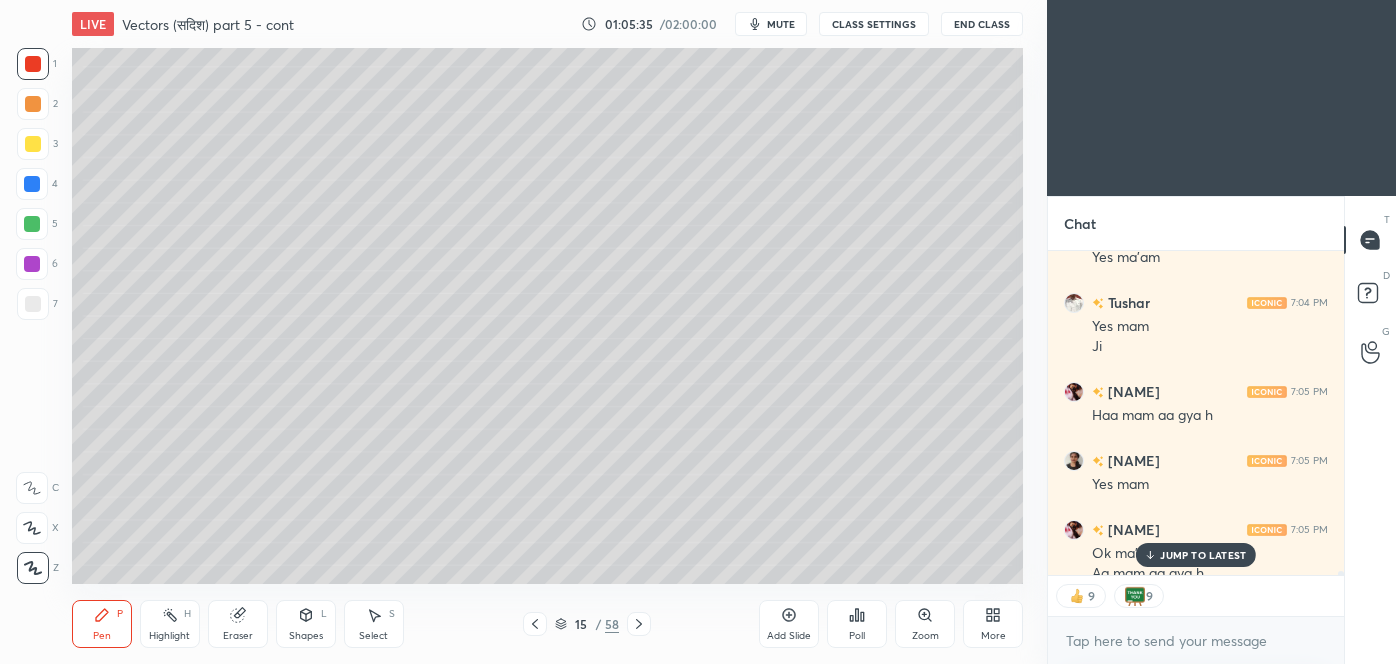 scroll, scrollTop: 26166, scrollLeft: 0, axis: vertical 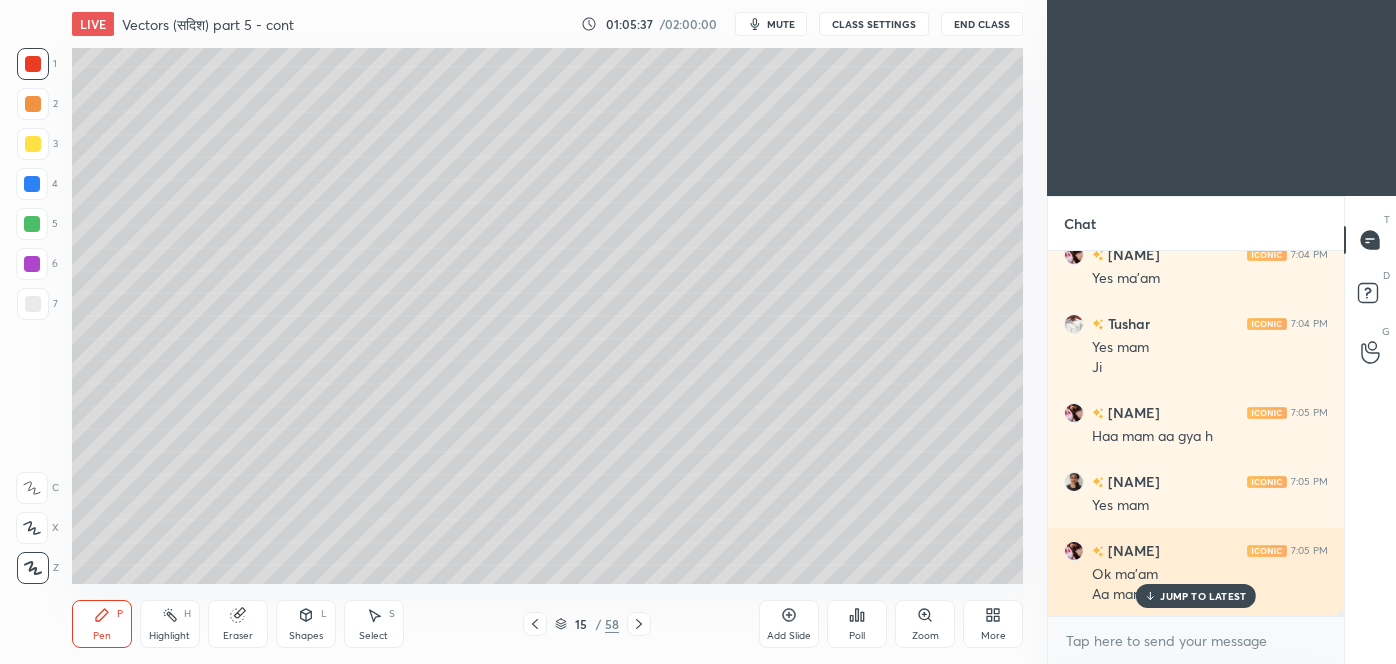 click on "JUMP TO LATEST" at bounding box center (1203, 596) 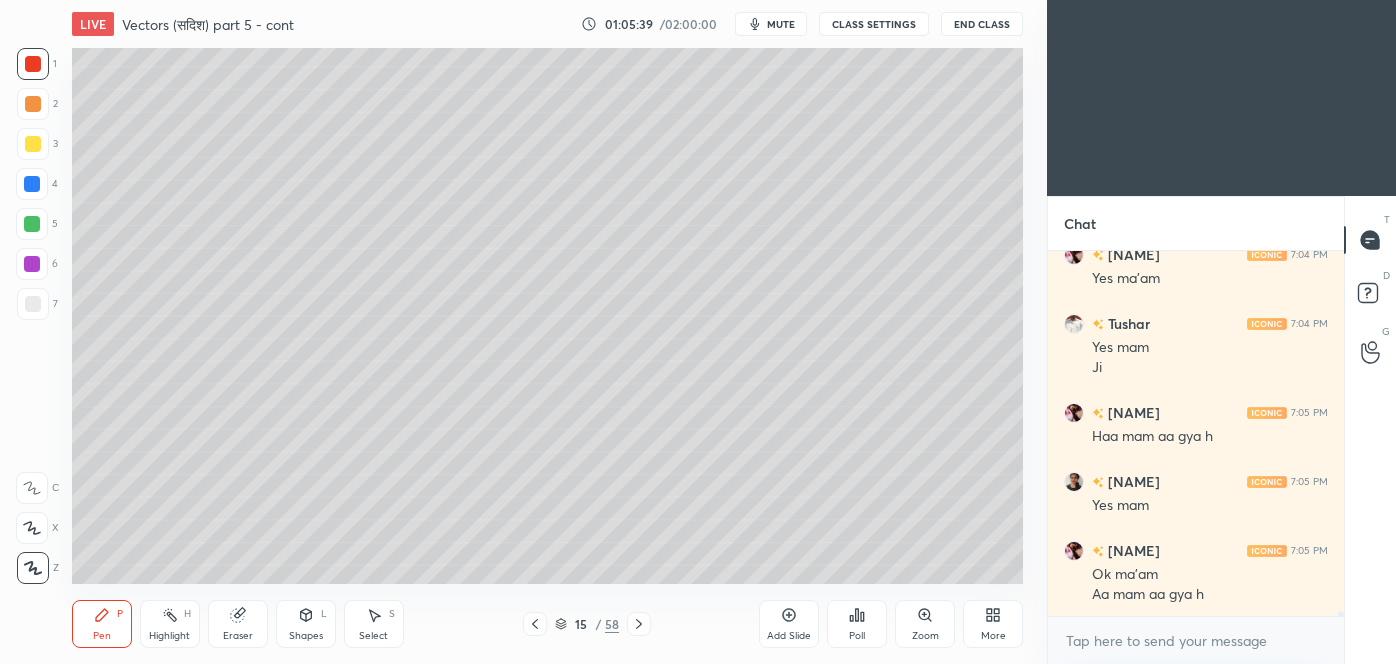 click at bounding box center (33, 144) 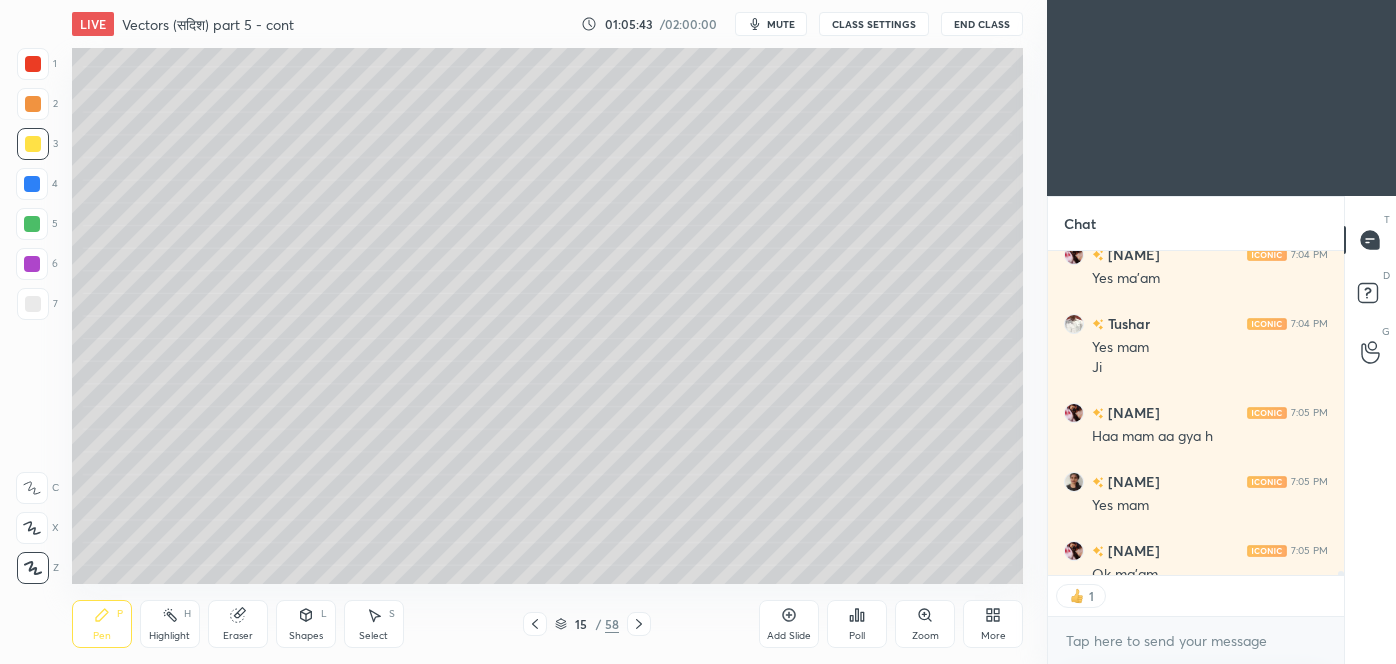 scroll, scrollTop: 318, scrollLeft: 290, axis: both 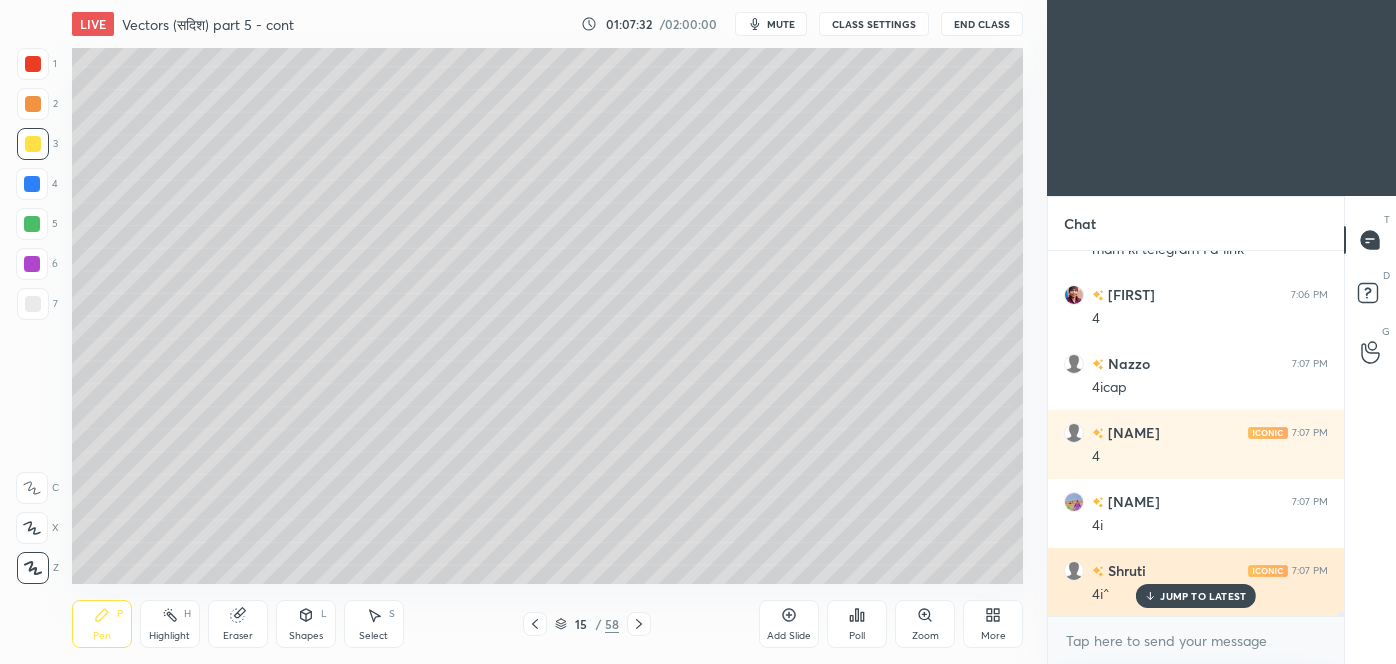 click on "JUMP TO LATEST" at bounding box center [1203, 596] 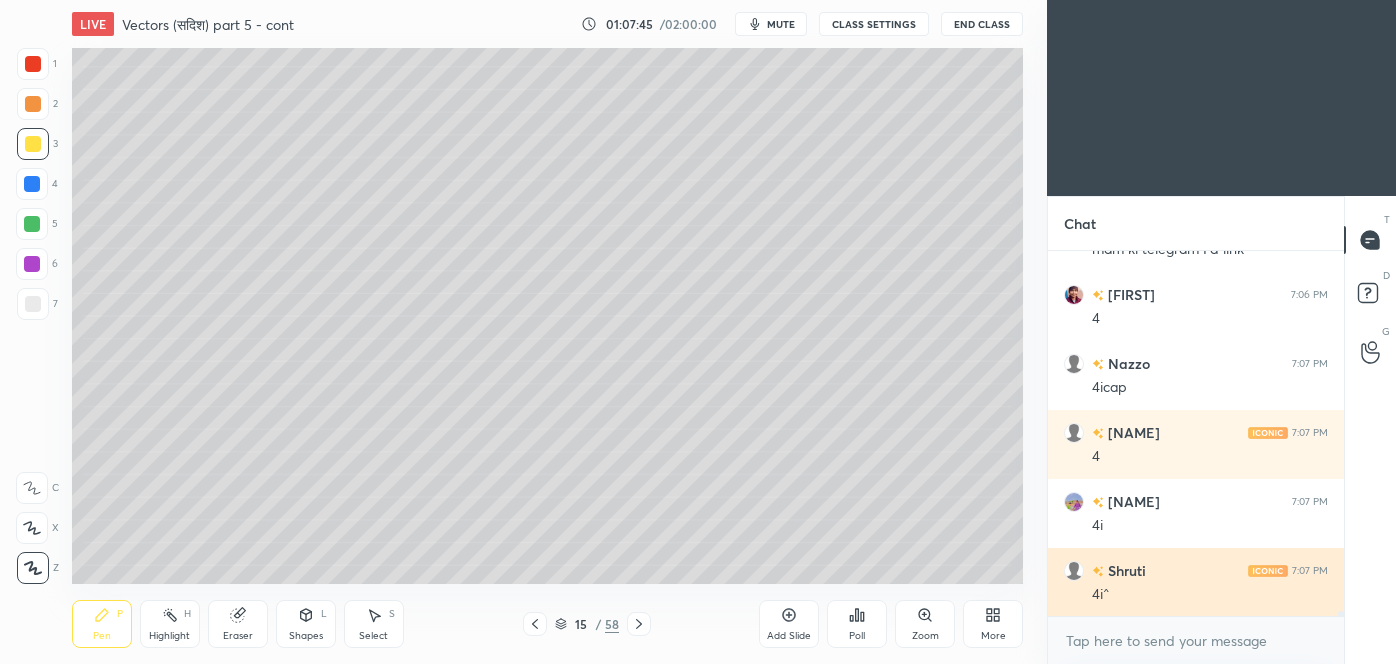 scroll, scrollTop: 26626, scrollLeft: 0, axis: vertical 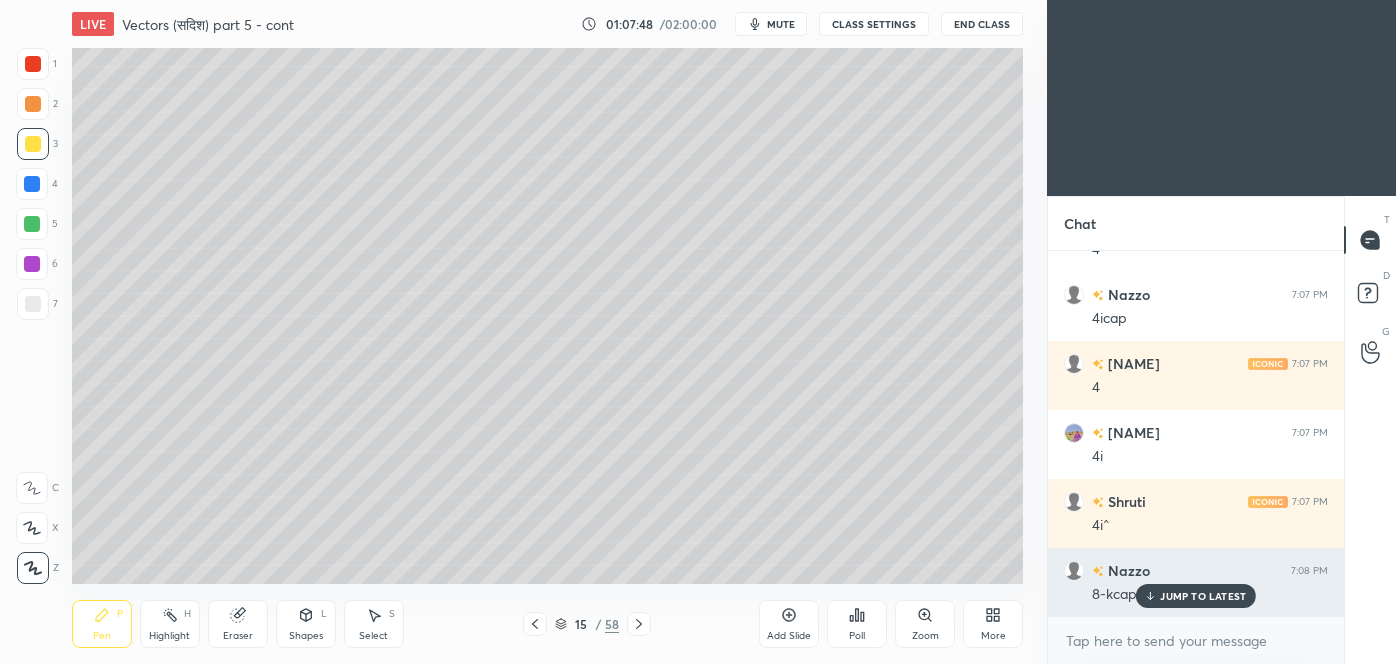 click on "JUMP TO LATEST" at bounding box center (1203, 596) 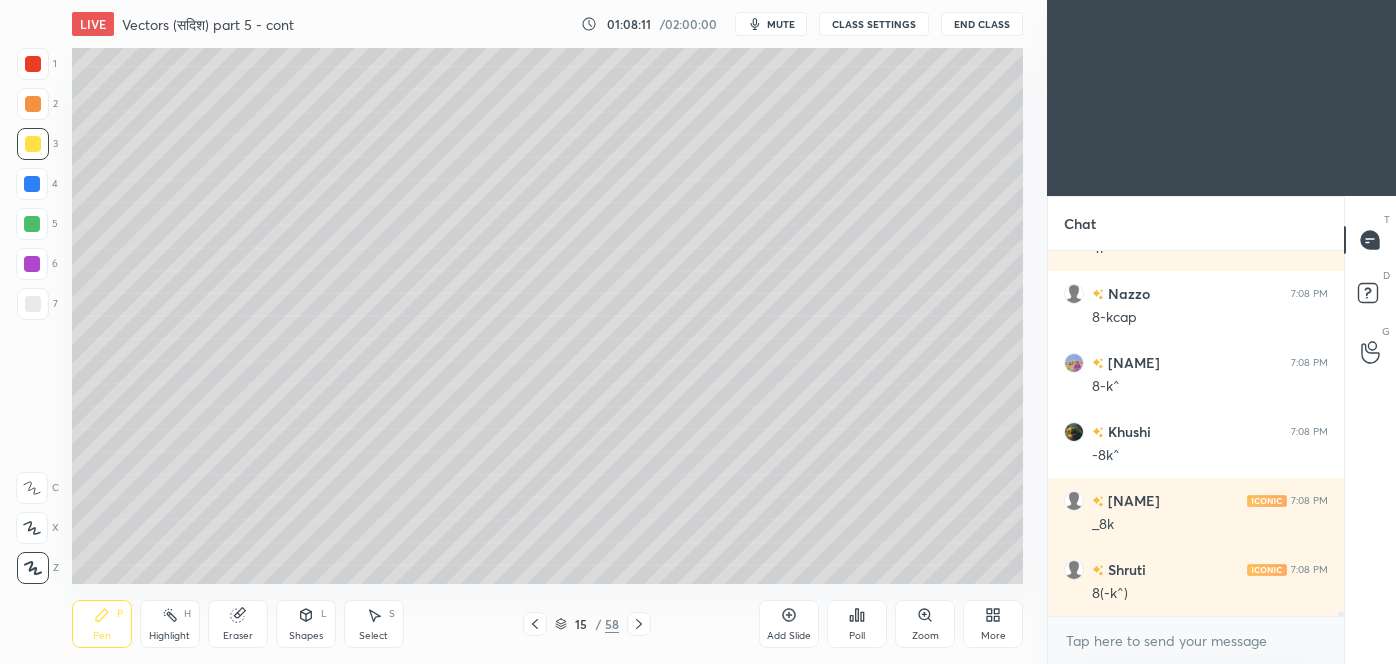 scroll, scrollTop: 26971, scrollLeft: 0, axis: vertical 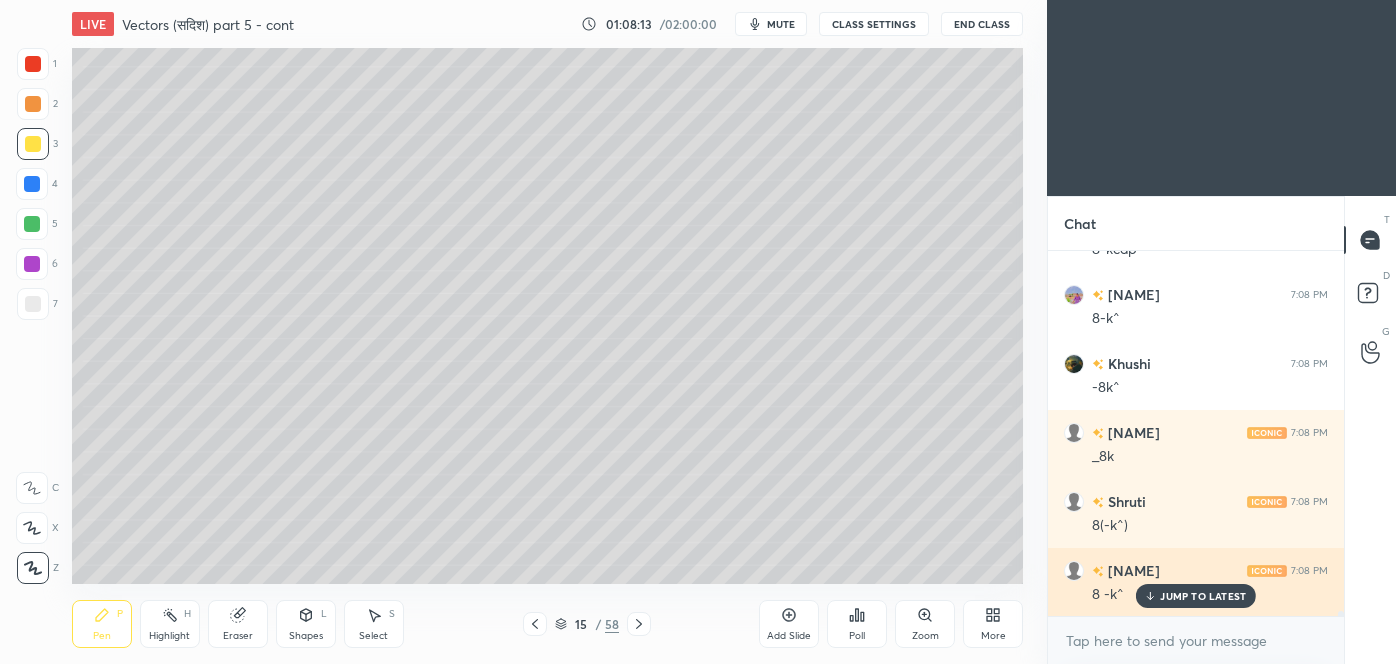 click on "JUMP TO LATEST" at bounding box center (1203, 596) 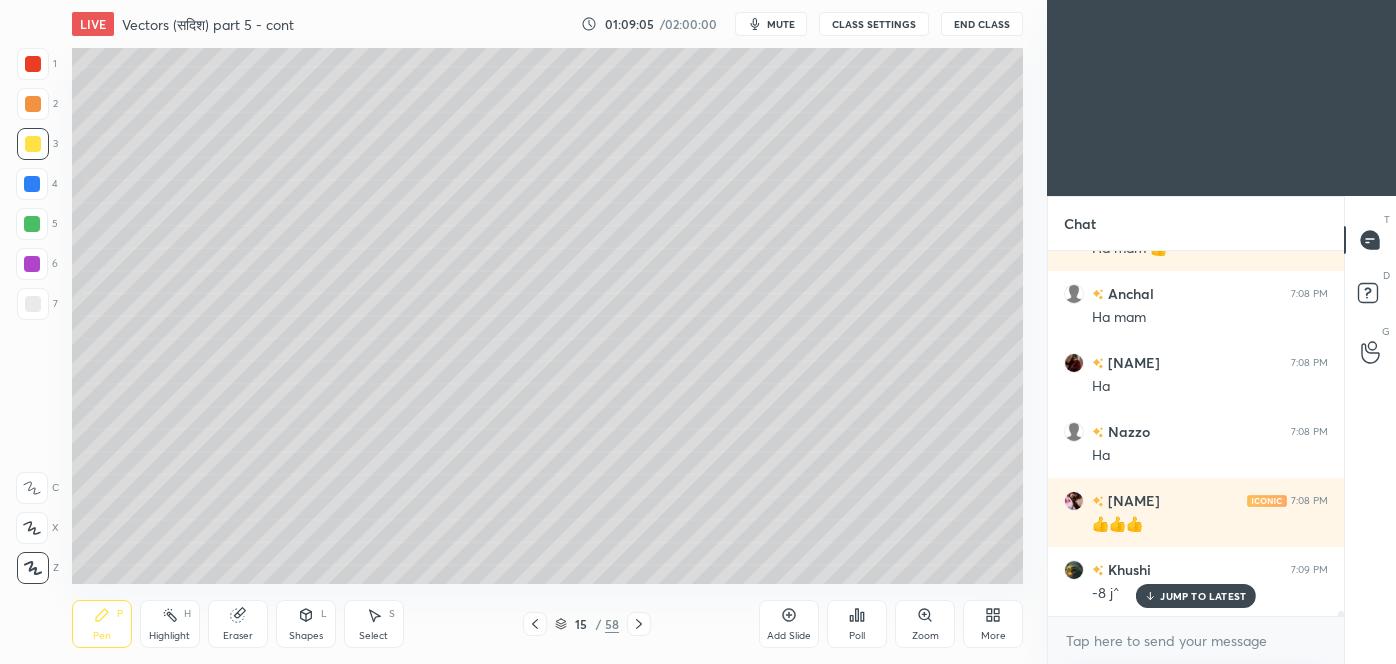 scroll, scrollTop: 27715, scrollLeft: 0, axis: vertical 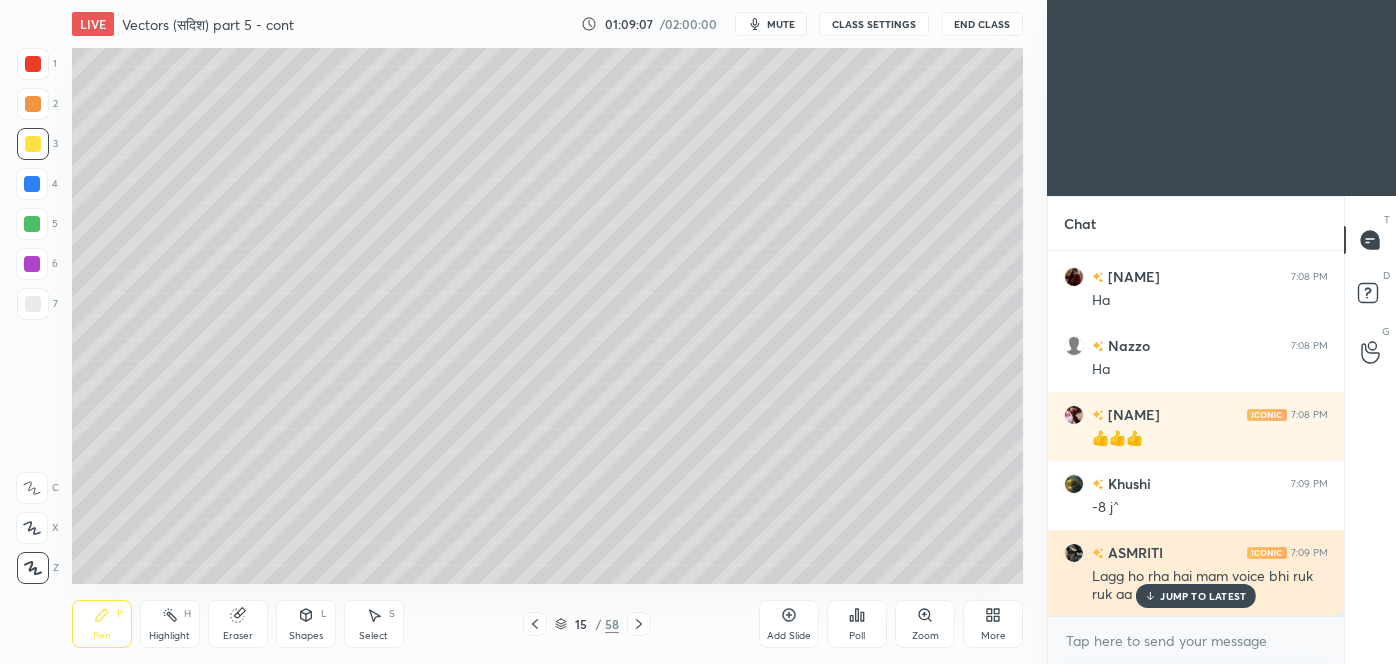 click on "JUMP TO LATEST" at bounding box center [1203, 596] 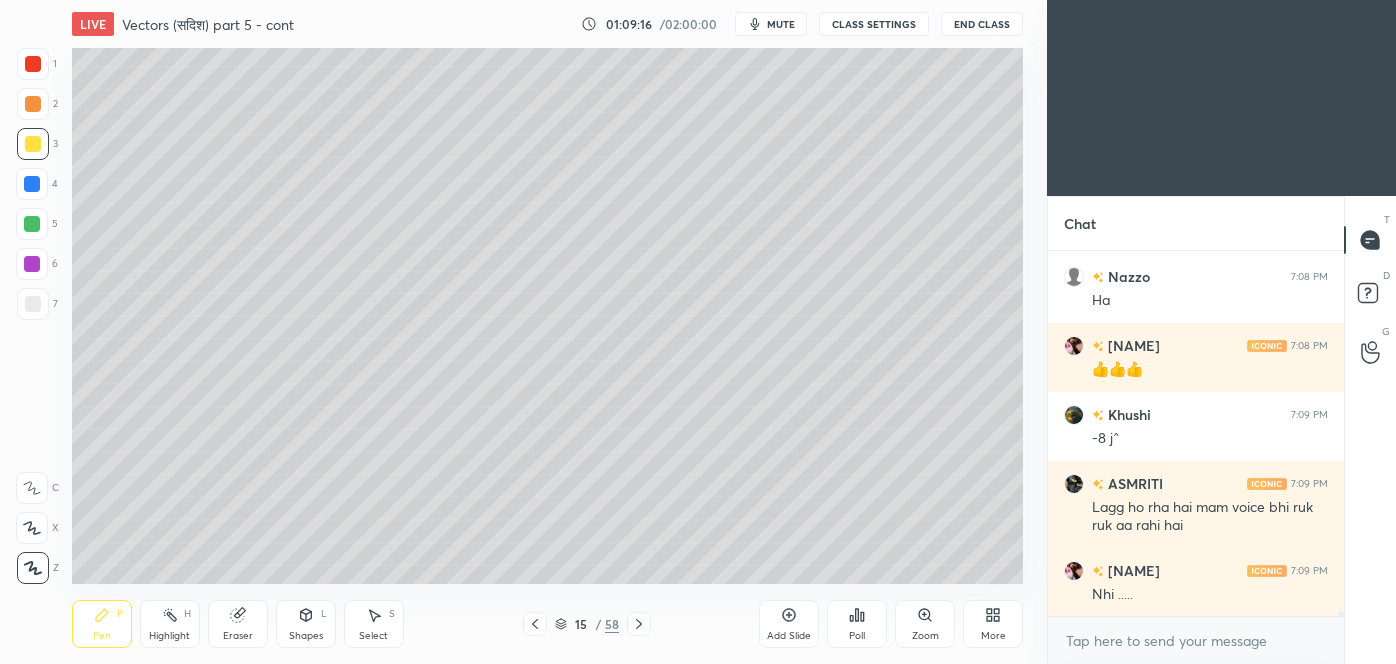 scroll, scrollTop: 27853, scrollLeft: 0, axis: vertical 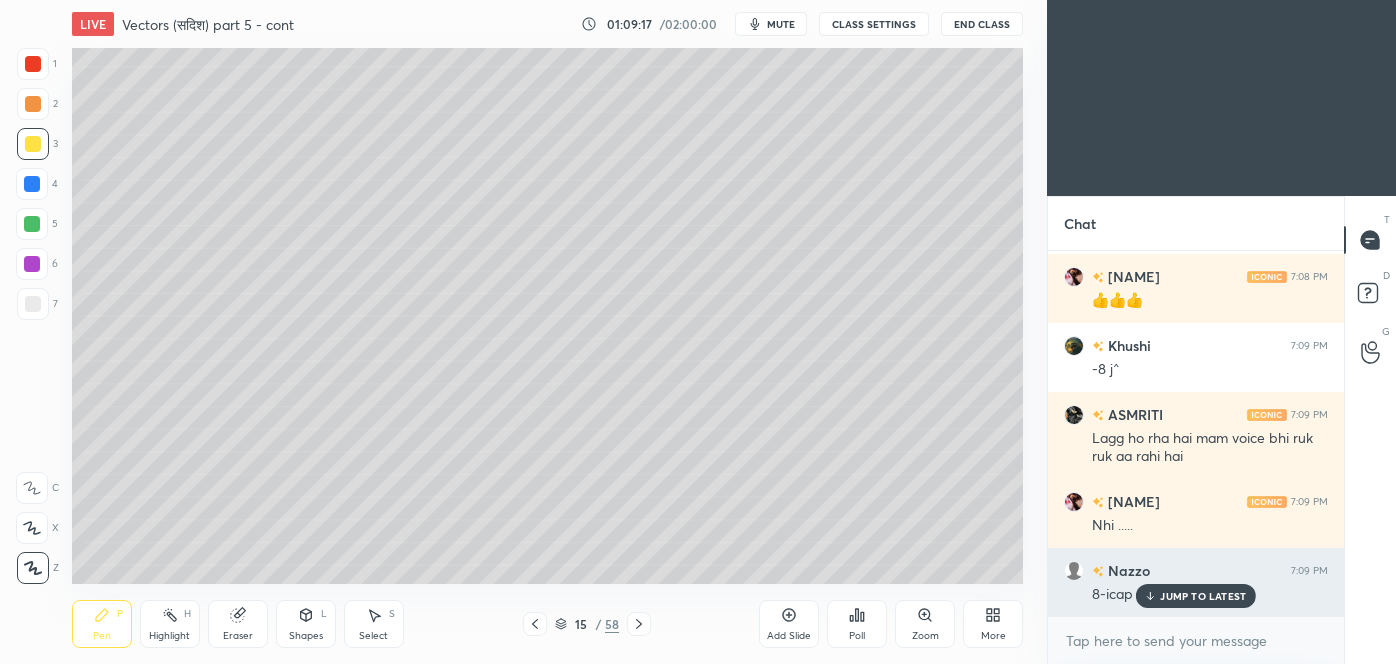 click on "JUMP TO LATEST" at bounding box center (1203, 596) 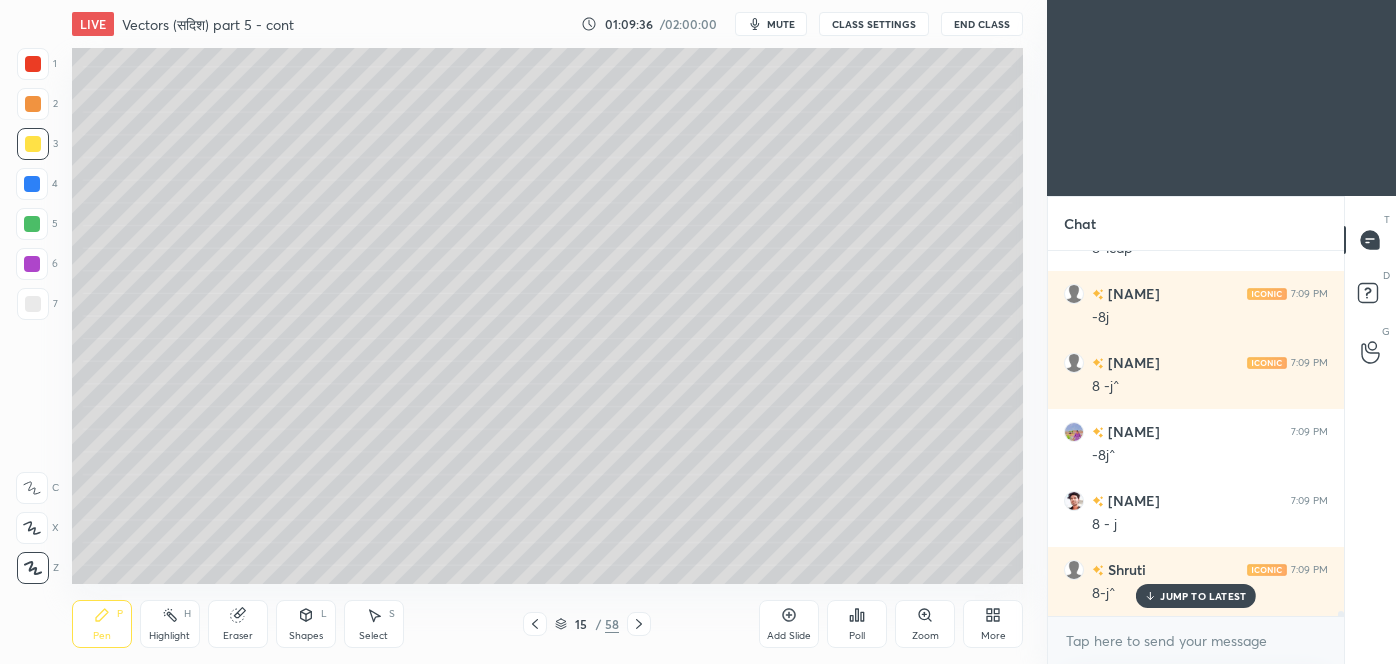 scroll, scrollTop: 28267, scrollLeft: 0, axis: vertical 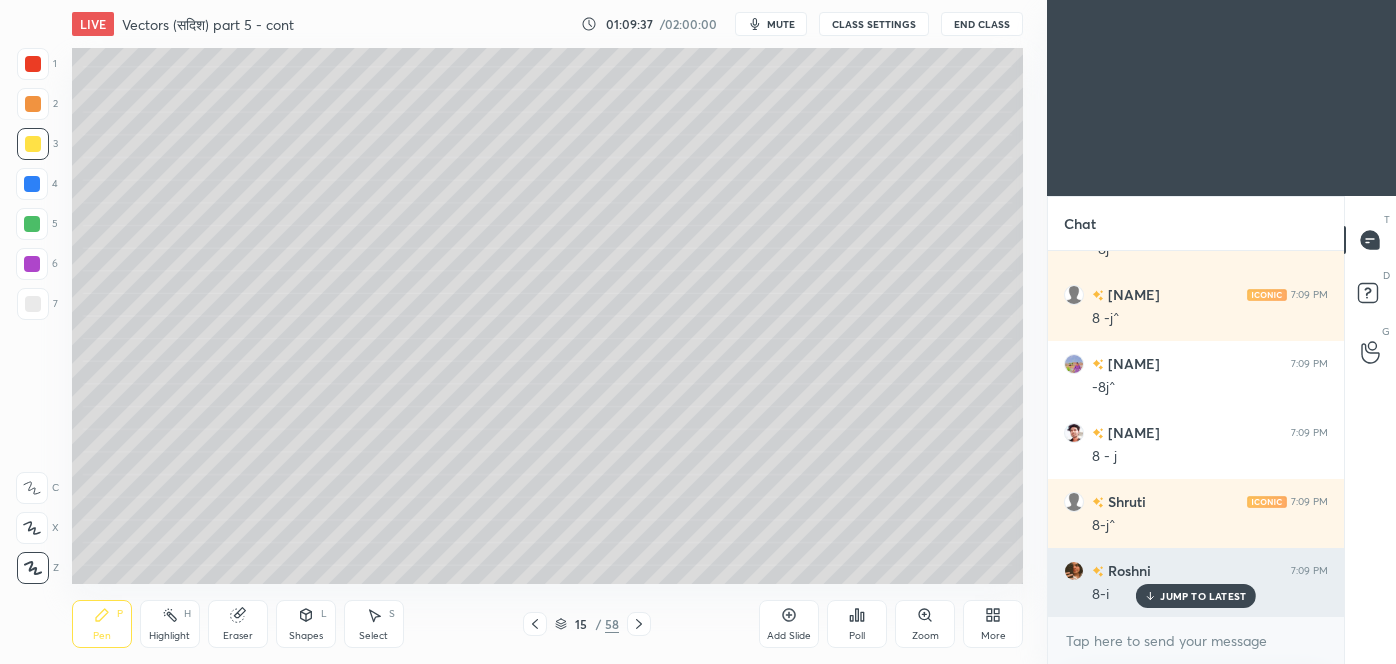 click on "JUMP TO LATEST" at bounding box center [1203, 596] 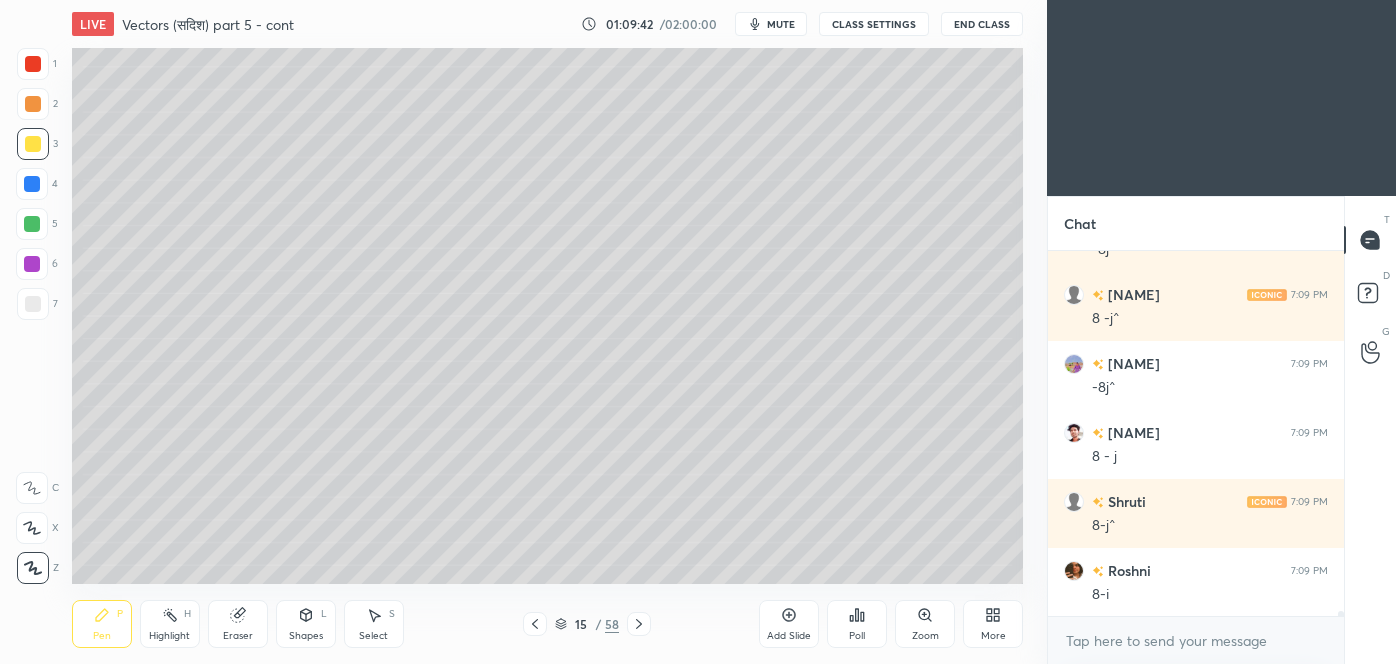 scroll, scrollTop: 28336, scrollLeft: 0, axis: vertical 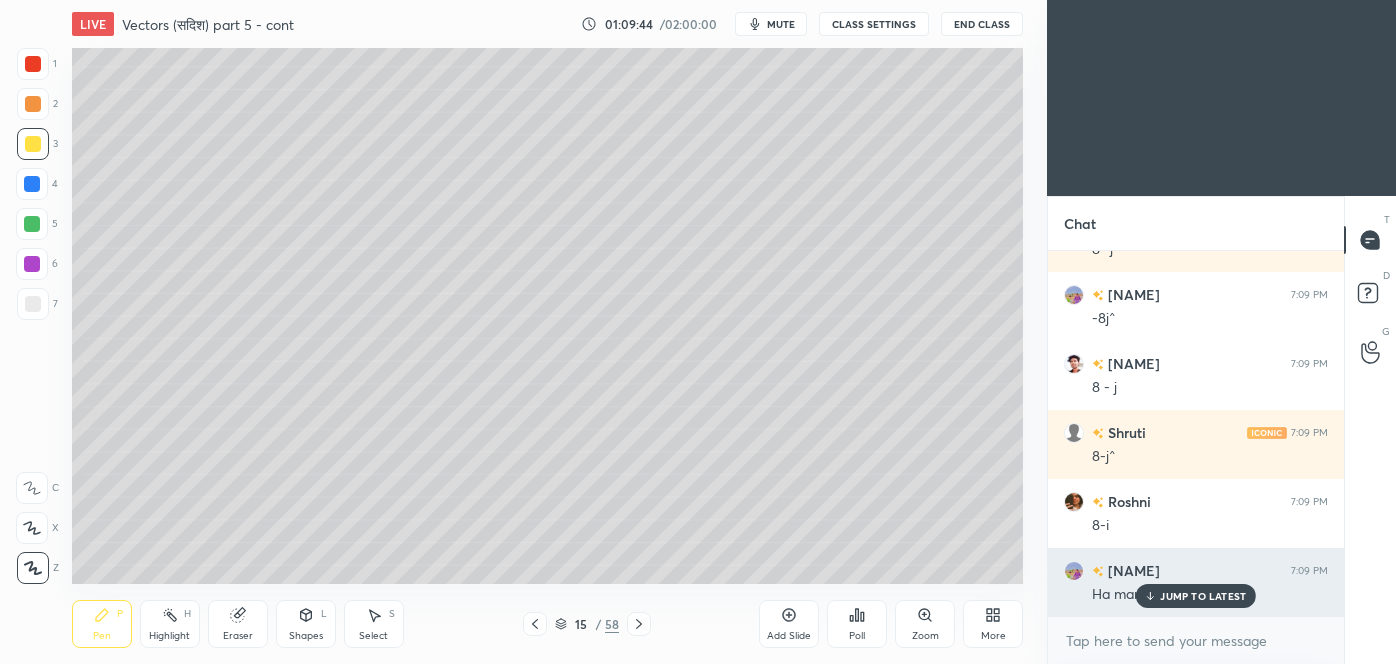click on "JUMP TO LATEST" at bounding box center (1203, 596) 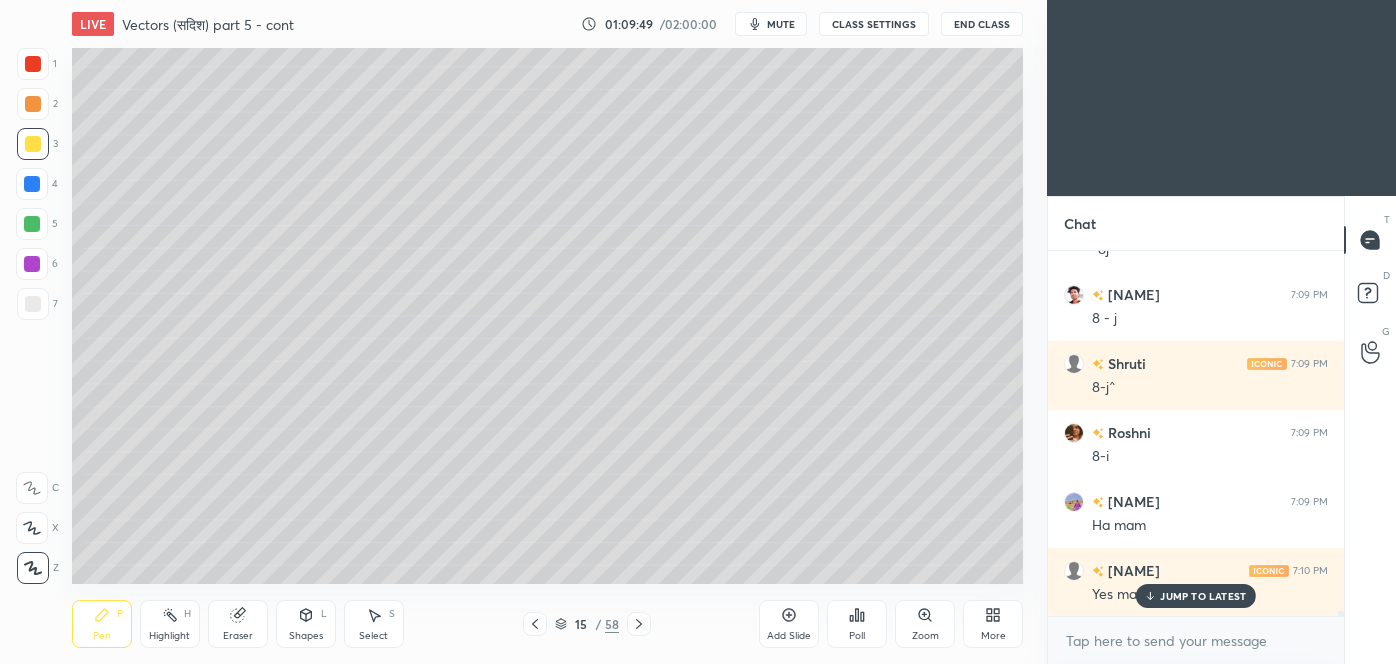 scroll, scrollTop: 28474, scrollLeft: 0, axis: vertical 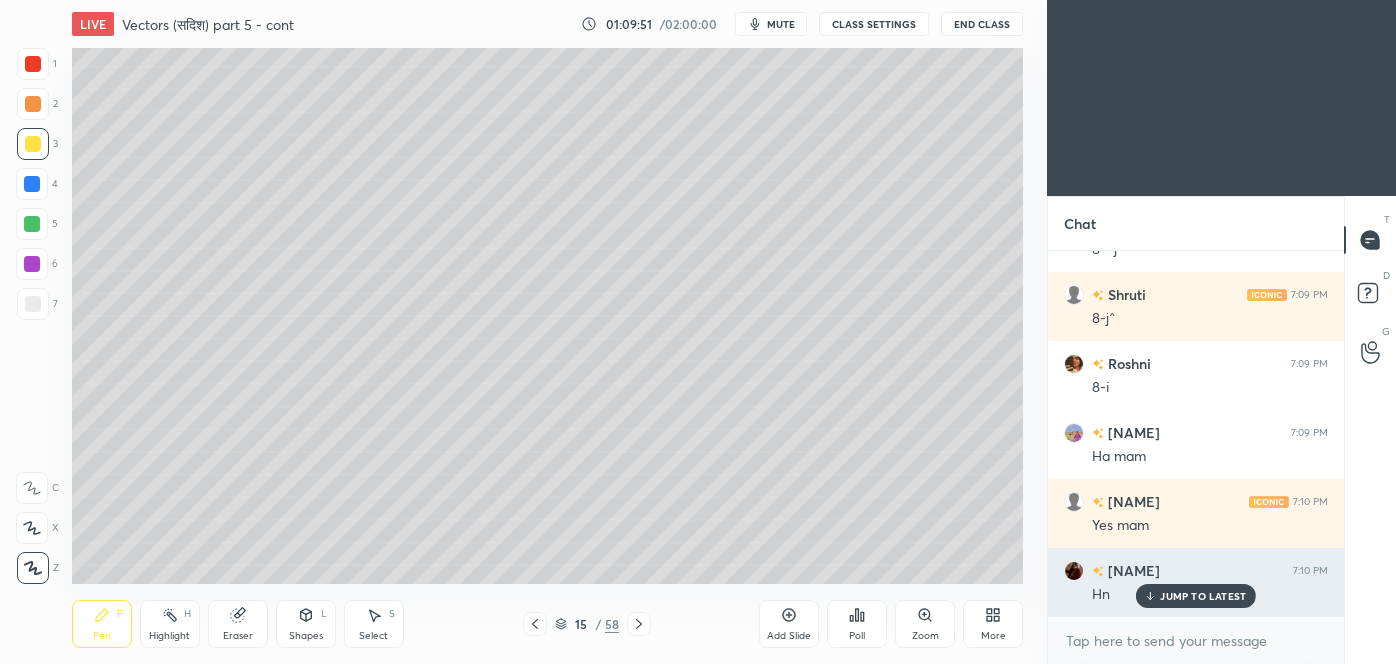 click on "JUMP TO LATEST" at bounding box center [1203, 596] 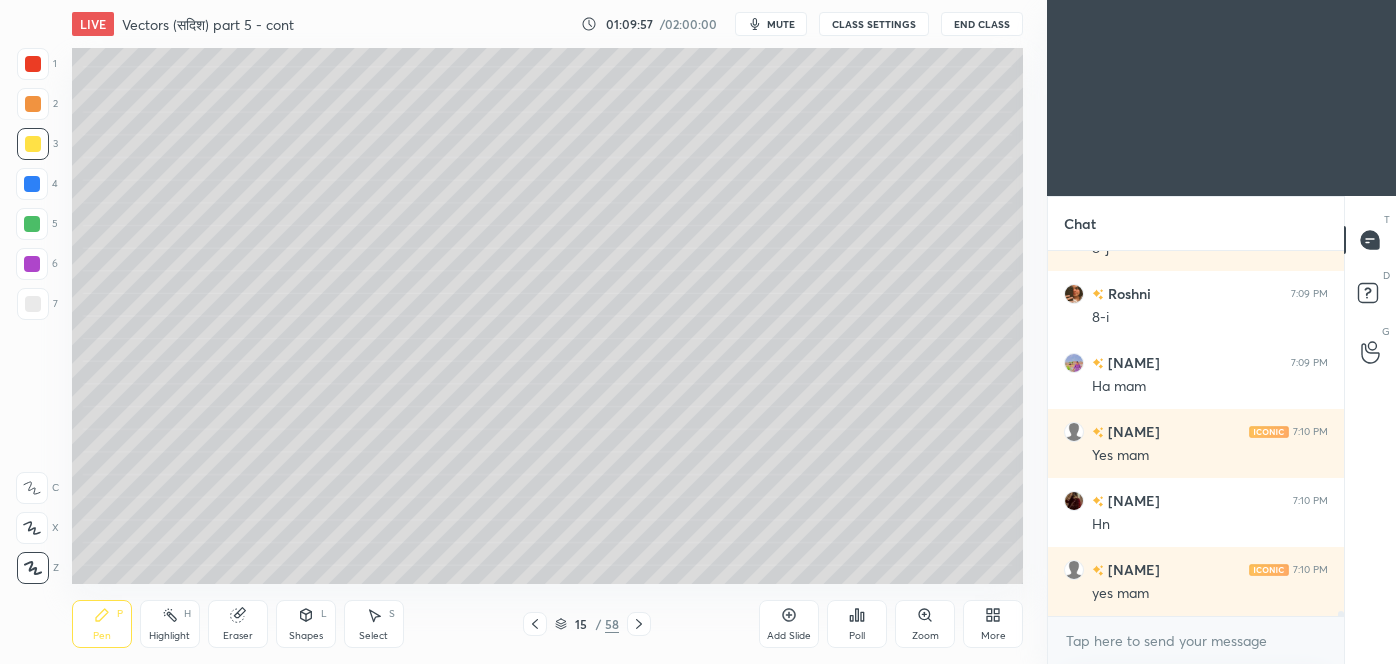 scroll, scrollTop: 28613, scrollLeft: 0, axis: vertical 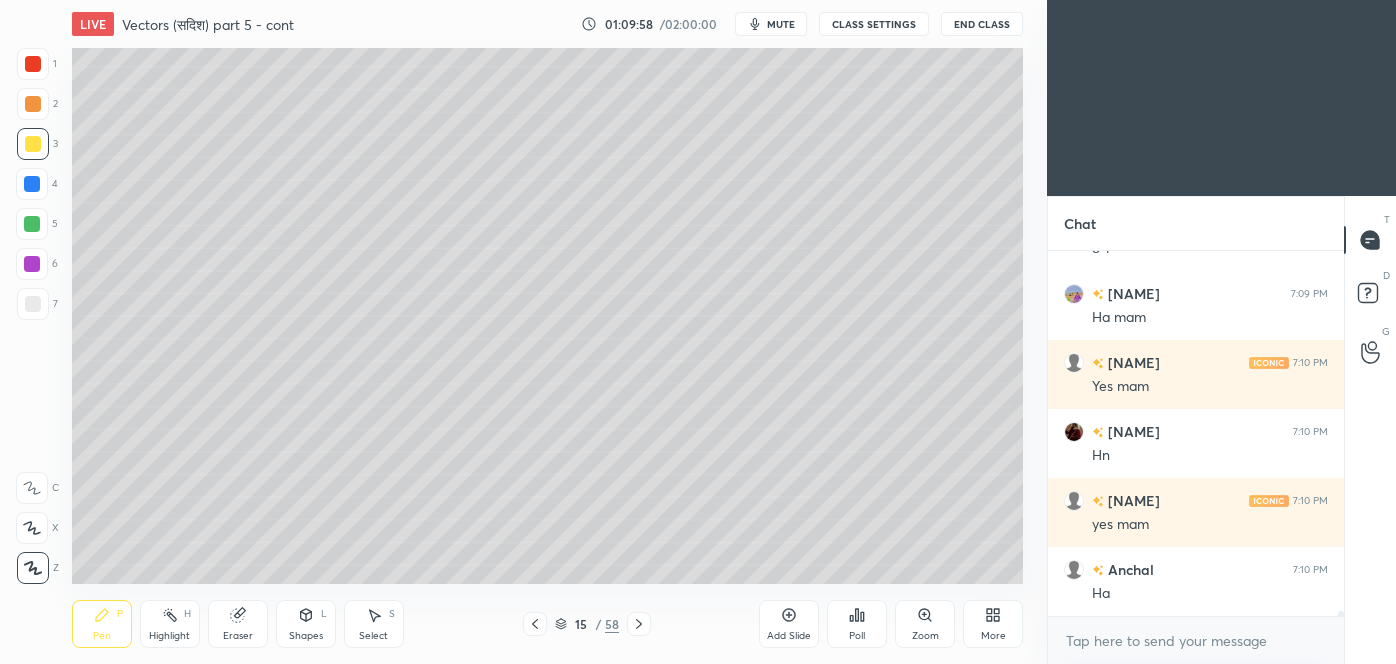 click on "Add Slide" at bounding box center (789, 624) 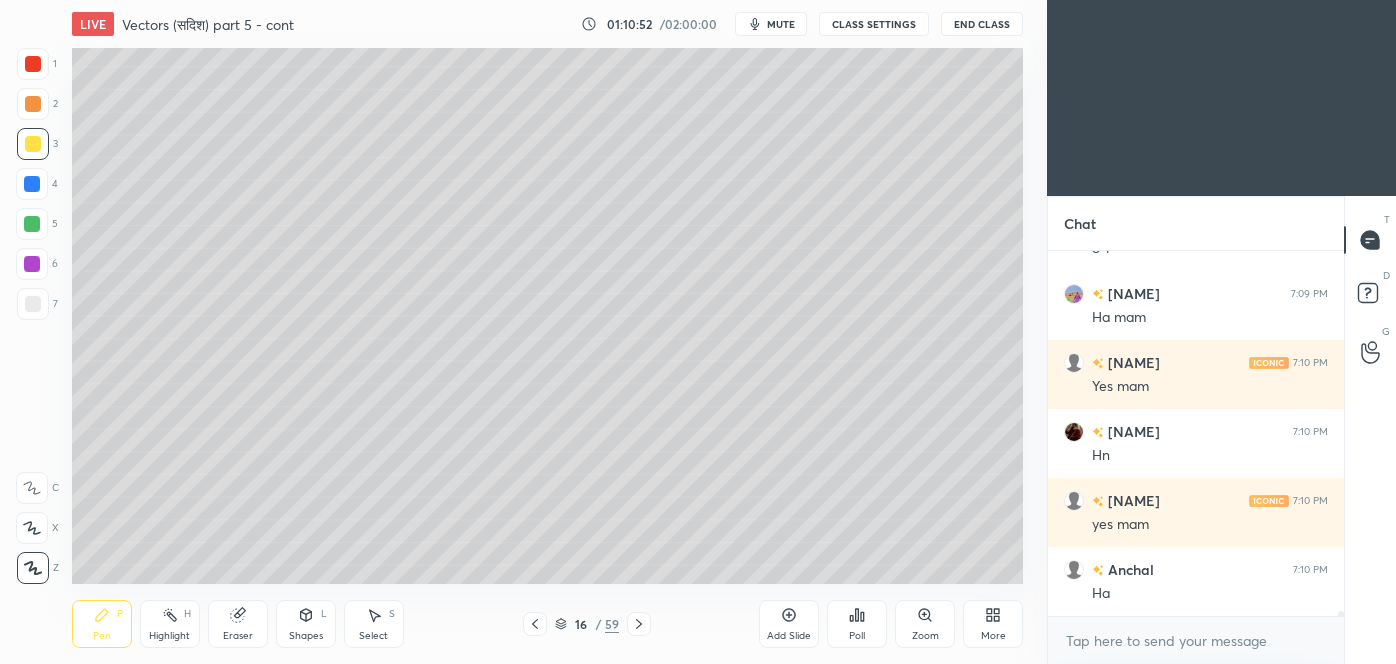 click 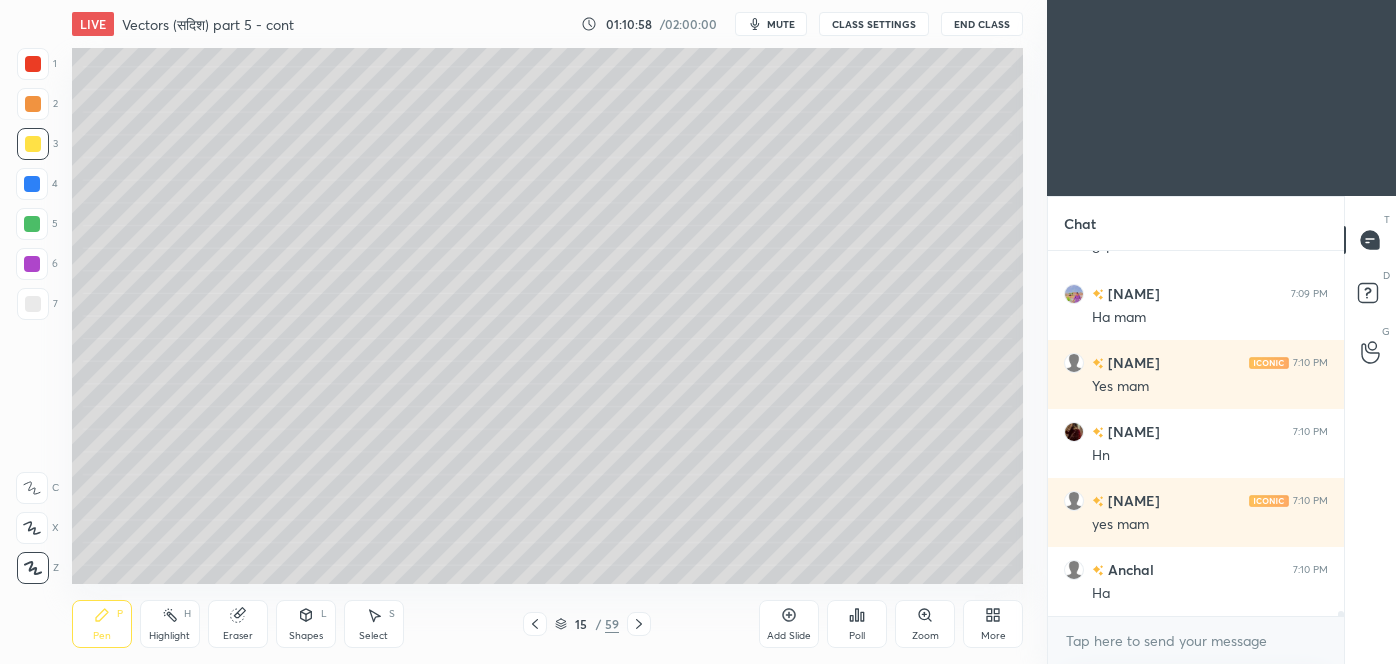 click 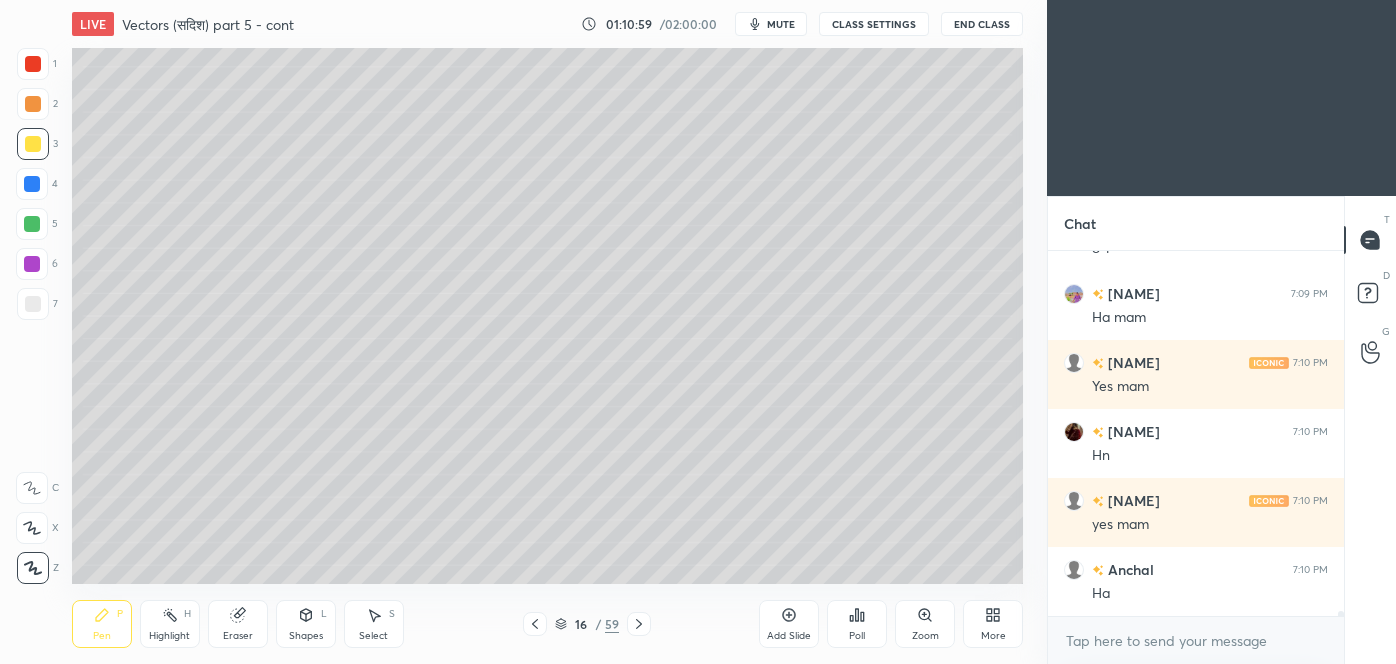scroll, scrollTop: 28682, scrollLeft: 0, axis: vertical 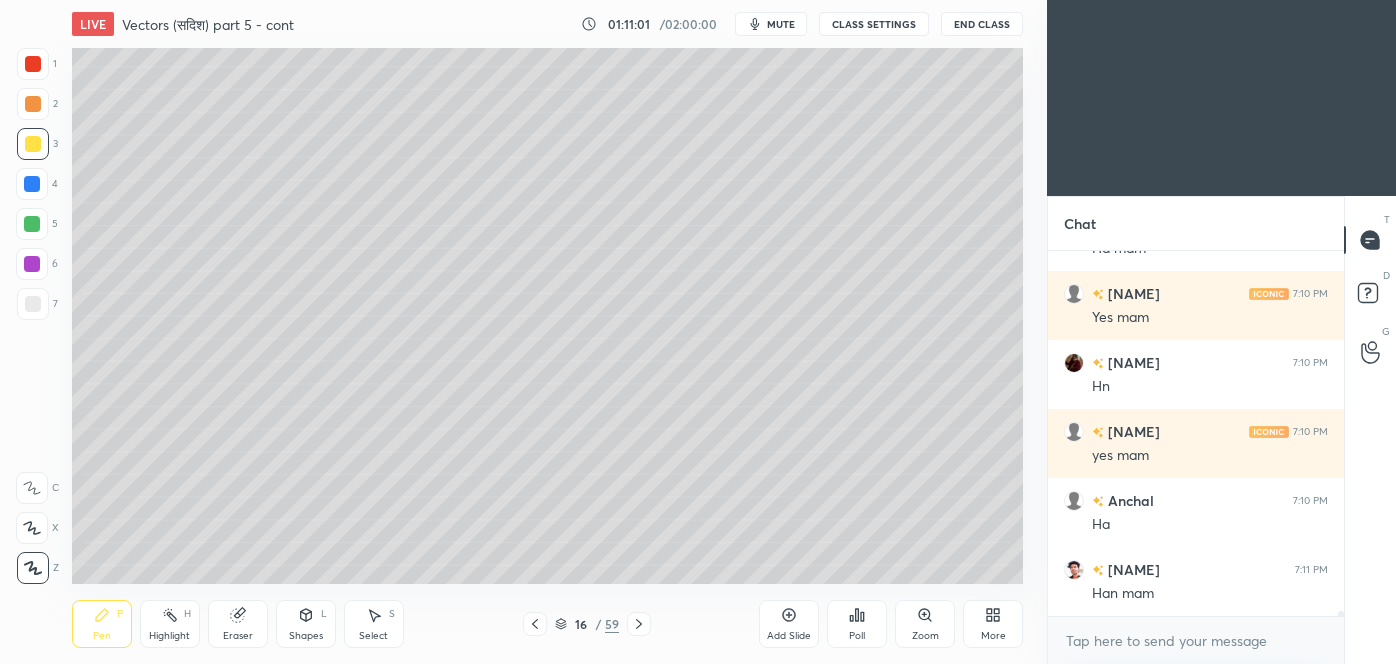 click on "7" at bounding box center [37, 304] 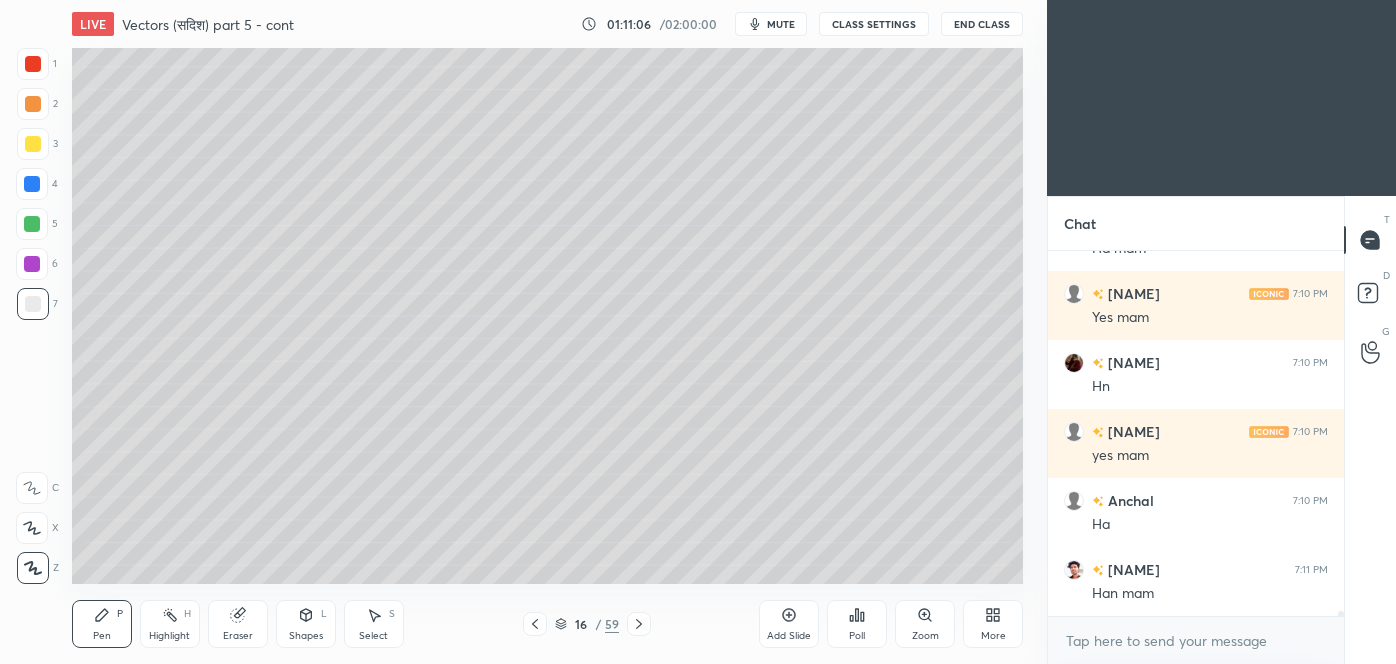 click 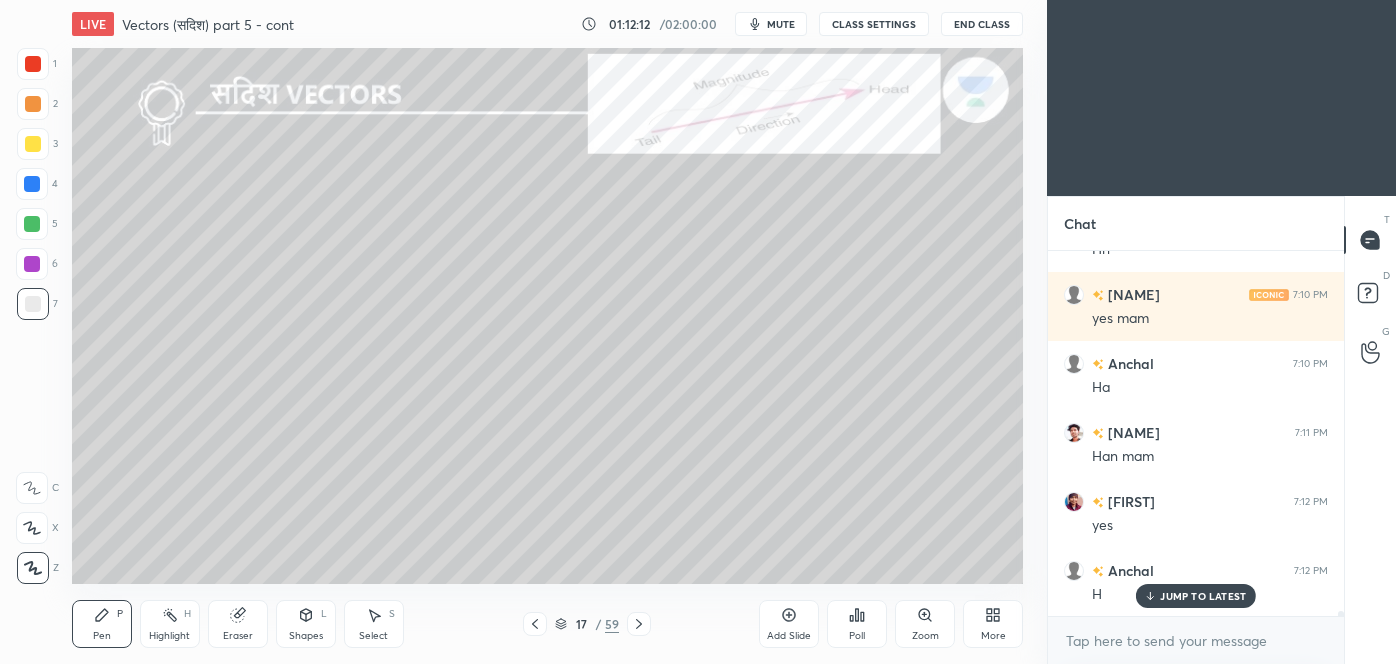 scroll, scrollTop: 28957, scrollLeft: 0, axis: vertical 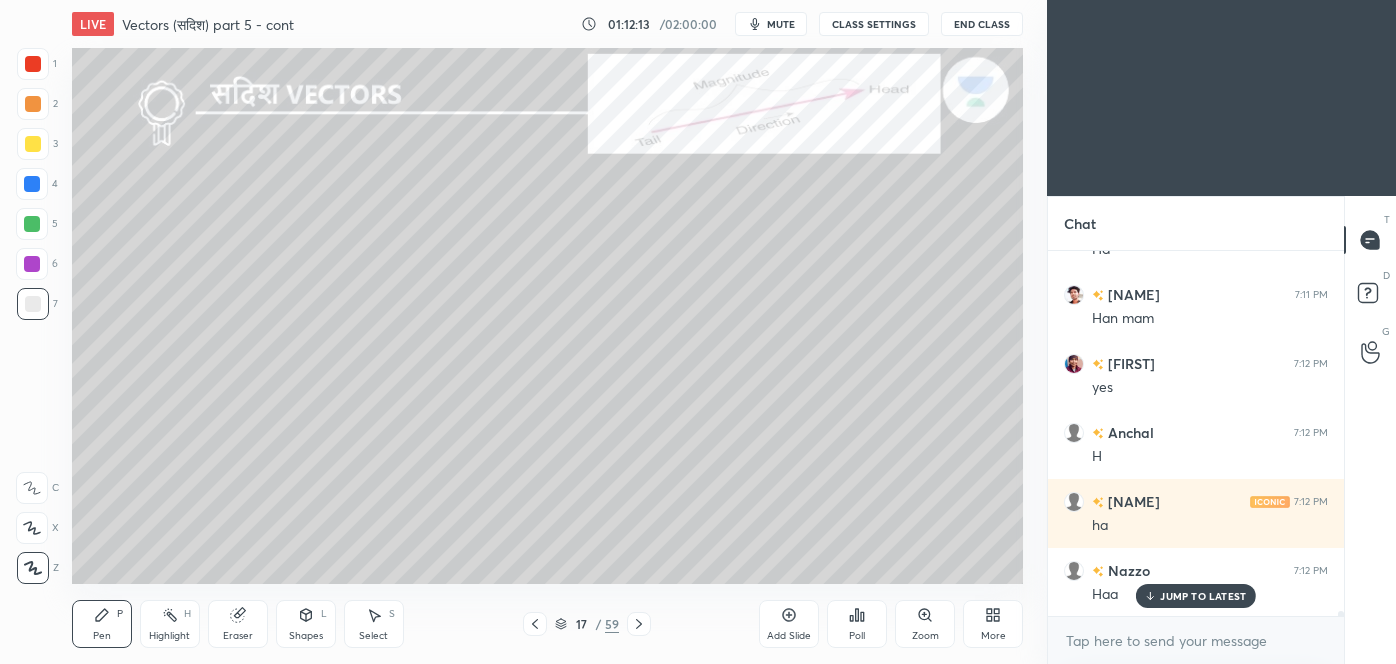 click 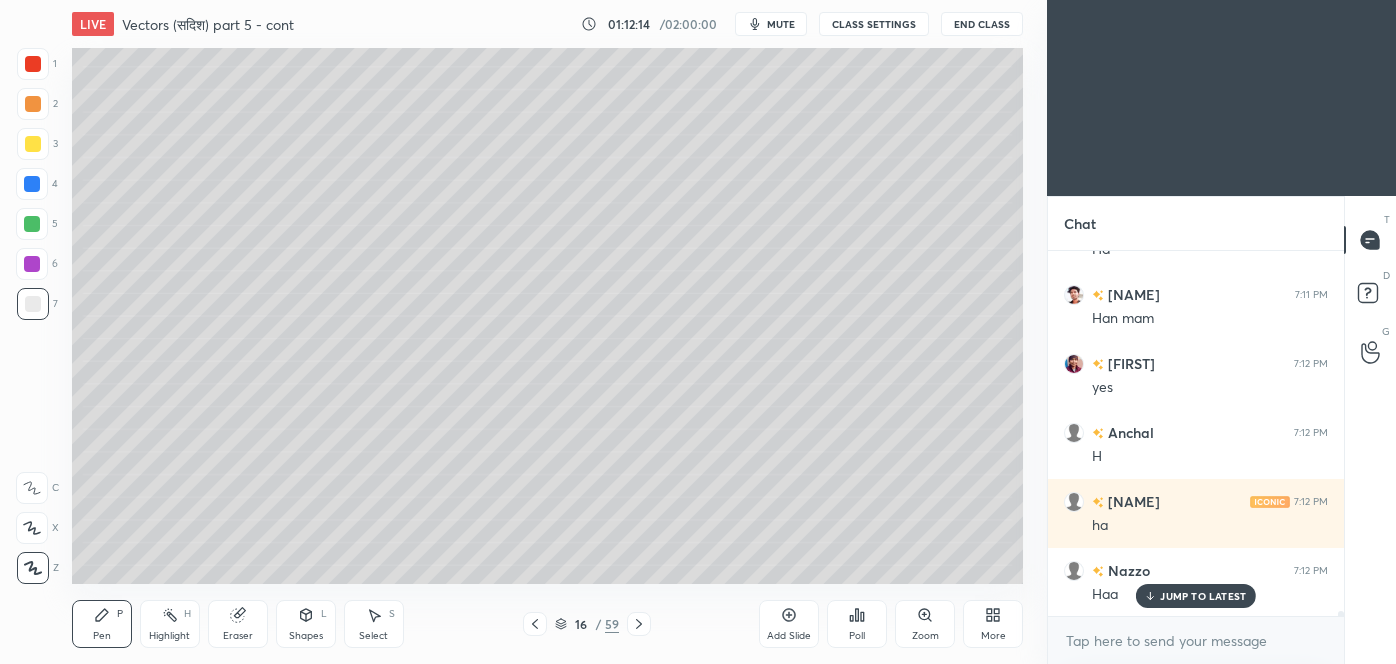 scroll, scrollTop: 29026, scrollLeft: 0, axis: vertical 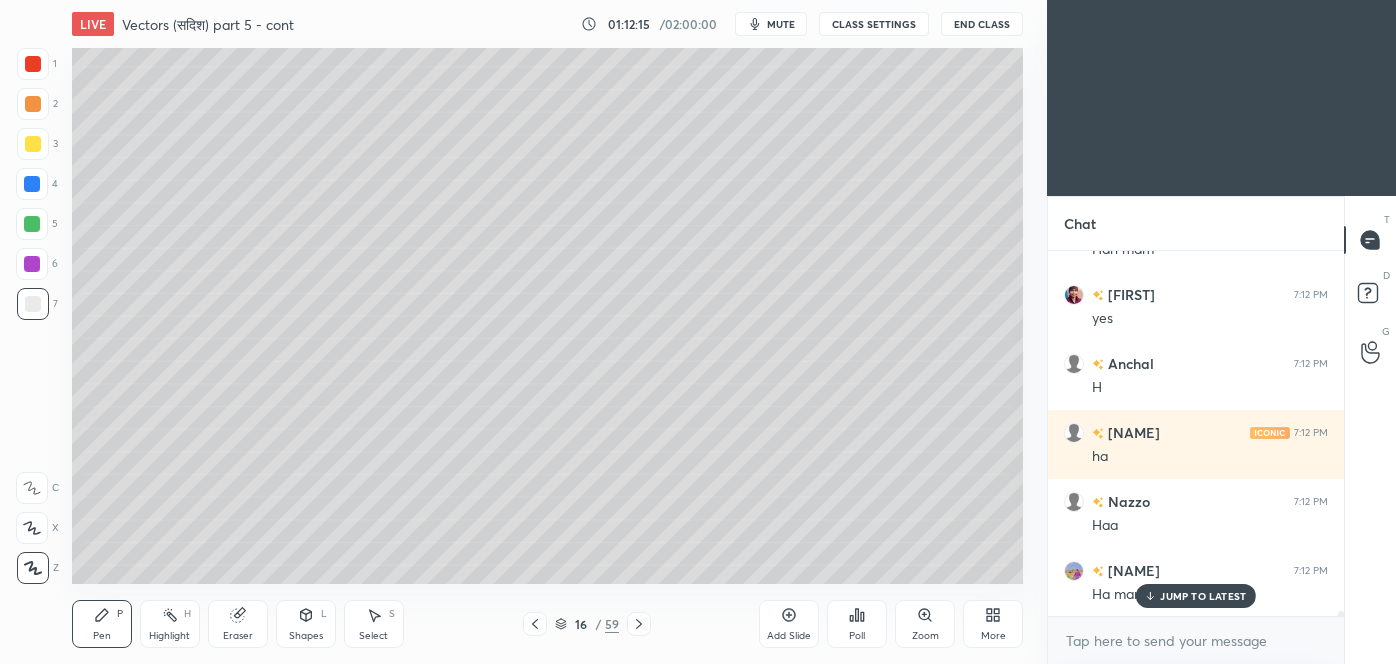 click at bounding box center (639, 624) 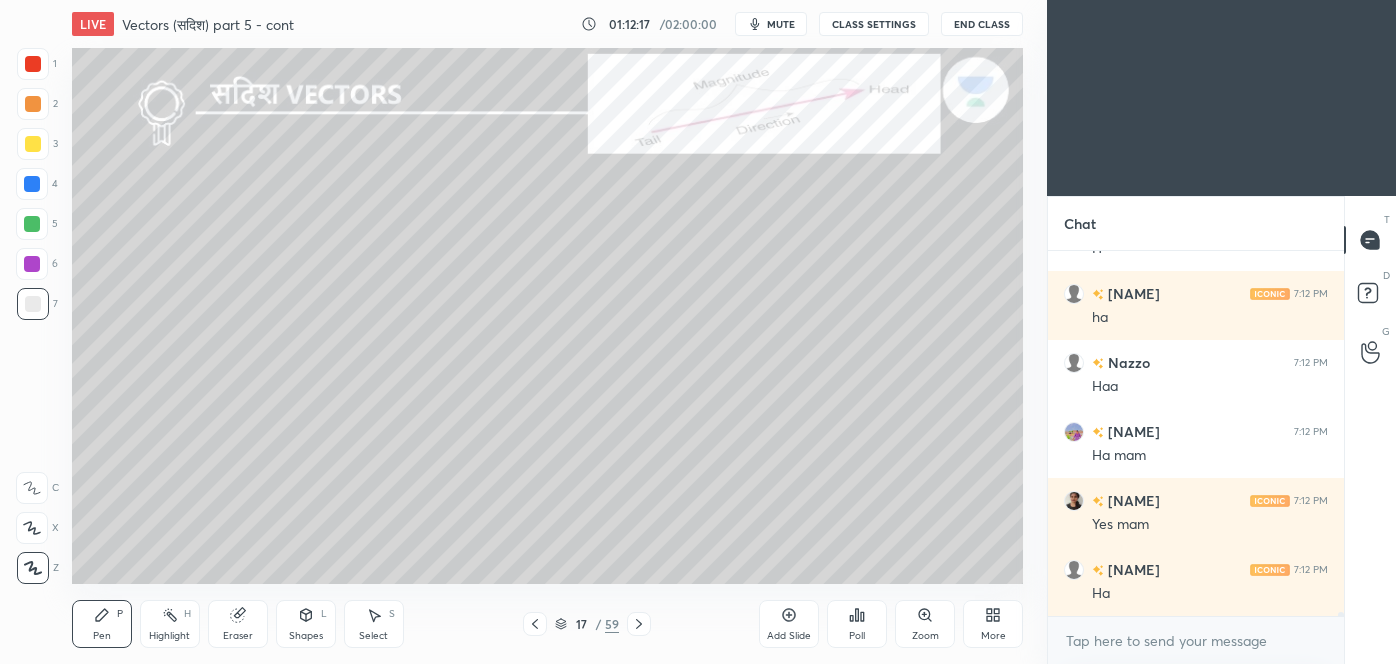 scroll, scrollTop: 29234, scrollLeft: 0, axis: vertical 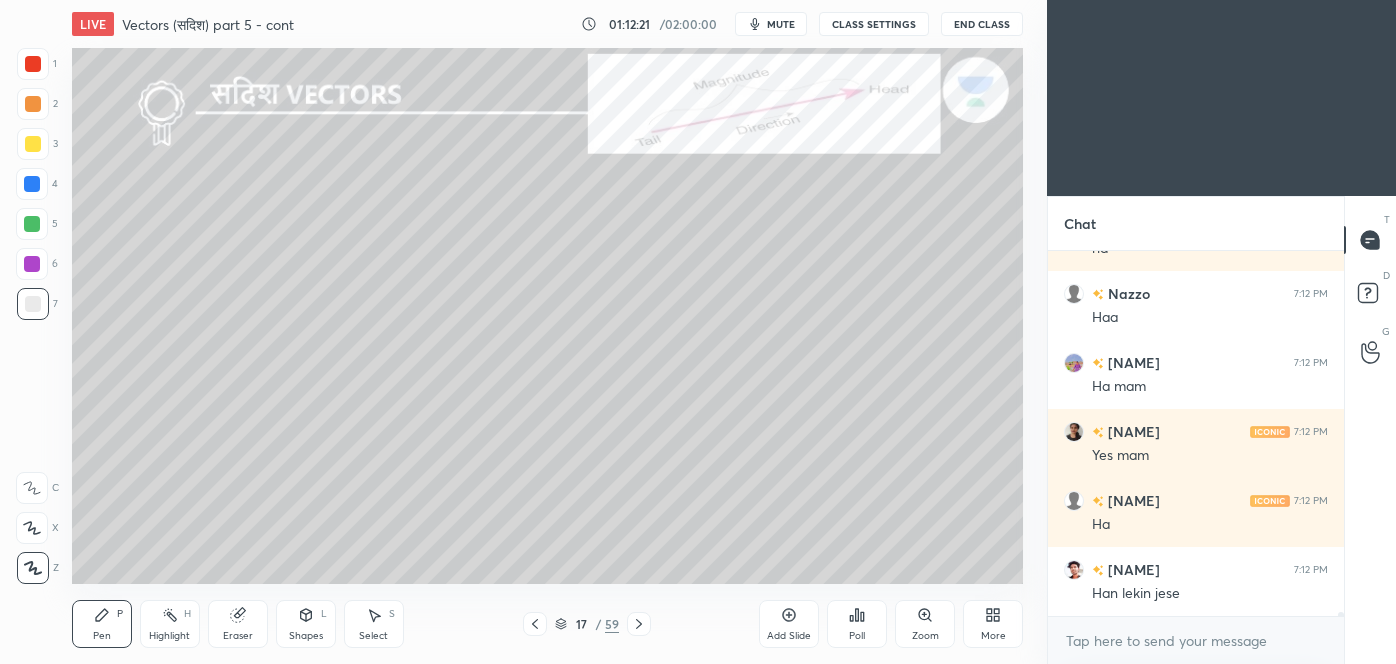 click 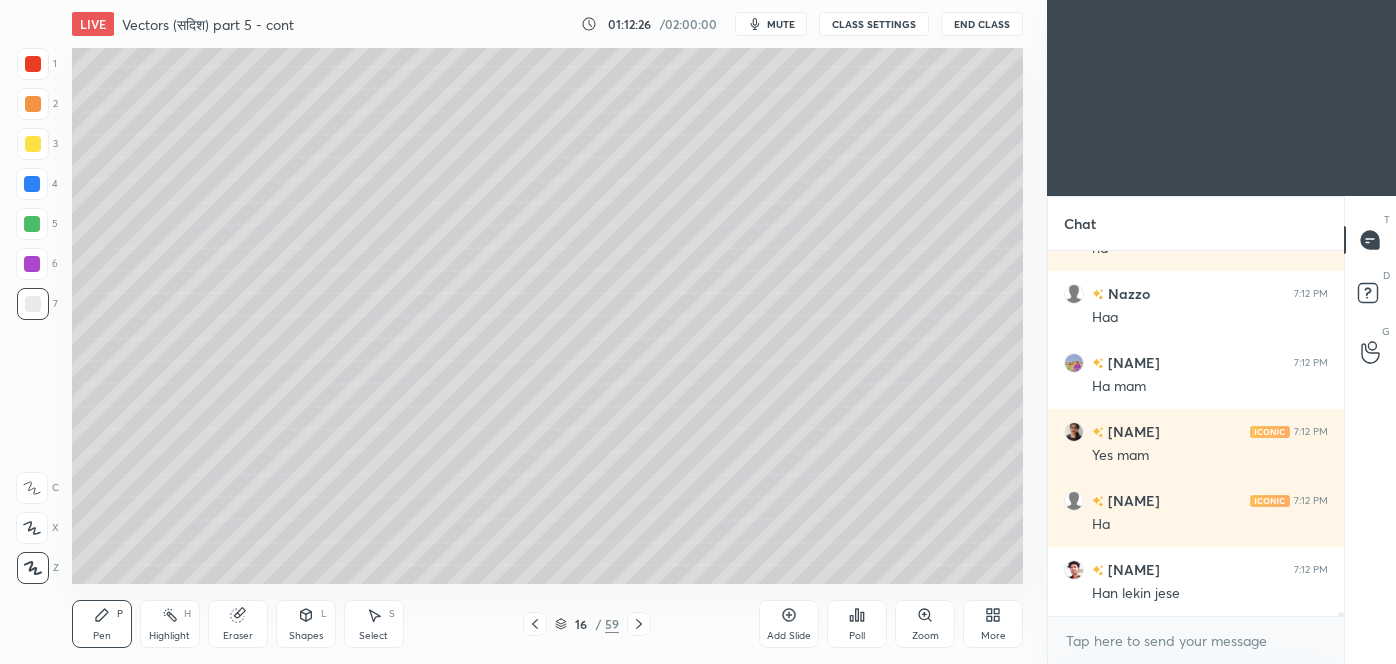 scroll, scrollTop: 29303, scrollLeft: 0, axis: vertical 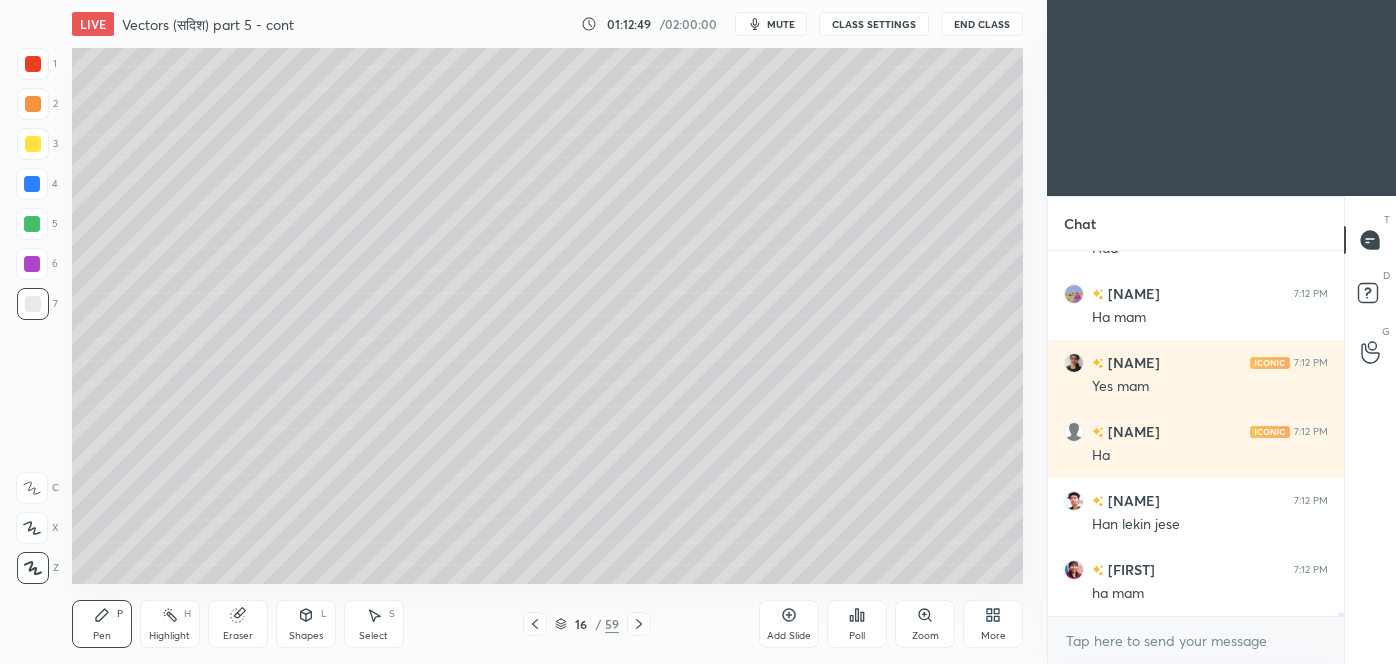 click 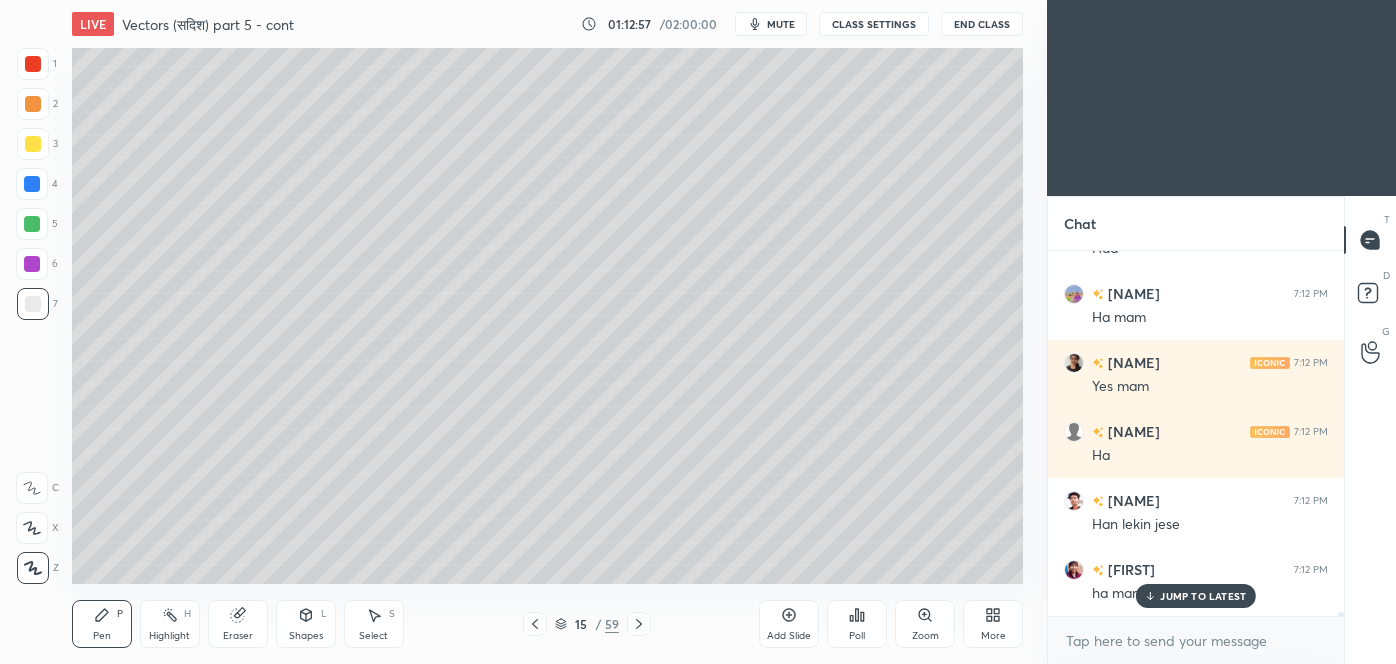 scroll, scrollTop: 29371, scrollLeft: 0, axis: vertical 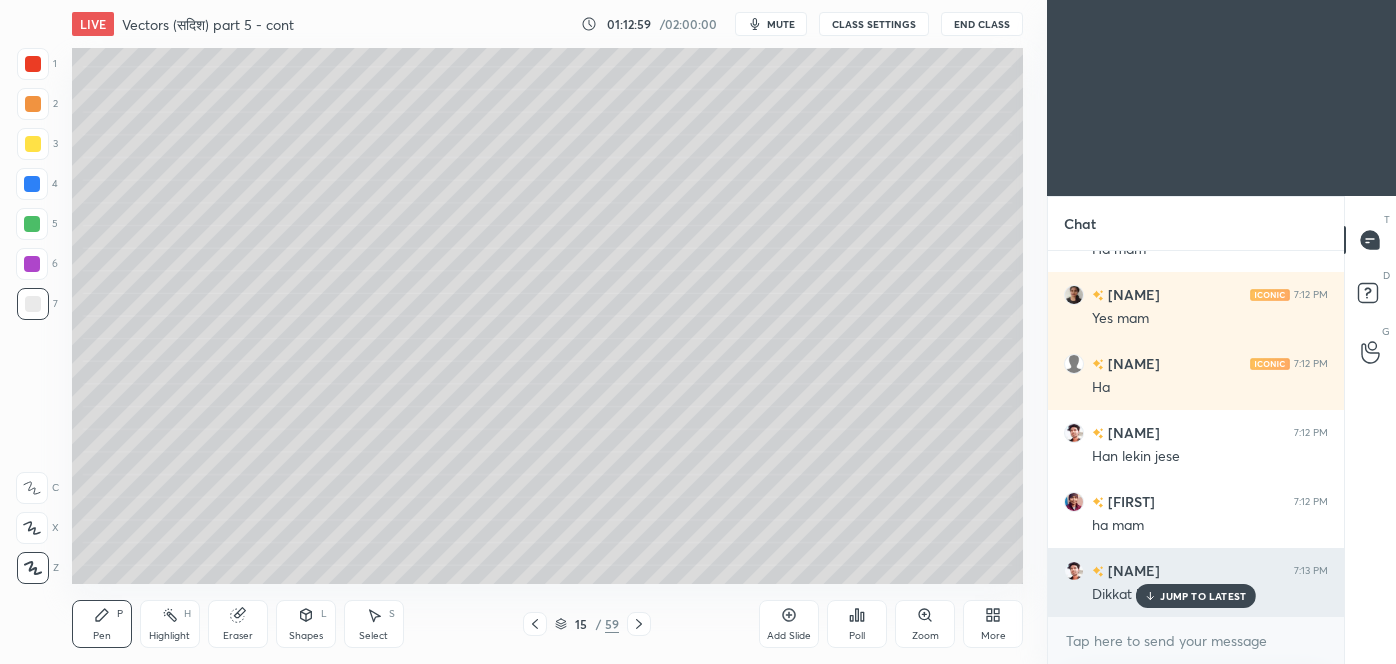 click on "JUMP TO LATEST" at bounding box center (1203, 596) 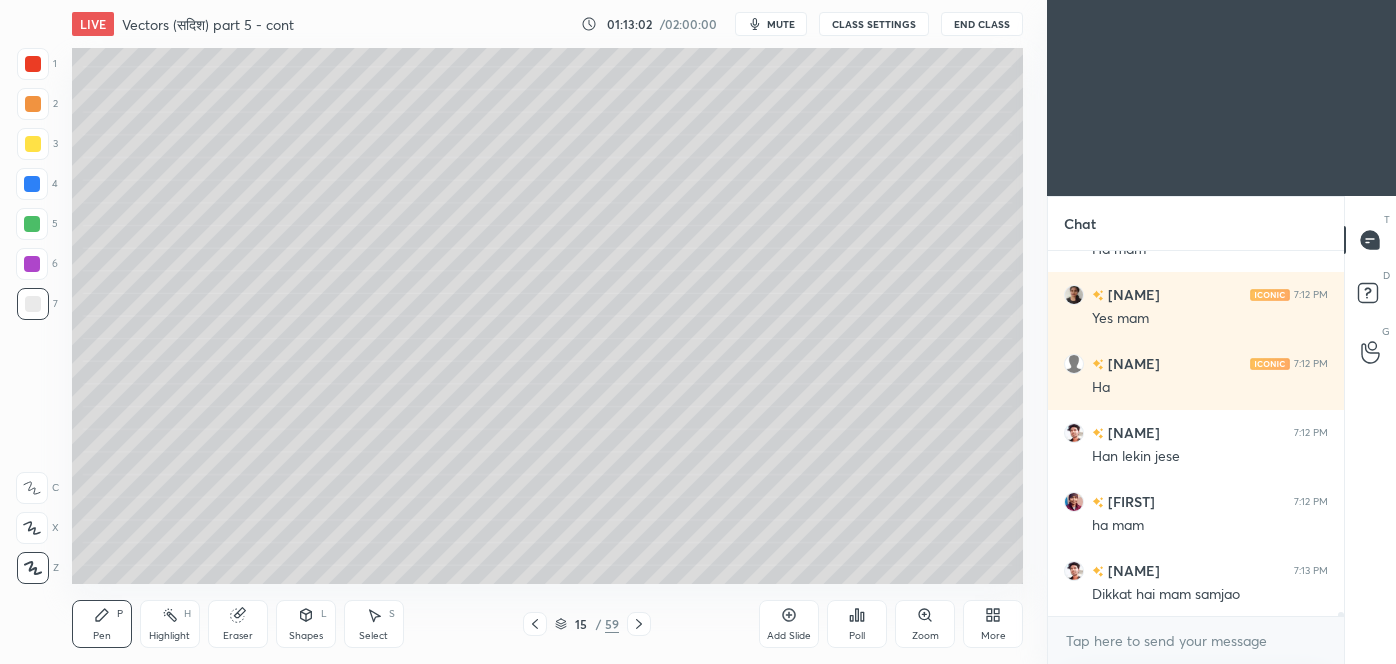 click 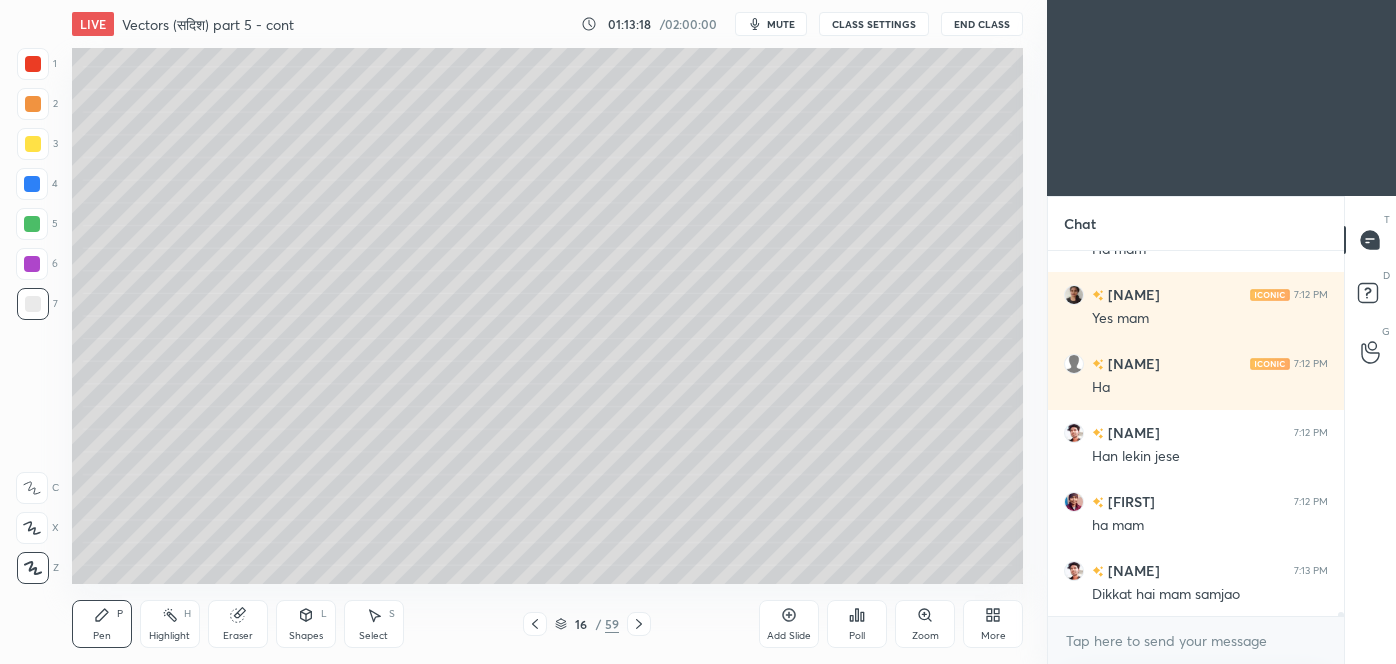 click on "Shapes L" at bounding box center [306, 624] 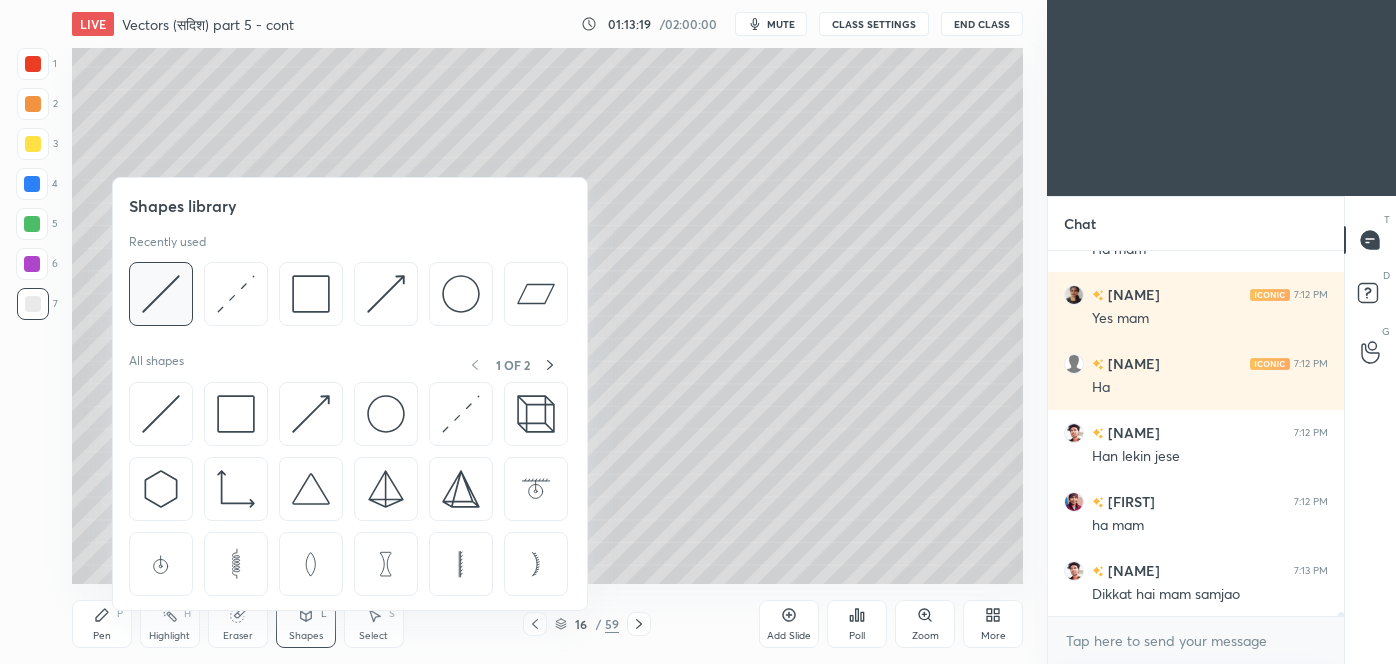 click at bounding box center (161, 294) 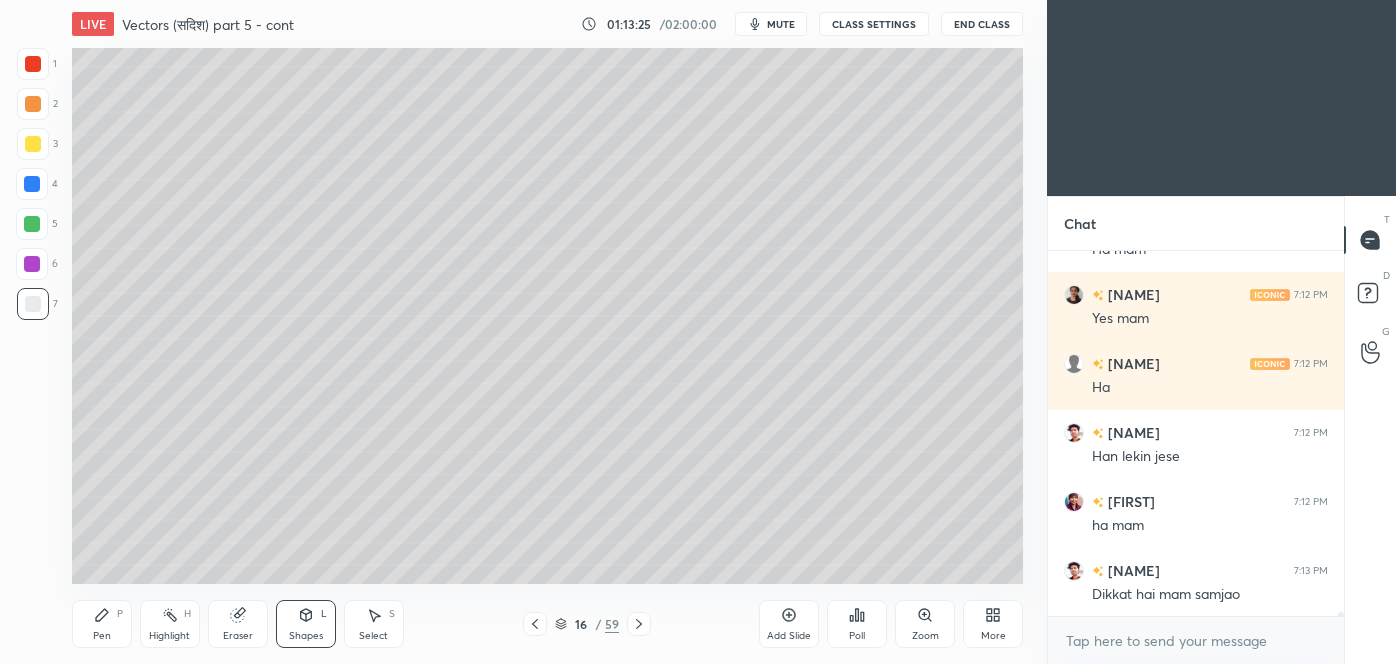 click 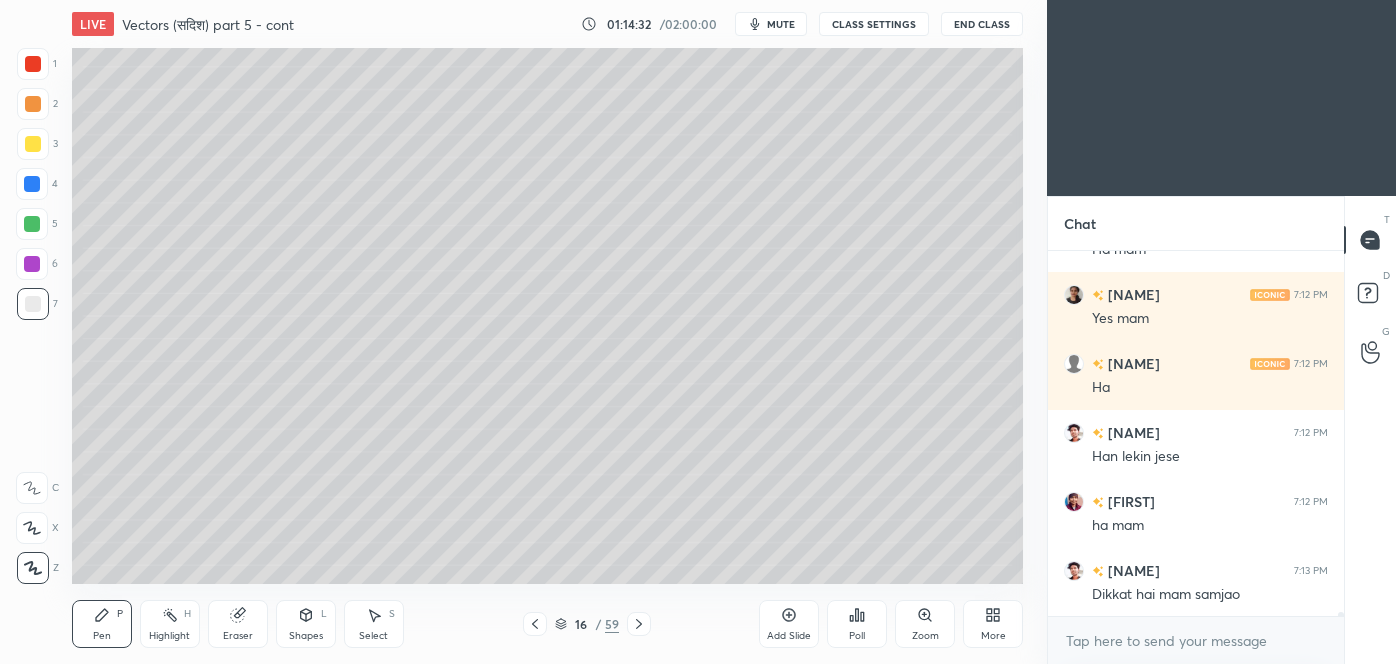 scroll, scrollTop: 29440, scrollLeft: 0, axis: vertical 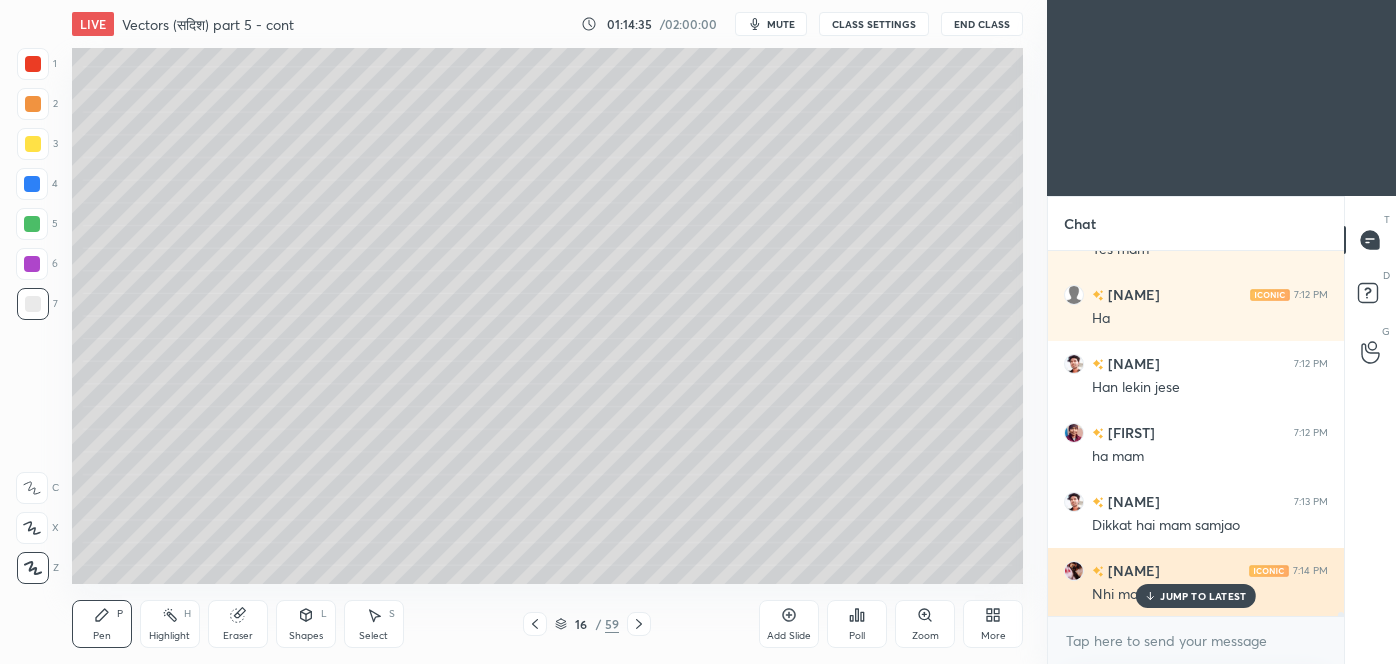 click on "JUMP TO LATEST" at bounding box center [1203, 596] 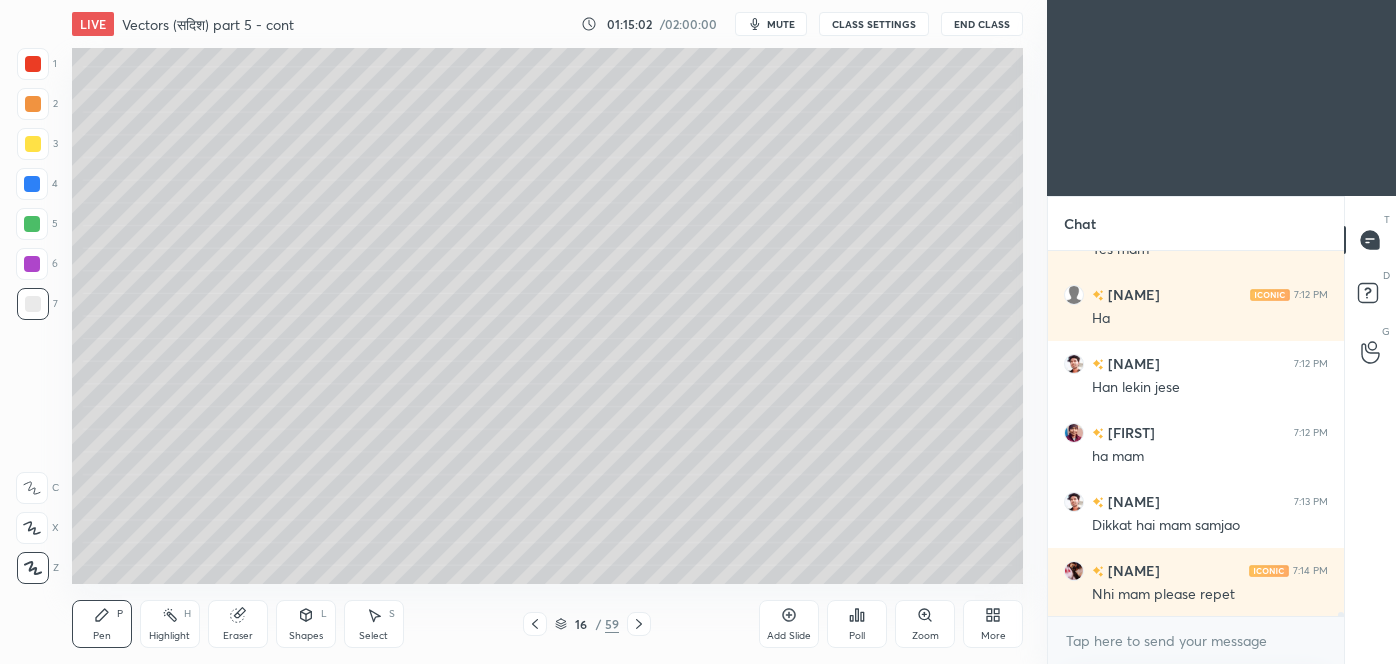 scroll, scrollTop: 29509, scrollLeft: 0, axis: vertical 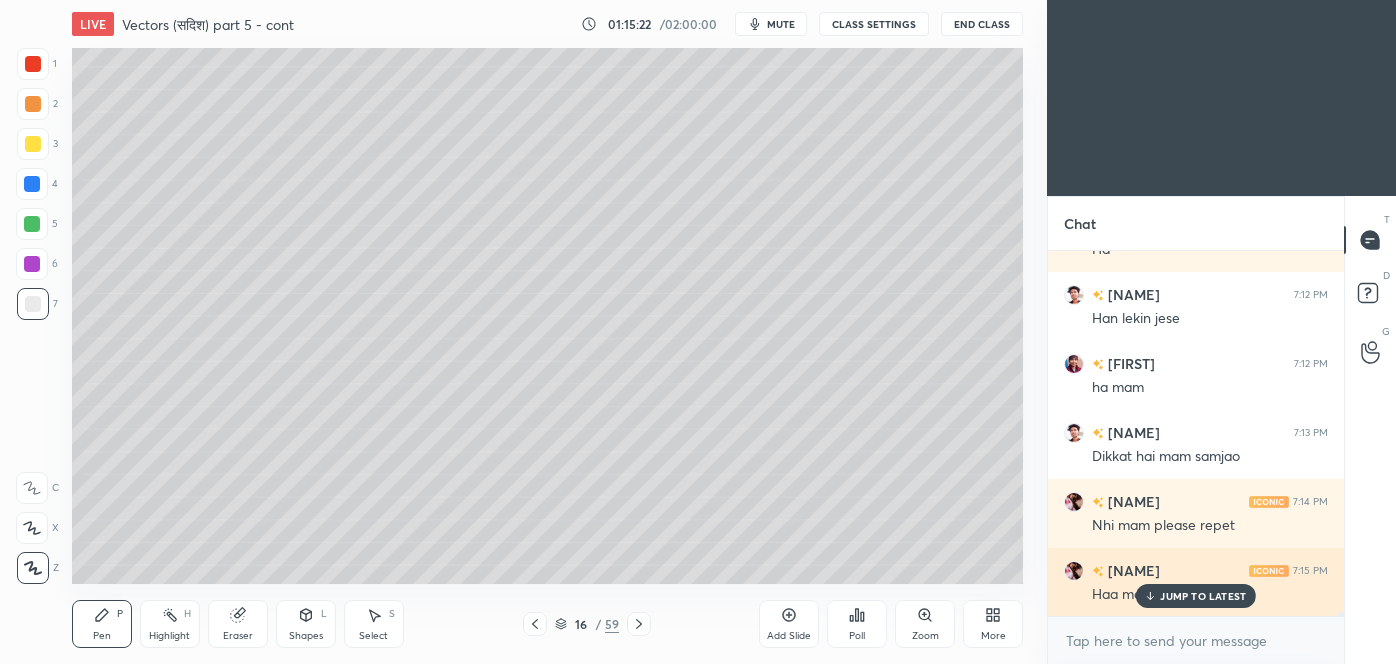 click on "JUMP TO LATEST" at bounding box center [1203, 596] 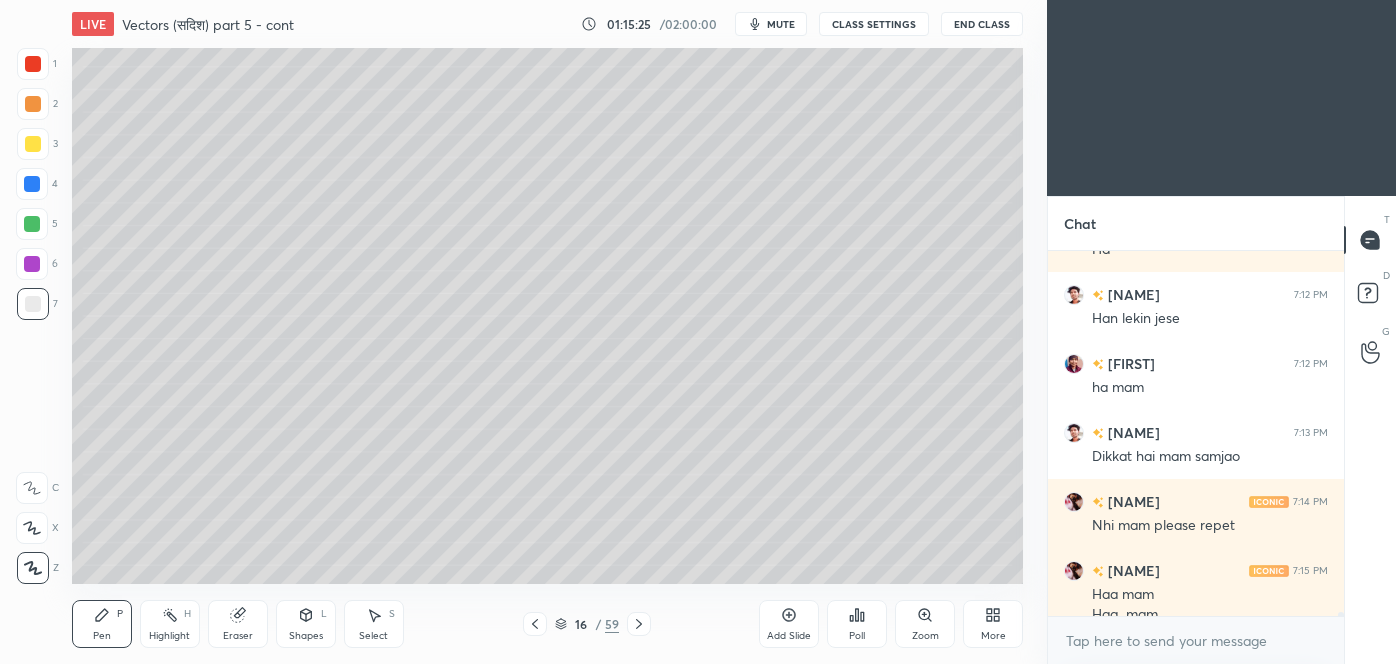 scroll, scrollTop: 29530, scrollLeft: 0, axis: vertical 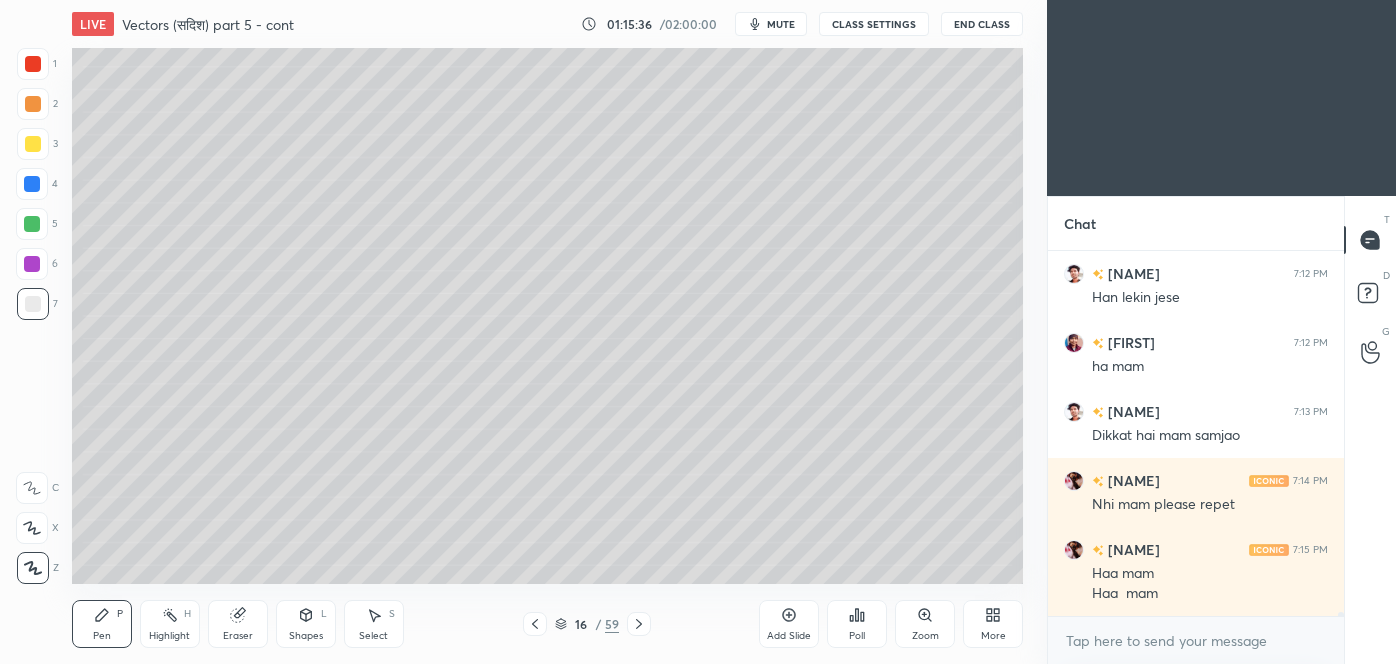 click at bounding box center (32, 184) 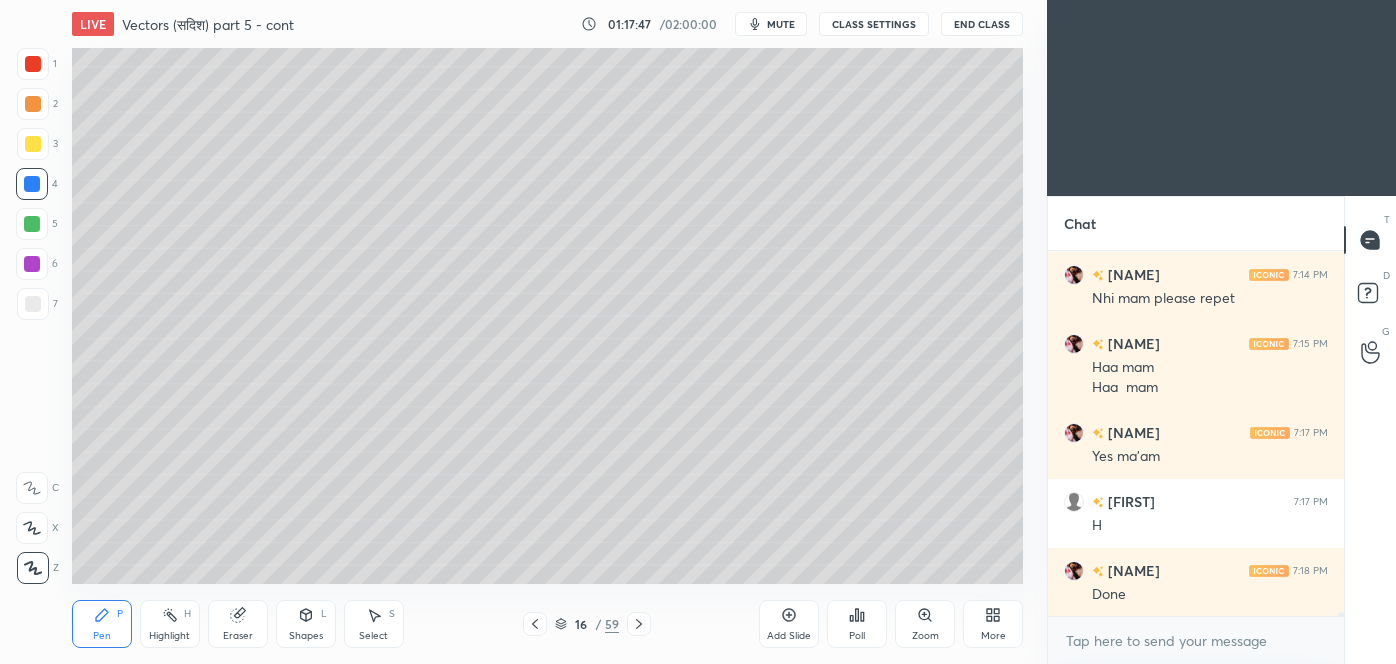 scroll, scrollTop: 29805, scrollLeft: 0, axis: vertical 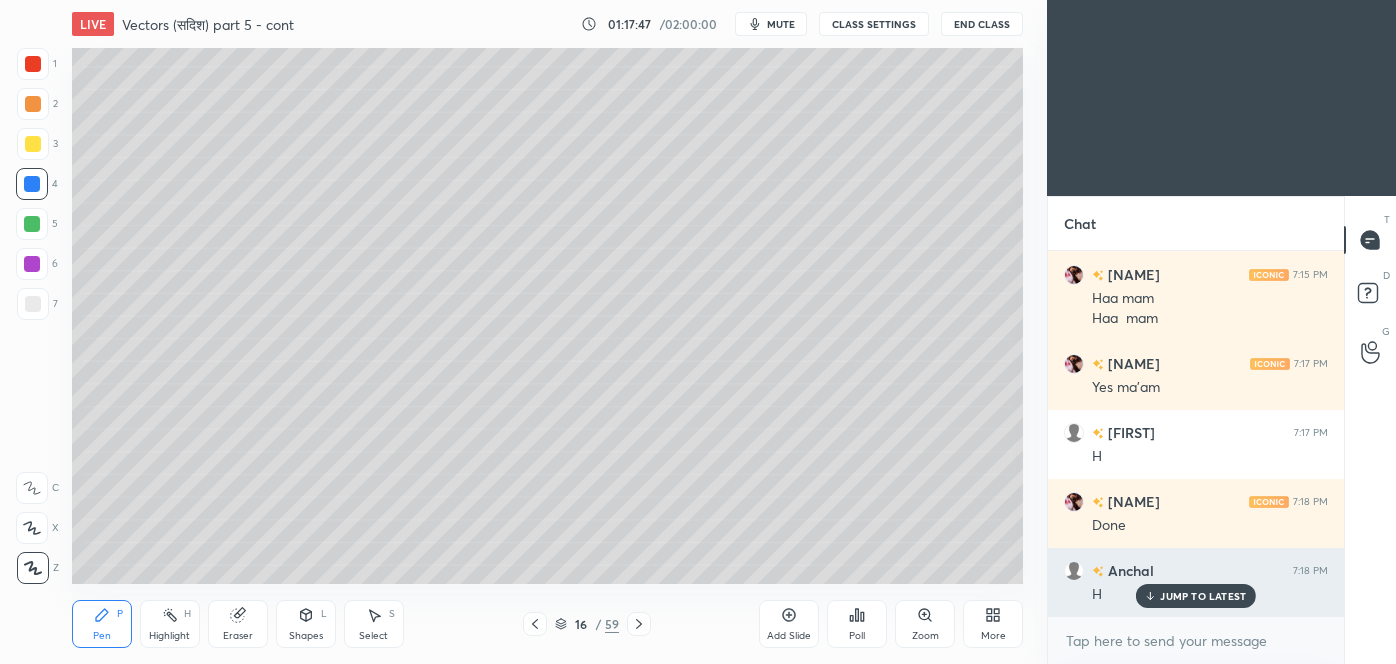 click on "JUMP TO LATEST" at bounding box center [1203, 596] 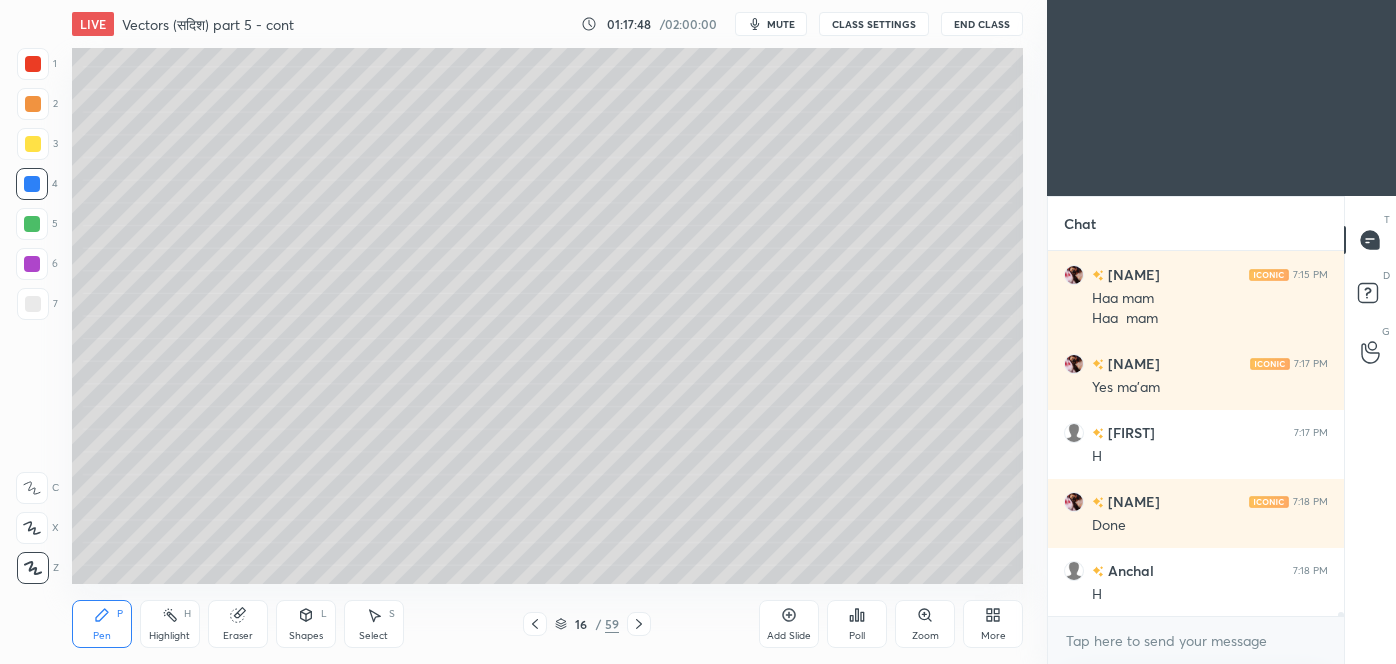 scroll, scrollTop: 29874, scrollLeft: 0, axis: vertical 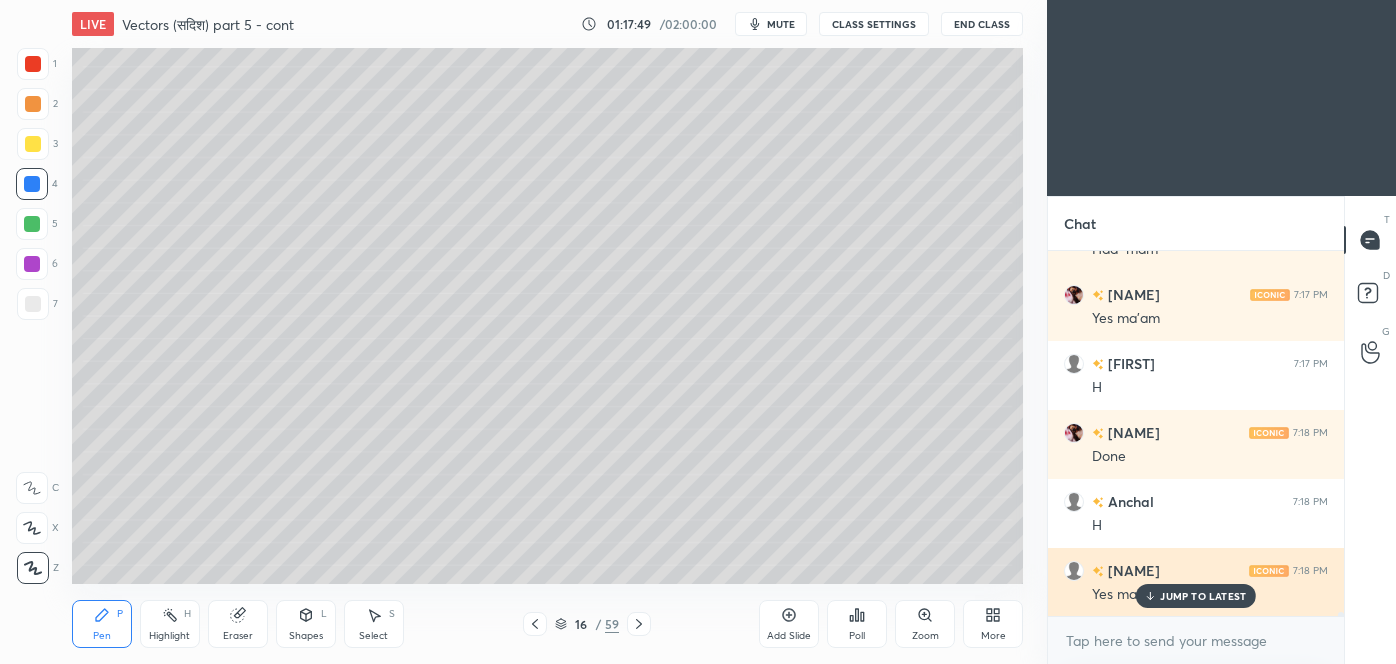 click on "JUMP TO LATEST" at bounding box center (1203, 596) 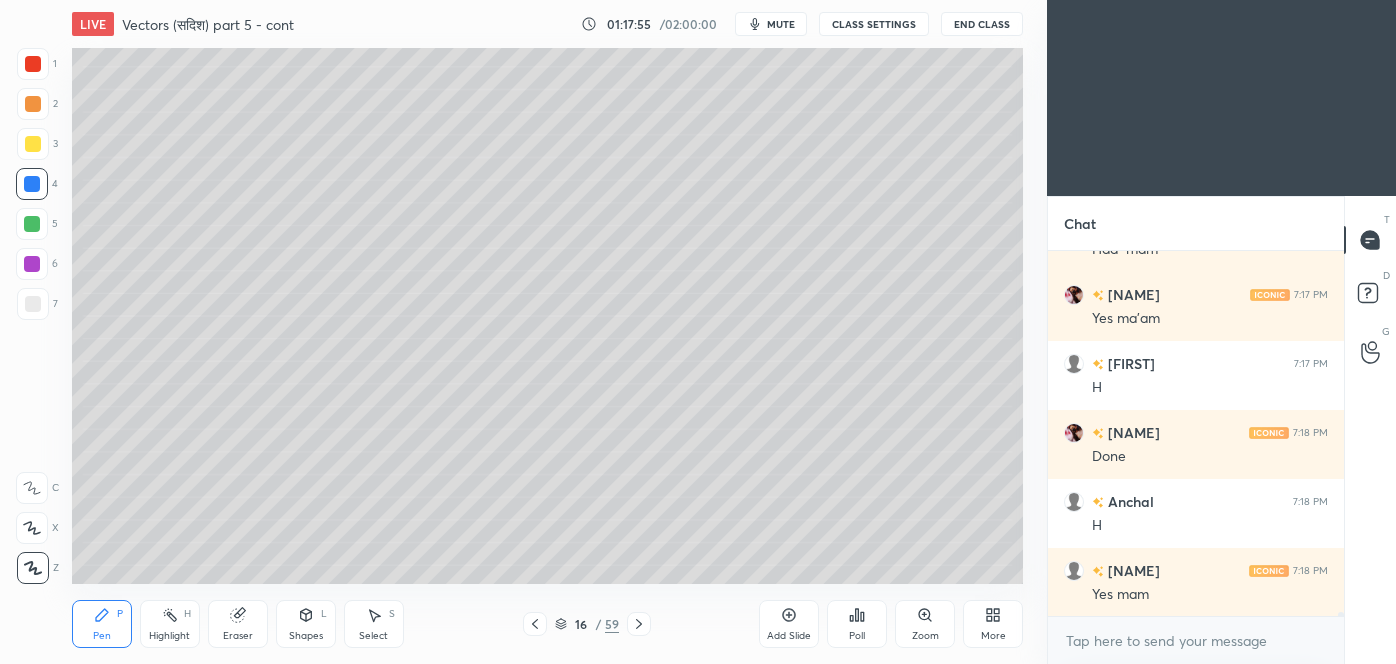 scroll, scrollTop: 29944, scrollLeft: 0, axis: vertical 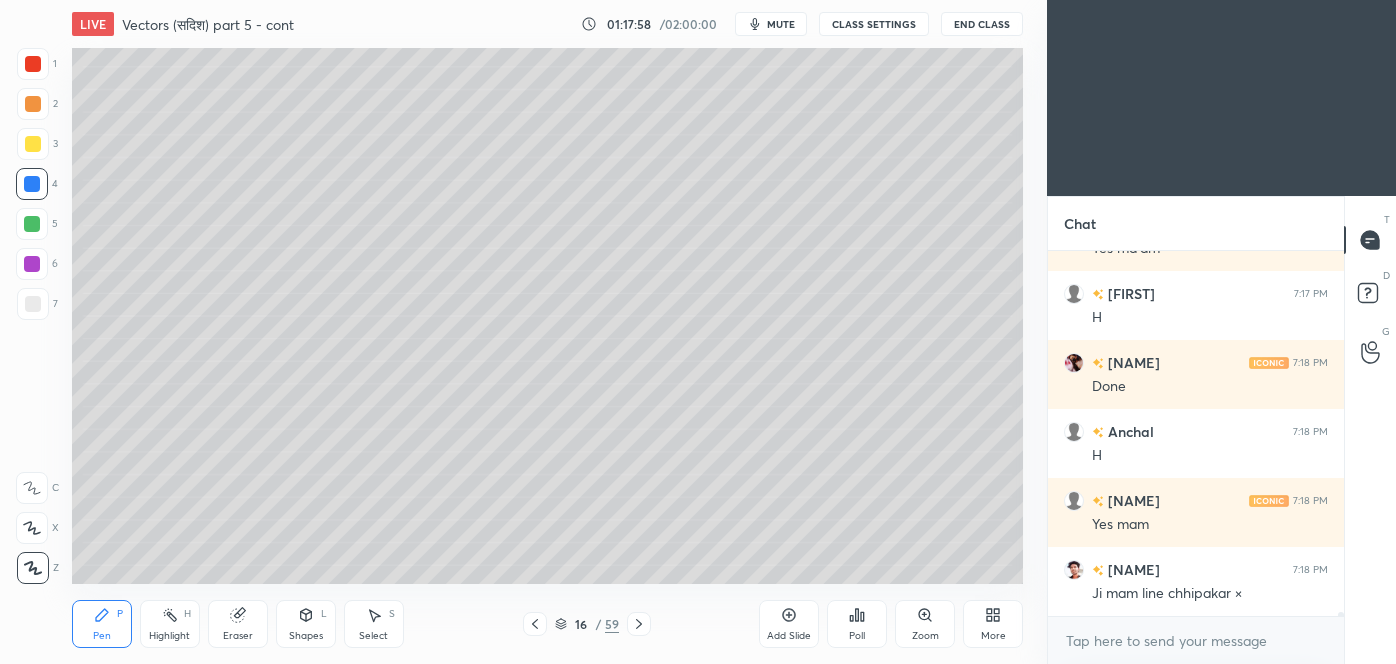 click at bounding box center (33, 144) 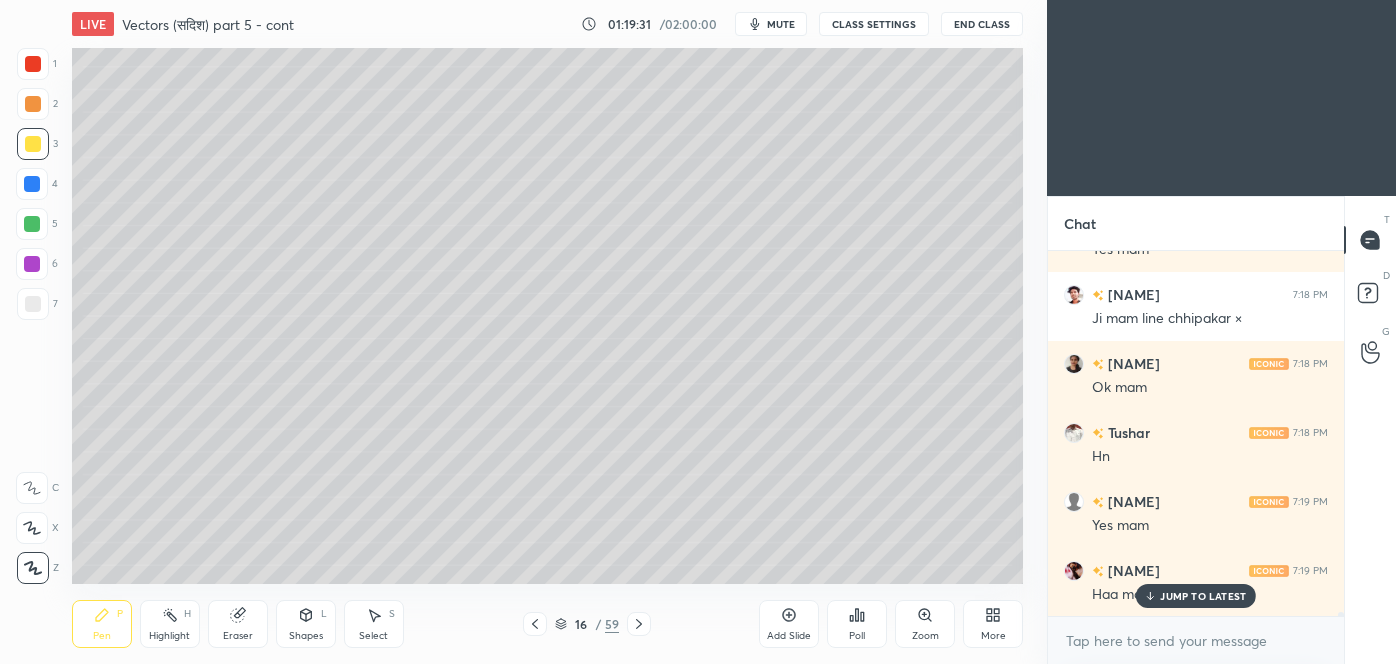 scroll, scrollTop: 30288, scrollLeft: 0, axis: vertical 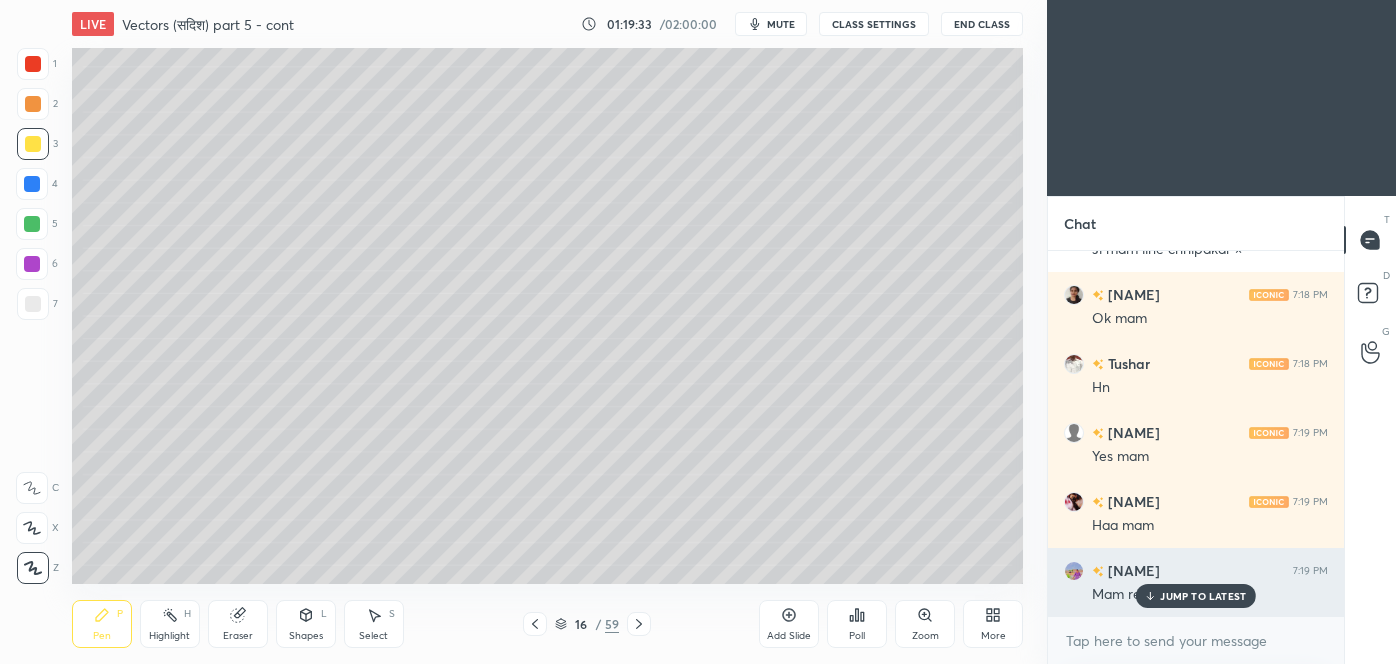 click on "JUMP TO LATEST" at bounding box center (1196, 596) 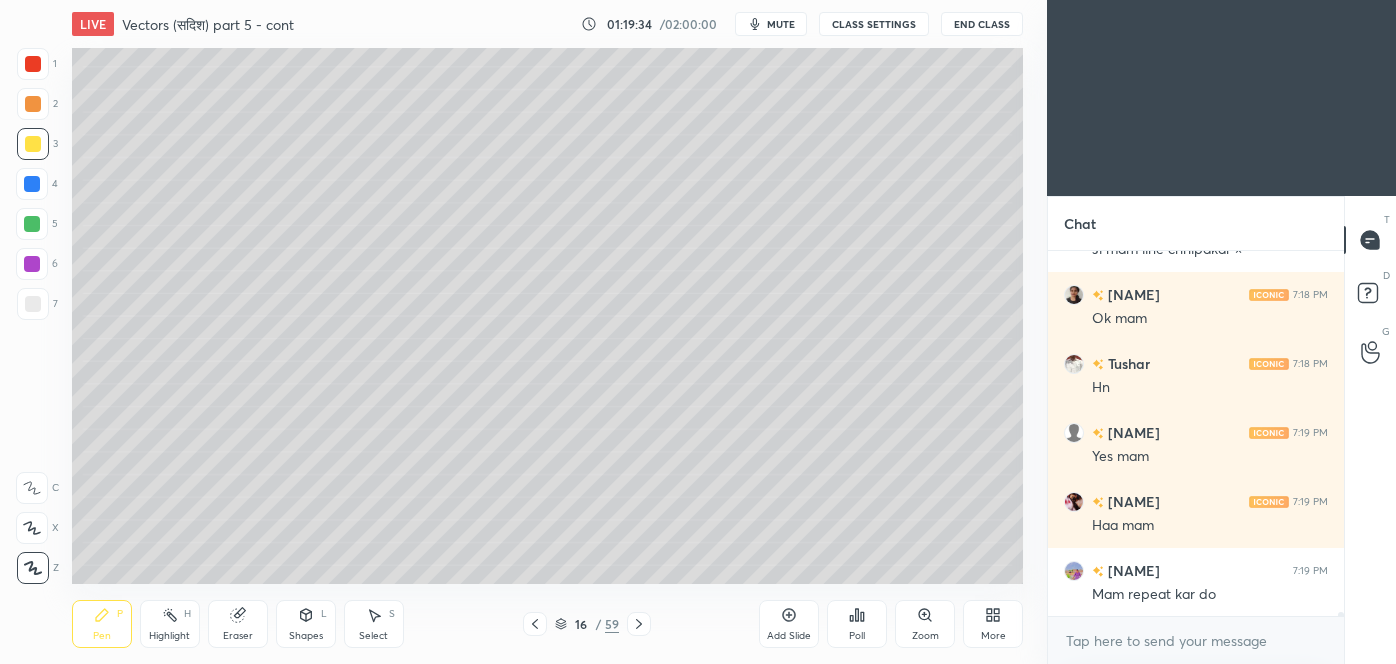 scroll, scrollTop: 30357, scrollLeft: 0, axis: vertical 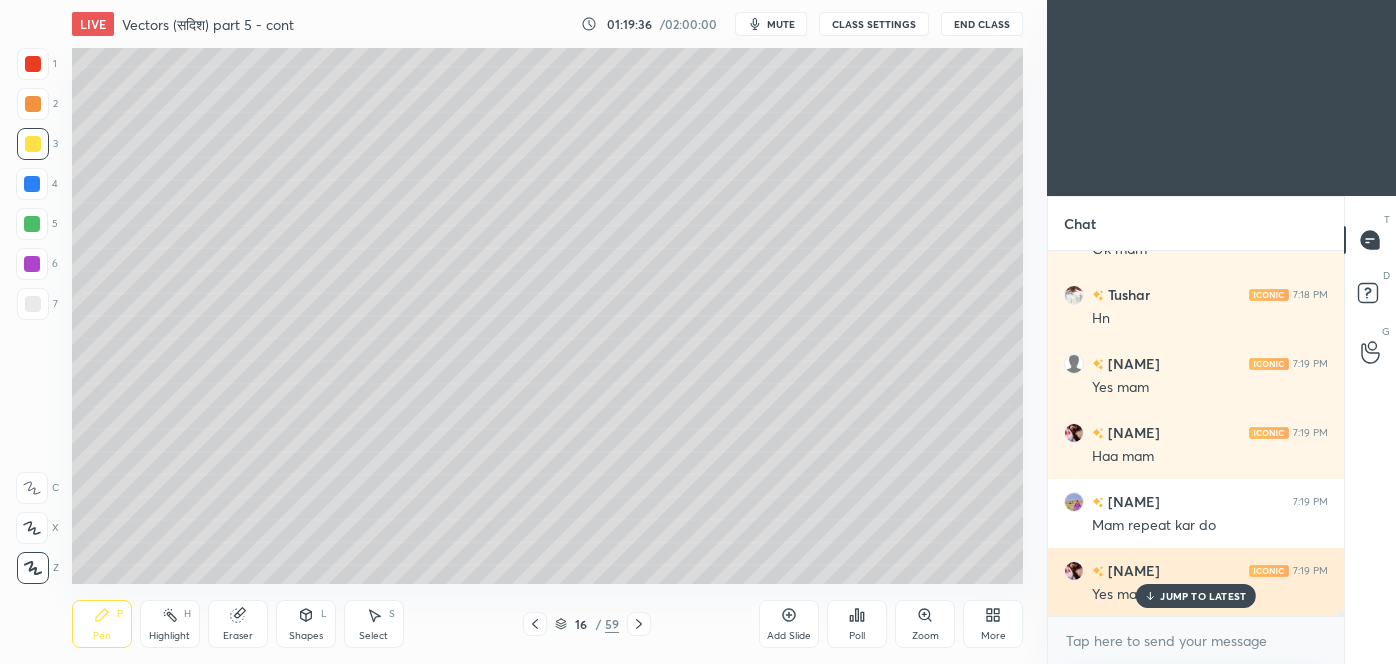 click on "JUMP TO LATEST" at bounding box center [1203, 596] 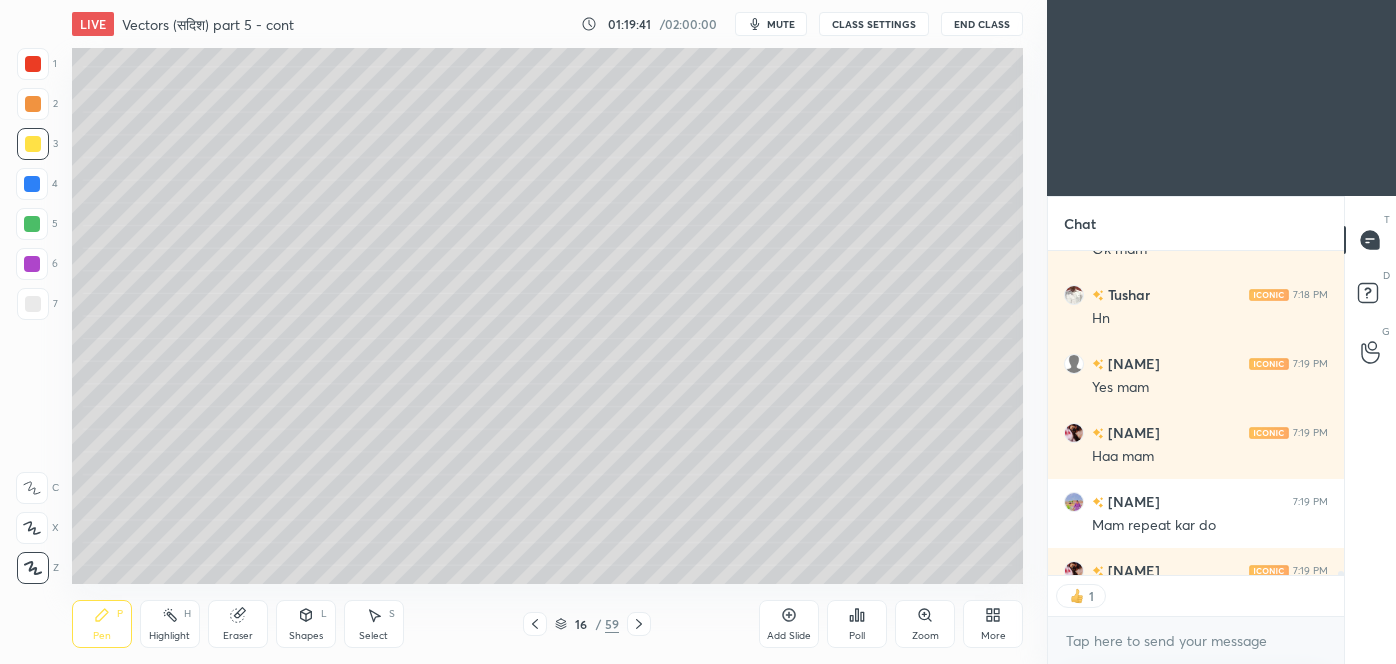 scroll, scrollTop: 318, scrollLeft: 290, axis: both 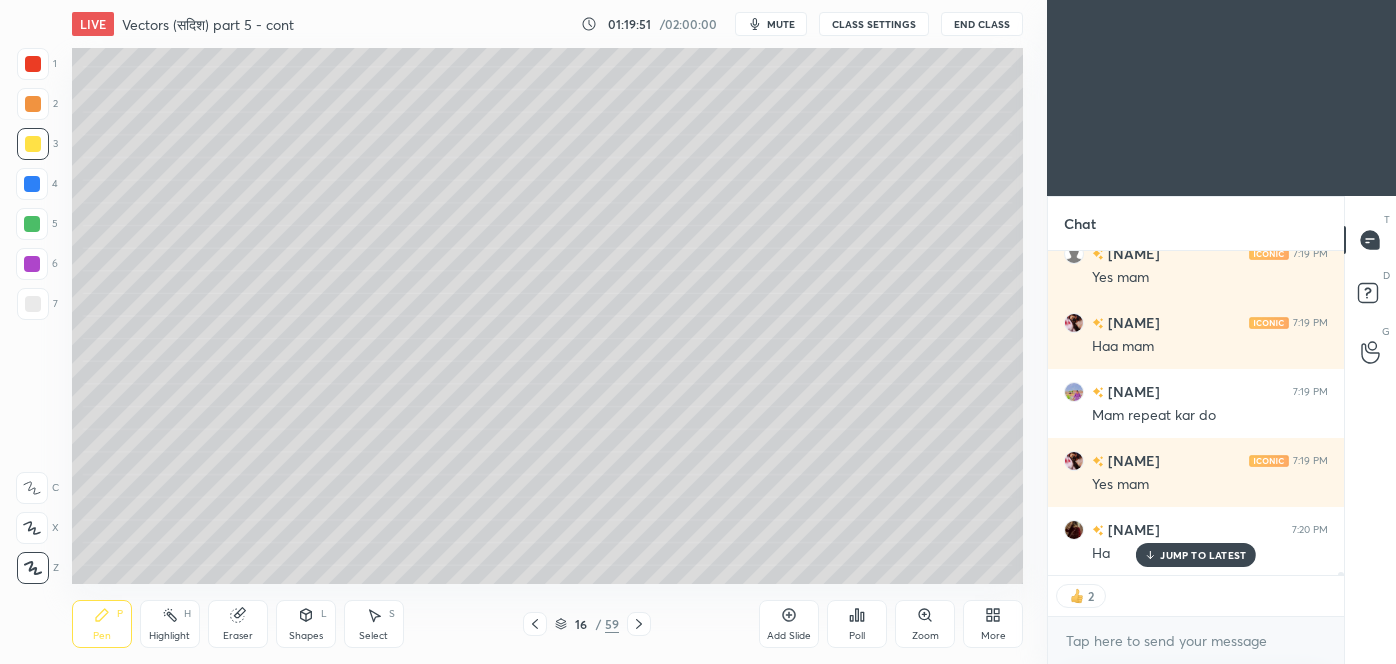 click on "JUMP TO LATEST" at bounding box center [1203, 555] 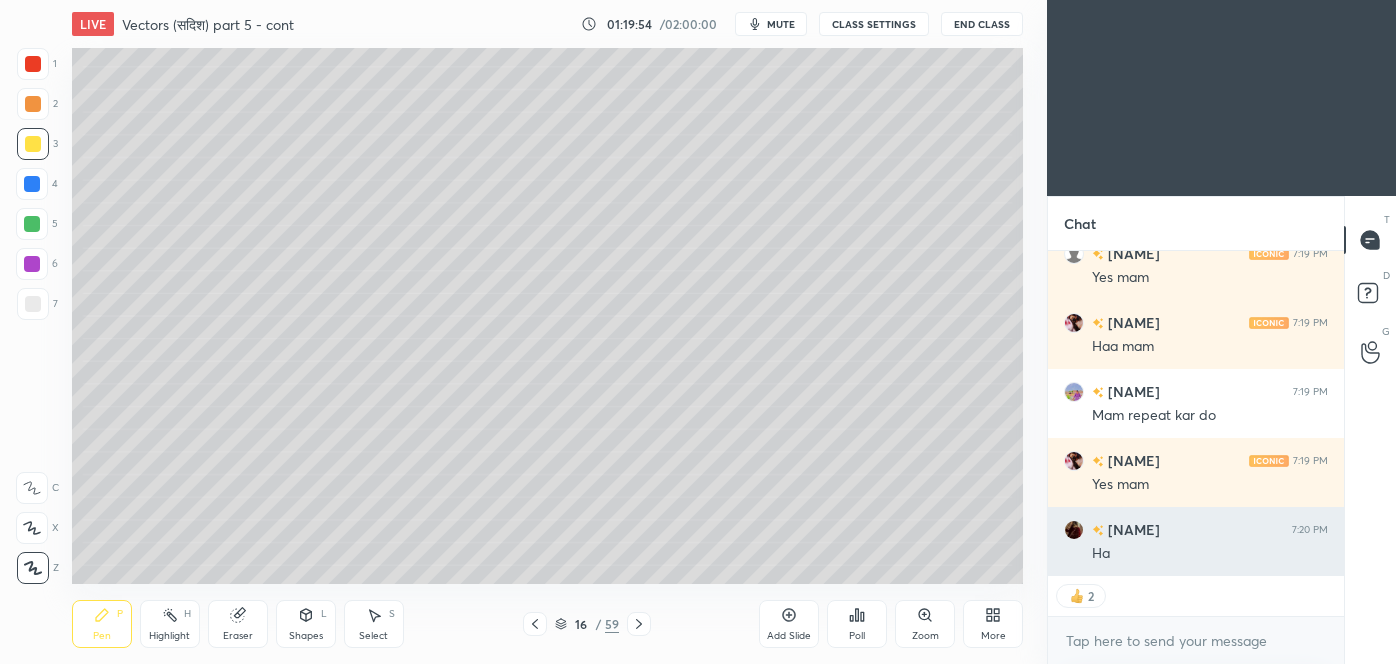 scroll, scrollTop: 6, scrollLeft: 5, axis: both 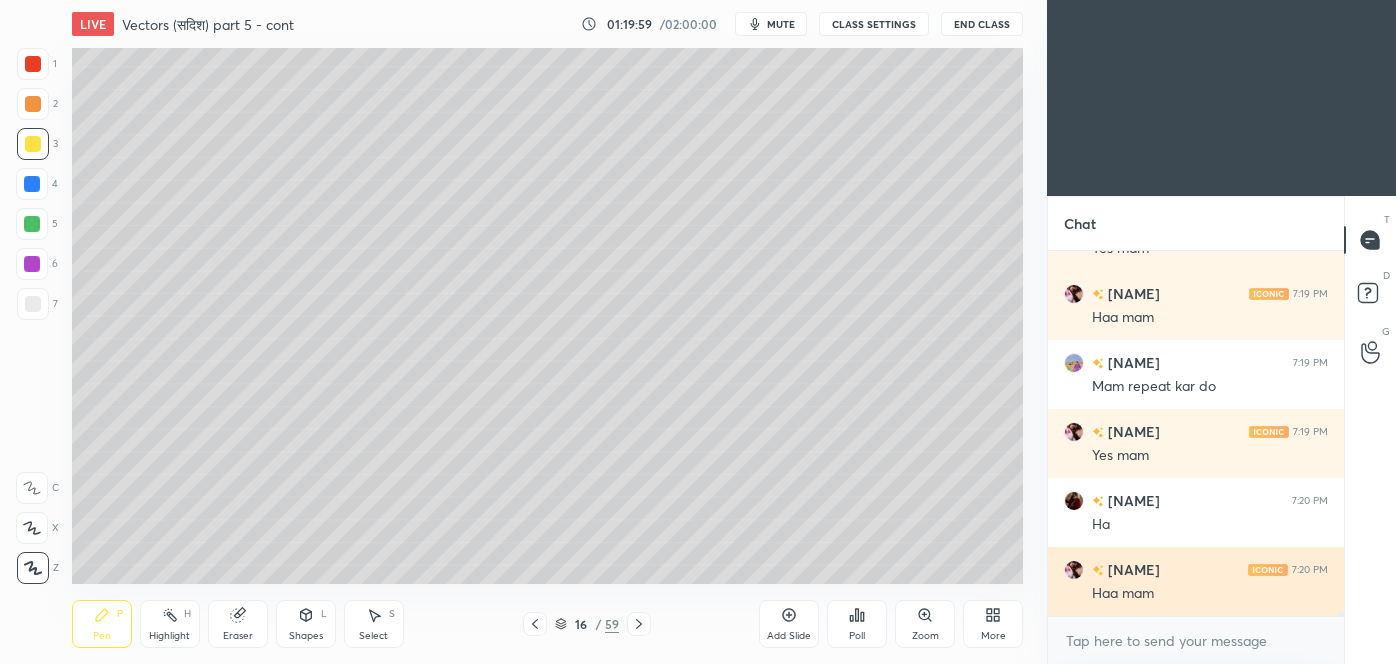 click on "[NAME] [TIME] Haa mam" at bounding box center (1196, 581) 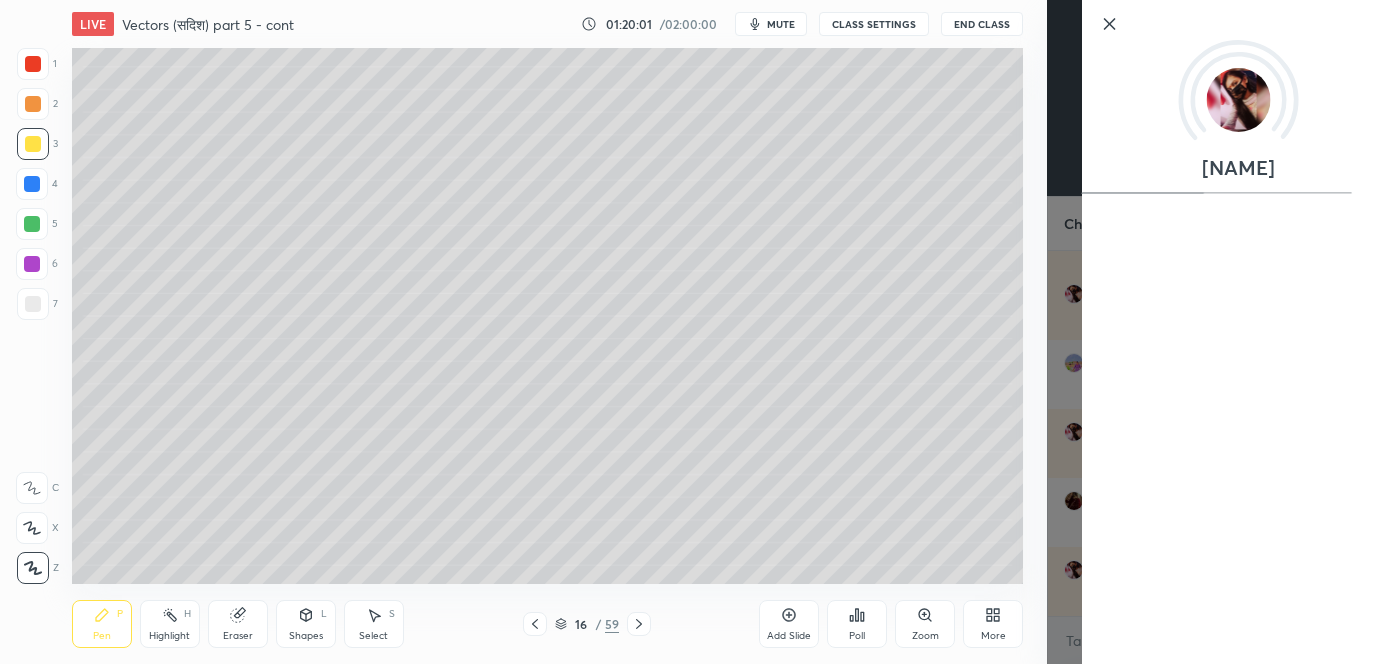 click on "[NAME]" at bounding box center [1221, 332] 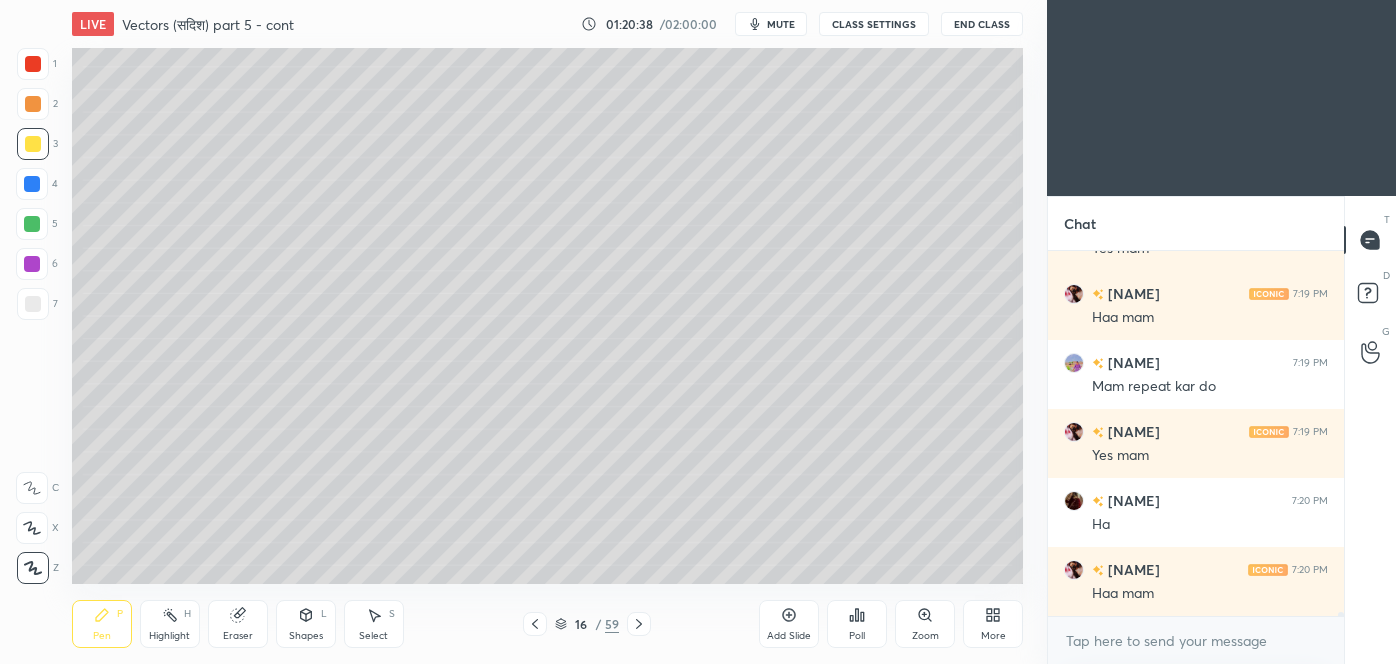 scroll, scrollTop: 30515, scrollLeft: 0, axis: vertical 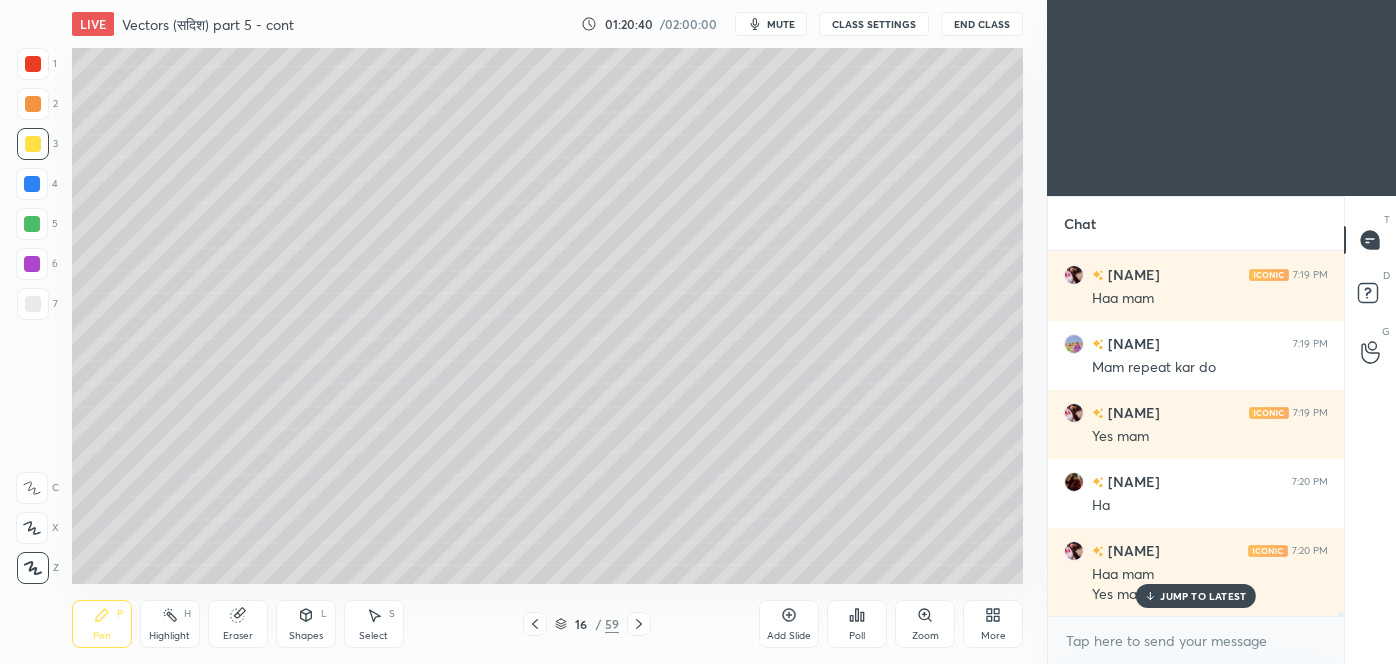 click on "JUMP TO LATEST" at bounding box center [1203, 596] 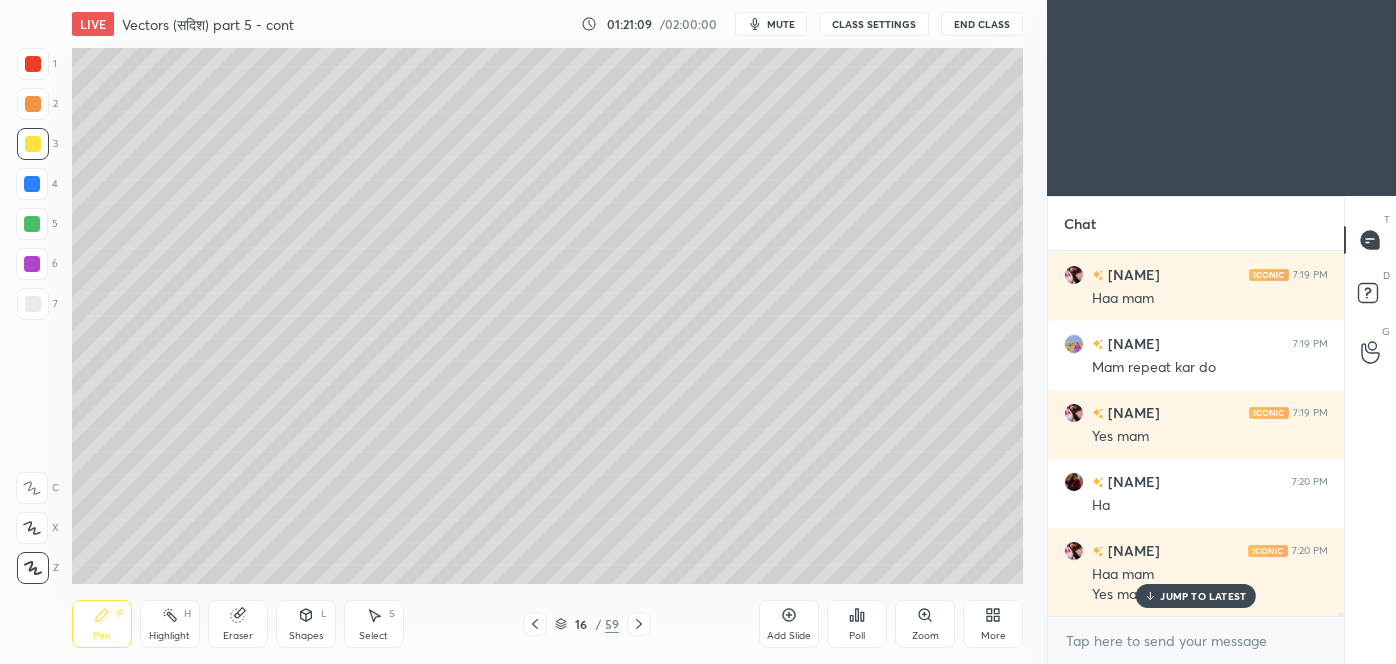 scroll, scrollTop: 30584, scrollLeft: 0, axis: vertical 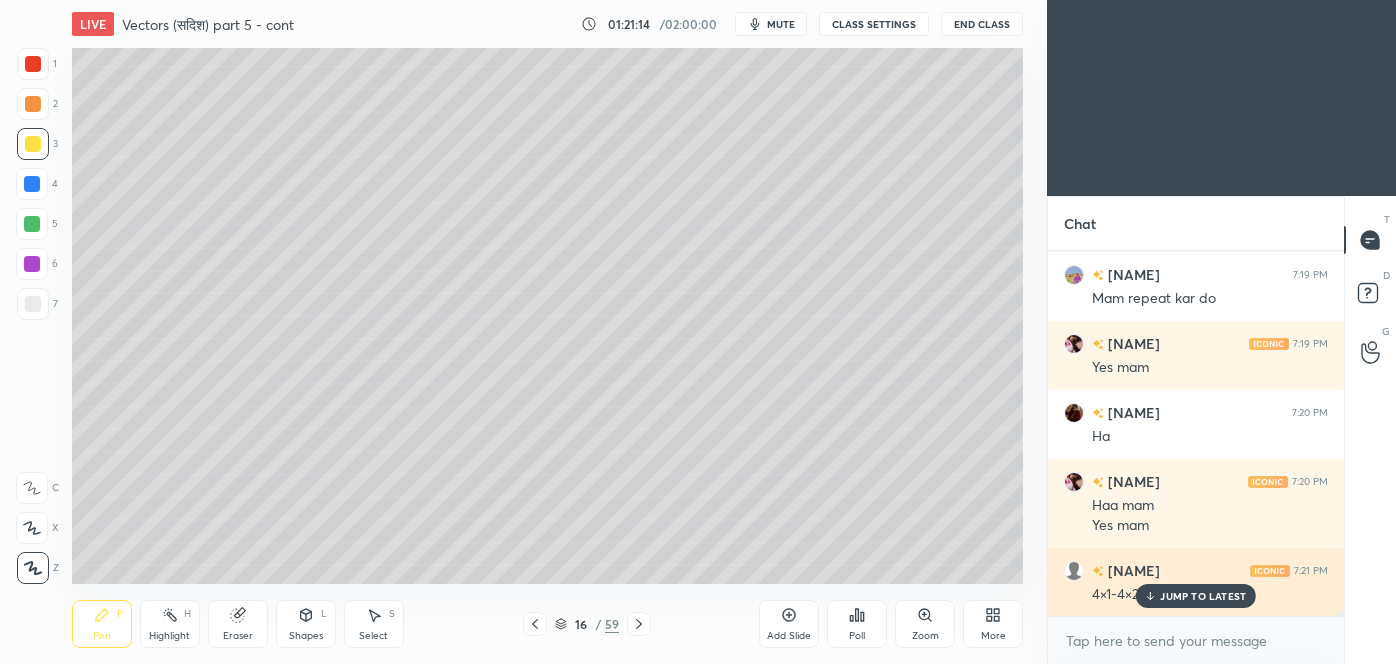 click on "JUMP TO LATEST" at bounding box center [1196, 596] 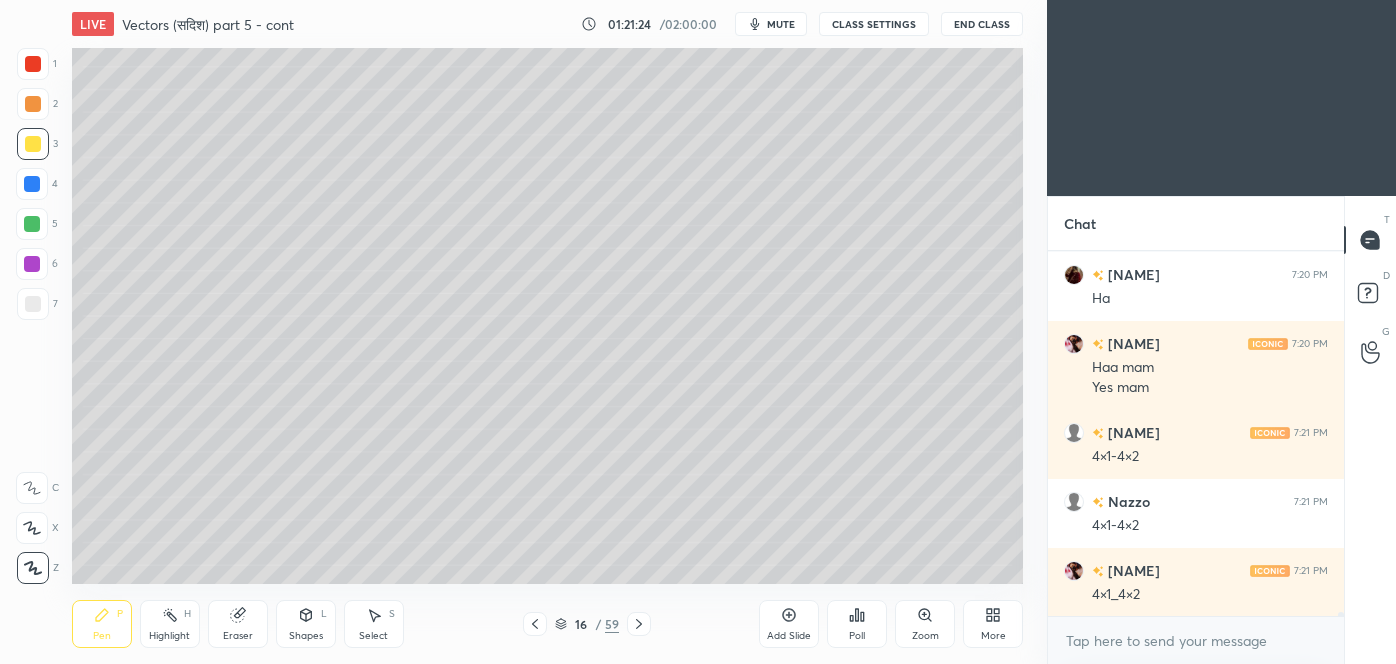 scroll, scrollTop: 30792, scrollLeft: 0, axis: vertical 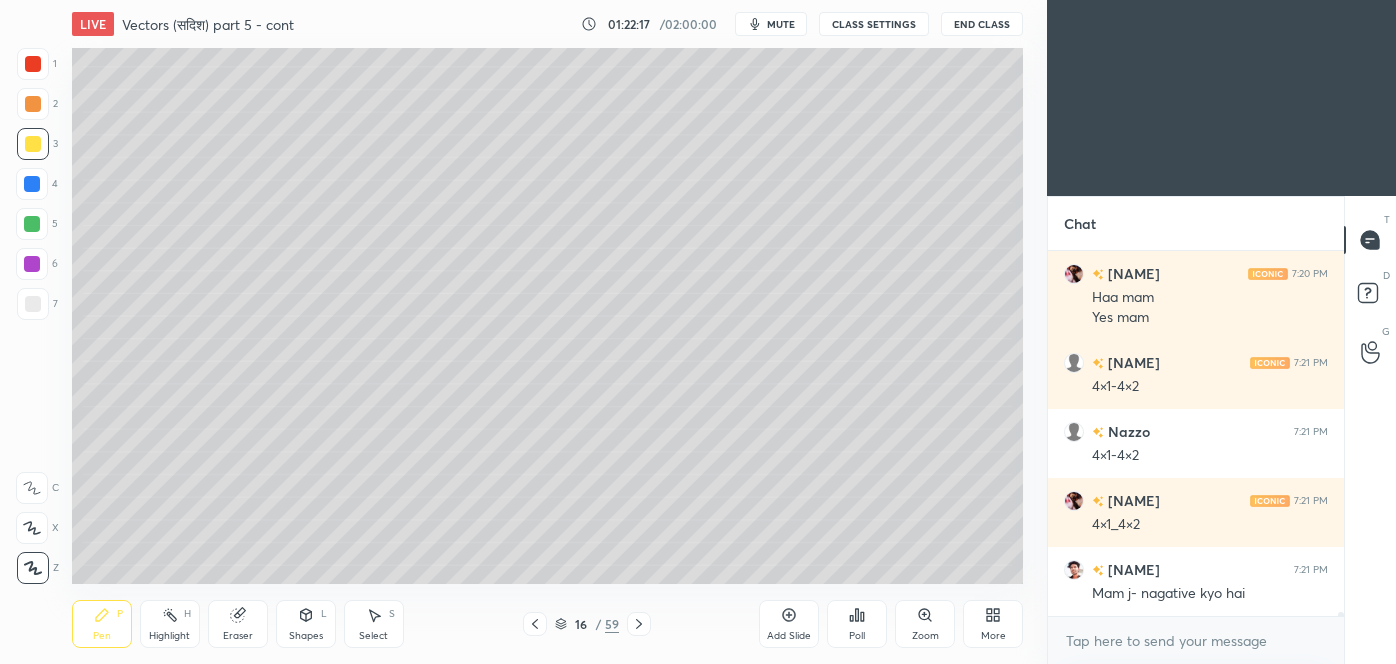 click on "Eraser" at bounding box center [238, 624] 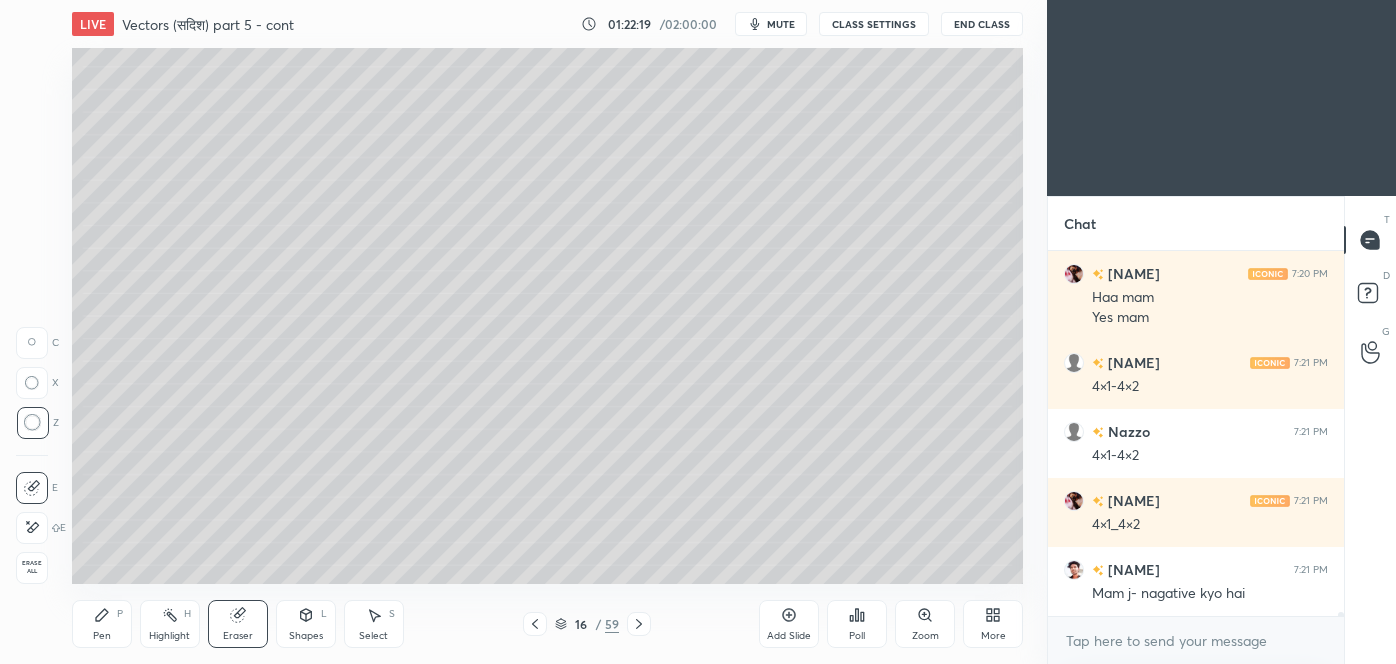 click on "Pen P" at bounding box center [102, 624] 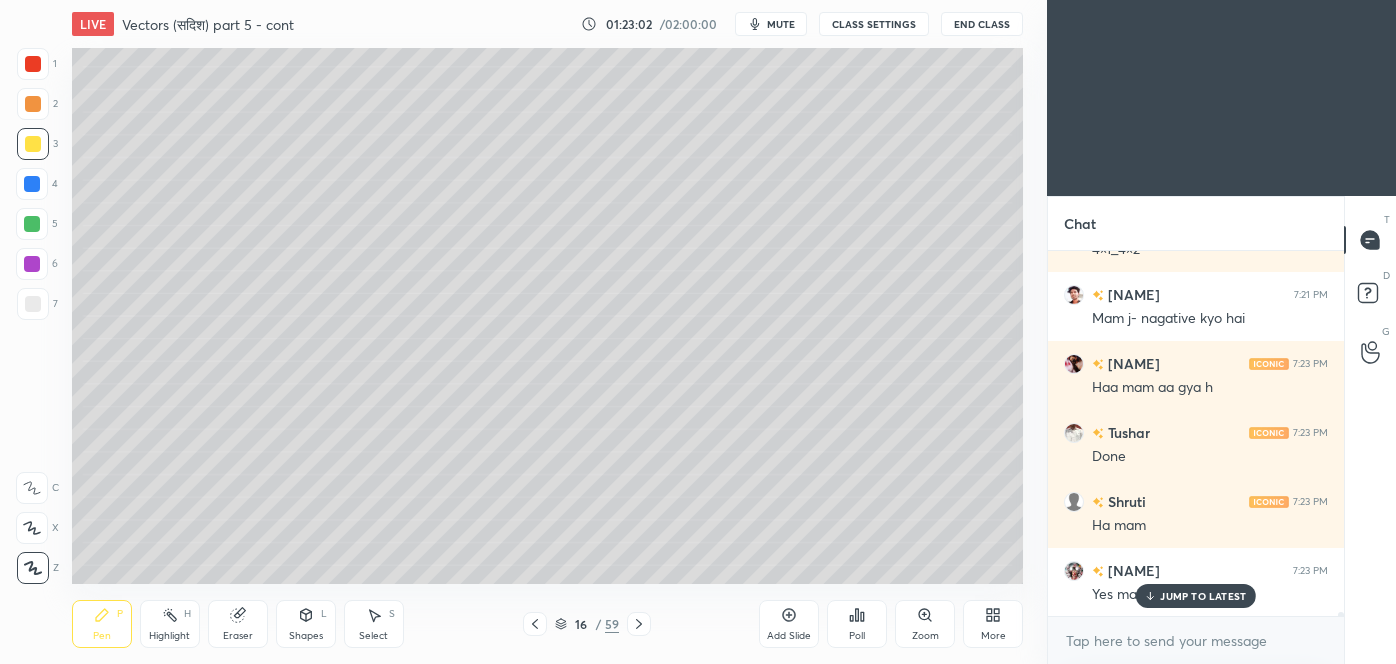 scroll, scrollTop: 31136, scrollLeft: 0, axis: vertical 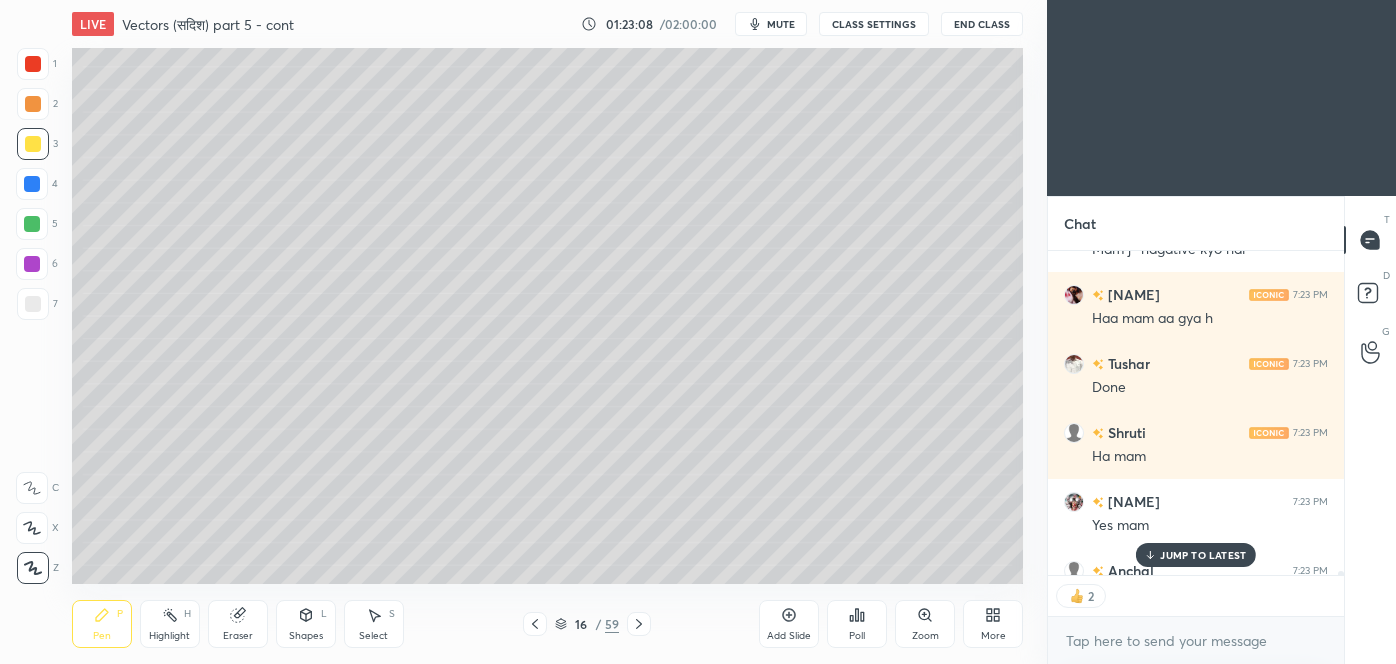 click on "JUMP TO LATEST" at bounding box center [1196, 555] 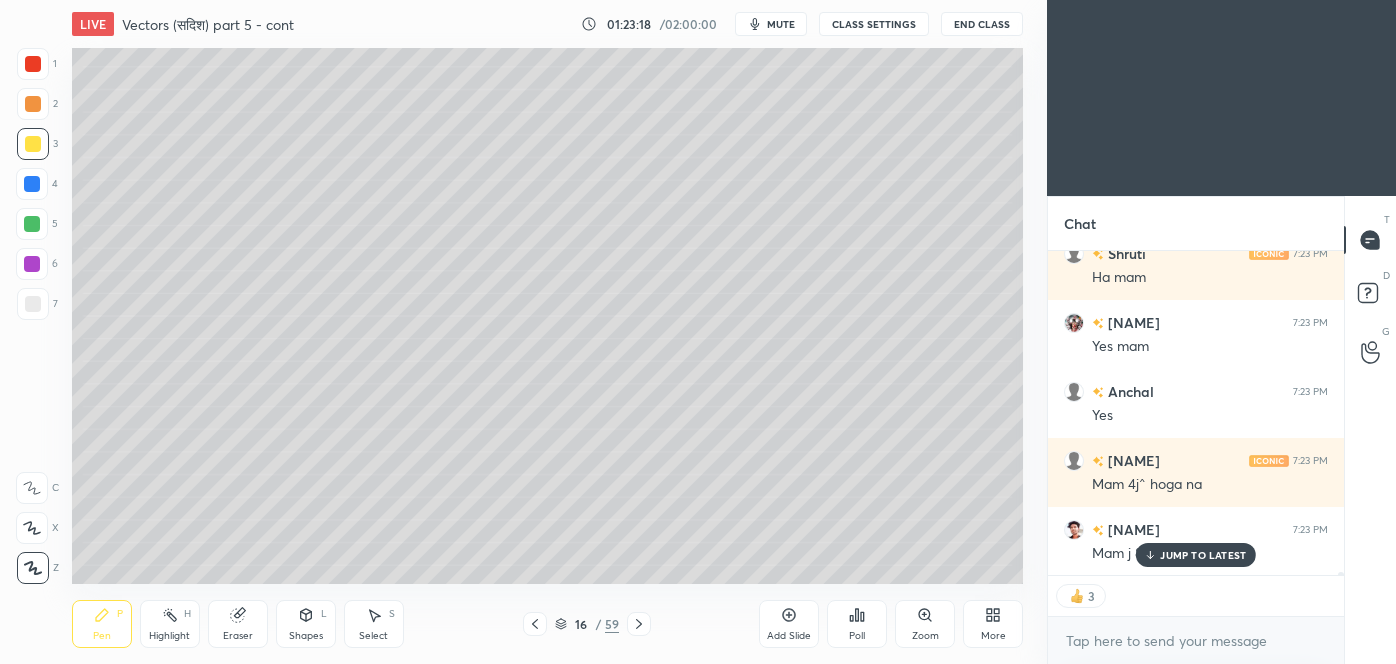 scroll, scrollTop: 31384, scrollLeft: 0, axis: vertical 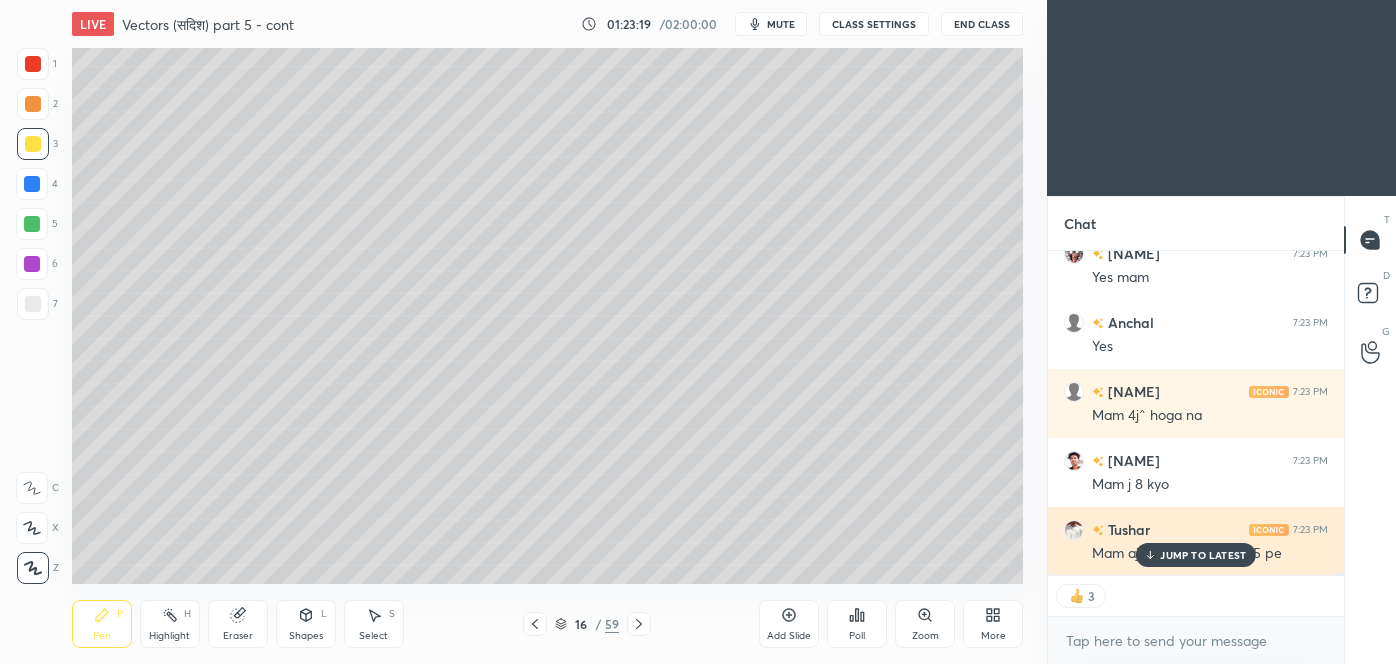 click on "JUMP TO LATEST" at bounding box center (1203, 555) 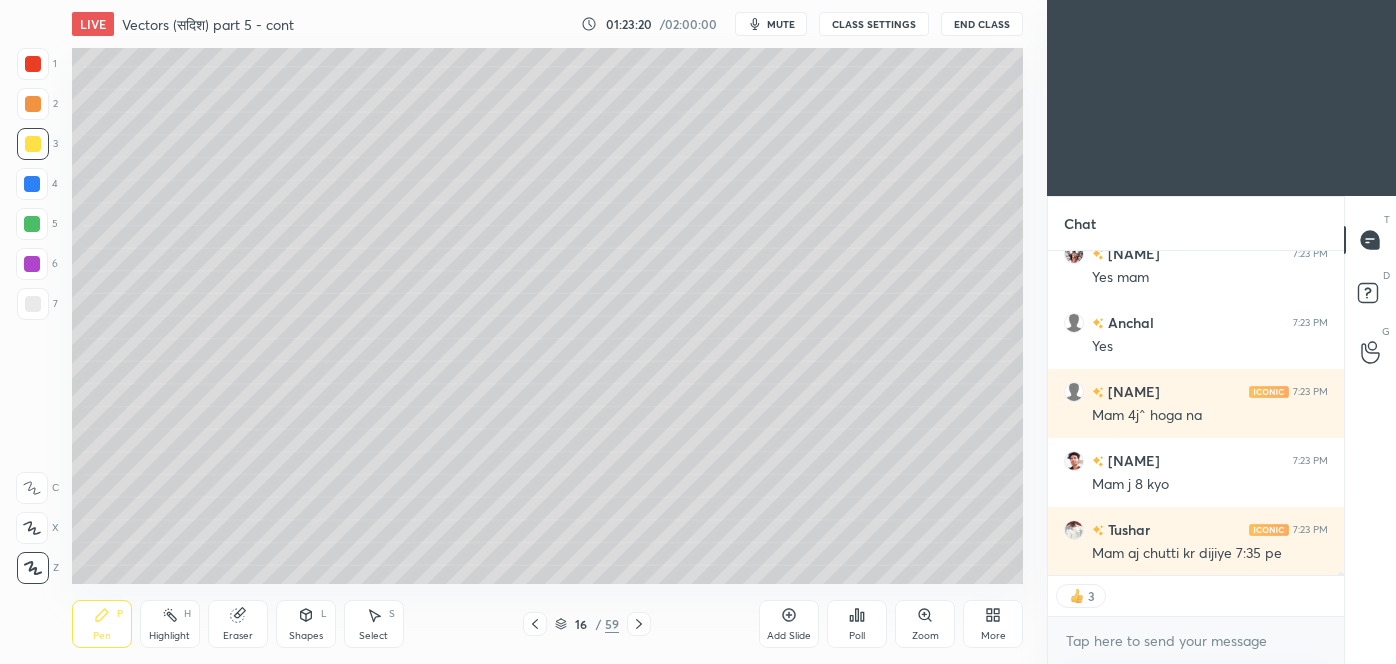 scroll, scrollTop: 6, scrollLeft: 5, axis: both 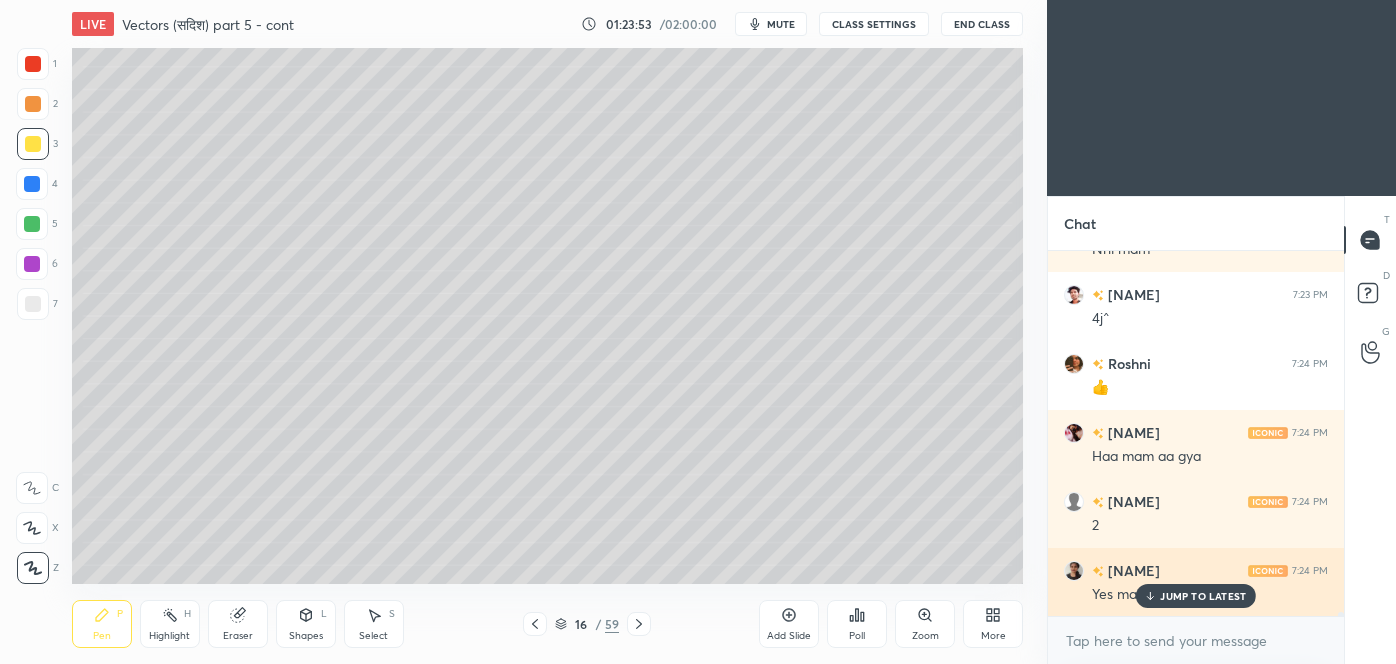 click on "JUMP TO LATEST" at bounding box center (1203, 596) 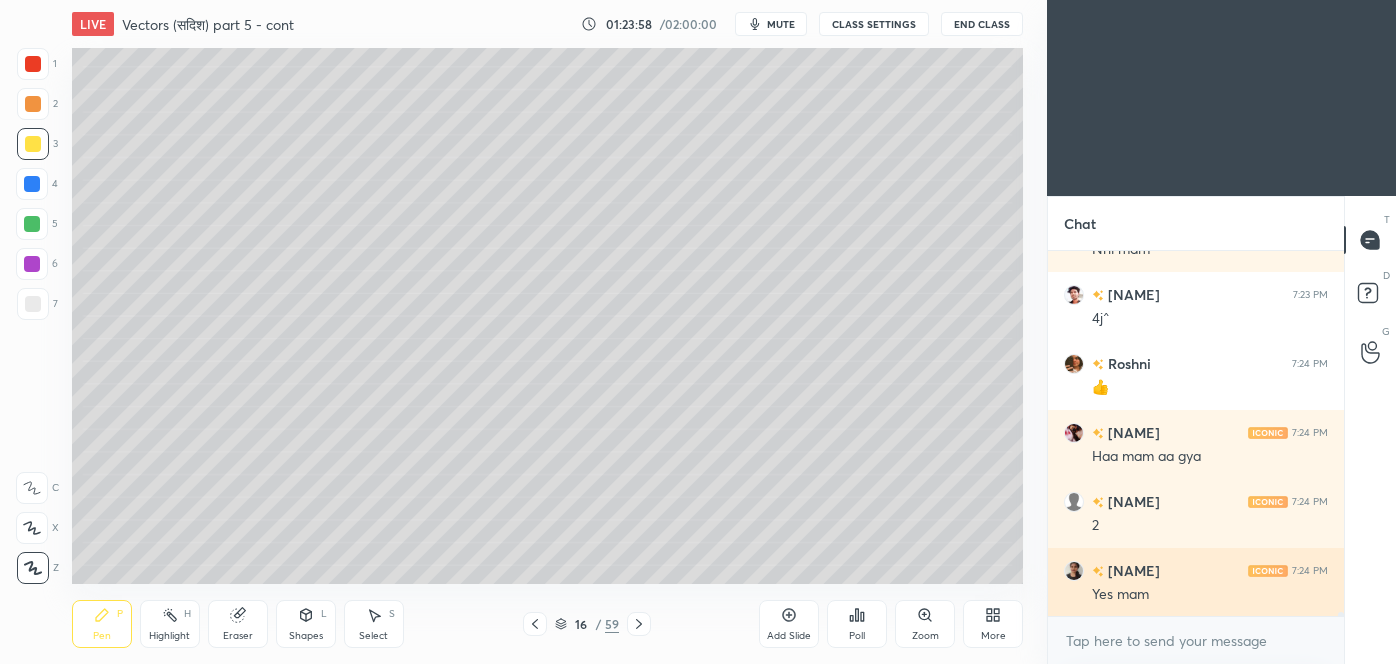 scroll, scrollTop: 31847, scrollLeft: 0, axis: vertical 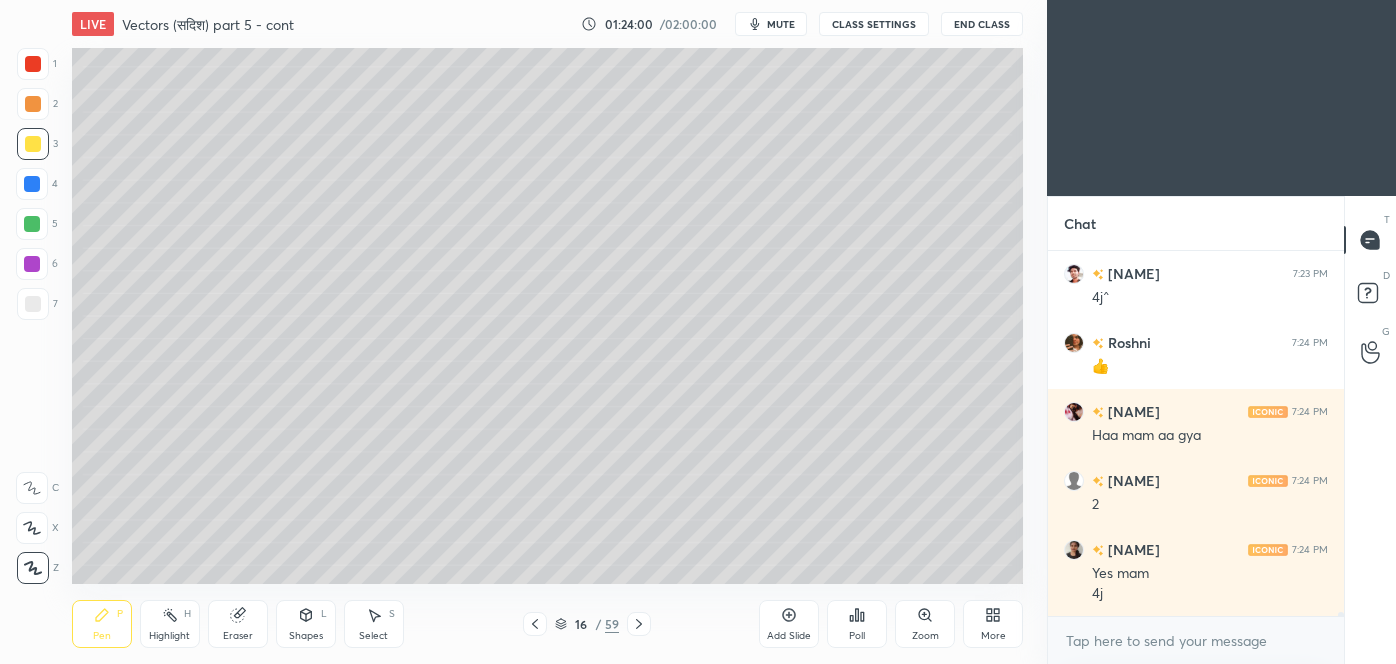 click on "Eraser" at bounding box center [238, 624] 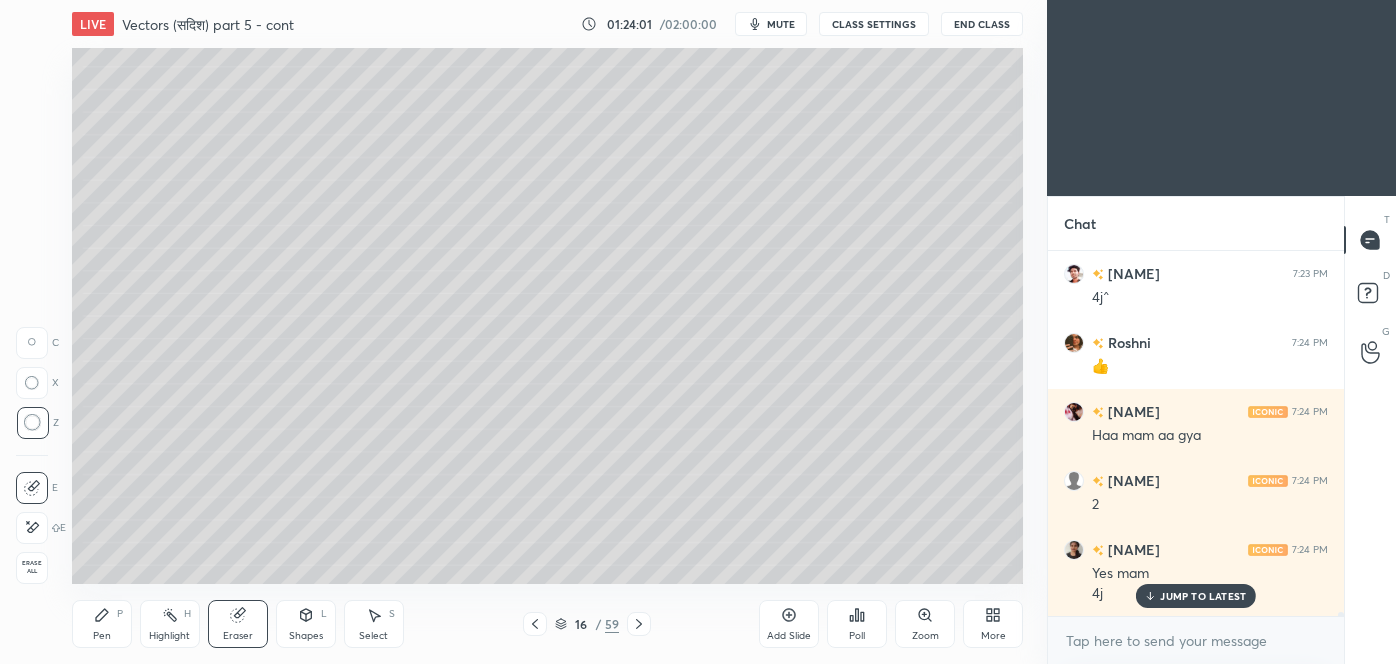scroll, scrollTop: 31915, scrollLeft: 0, axis: vertical 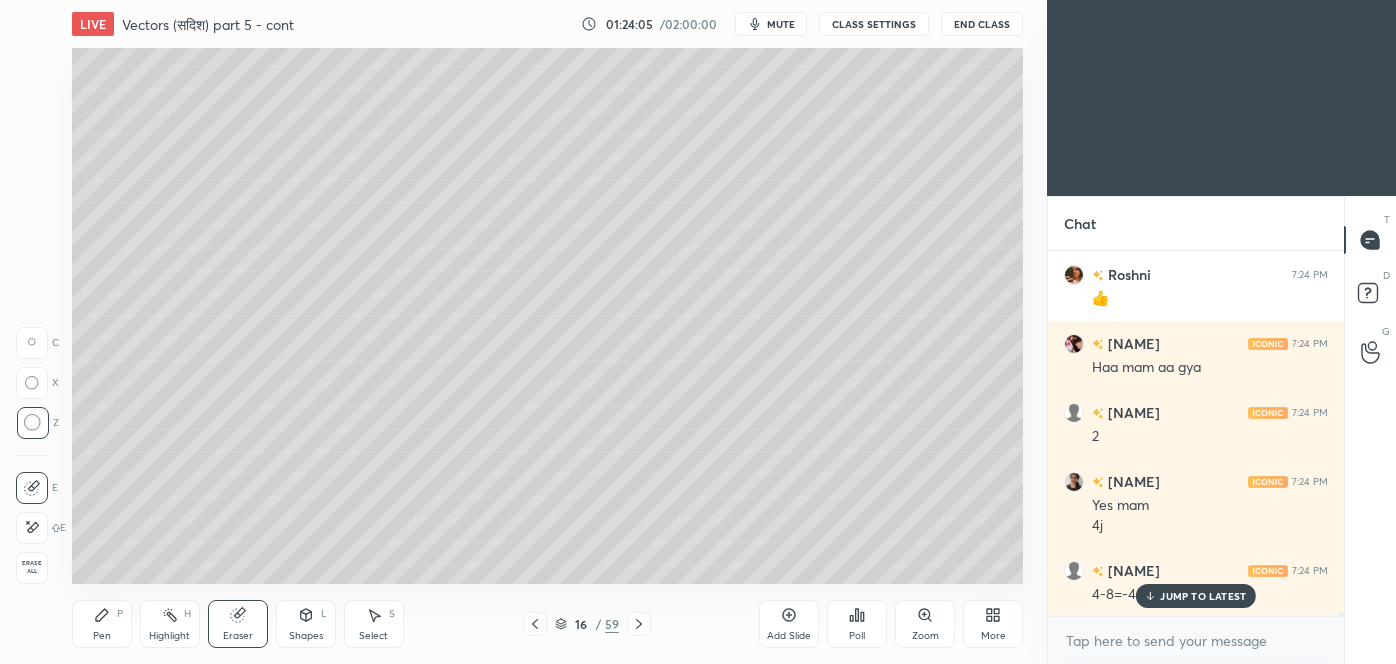 click on "Pen P" at bounding box center (102, 624) 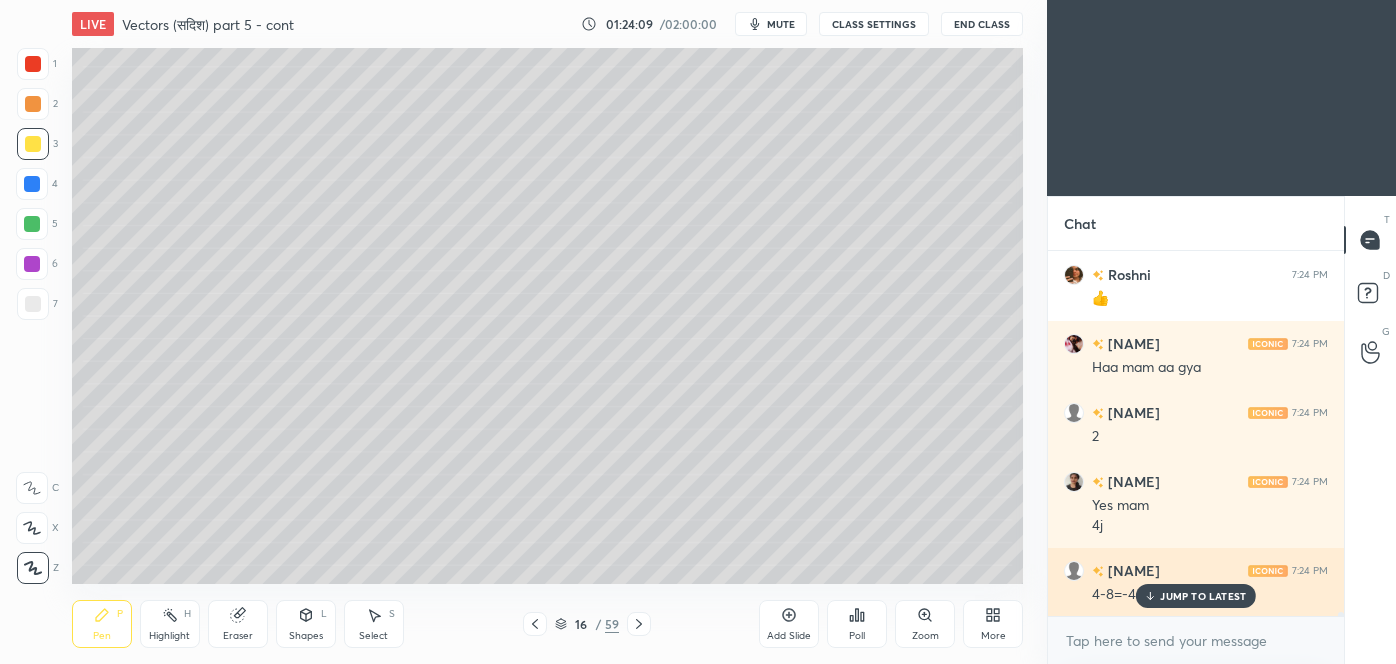 click on "JUMP TO LATEST" at bounding box center [1203, 596] 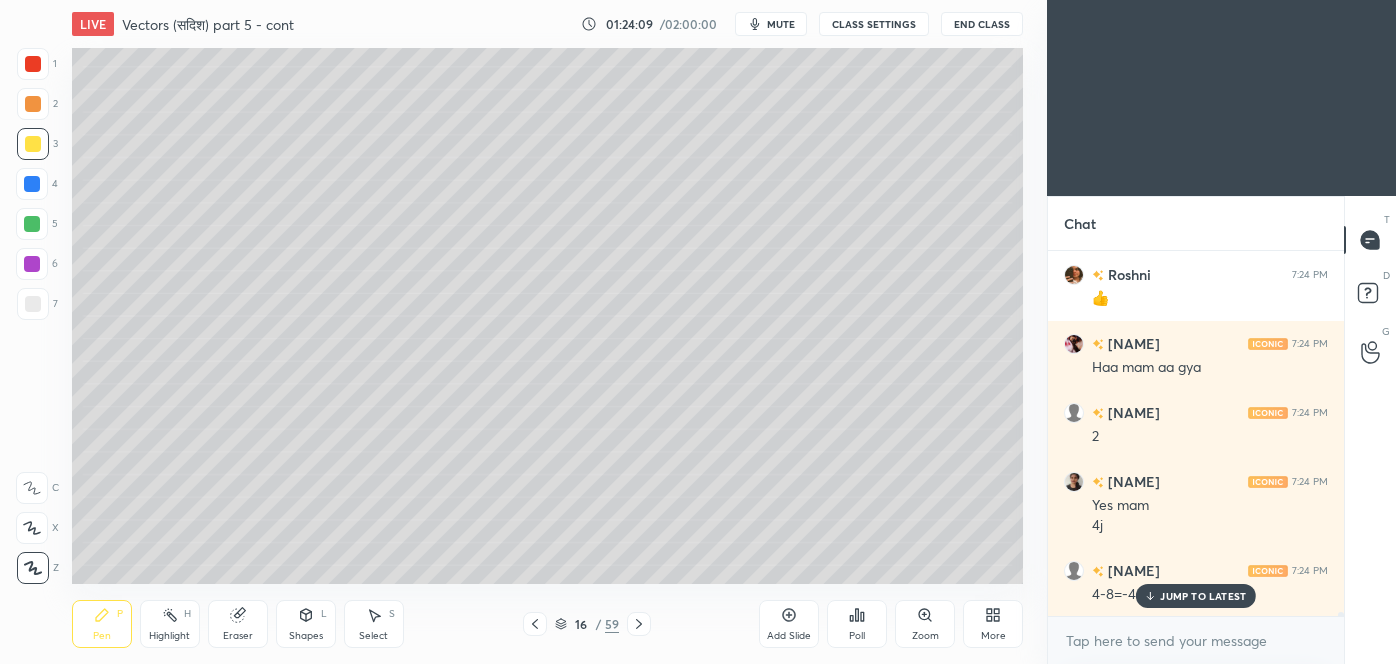 scroll, scrollTop: 31984, scrollLeft: 0, axis: vertical 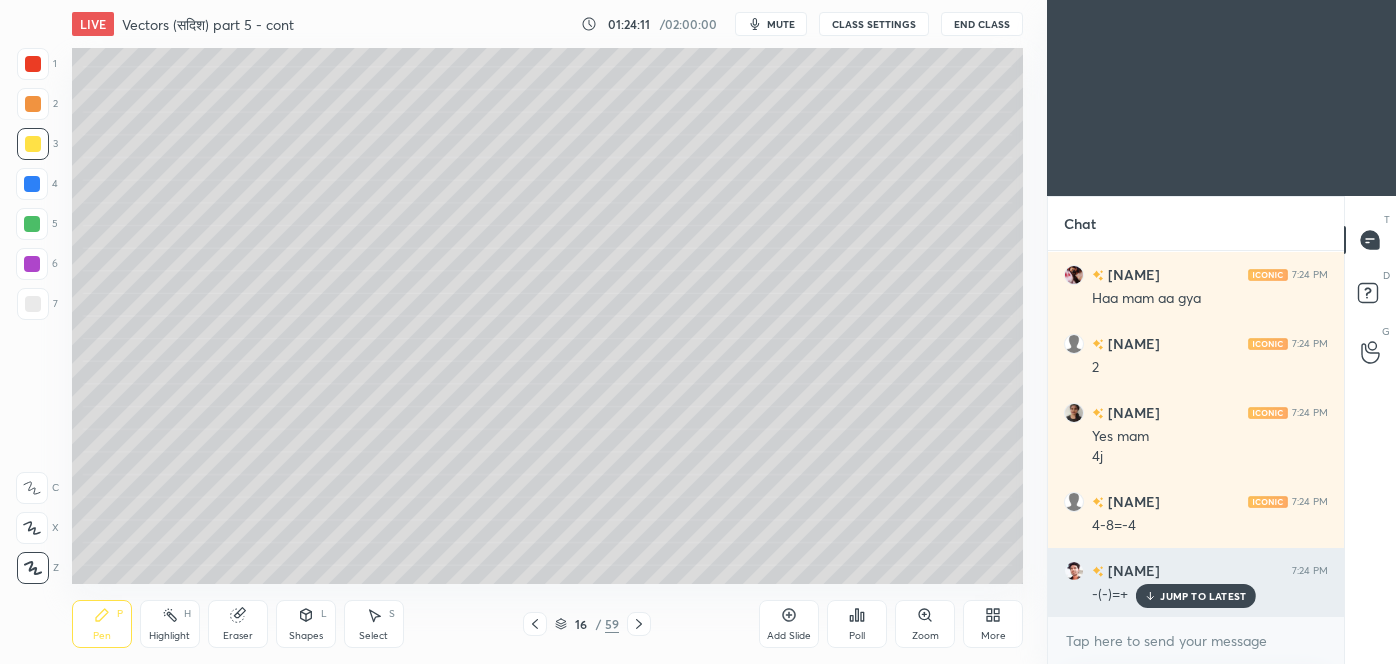 click on "JUMP TO LATEST" at bounding box center [1203, 596] 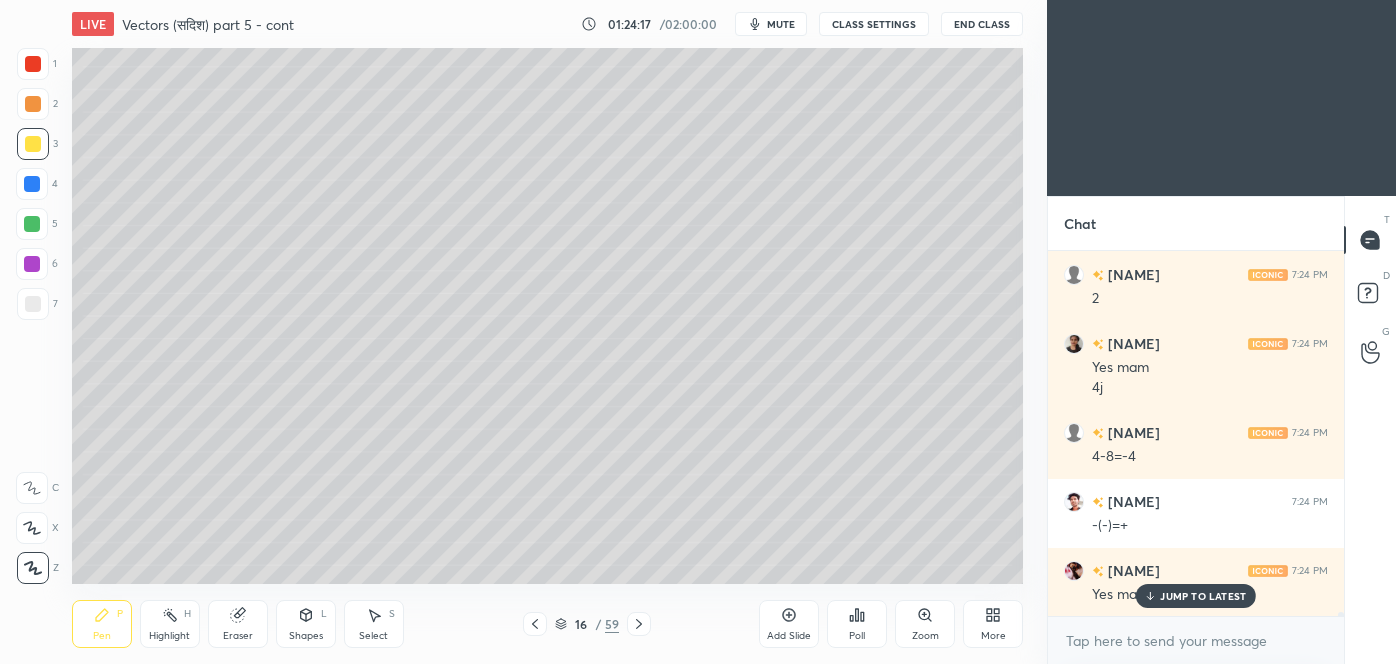 scroll, scrollTop: 32122, scrollLeft: 0, axis: vertical 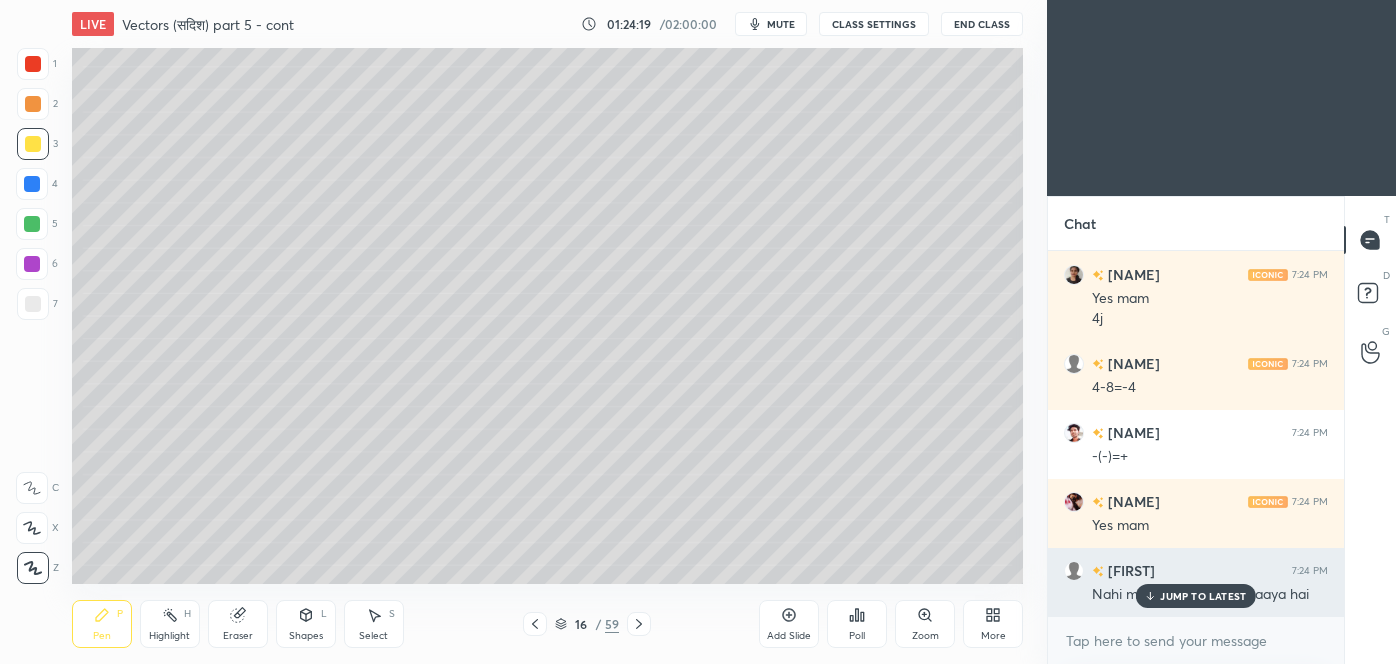 click on "JUMP TO LATEST" at bounding box center (1203, 596) 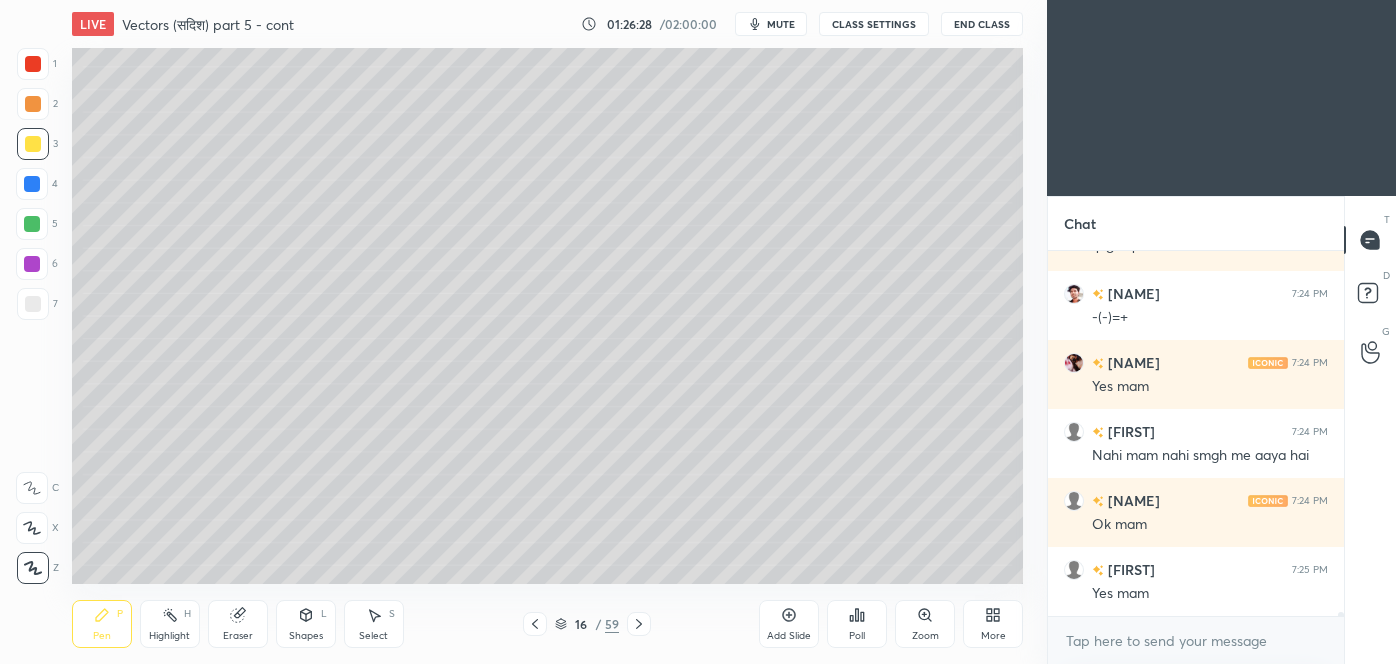 scroll, scrollTop: 32330, scrollLeft: 0, axis: vertical 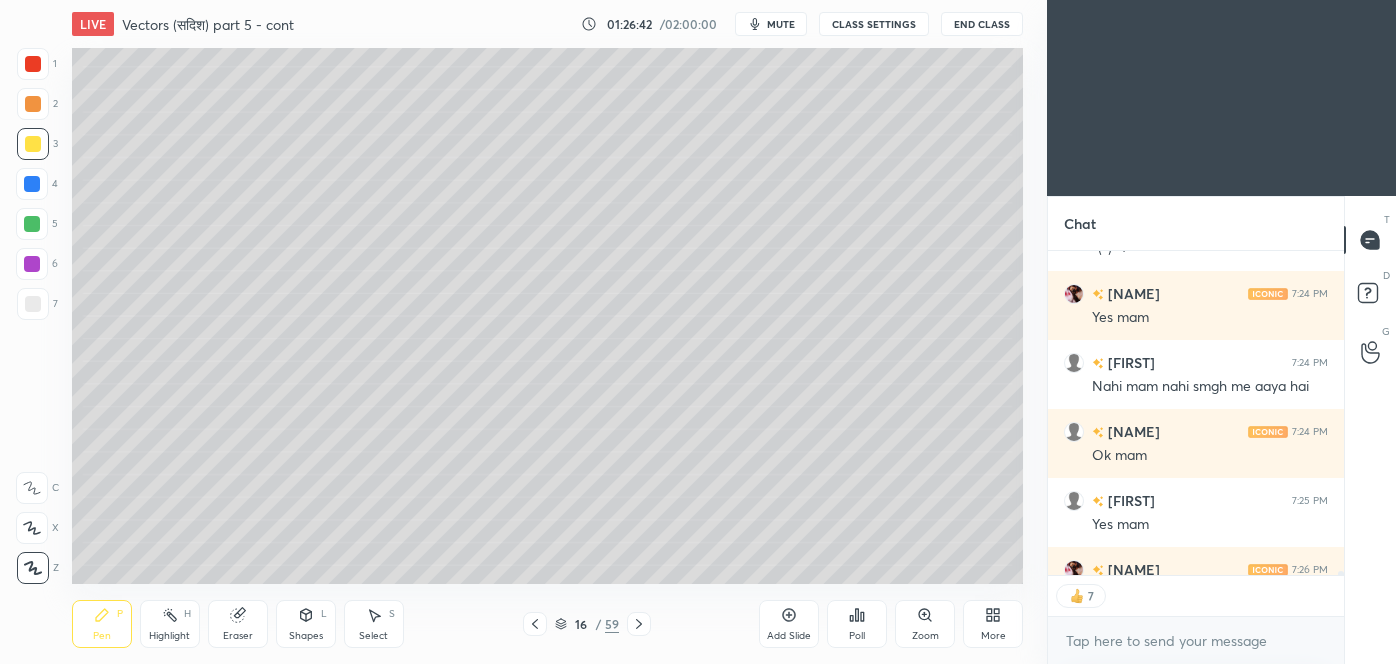 click 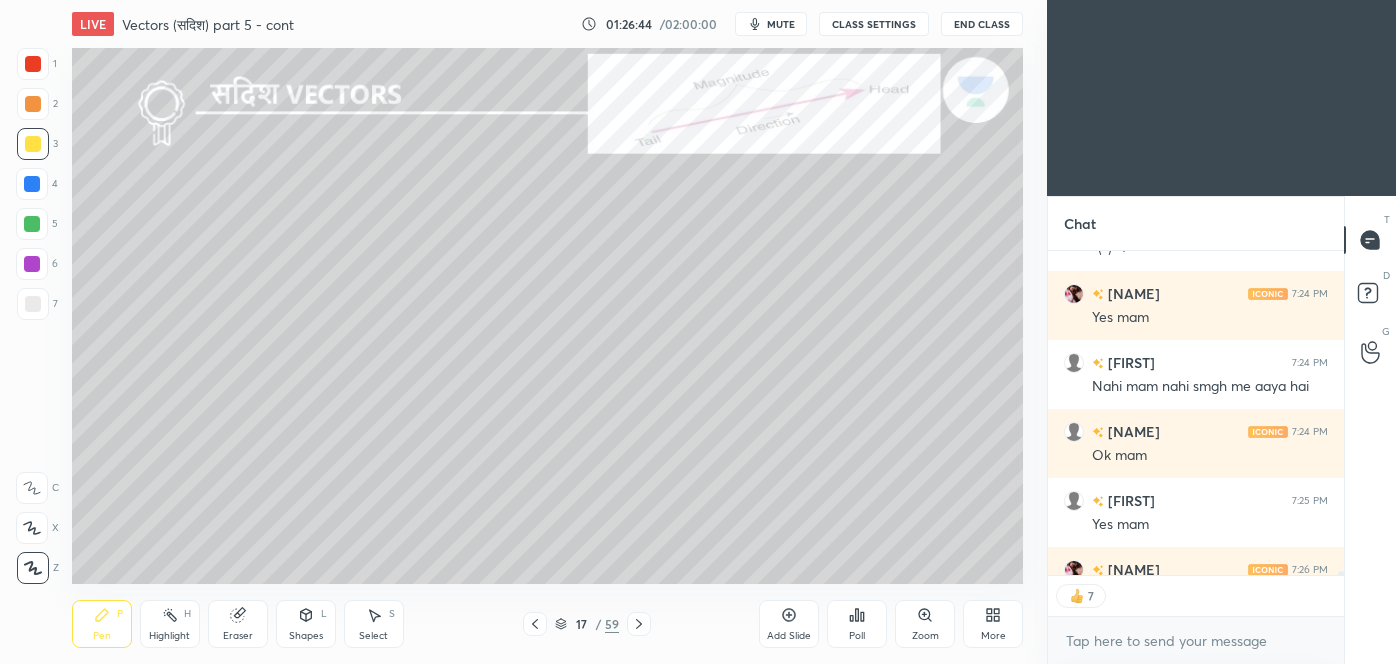click at bounding box center [639, 624] 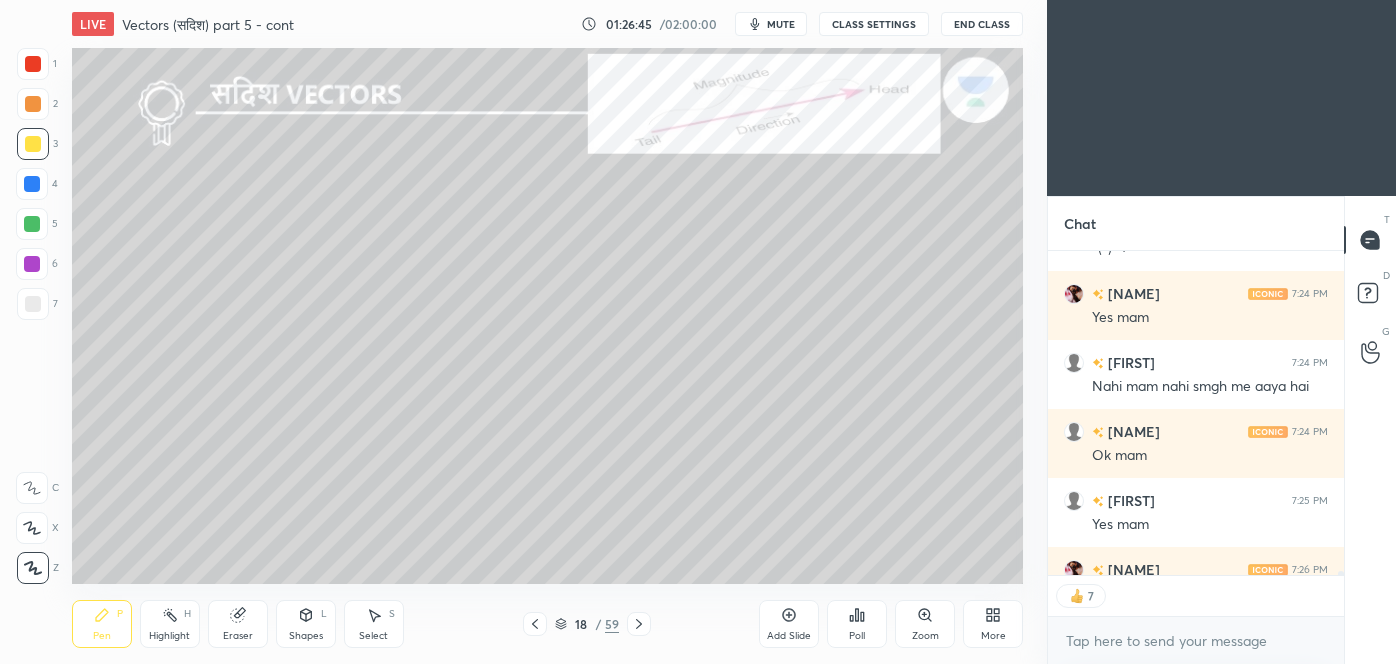 click 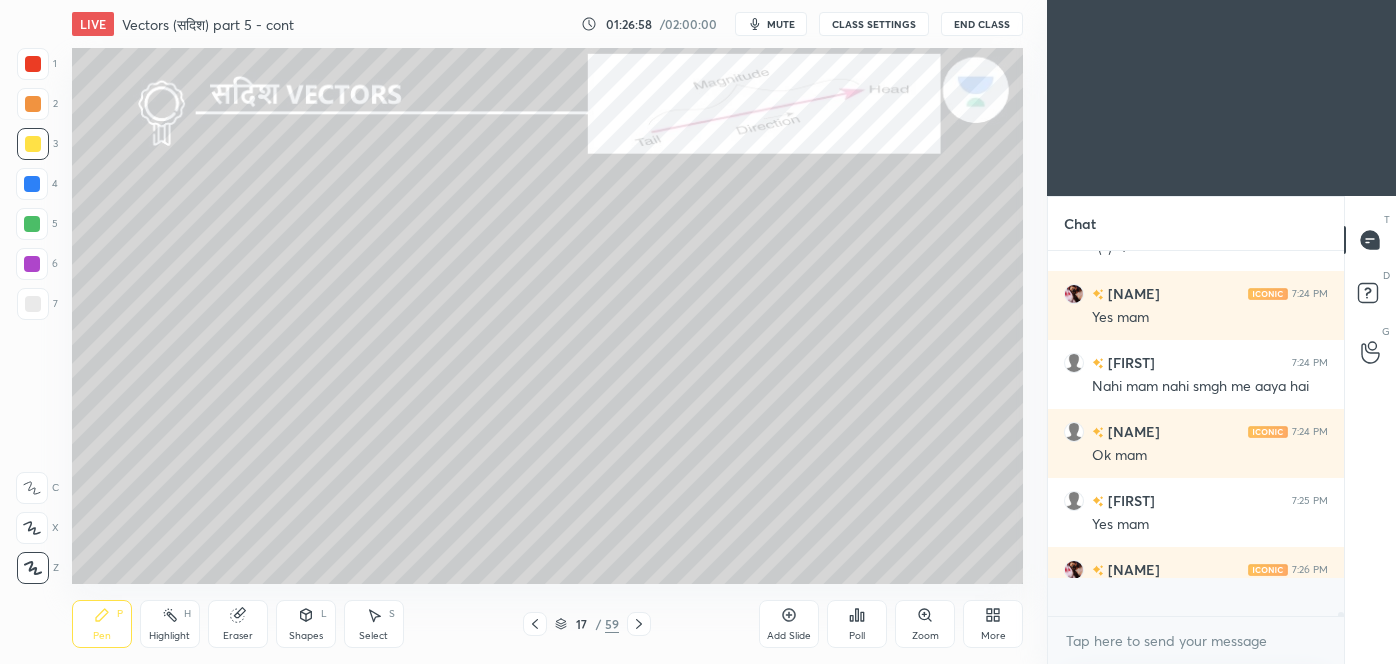 scroll, scrollTop: 6, scrollLeft: 5, axis: both 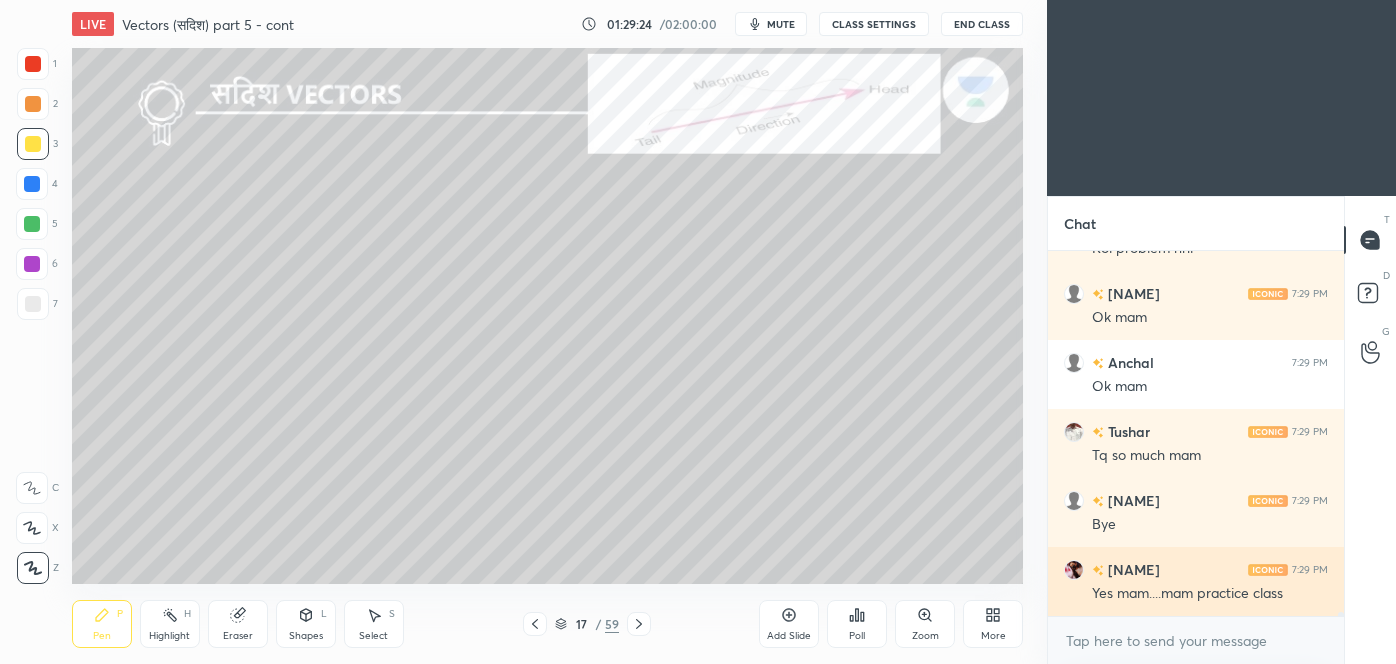 click on "Yes mam....mam practice class" at bounding box center (1210, 594) 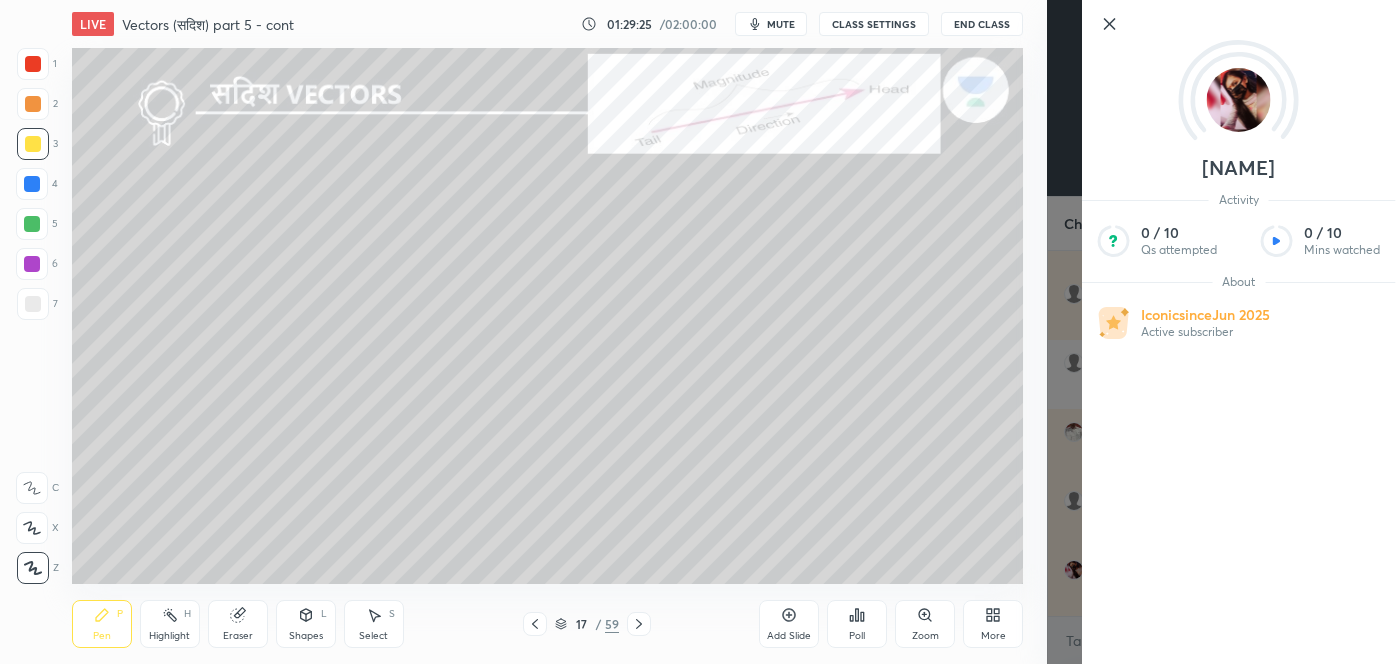 click on "[NAME] Activity 0 / 10 Qs attempted 0 / 10 Mins watched About Iconic  since  Jun   2025 Active subscriber" at bounding box center [1221, 332] 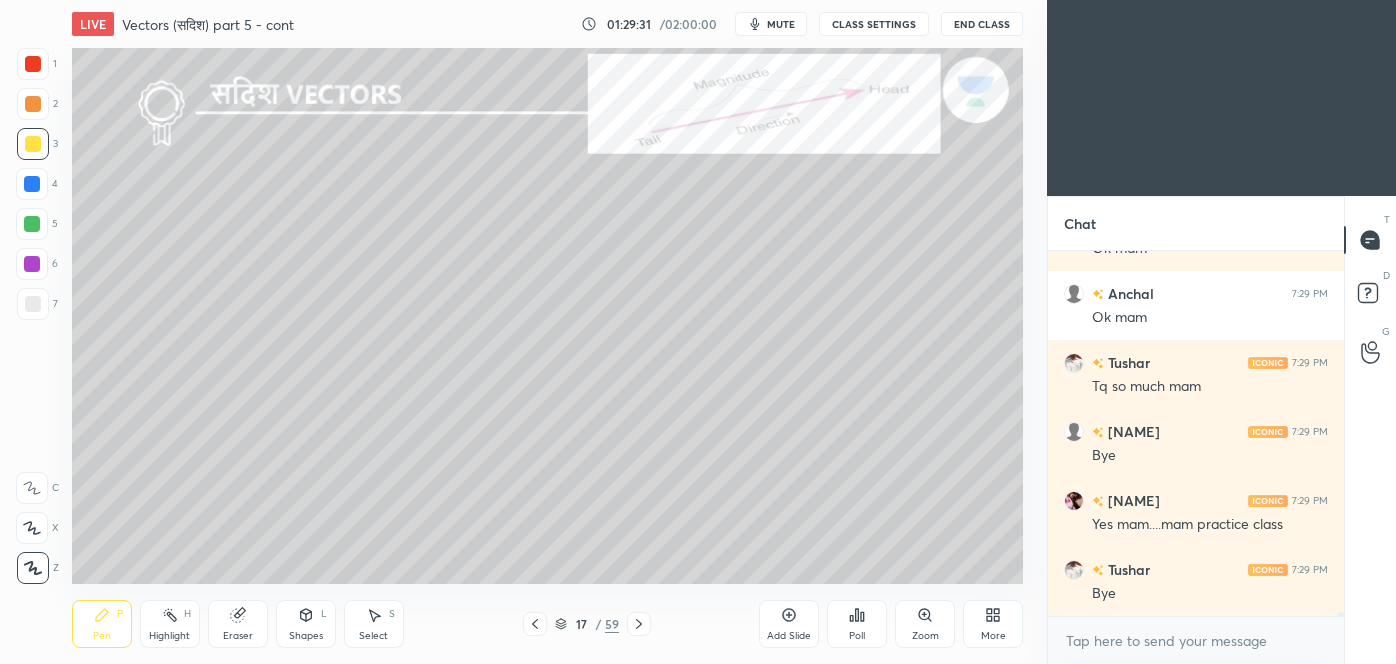 scroll, scrollTop: 33503, scrollLeft: 0, axis: vertical 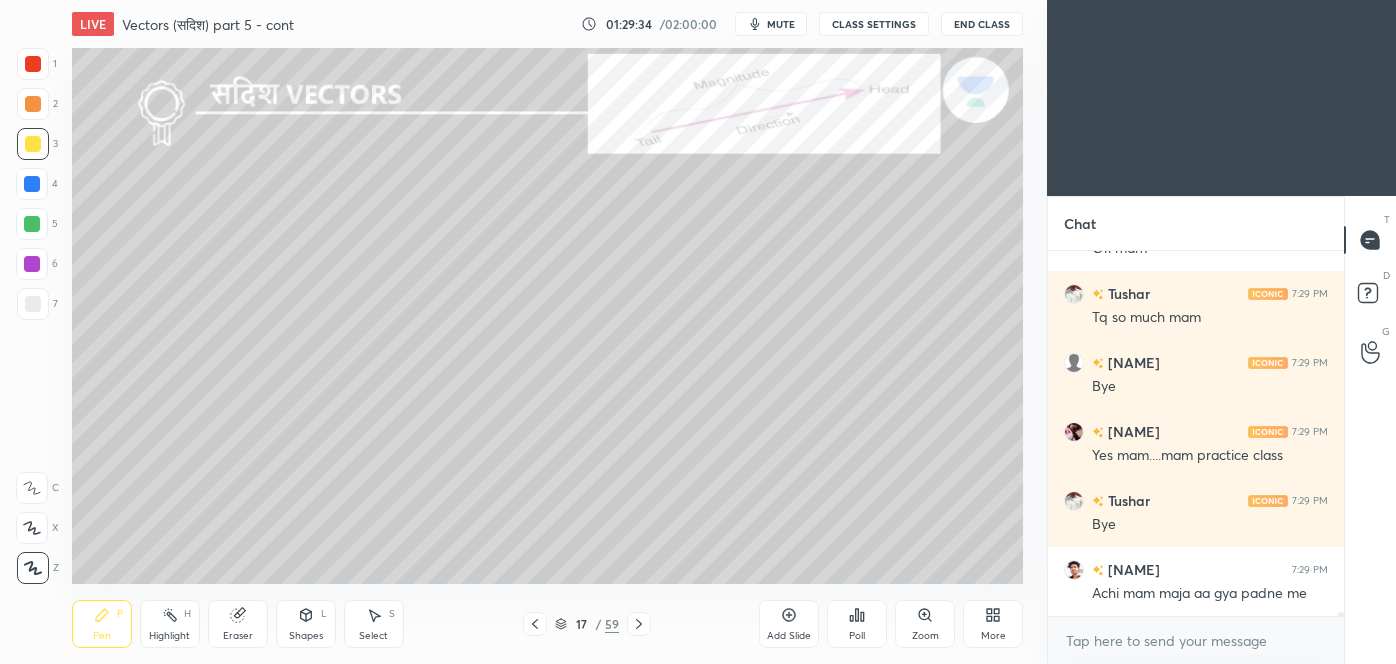 click on "End Class" at bounding box center [982, 24] 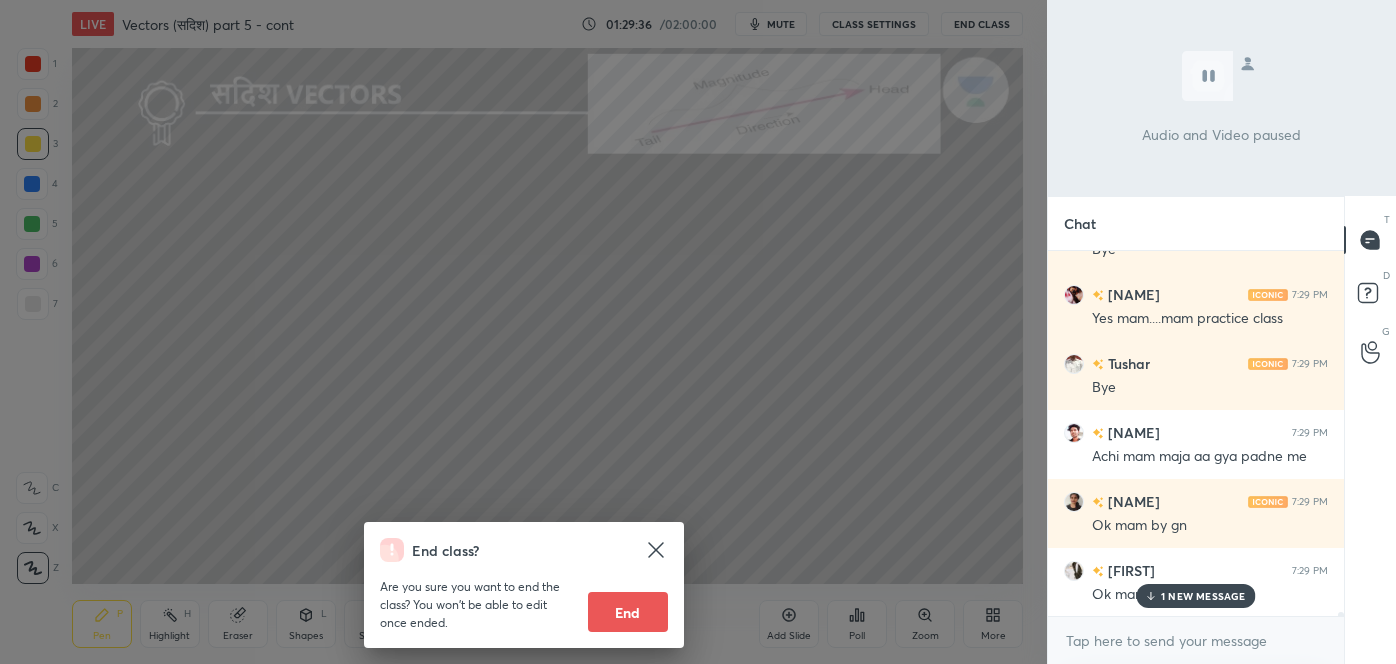 scroll, scrollTop: 33709, scrollLeft: 0, axis: vertical 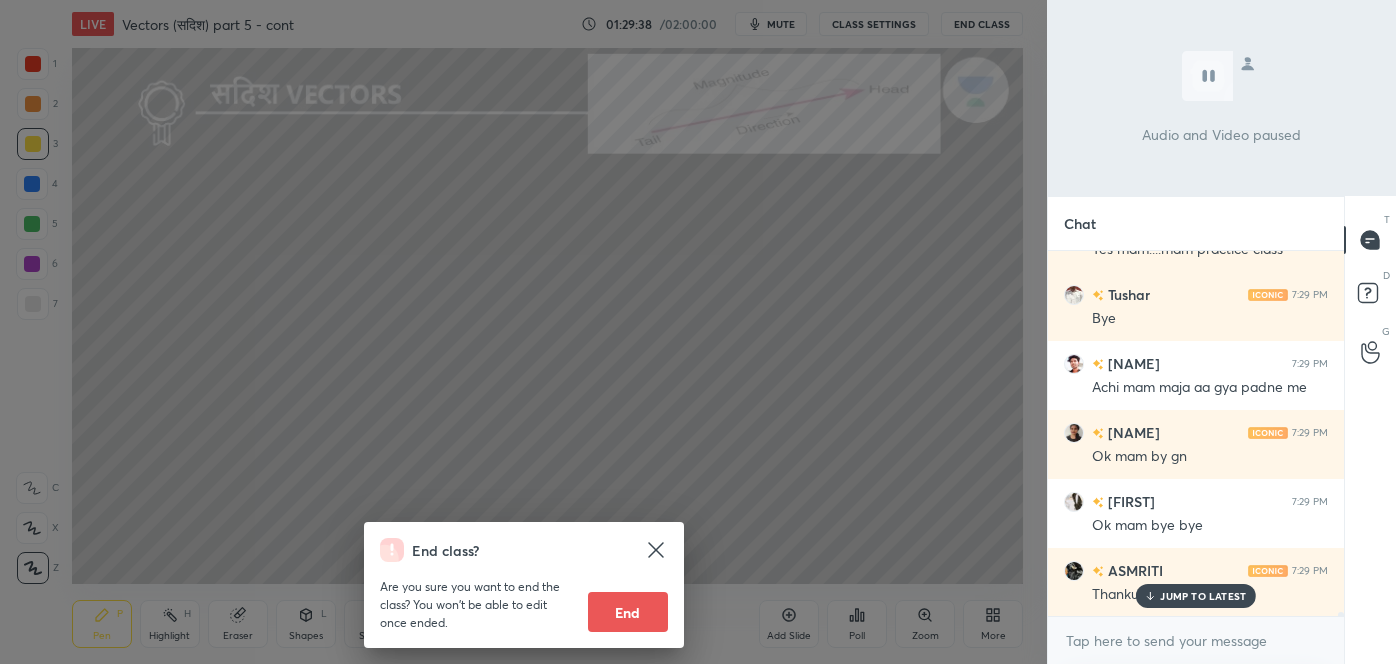 click on "End" at bounding box center (628, 612) 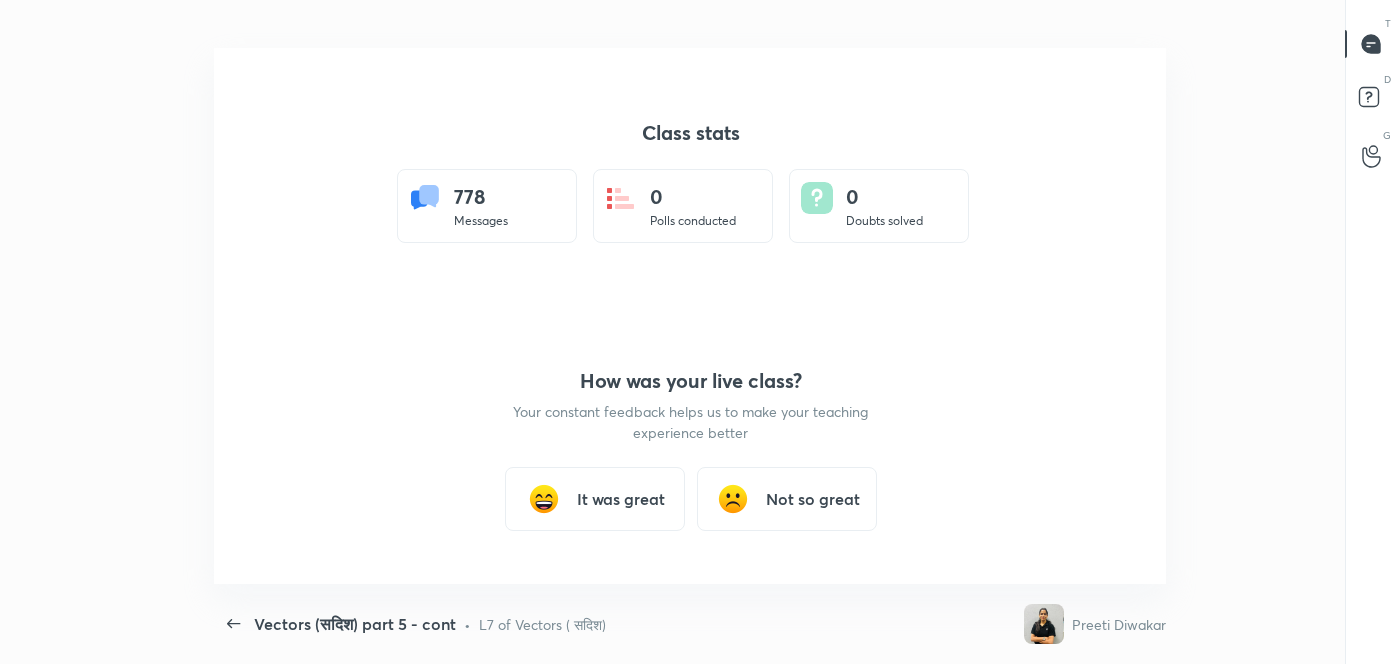 scroll, scrollTop: 99464, scrollLeft: 98701, axis: both 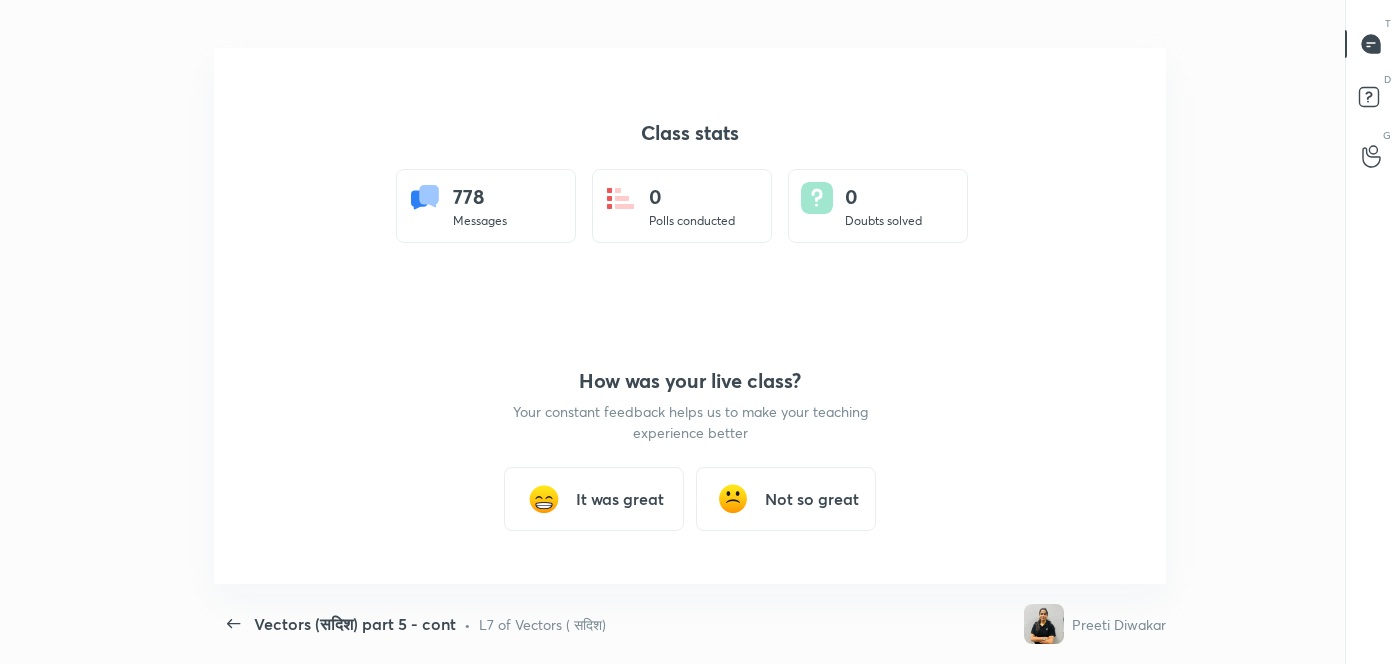click on "Vectors (सदिश) part 5 - cont CLASS SETTINGS End Class Hey, you're early! Make your learners happy. Please start this class in  22 : 19 : 12 . Class stats 778 Messages 0 Polls conducted 0 Doubts solved How was your live class? Your constant feedback helps us to make your teaching experience better It was great Not so great It was great Not so great What disappointed you? Learner Interaction Chat Support Whiteboard Tools Technical issues ​ Submit Thanks for the feedback! Setting up your live class Back Vectors (सदिश) part 5 - cont • L7 of Vectors ( सदिश) [NAME] Pen P Highlight H Eraser Shapes L Select S 17 / 59 Add Slide Poll Zoom More" at bounding box center [690, 332] 